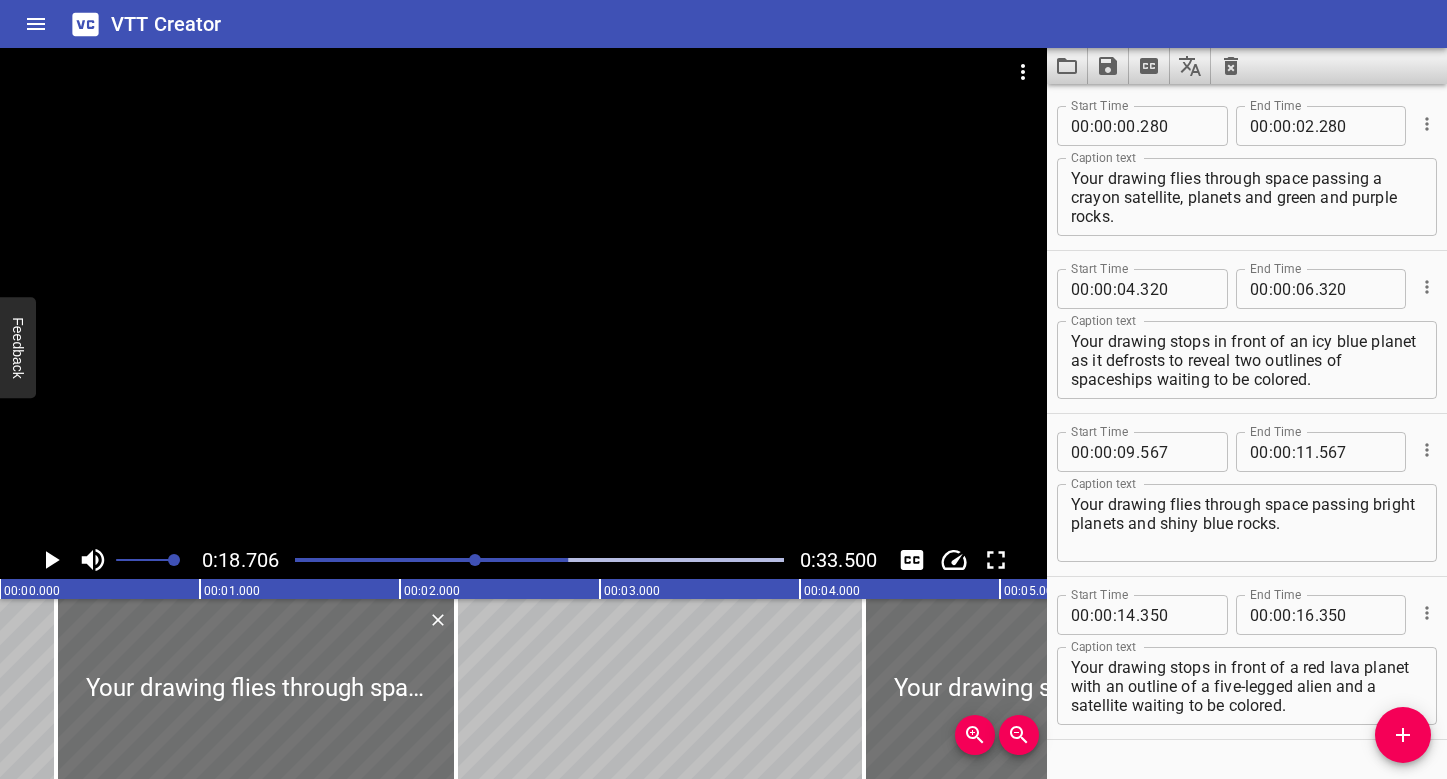 scroll, scrollTop: 0, scrollLeft: 0, axis: both 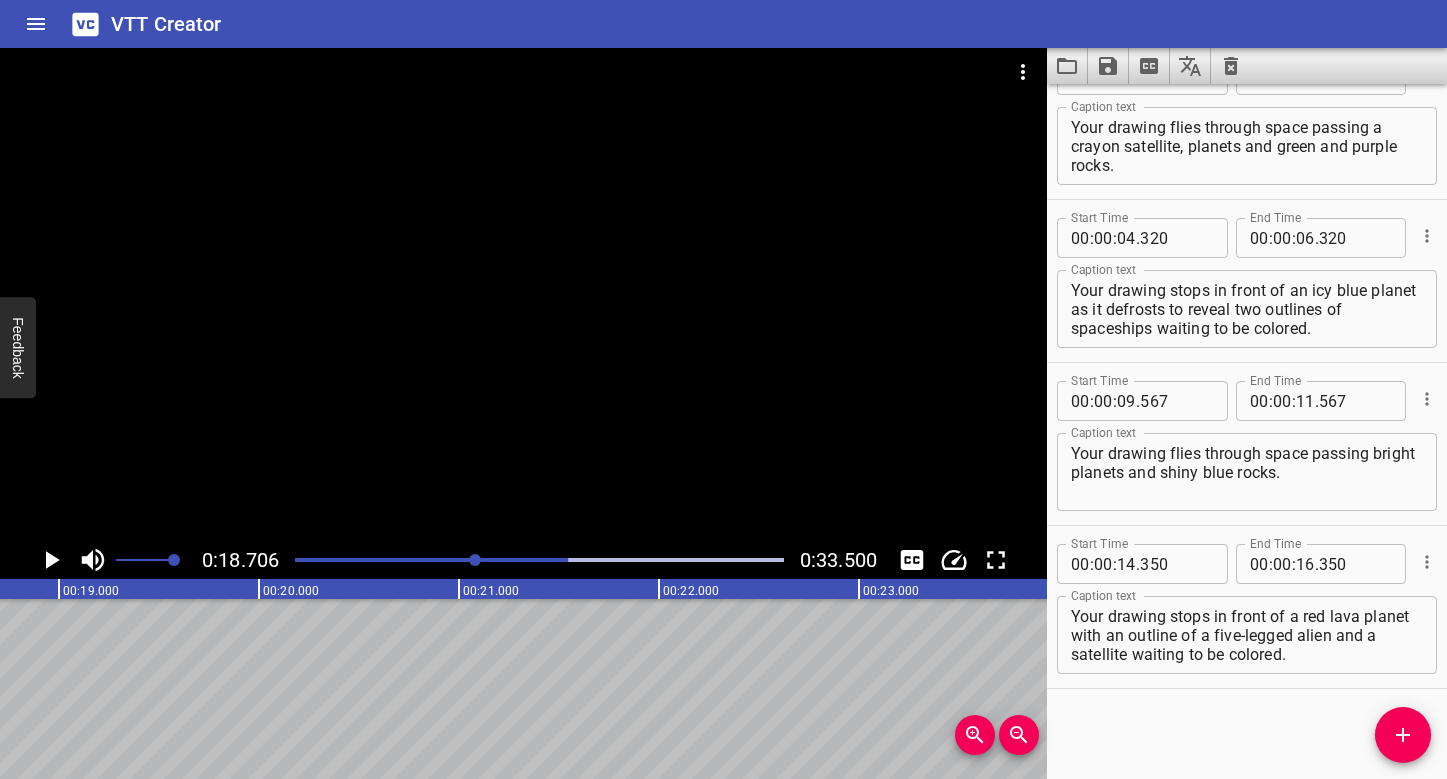 click at bounding box center (523, 294) 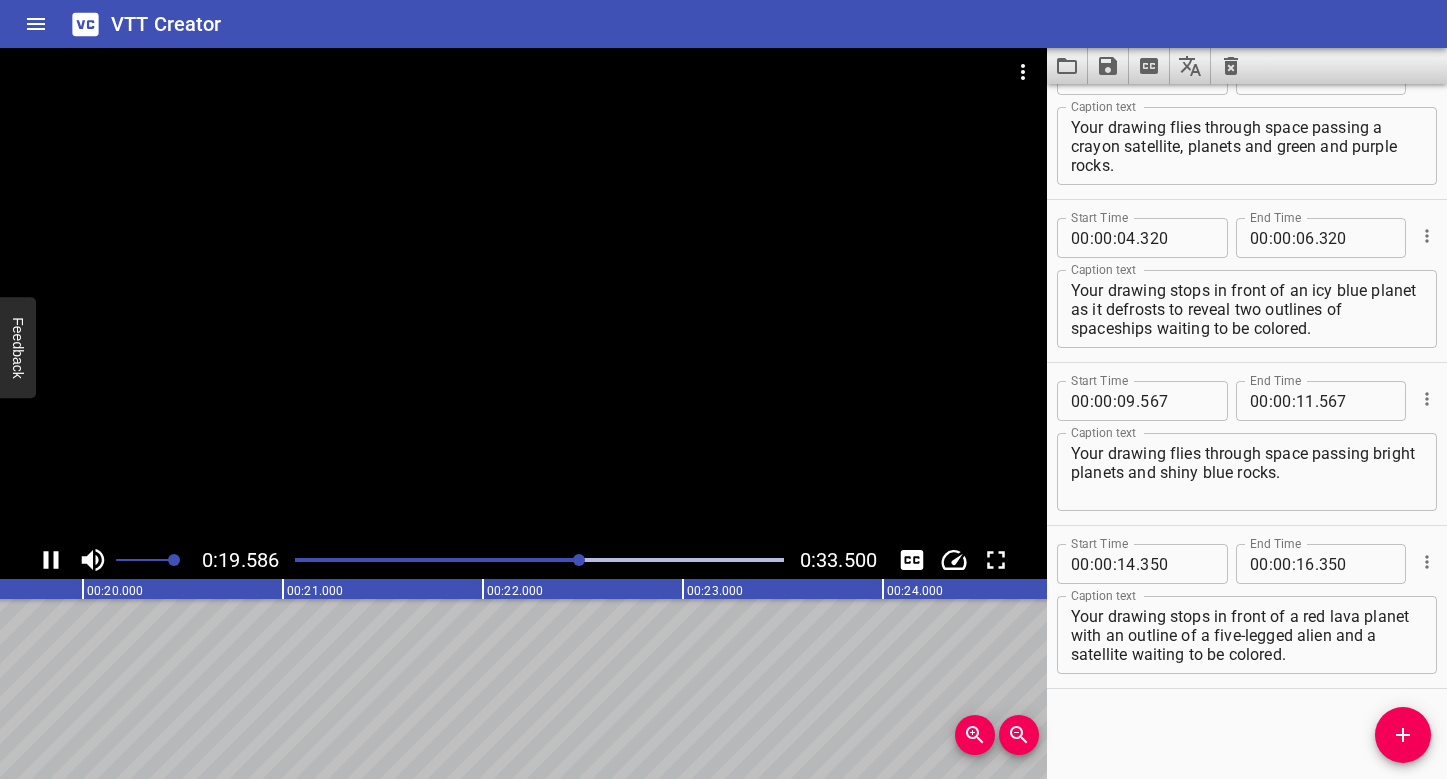 scroll, scrollTop: 0, scrollLeft: 3967, axis: horizontal 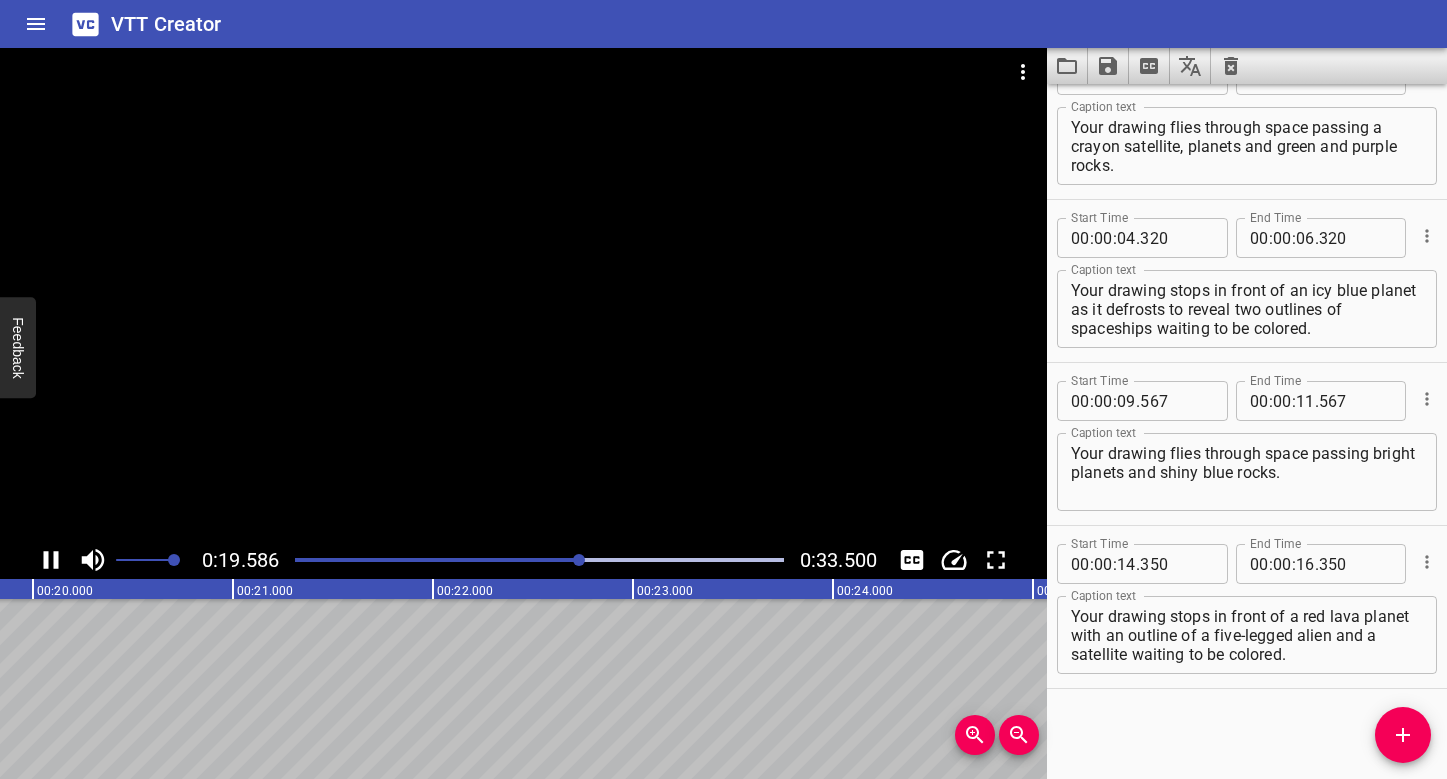 click at bounding box center [523, 294] 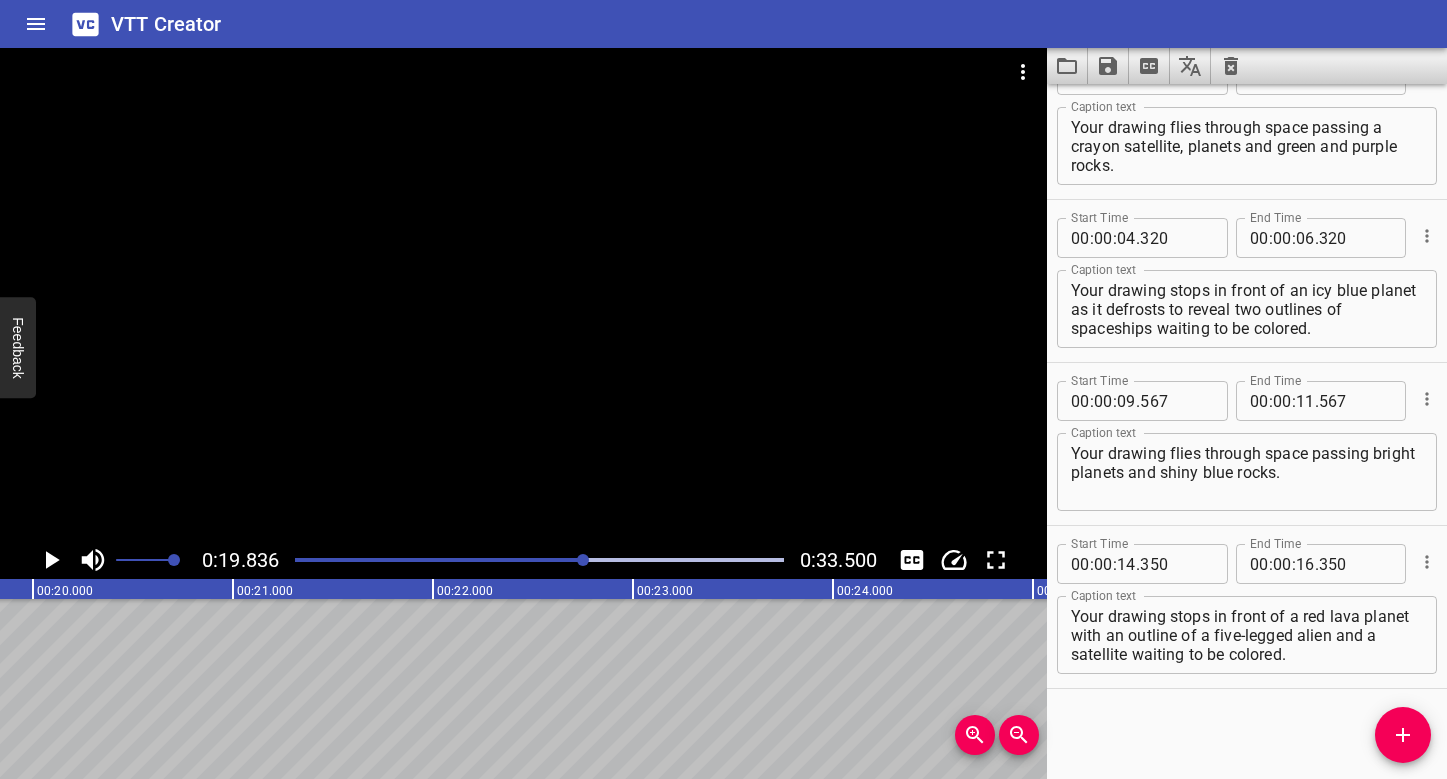 click at bounding box center (523, 294) 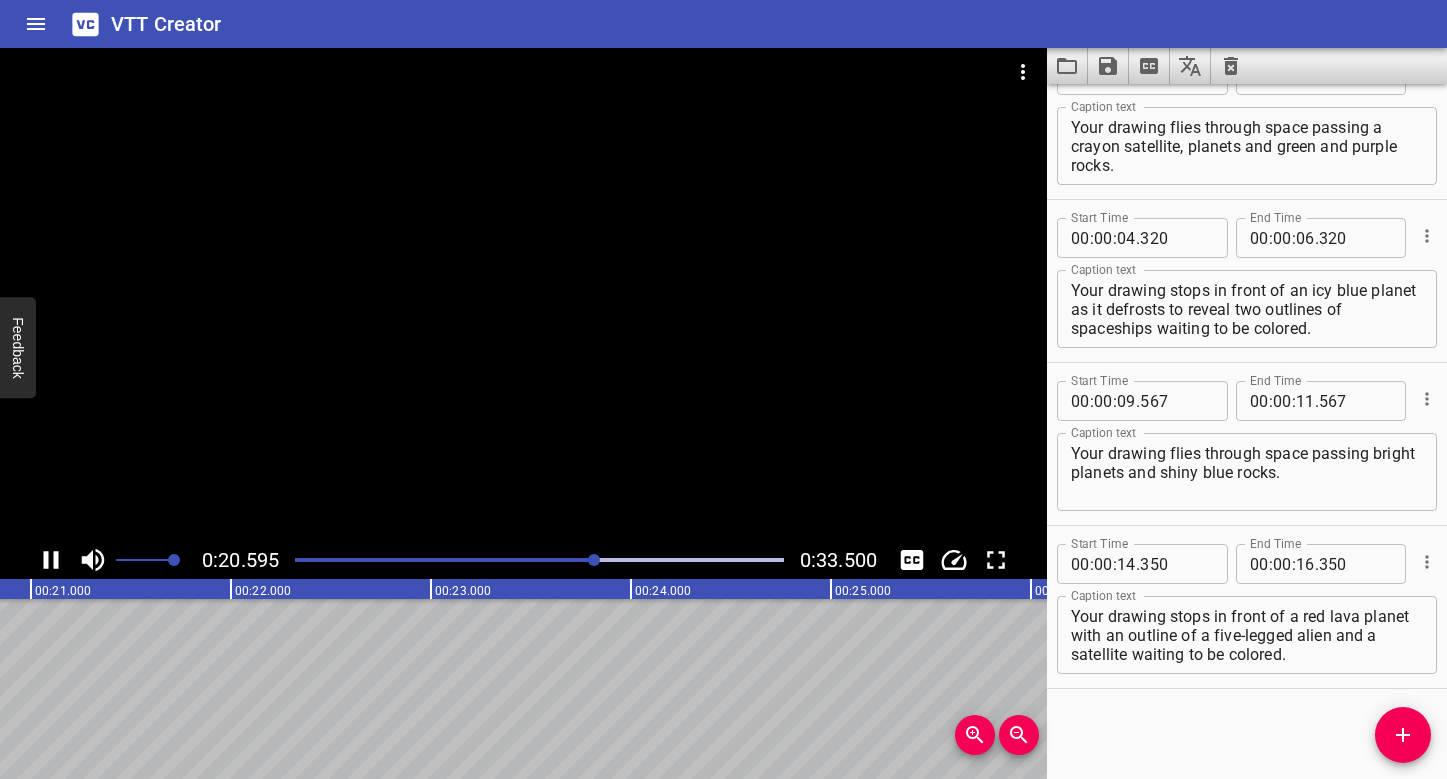 click at bounding box center (523, 294) 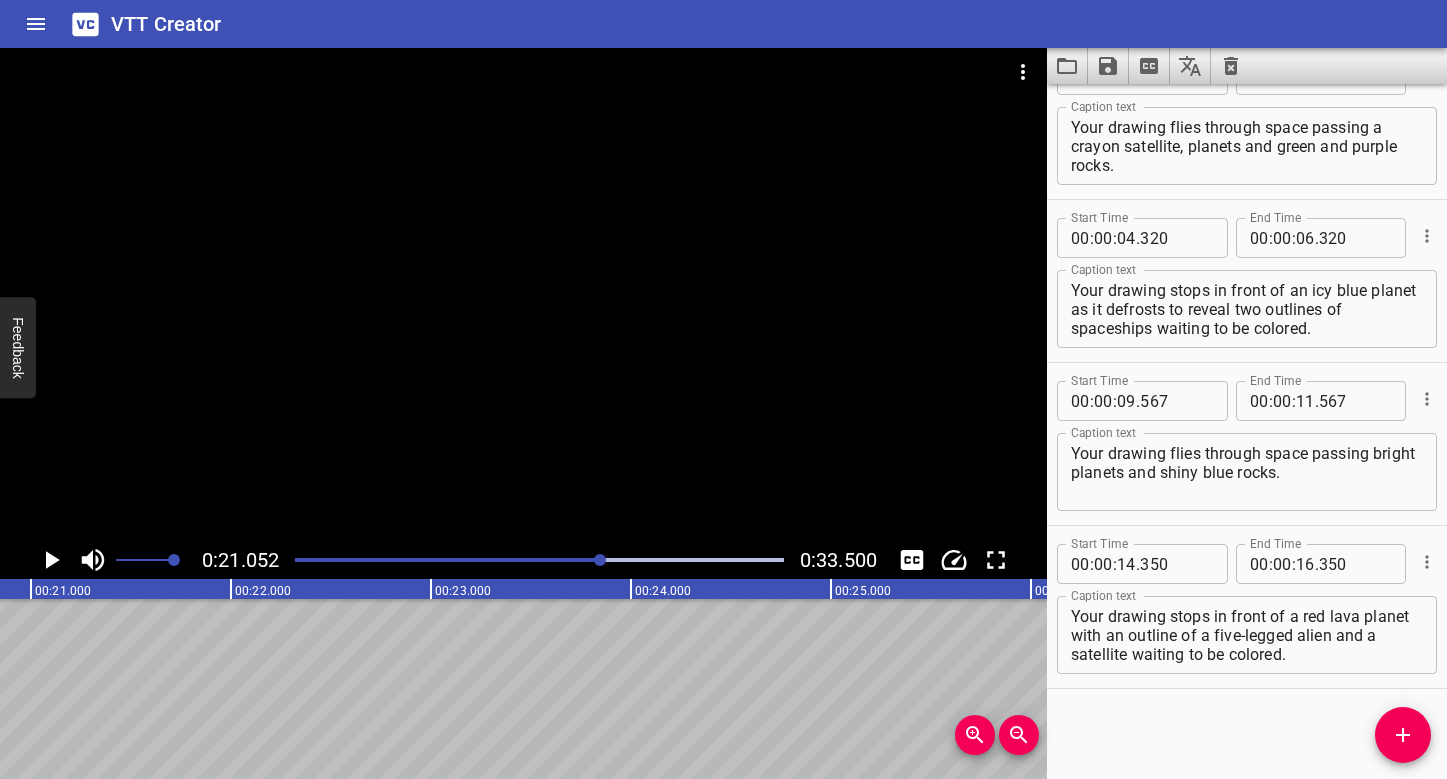 scroll, scrollTop: 0, scrollLeft: 4210, axis: horizontal 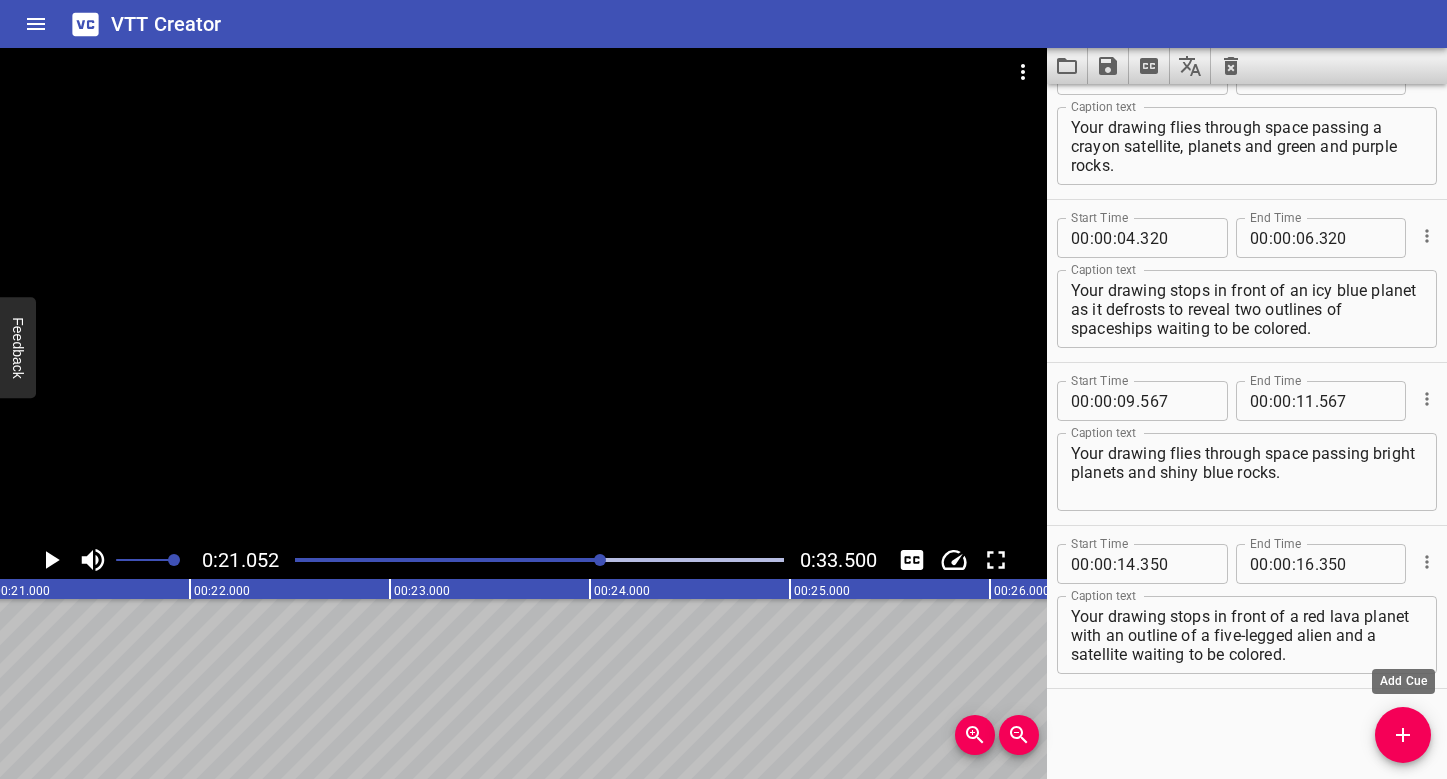 click 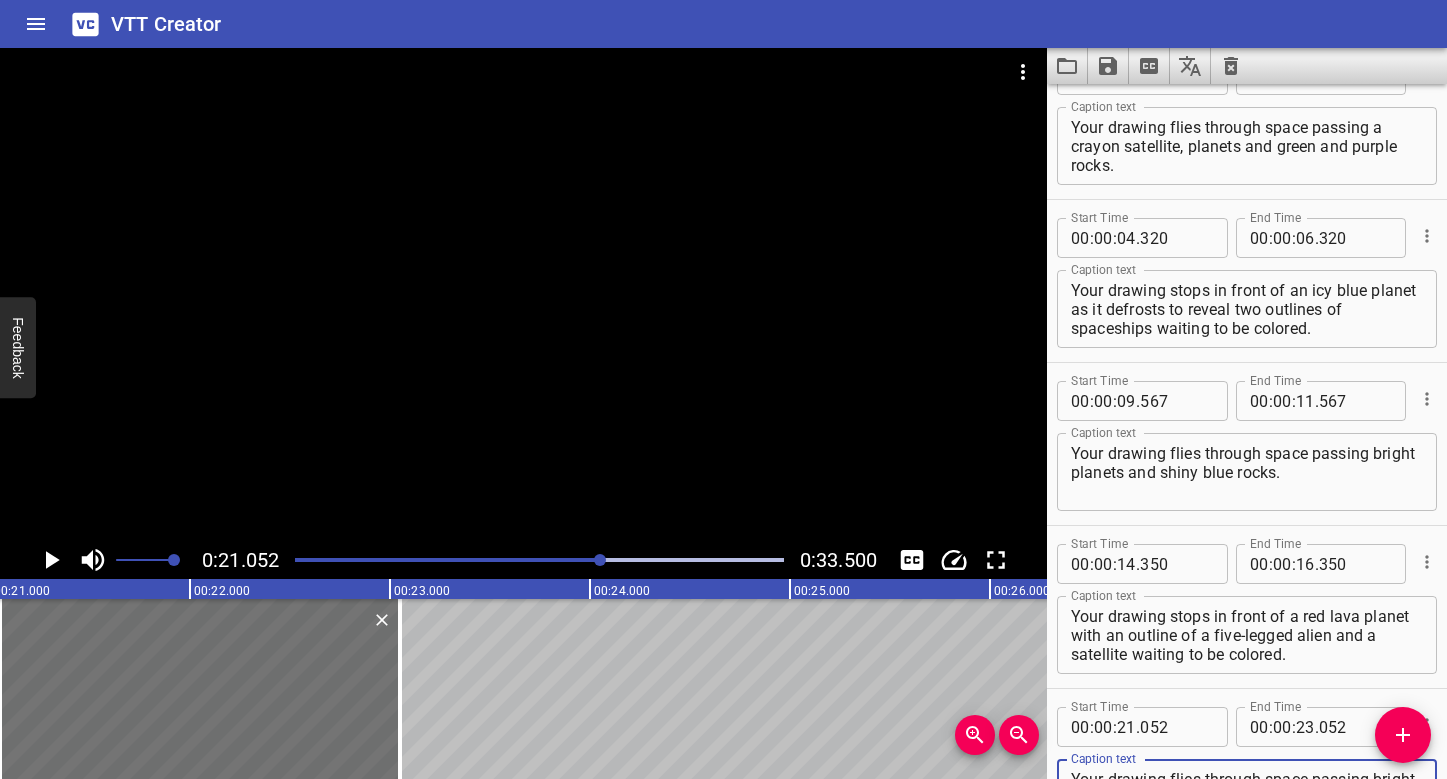 scroll, scrollTop: 214, scrollLeft: 0, axis: vertical 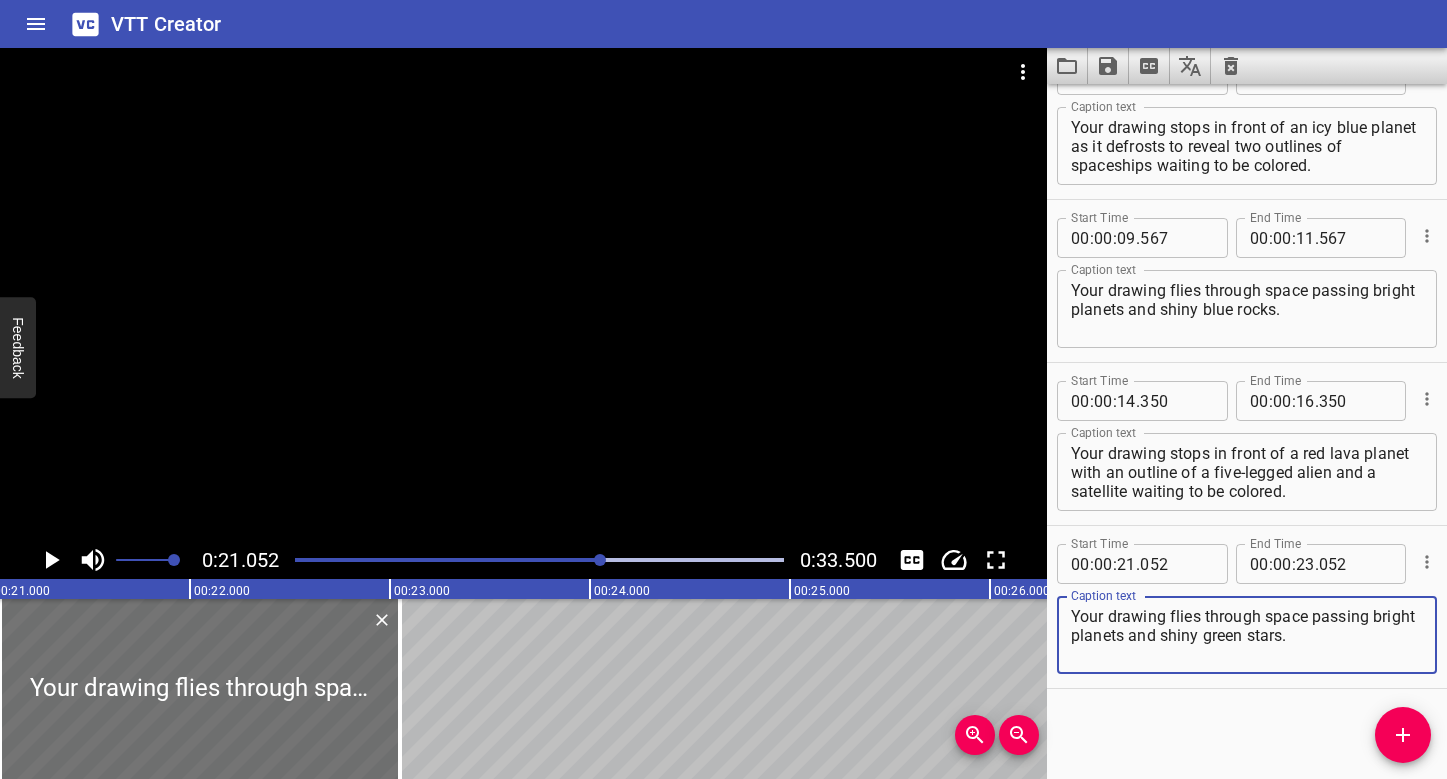type on "Your drawing flies through space passing bright planets and shiny green stars." 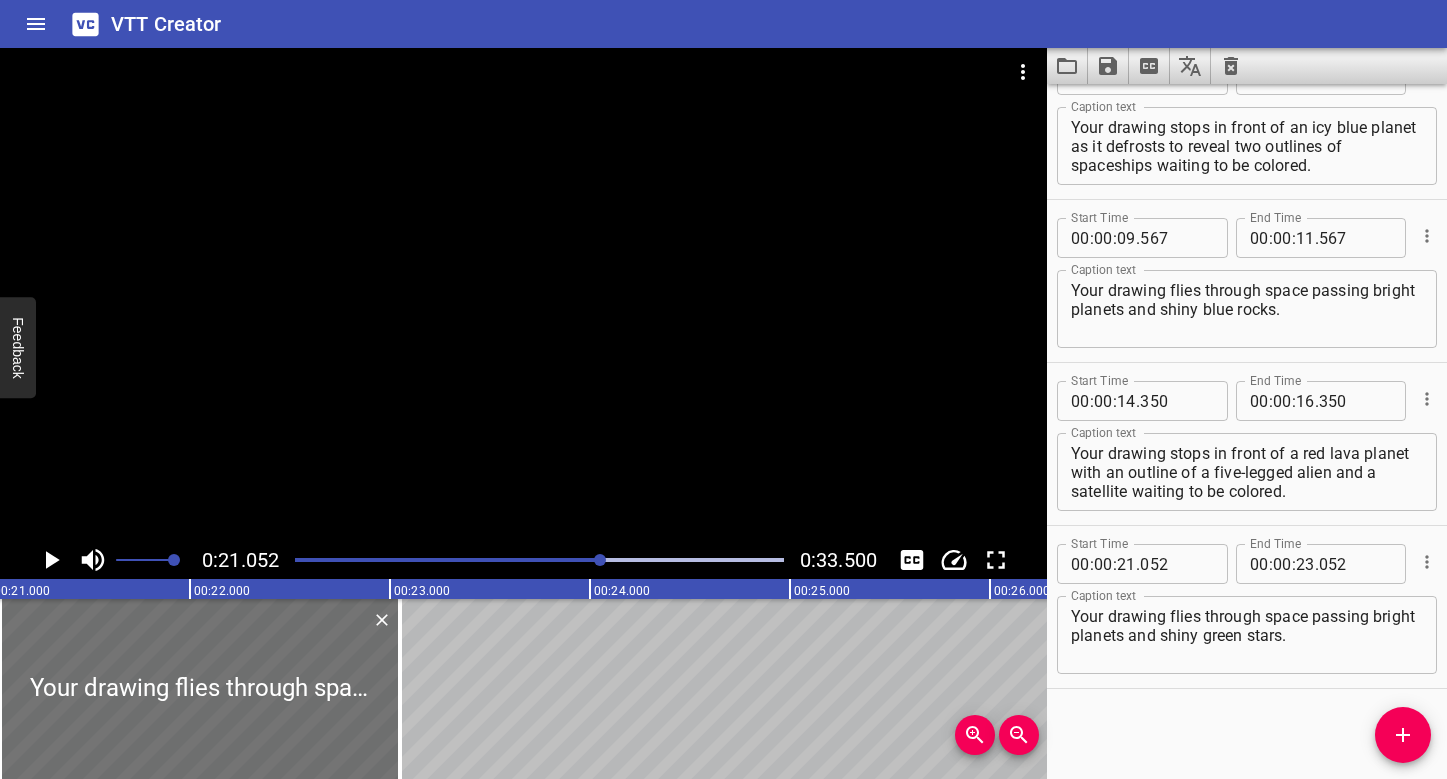 click at bounding box center [539, 560] 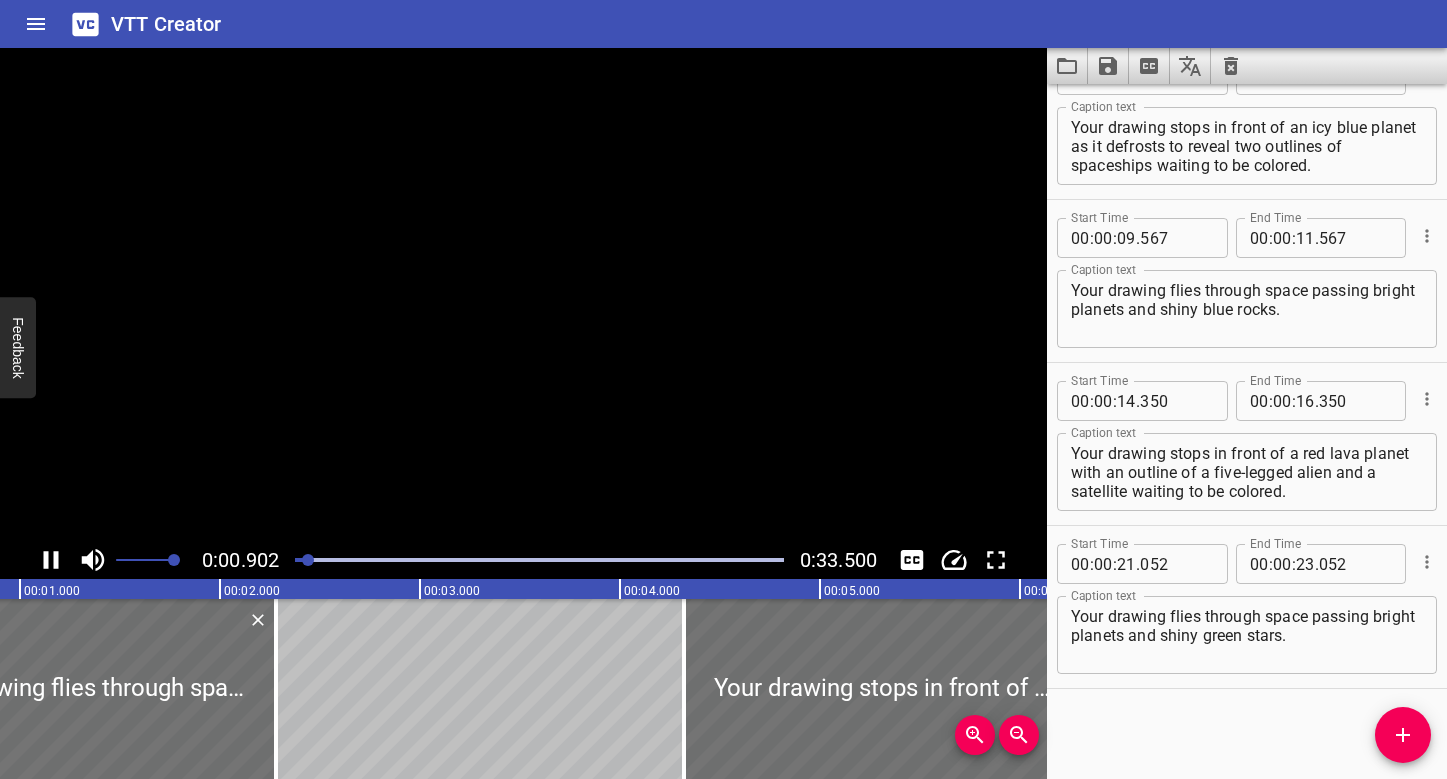scroll, scrollTop: 0, scrollLeft: 230, axis: horizontal 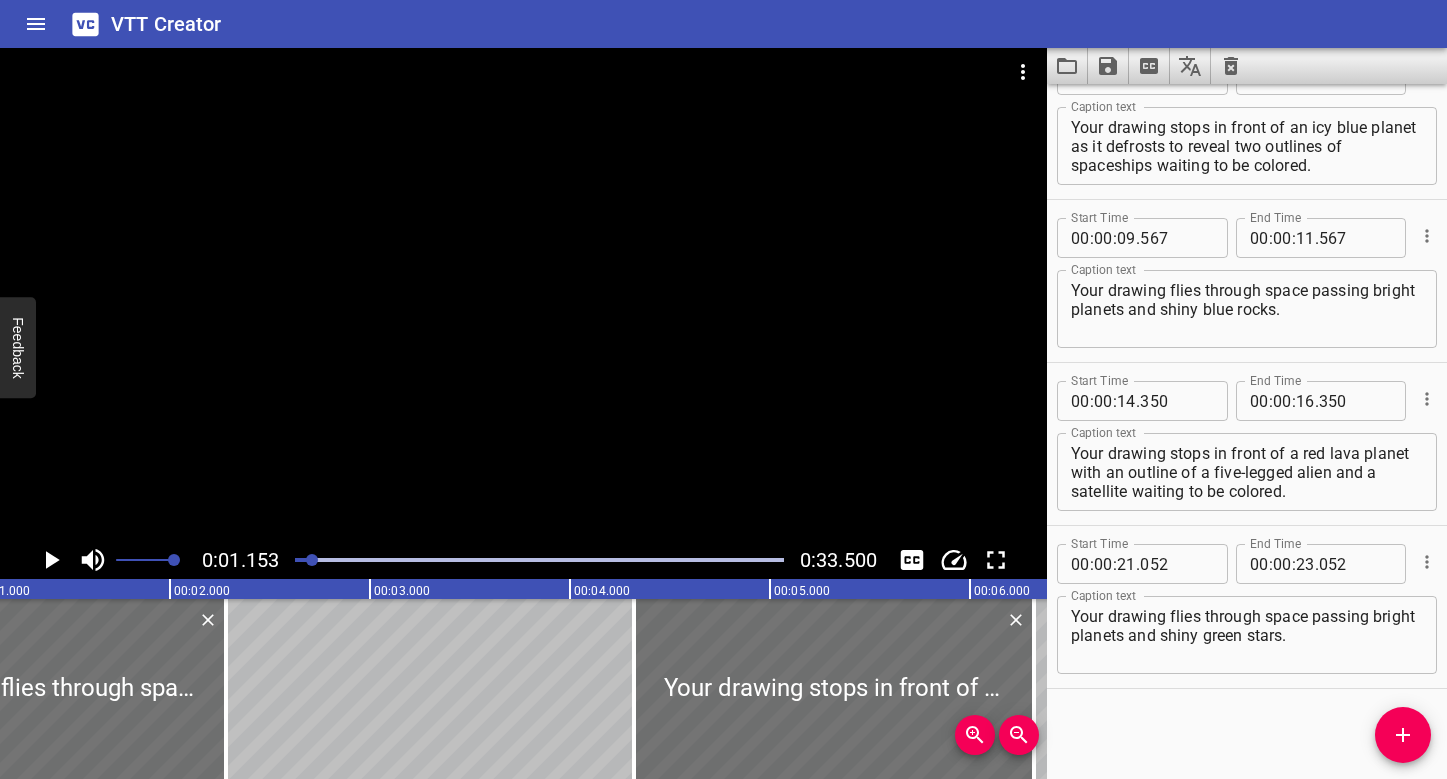 click at bounding box center (67, 560) 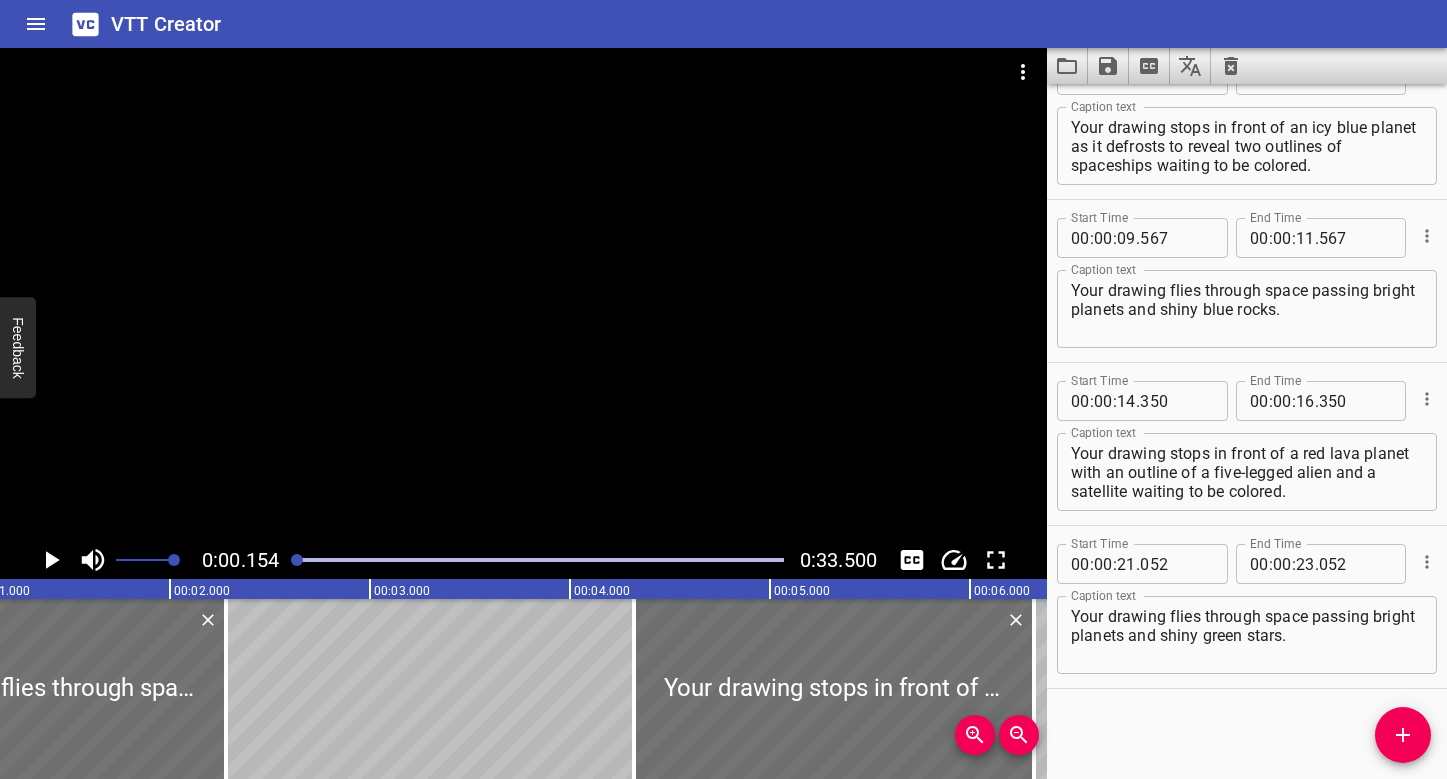 scroll, scrollTop: 0, scrollLeft: 58, axis: horizontal 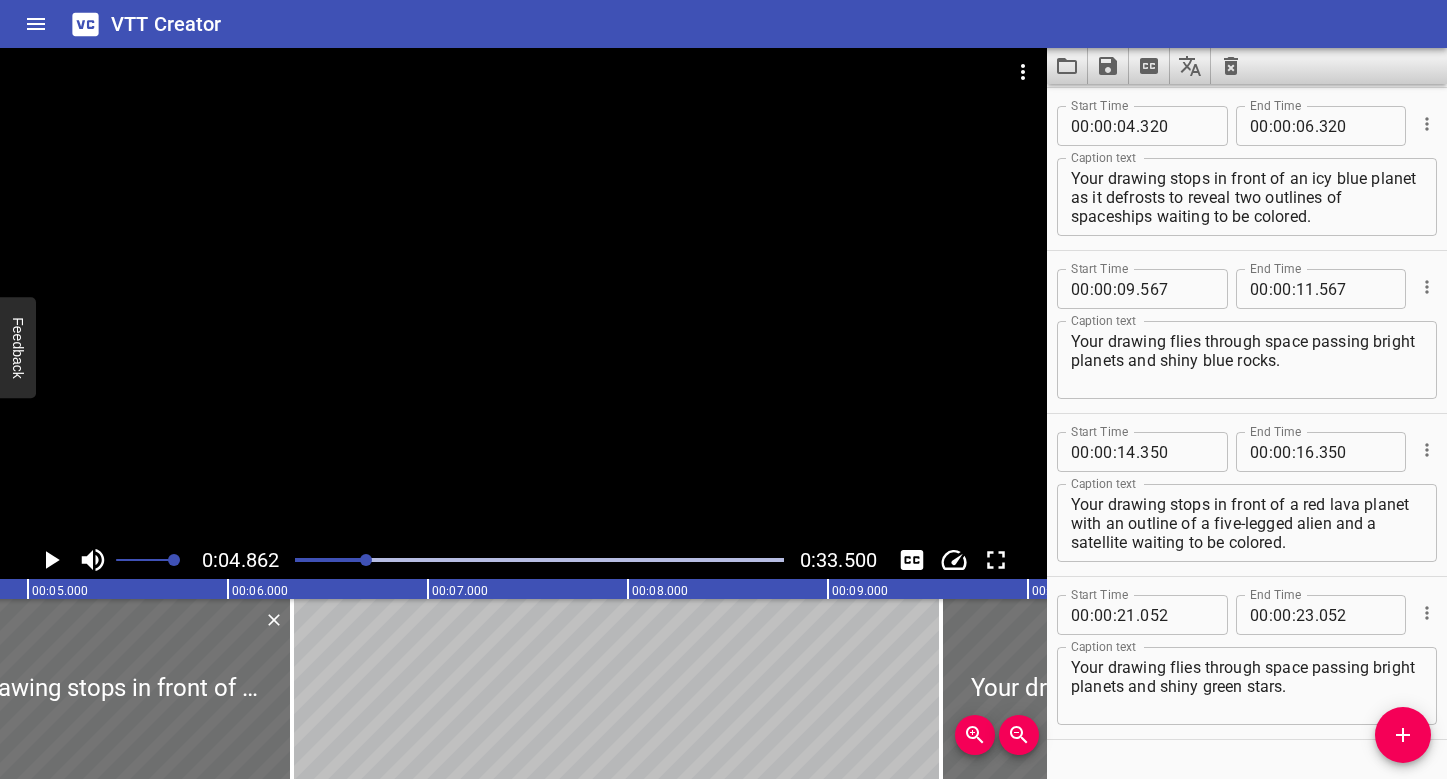 click at bounding box center (539, 560) 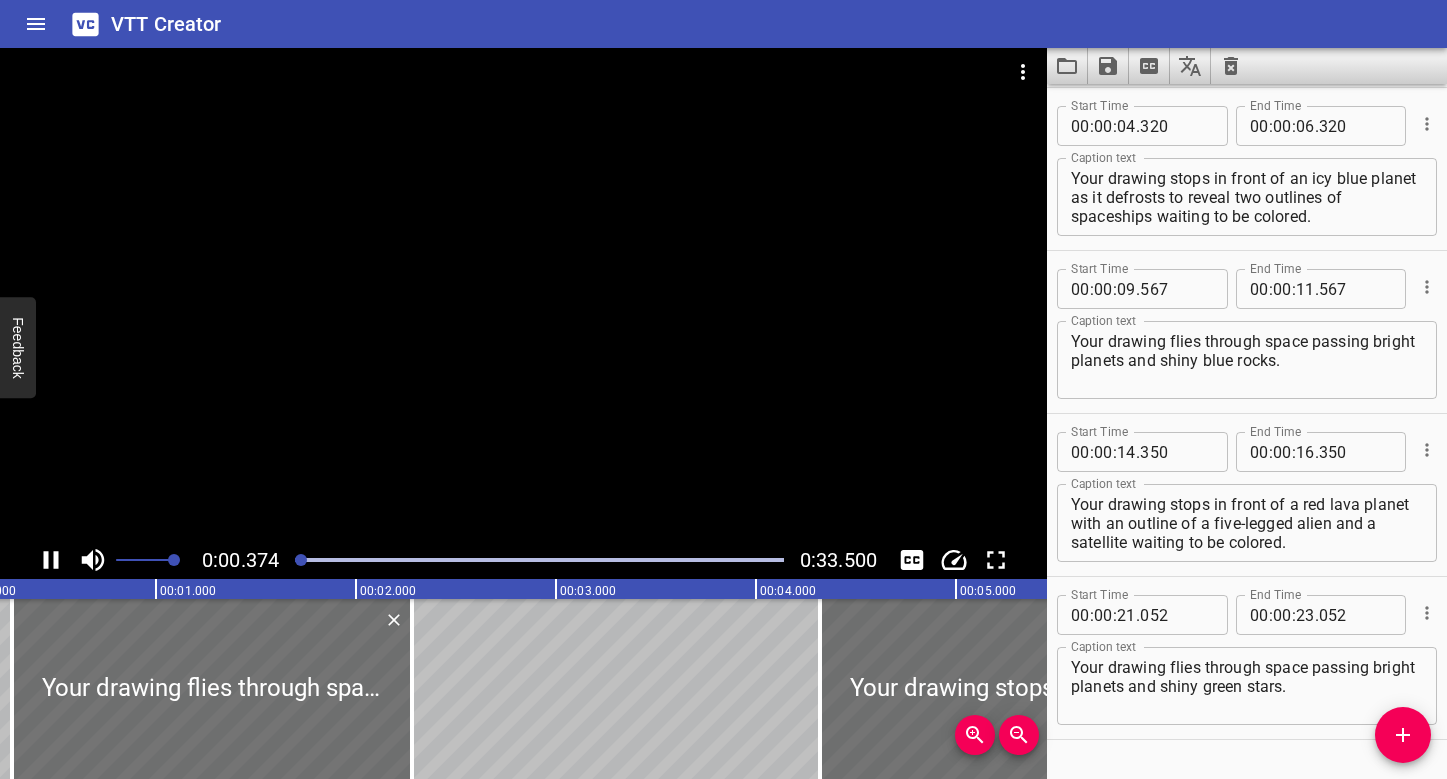 scroll, scrollTop: 0, scrollLeft: 74, axis: horizontal 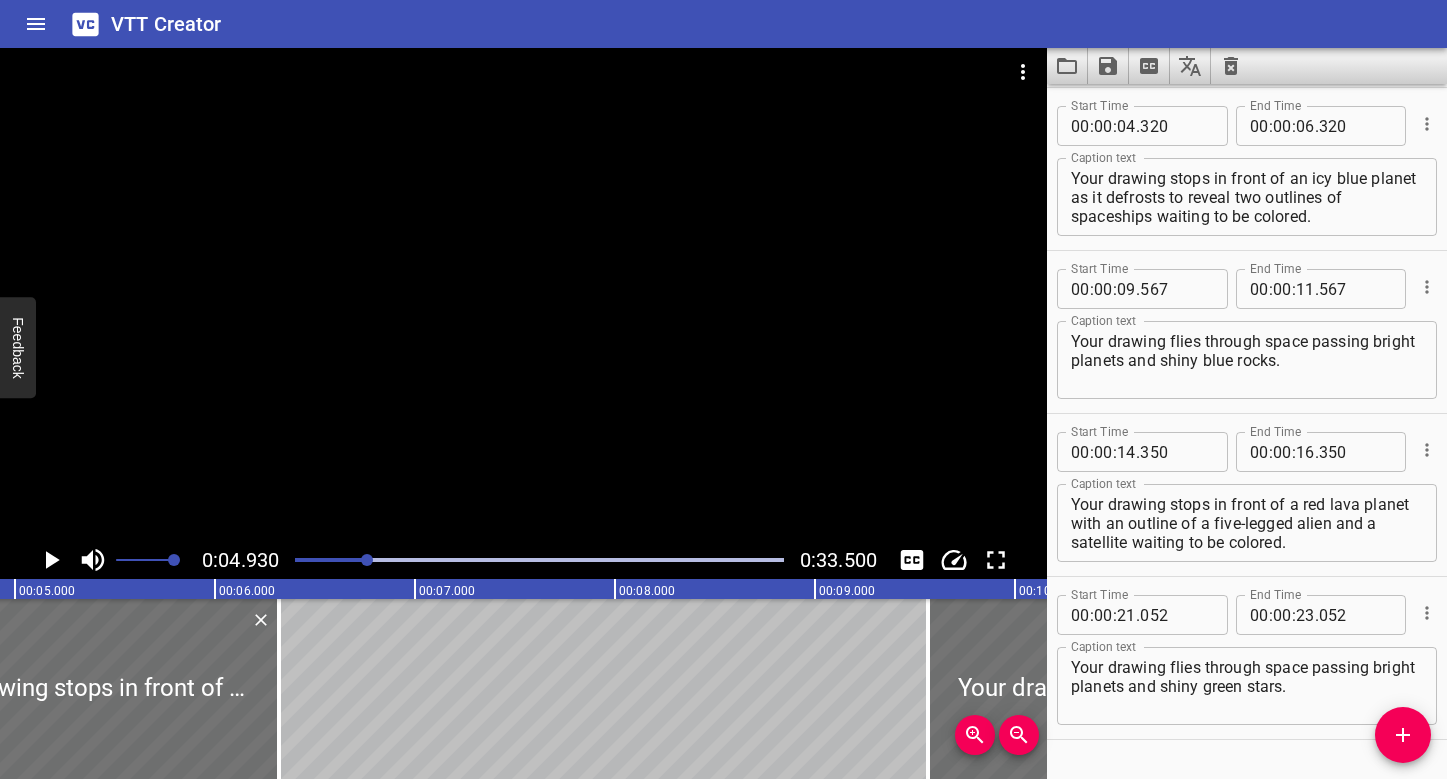 click at bounding box center [539, 560] 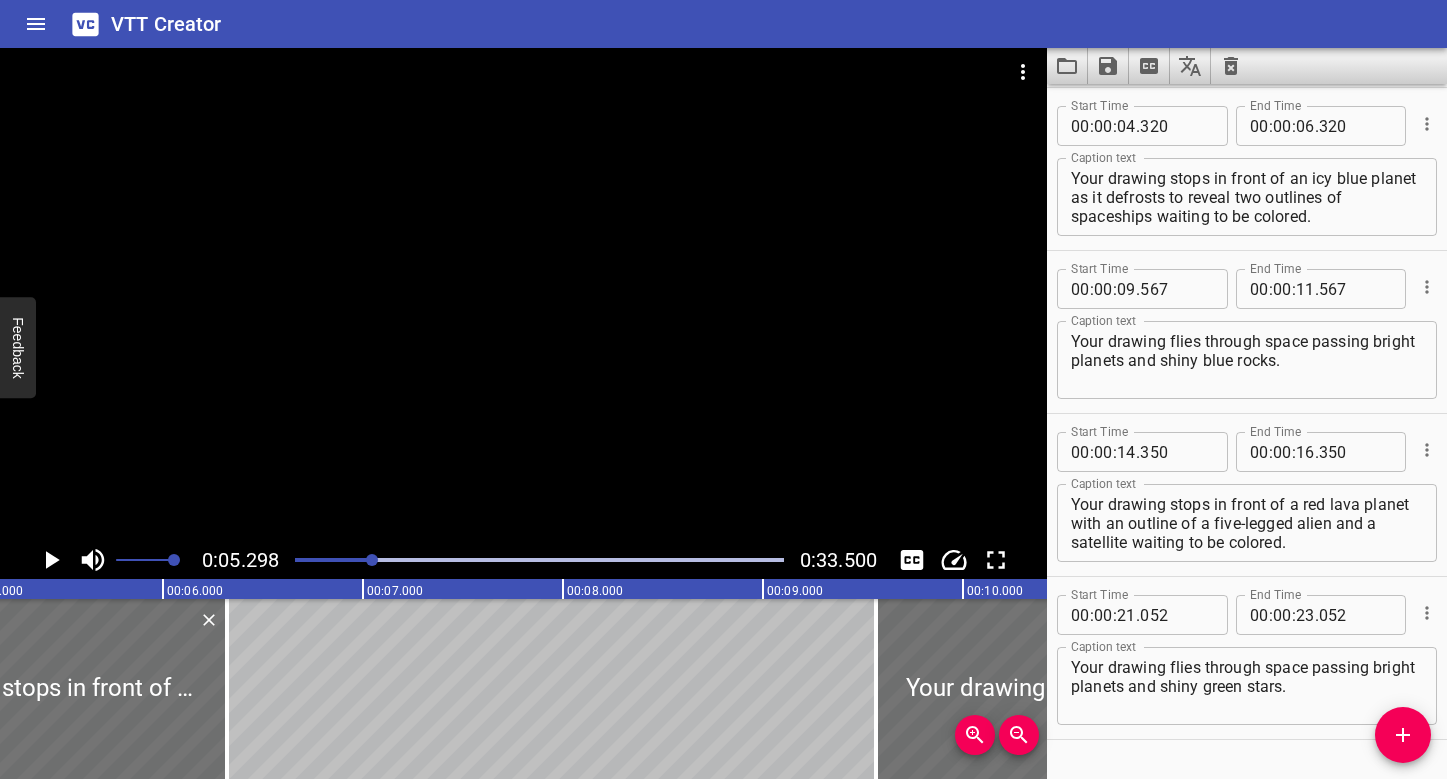 scroll, scrollTop: 0, scrollLeft: 1059, axis: horizontal 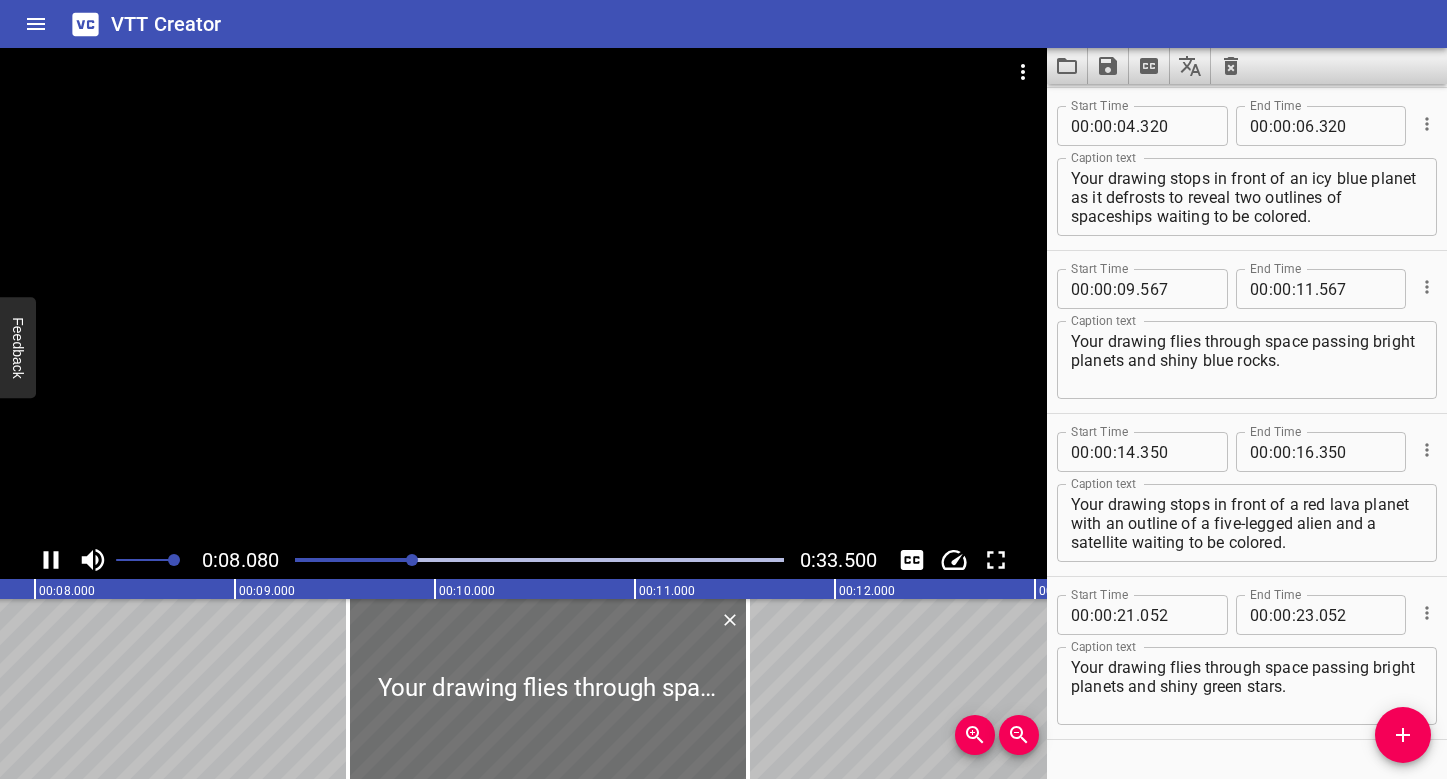 click at bounding box center [168, 560] 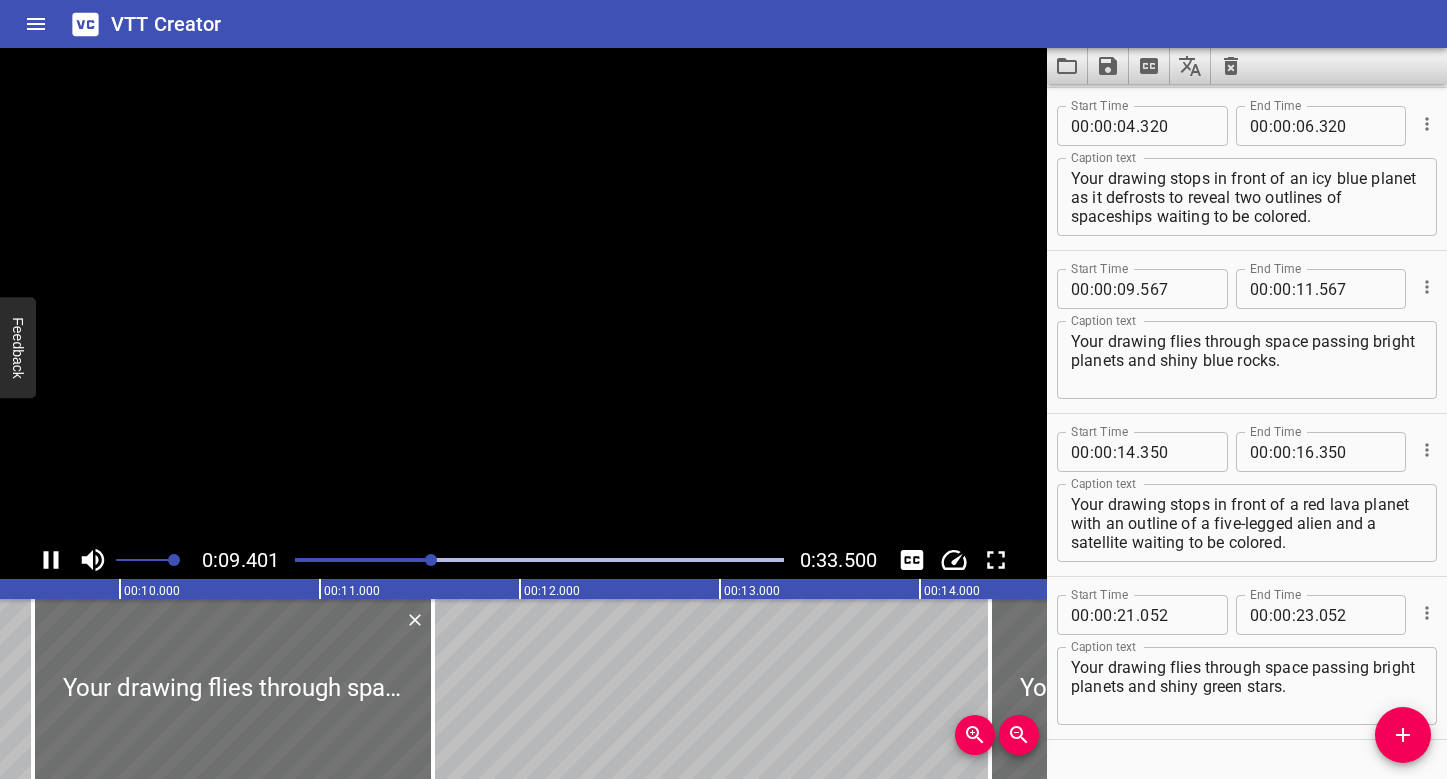 scroll, scrollTop: 0, scrollLeft: 1930, axis: horizontal 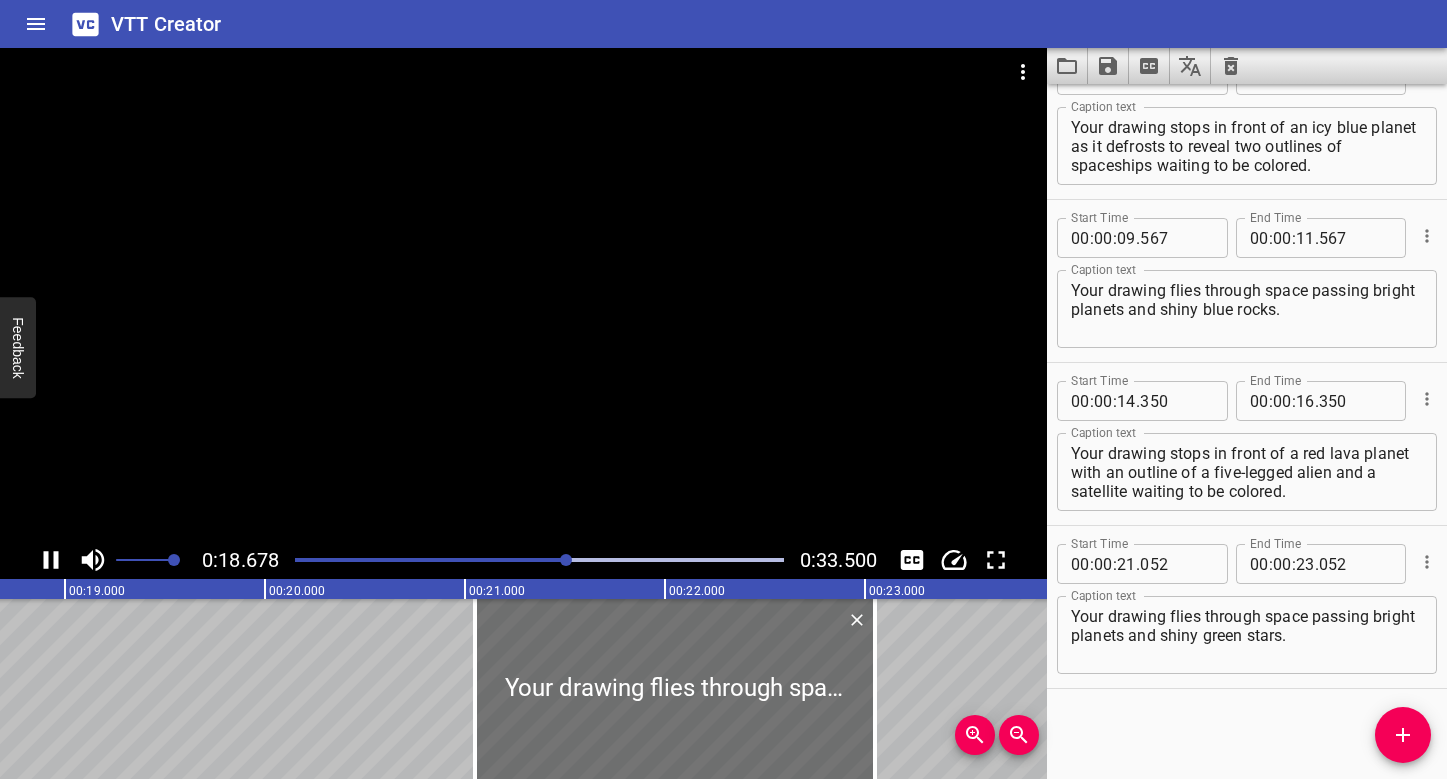 click at bounding box center [539, 560] 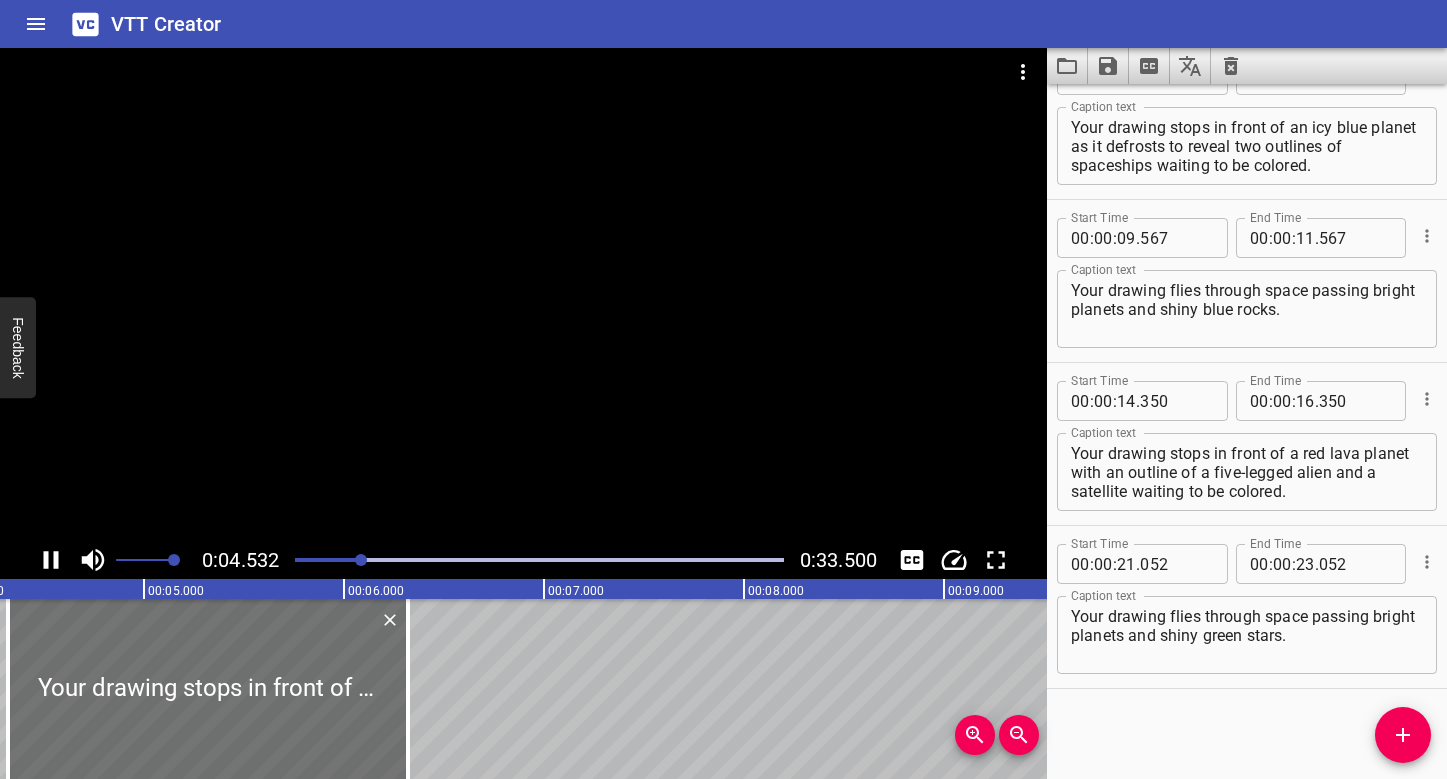 scroll, scrollTop: 0, scrollLeft: 906, axis: horizontal 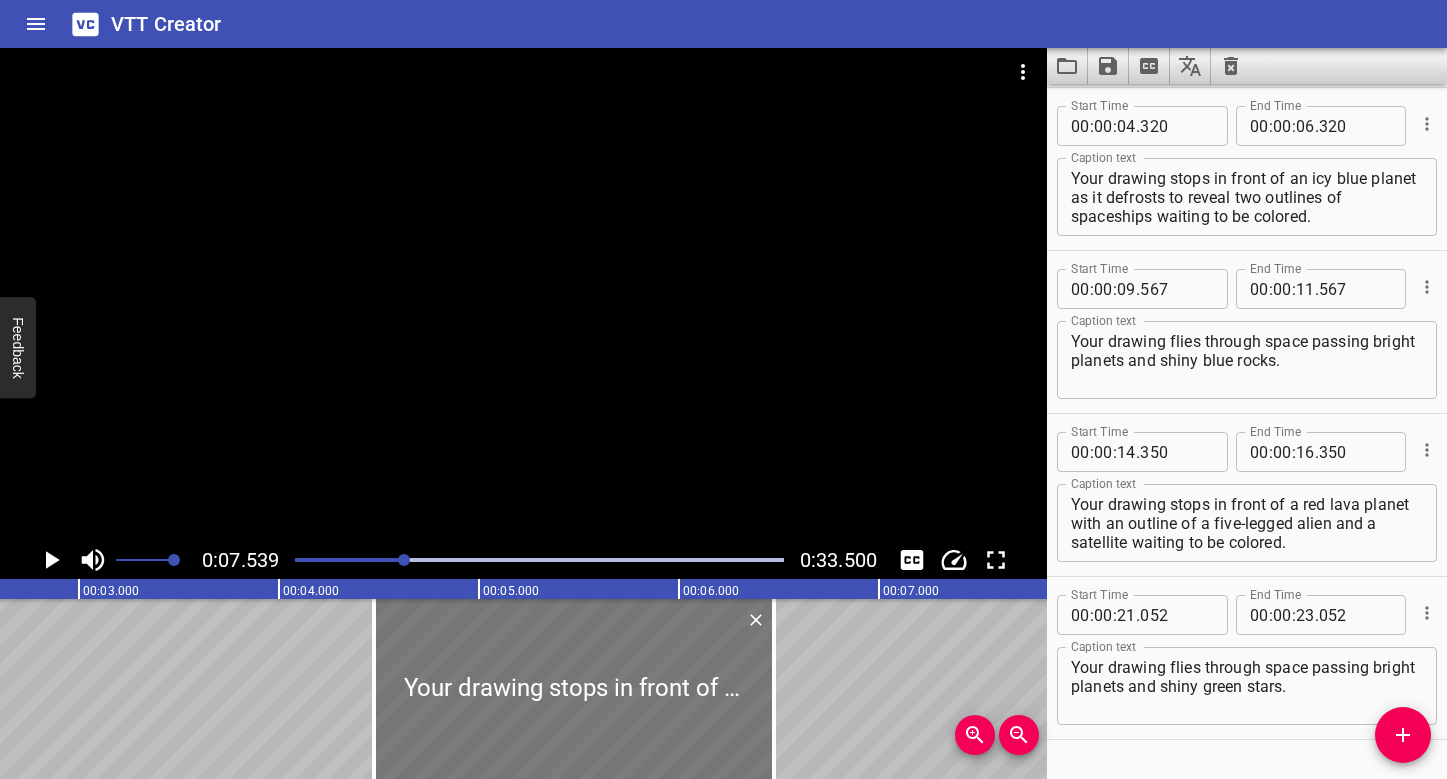 drag, startPoint x: 675, startPoint y: 699, endPoint x: 706, endPoint y: 696, distance: 31.144823 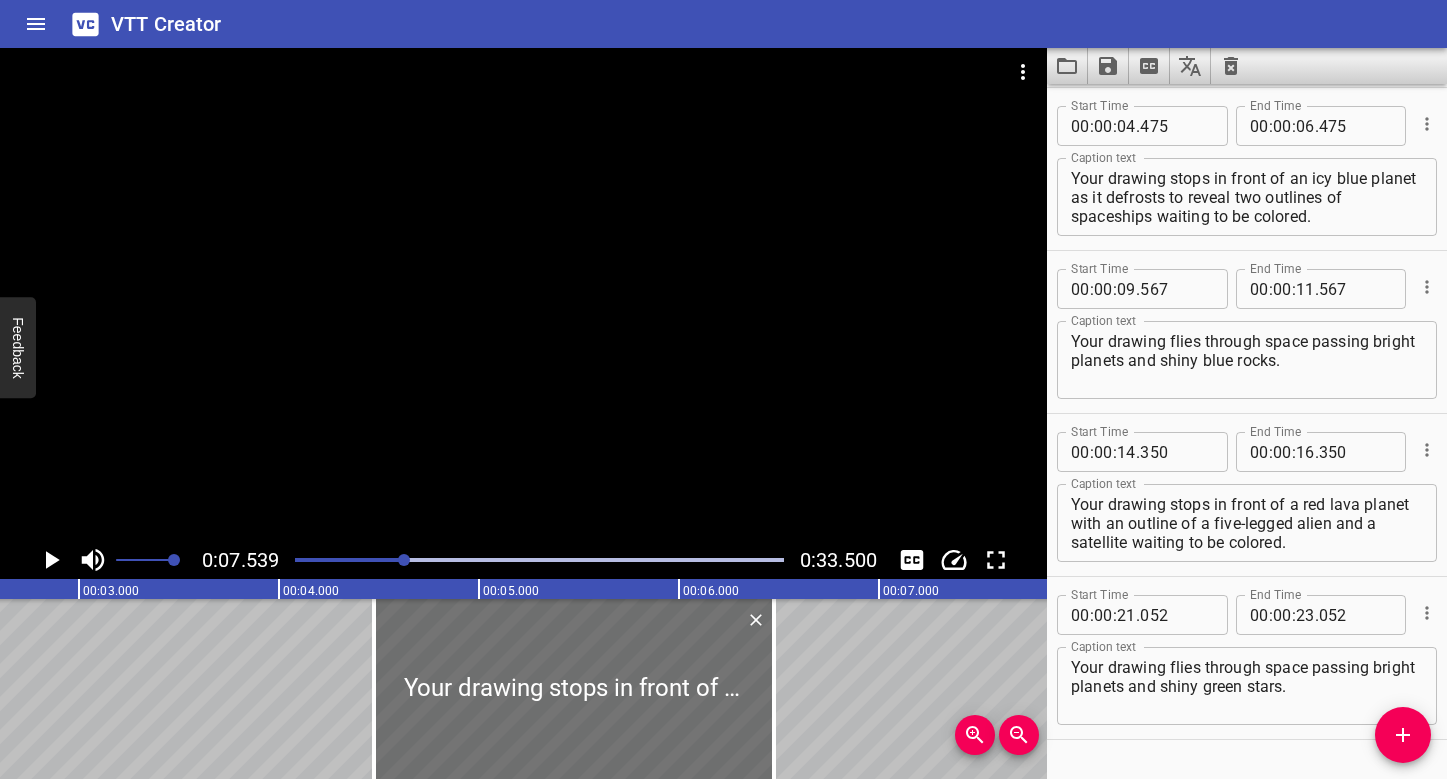 click at bounding box center [539, 560] 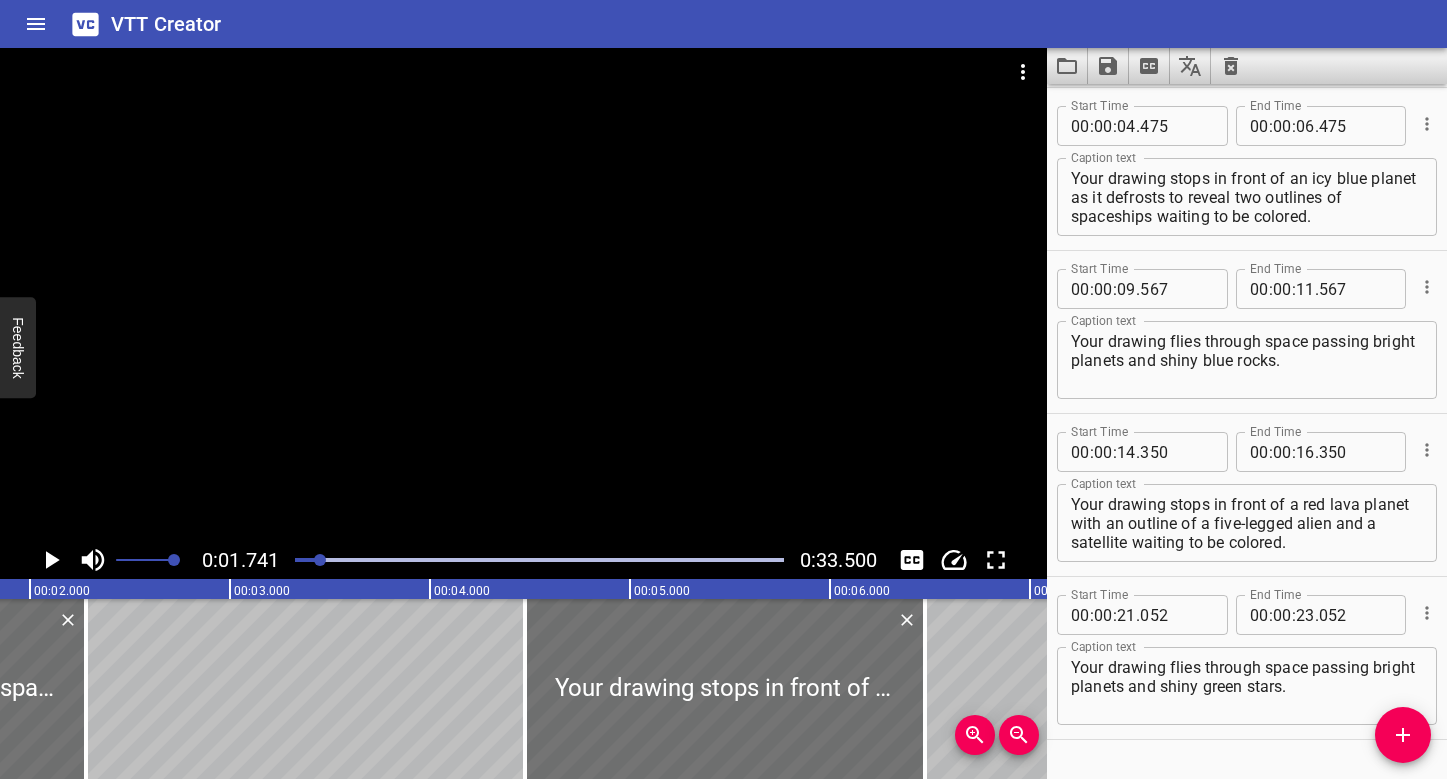 scroll, scrollTop: 0, scrollLeft: 348, axis: horizontal 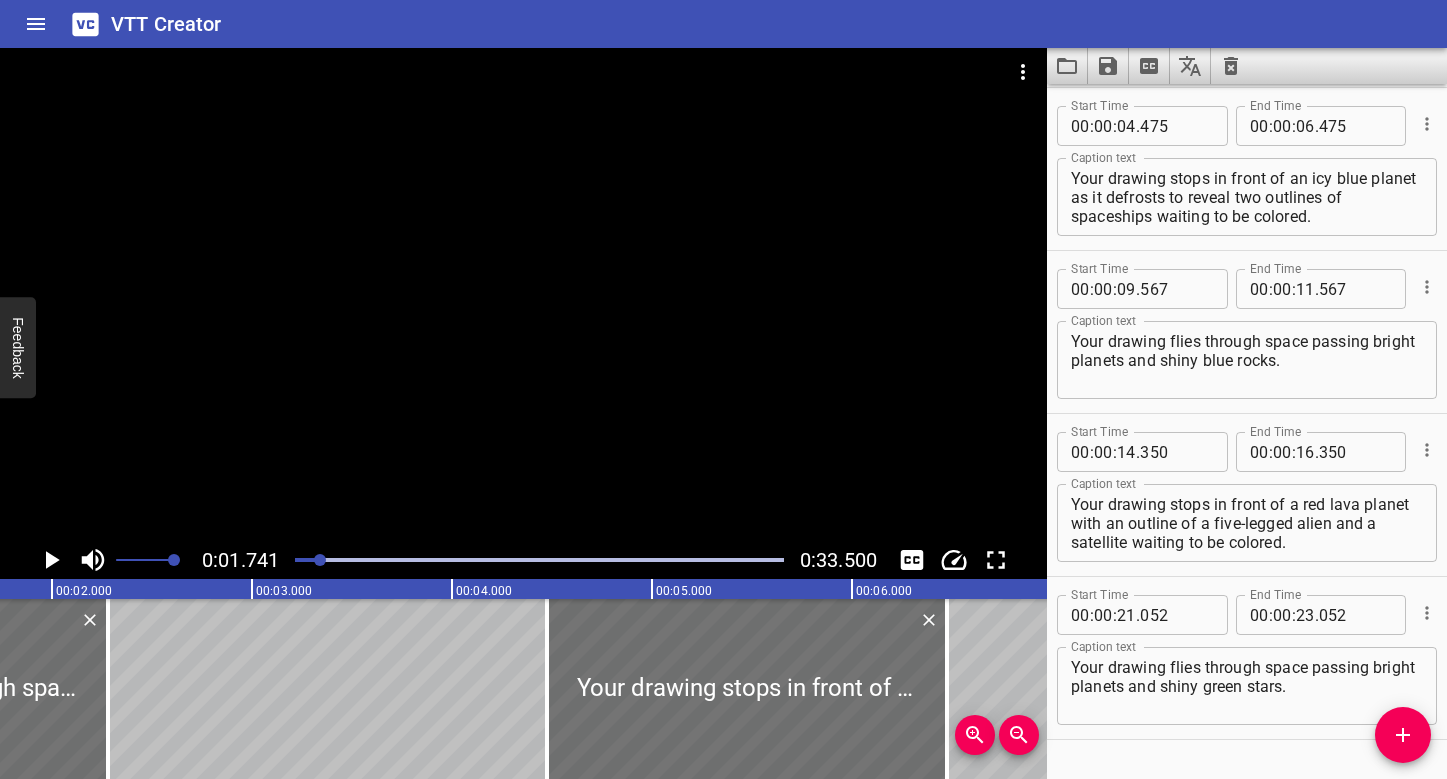 click at bounding box center [539, 560] 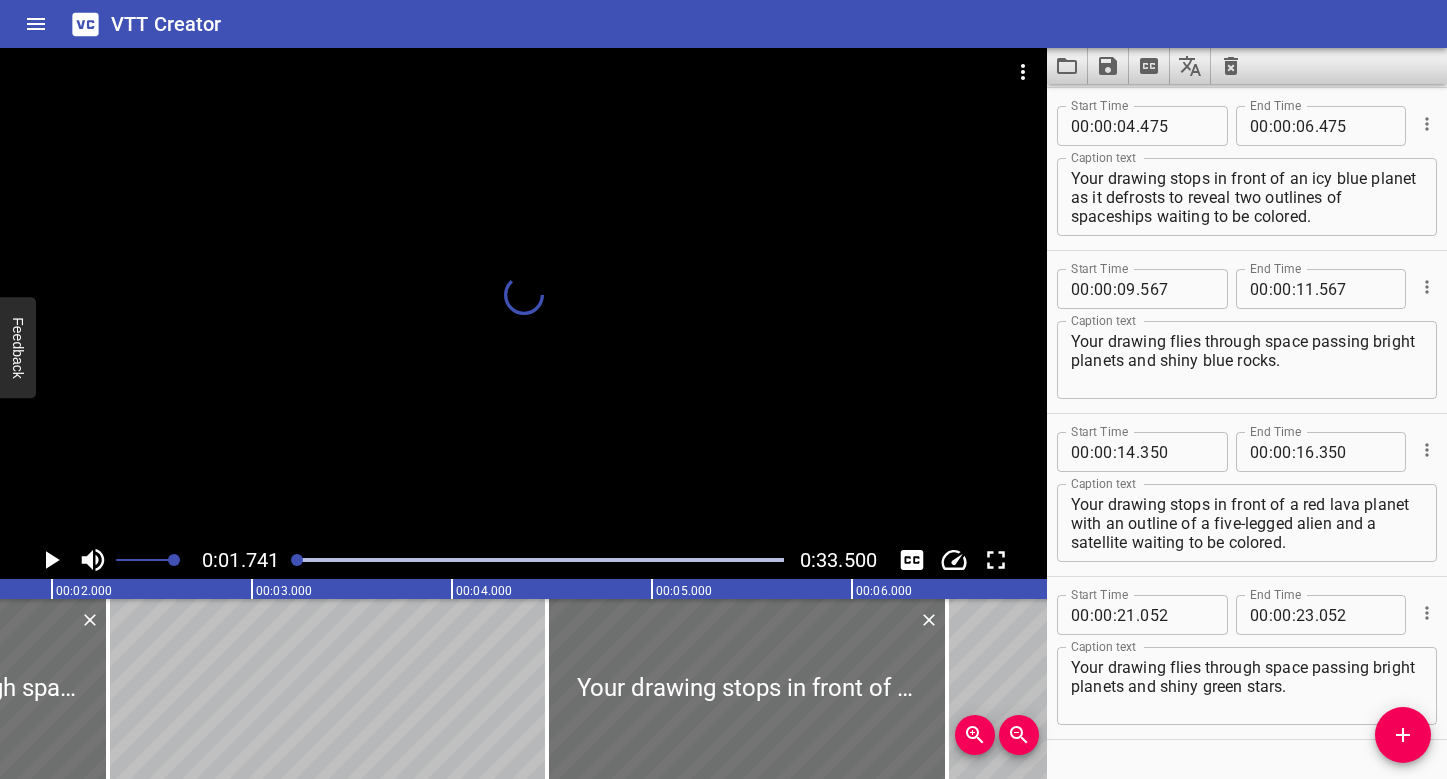 scroll, scrollTop: 0, scrollLeft: 85, axis: horizontal 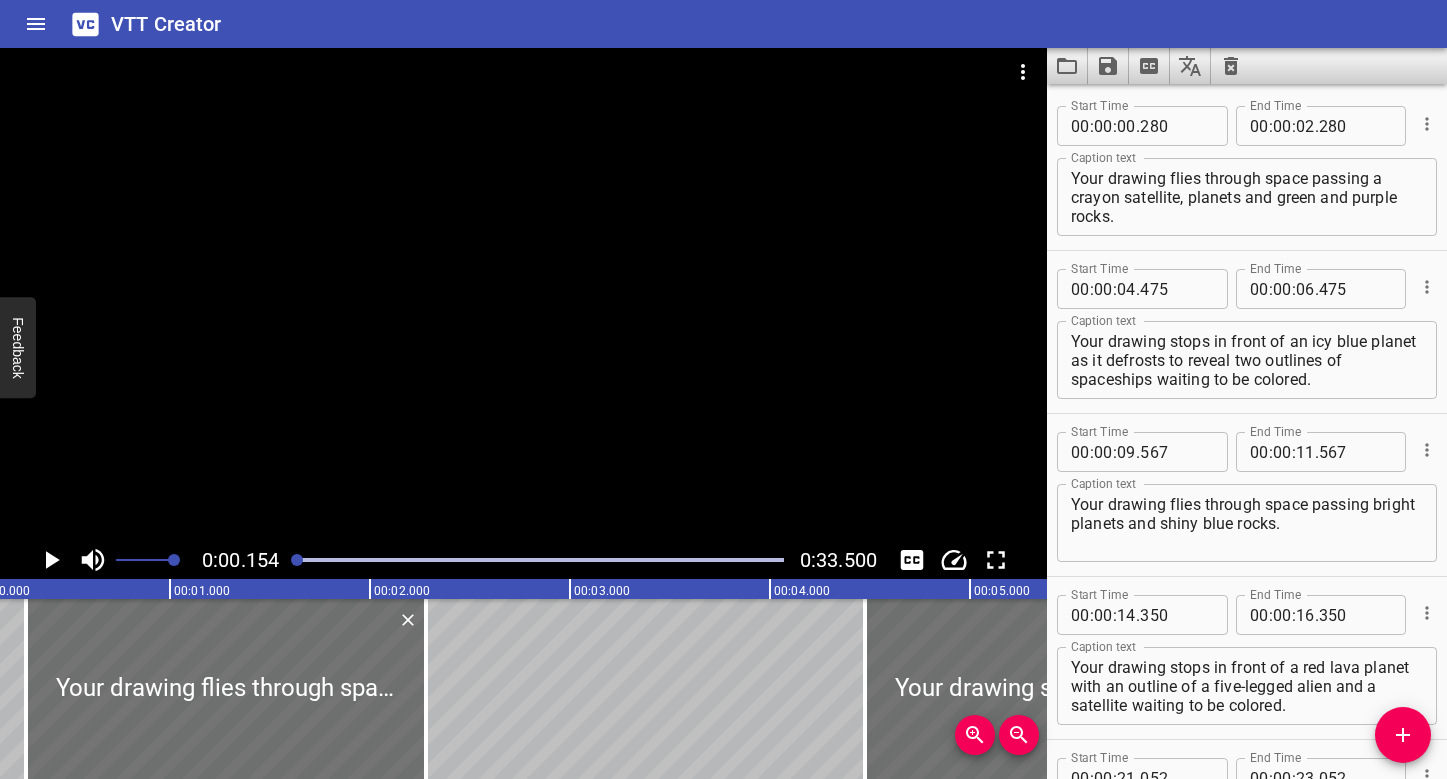 click at bounding box center (523, 294) 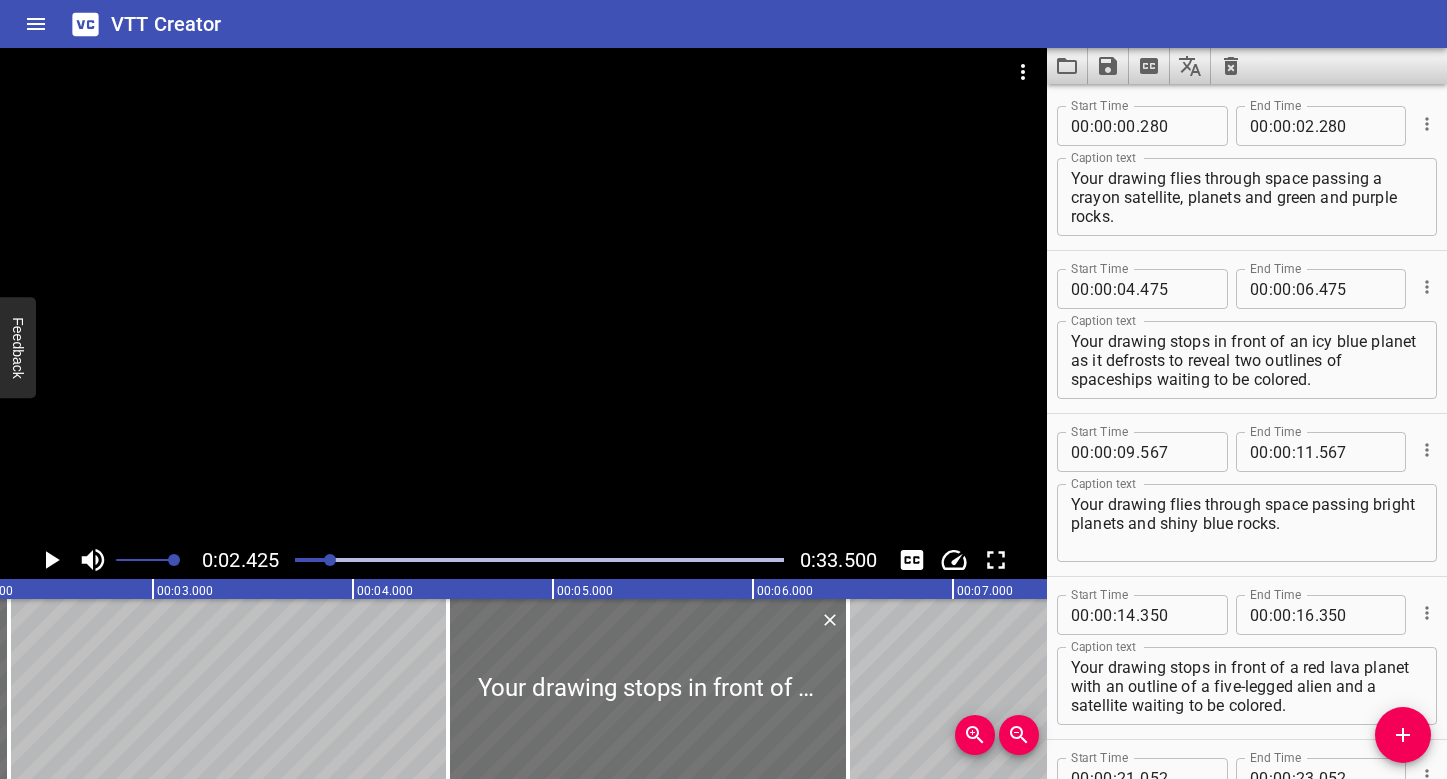 scroll, scrollTop: 0, scrollLeft: 484, axis: horizontal 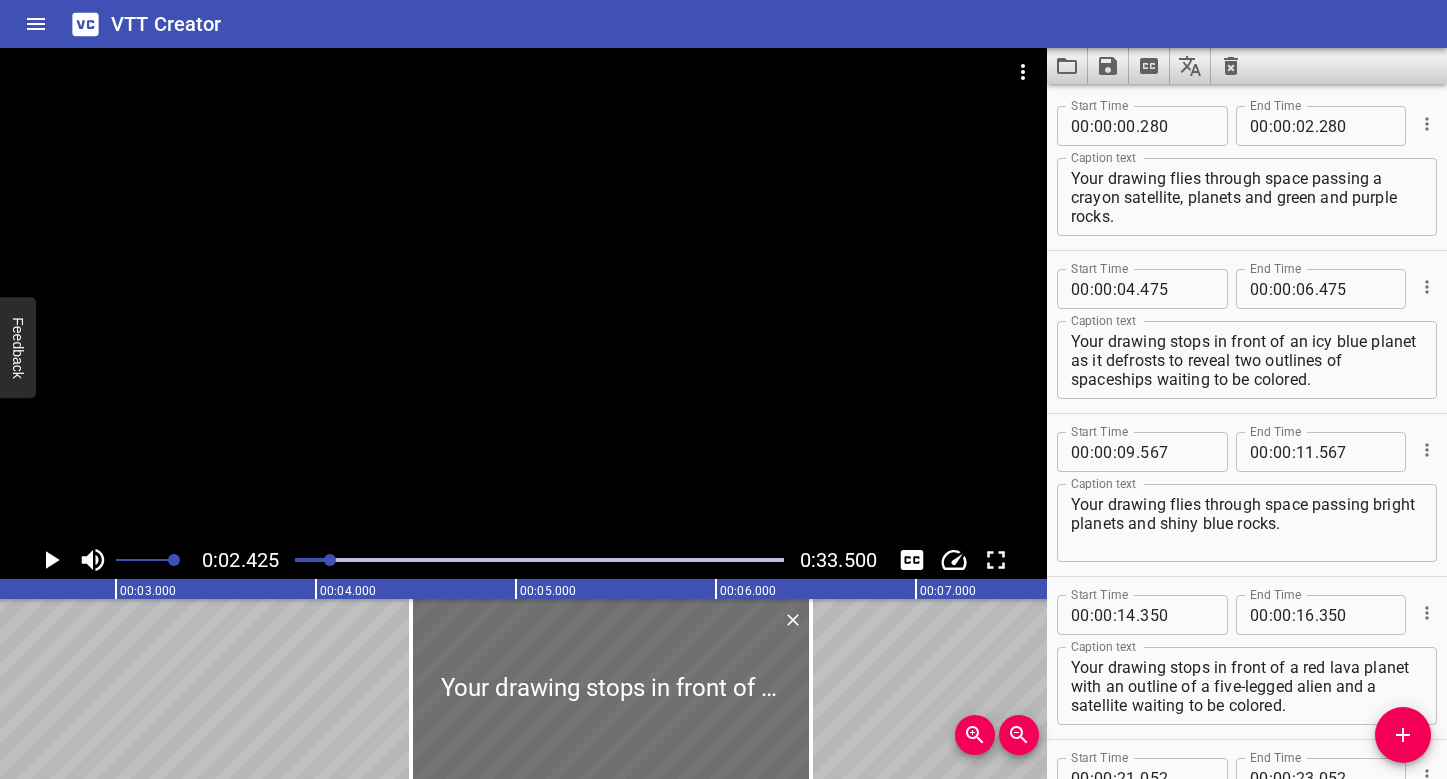 click at bounding box center (539, 560) 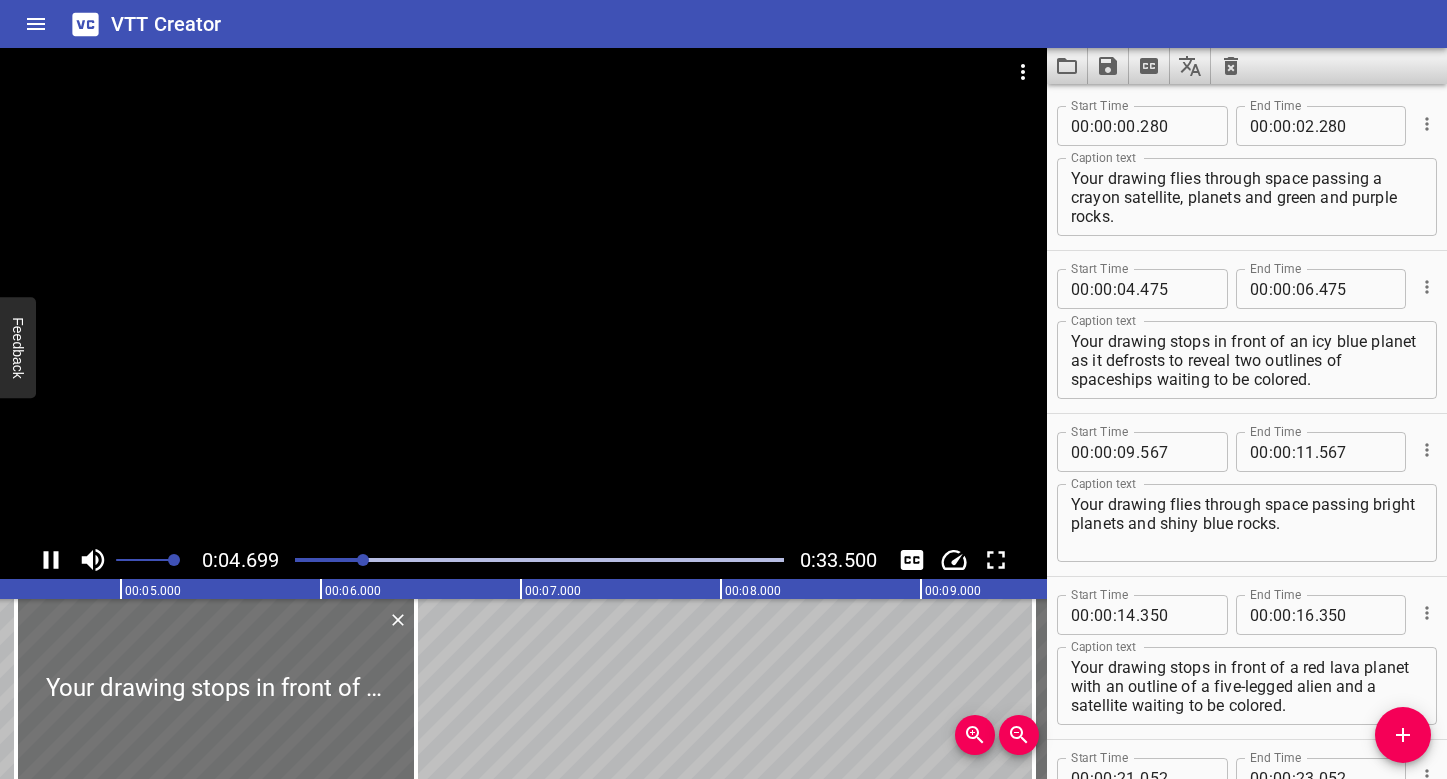 scroll, scrollTop: 0, scrollLeft: 939, axis: horizontal 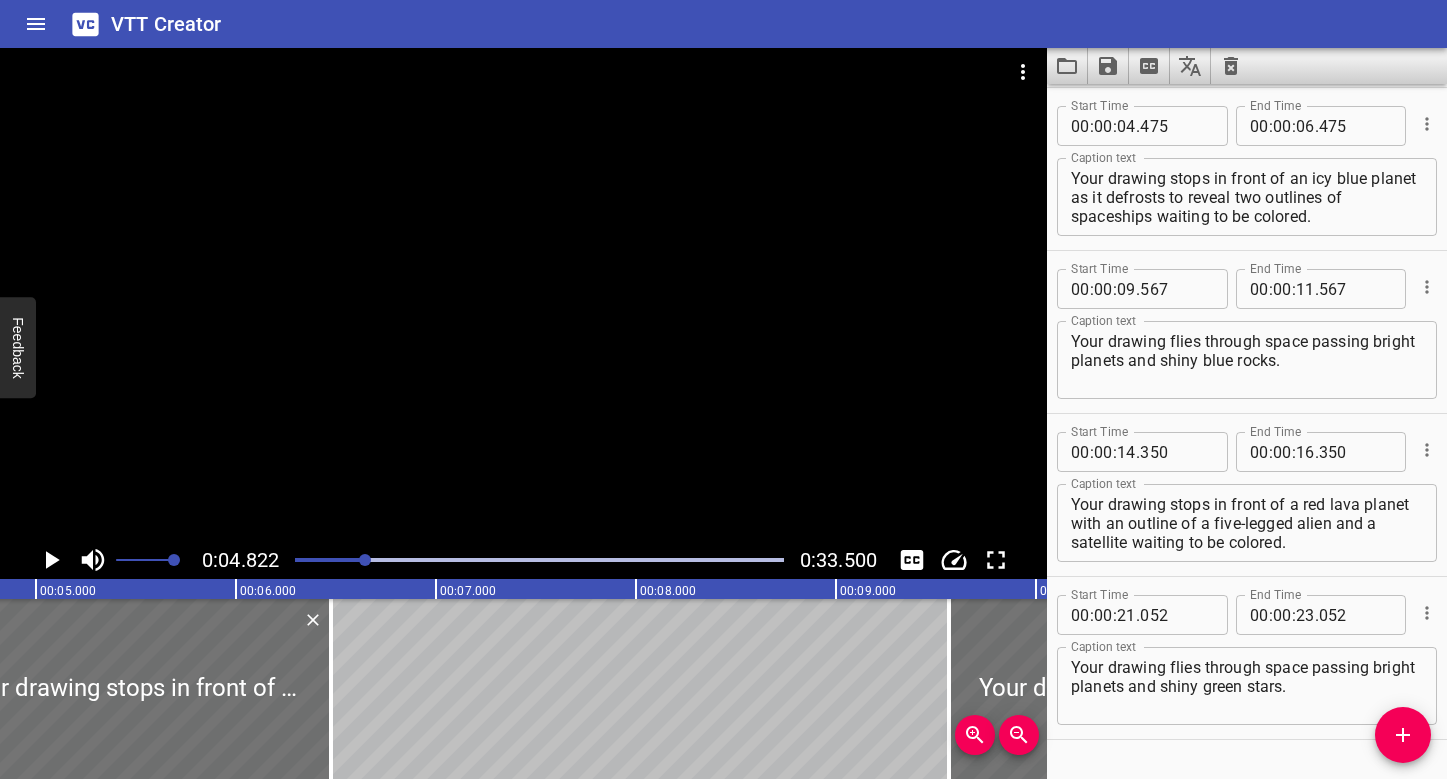 click at bounding box center [539, 560] 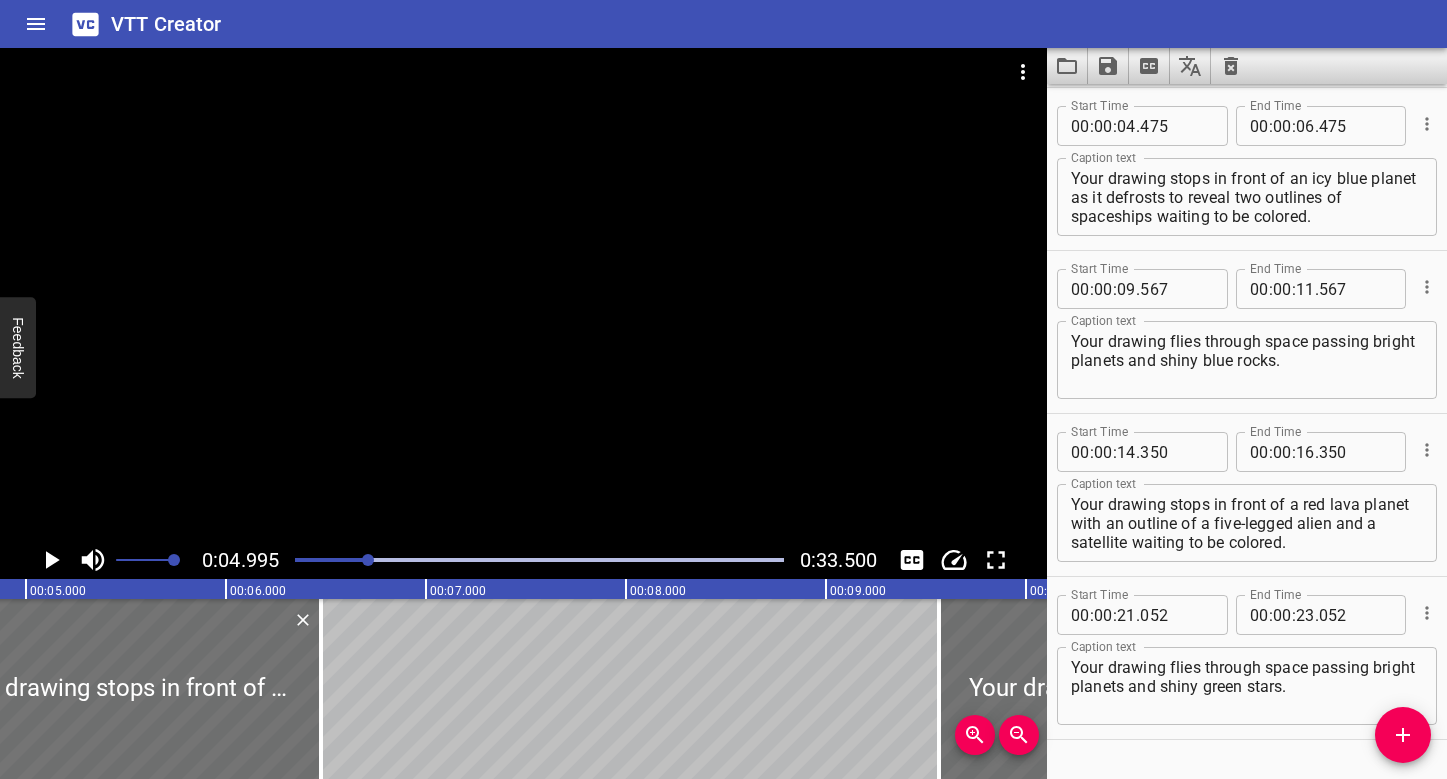 scroll, scrollTop: 0, scrollLeft: 998, axis: horizontal 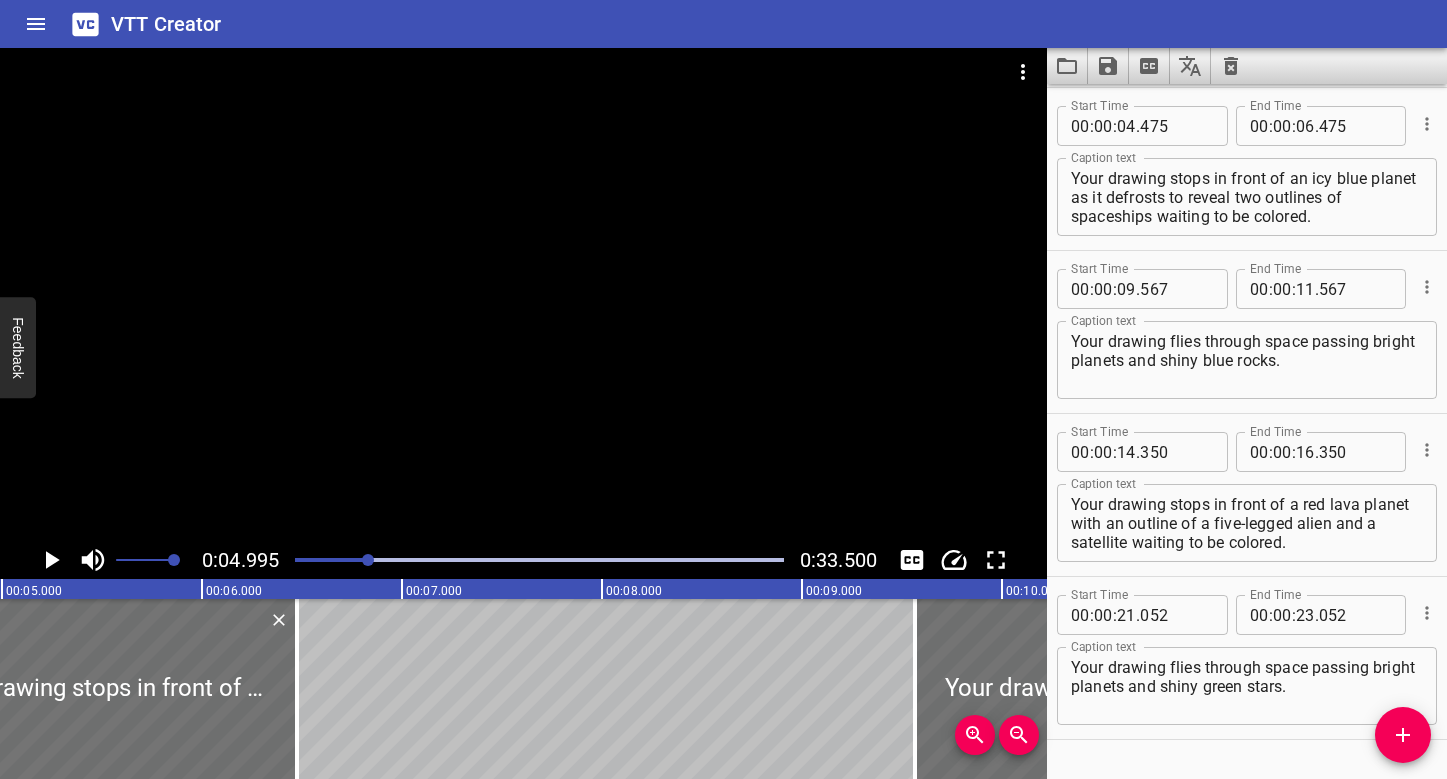 click at bounding box center (123, 560) 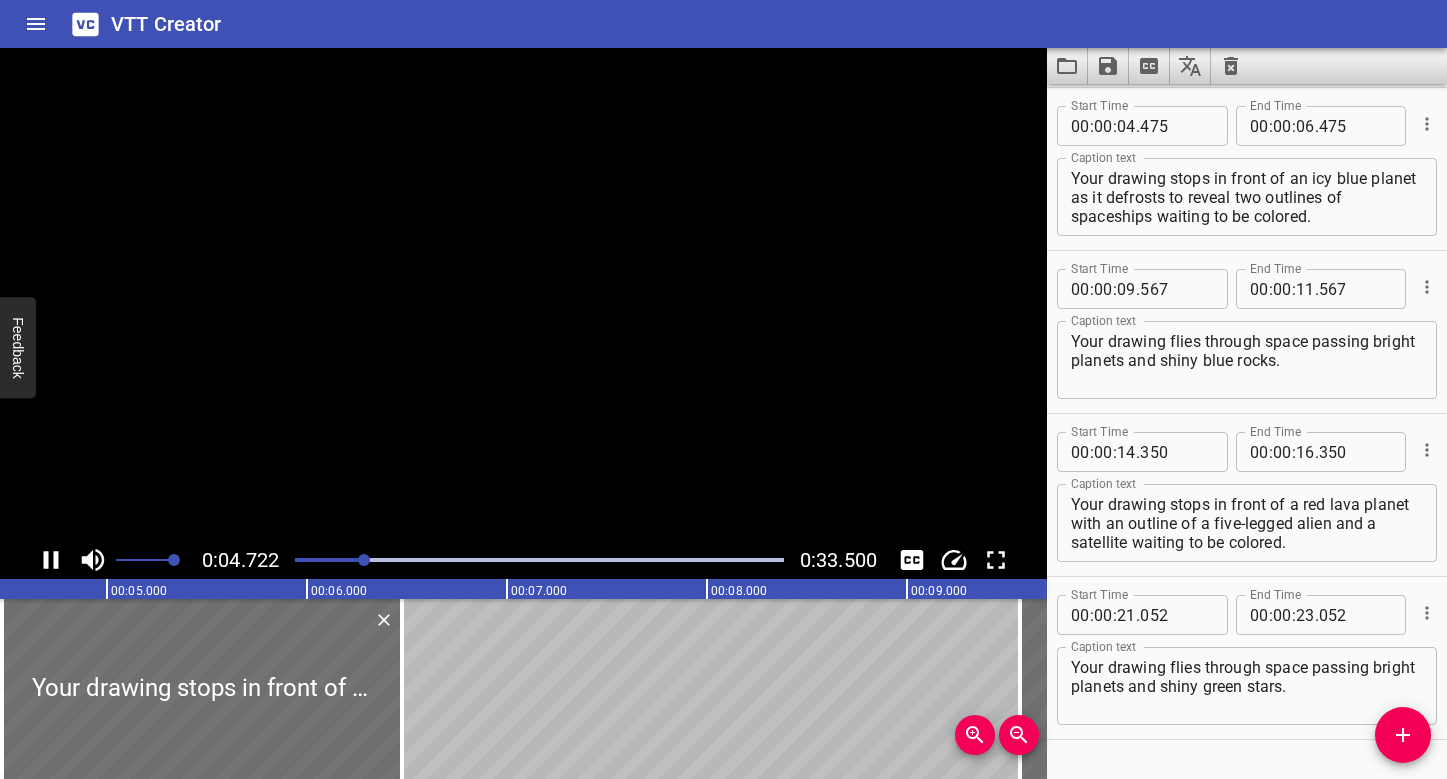 scroll, scrollTop: 0, scrollLeft: 951, axis: horizontal 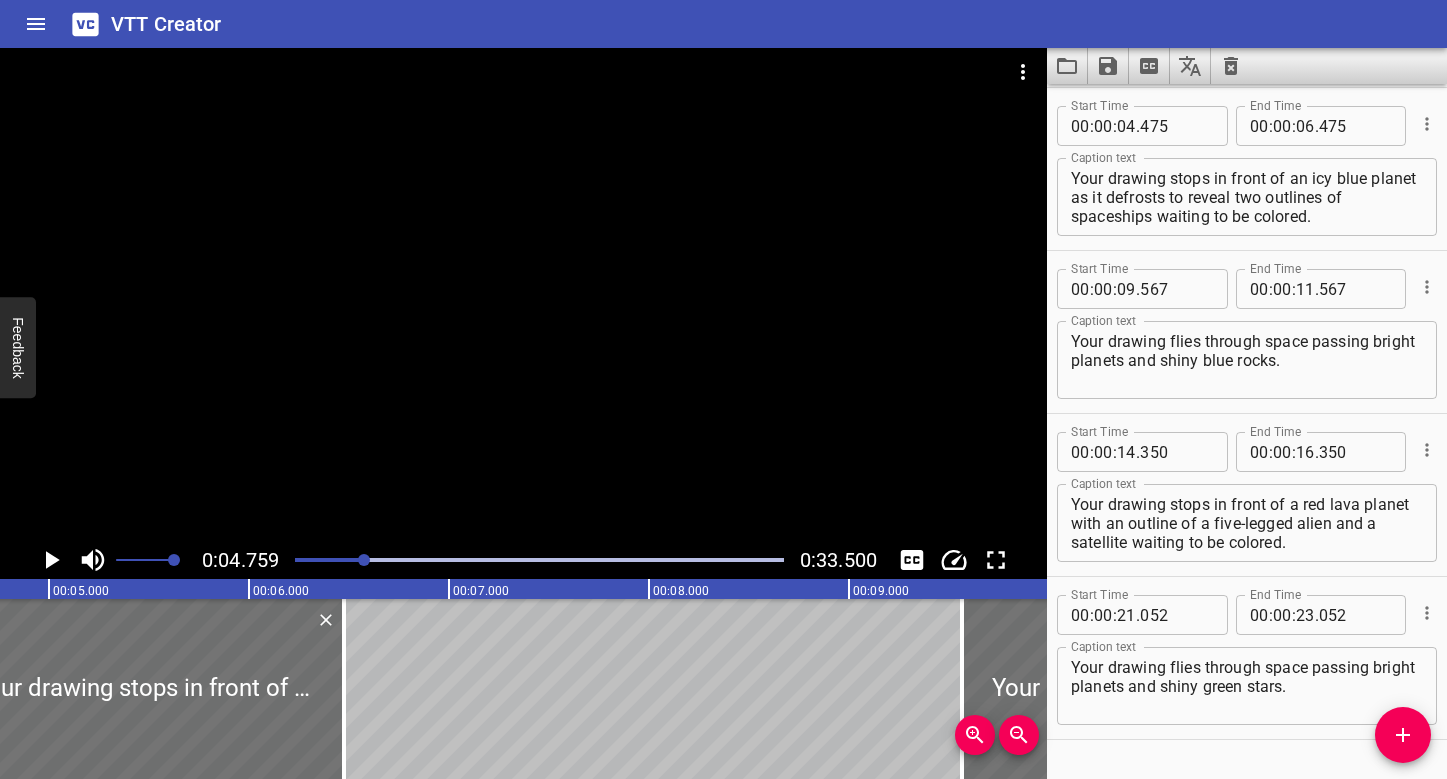 click at bounding box center [539, 560] 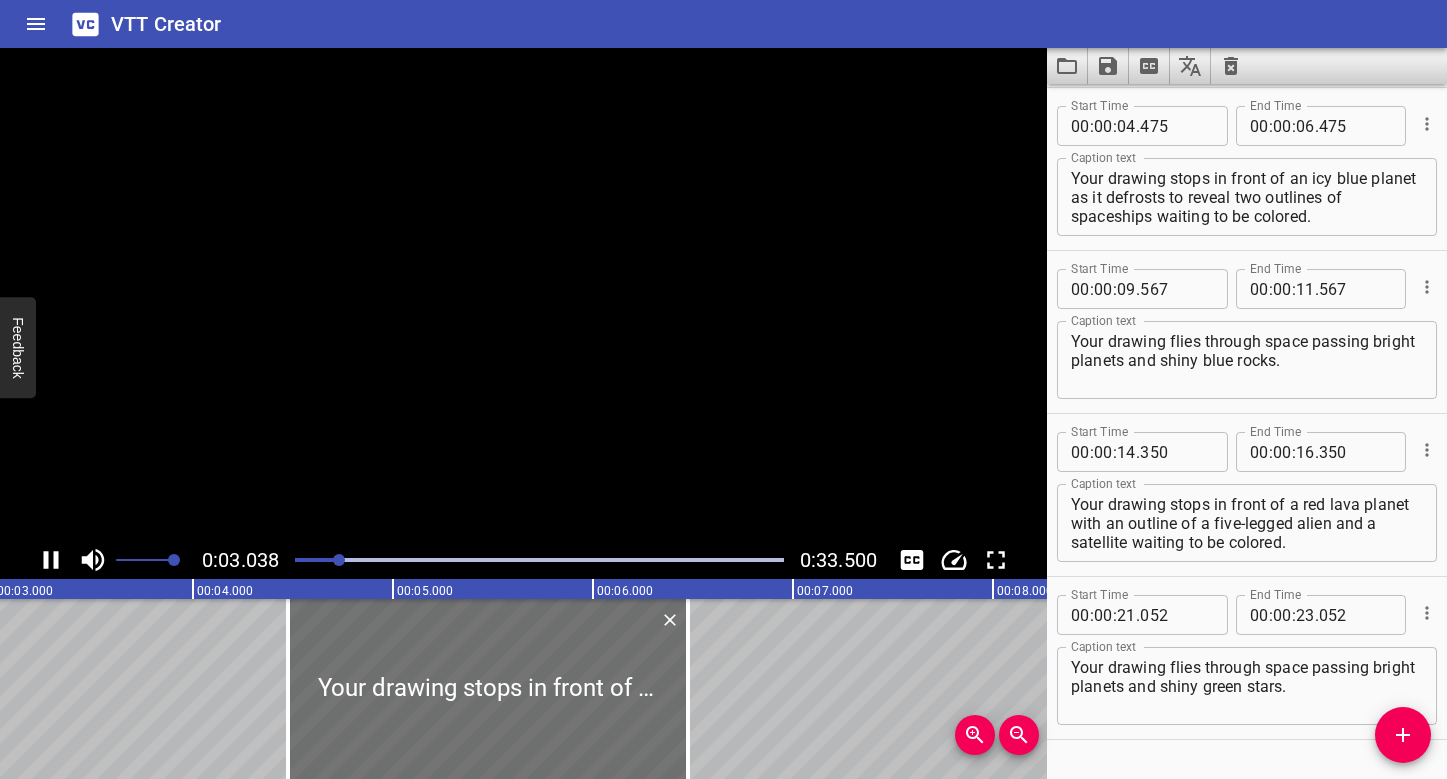 scroll, scrollTop: 0, scrollLeft: 657, axis: horizontal 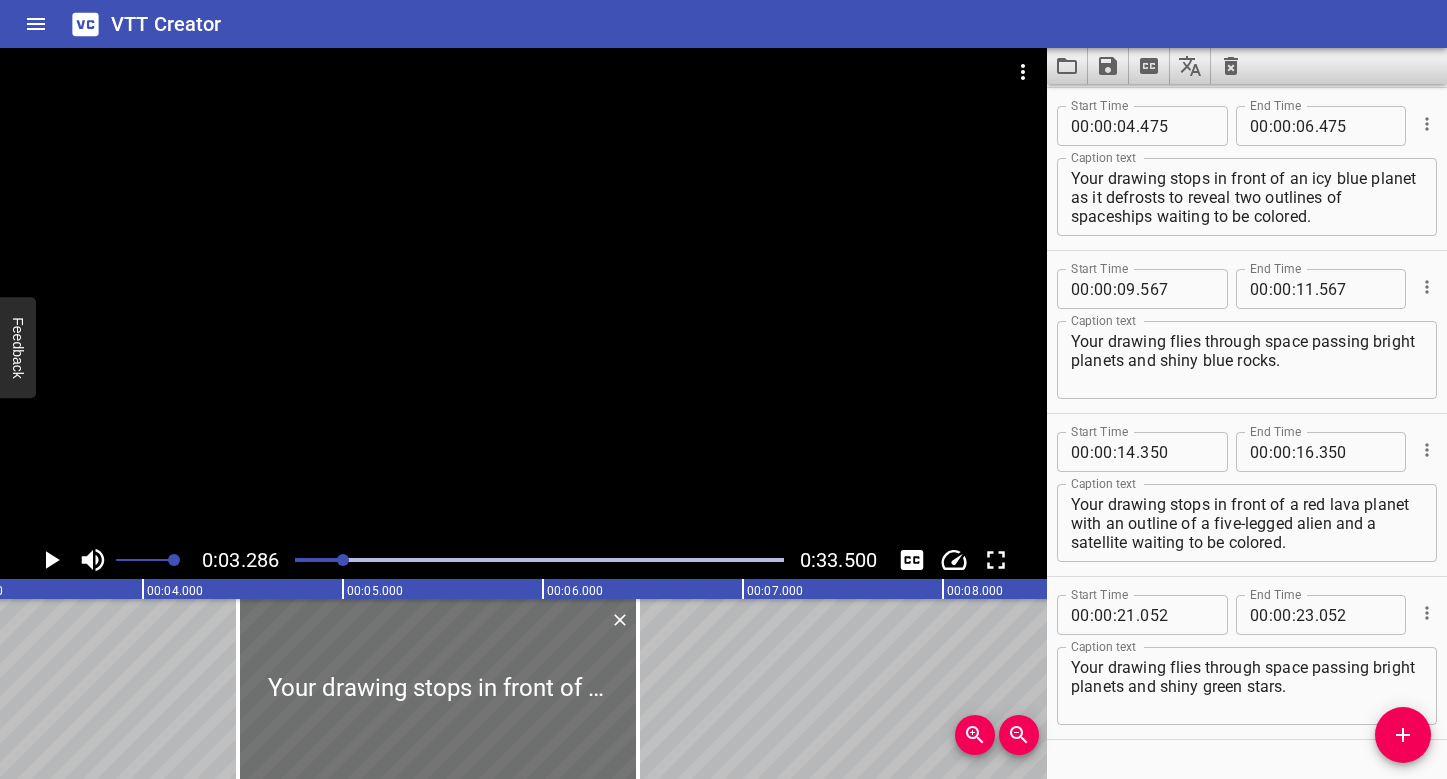 click at bounding box center (539, 560) 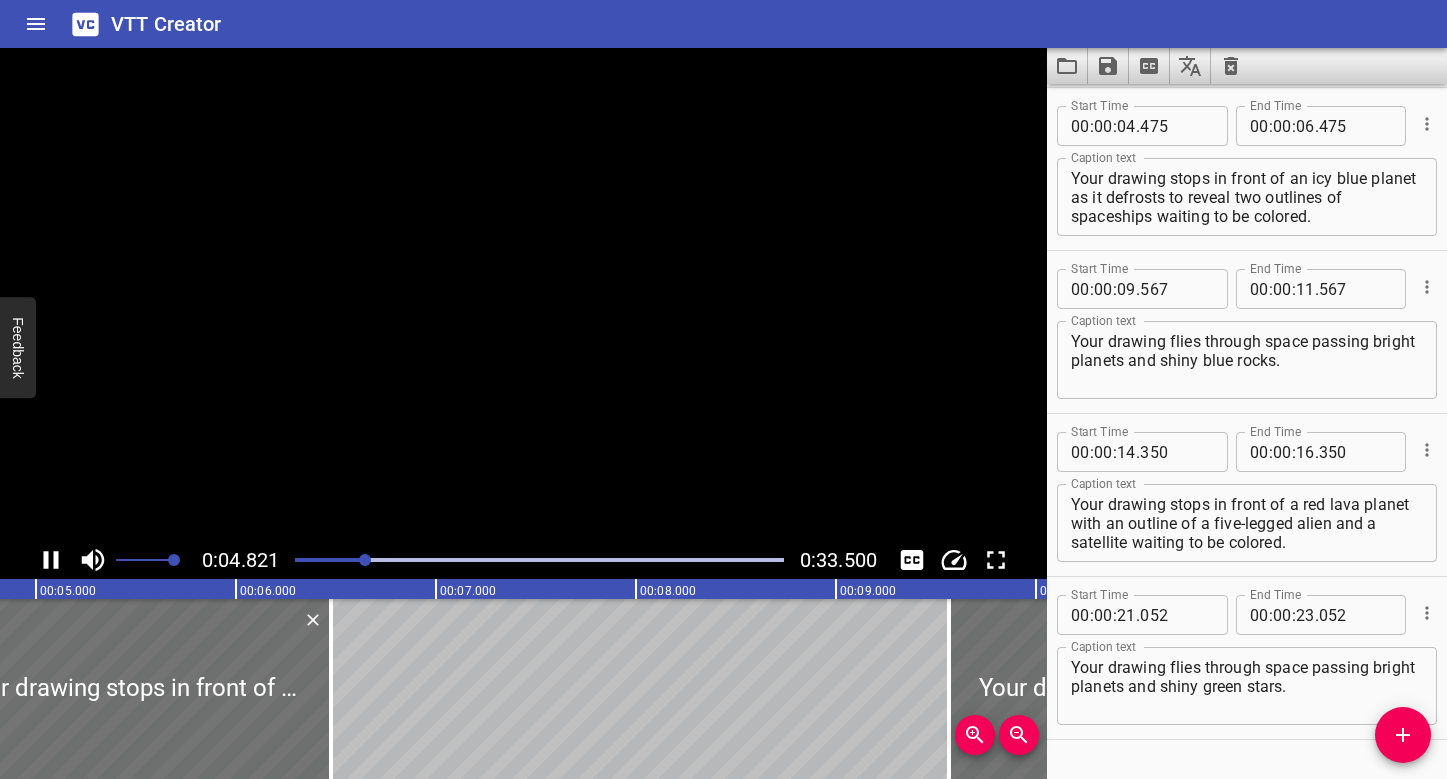 scroll, scrollTop: 0, scrollLeft: 1013, axis: horizontal 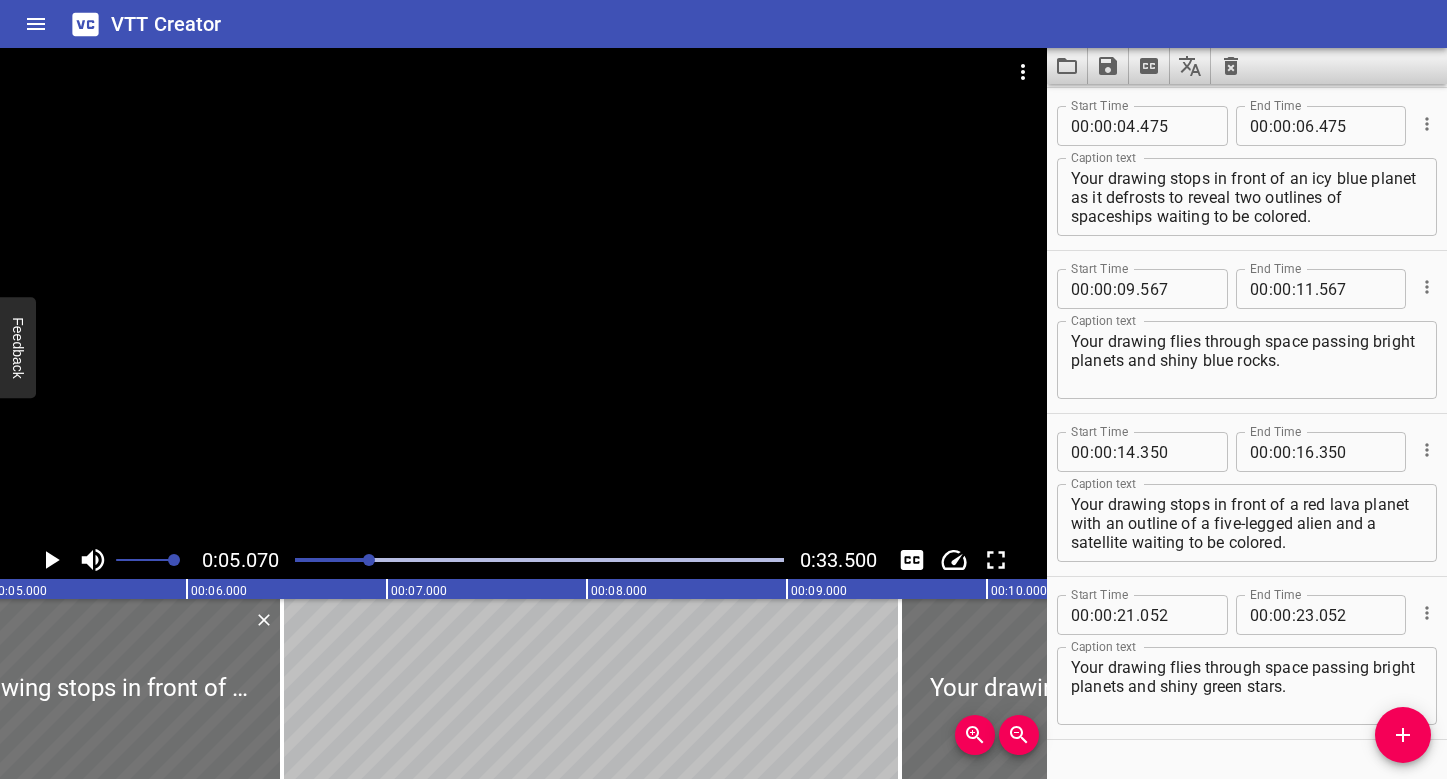 click at bounding box center [539, 560] 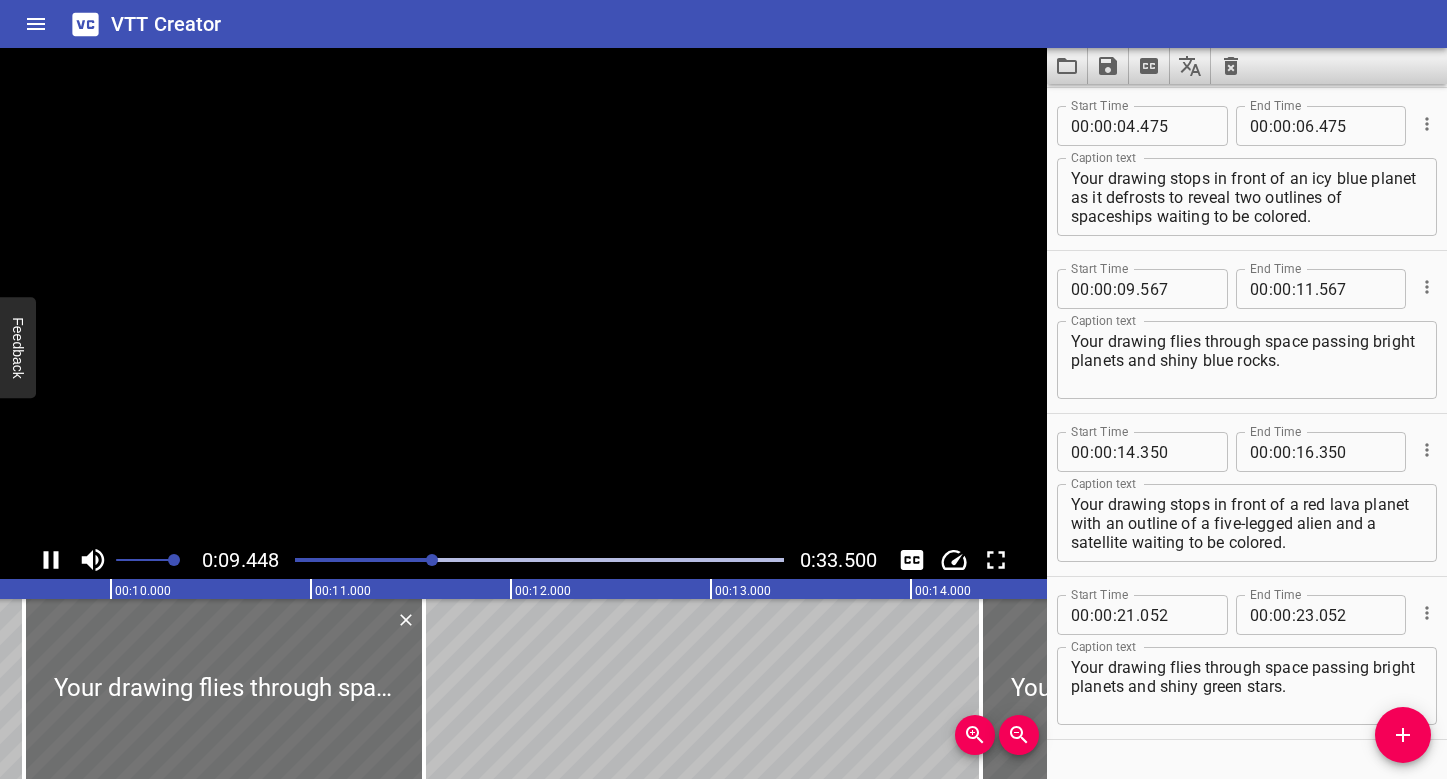 scroll, scrollTop: 0, scrollLeft: 1939, axis: horizontal 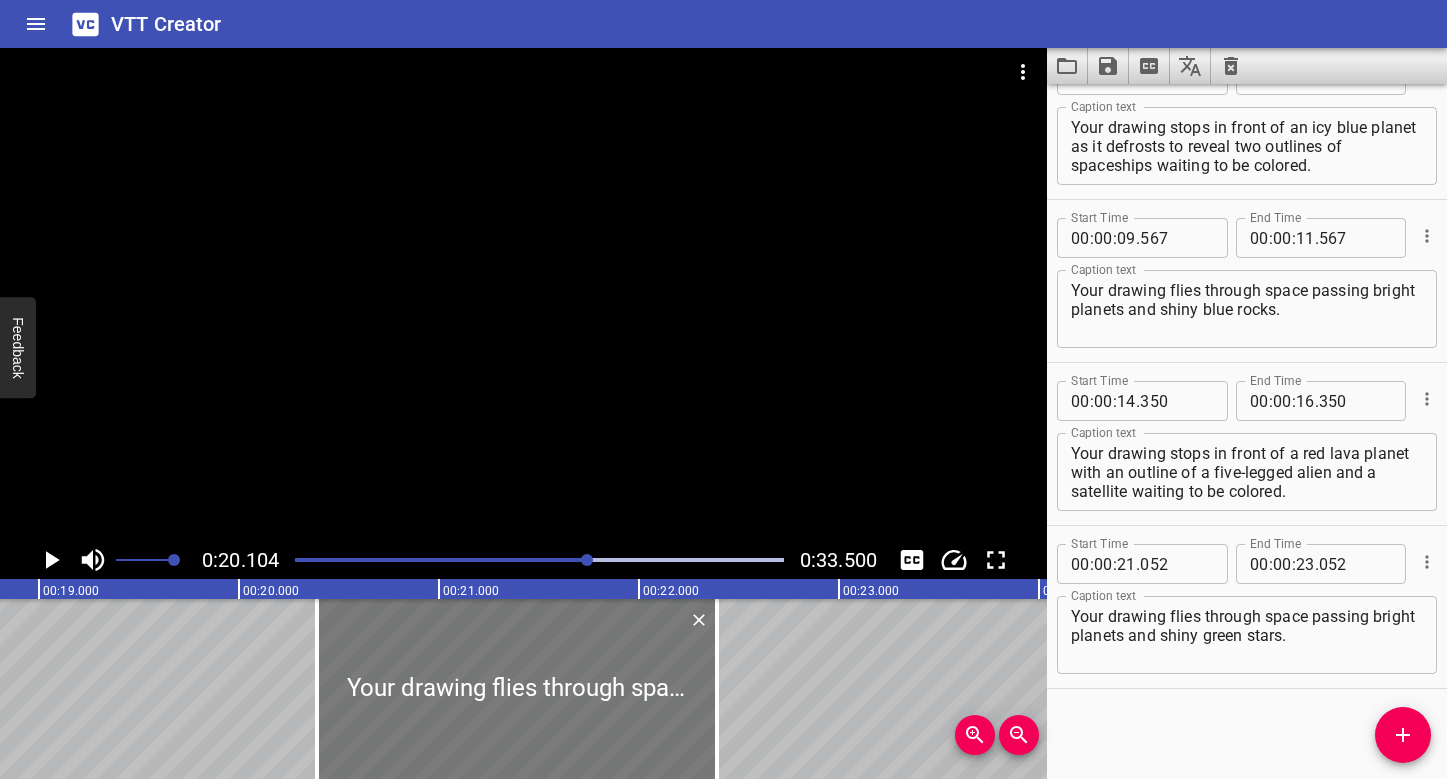 drag, startPoint x: 577, startPoint y: 662, endPoint x: 428, endPoint y: 654, distance: 149.21461 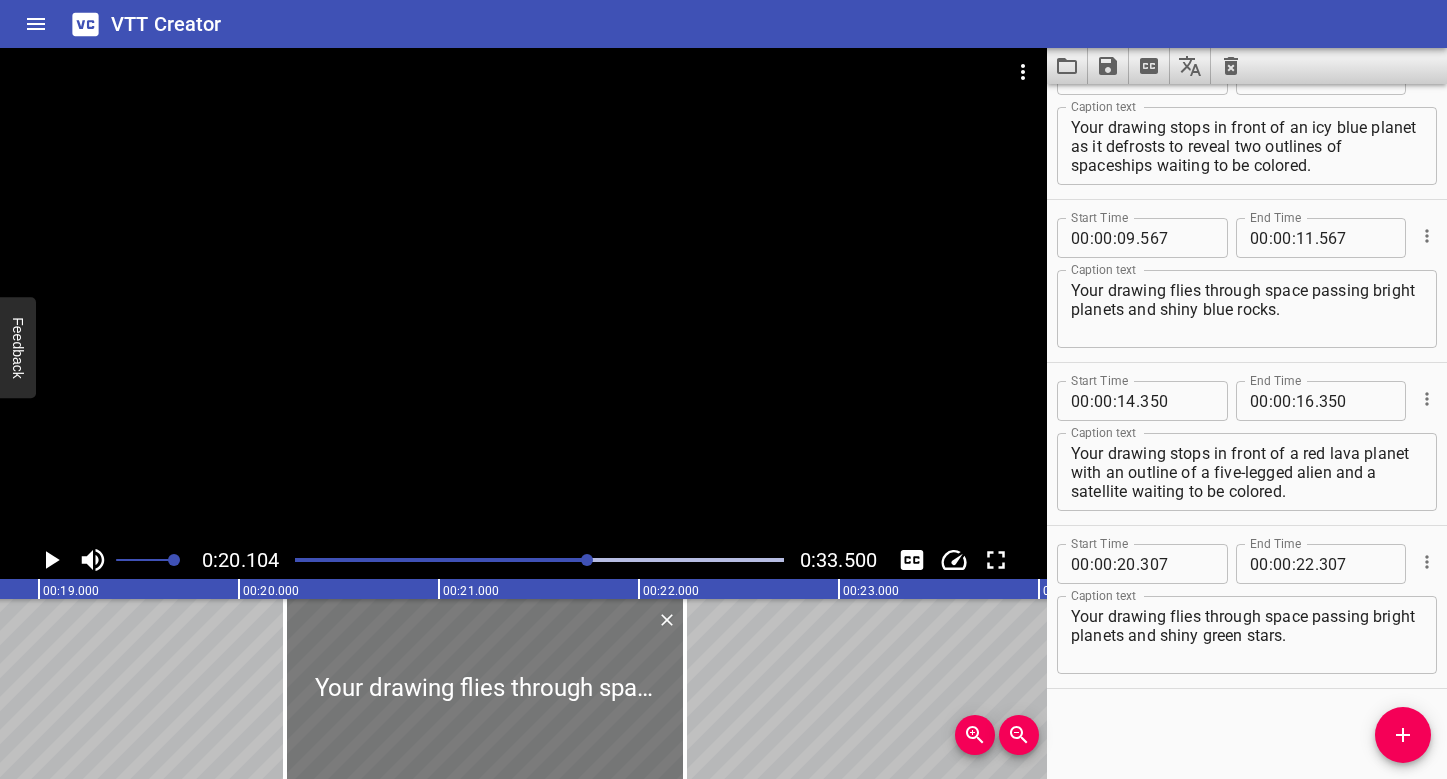drag, startPoint x: 459, startPoint y: 694, endPoint x: 444, endPoint y: 686, distance: 17 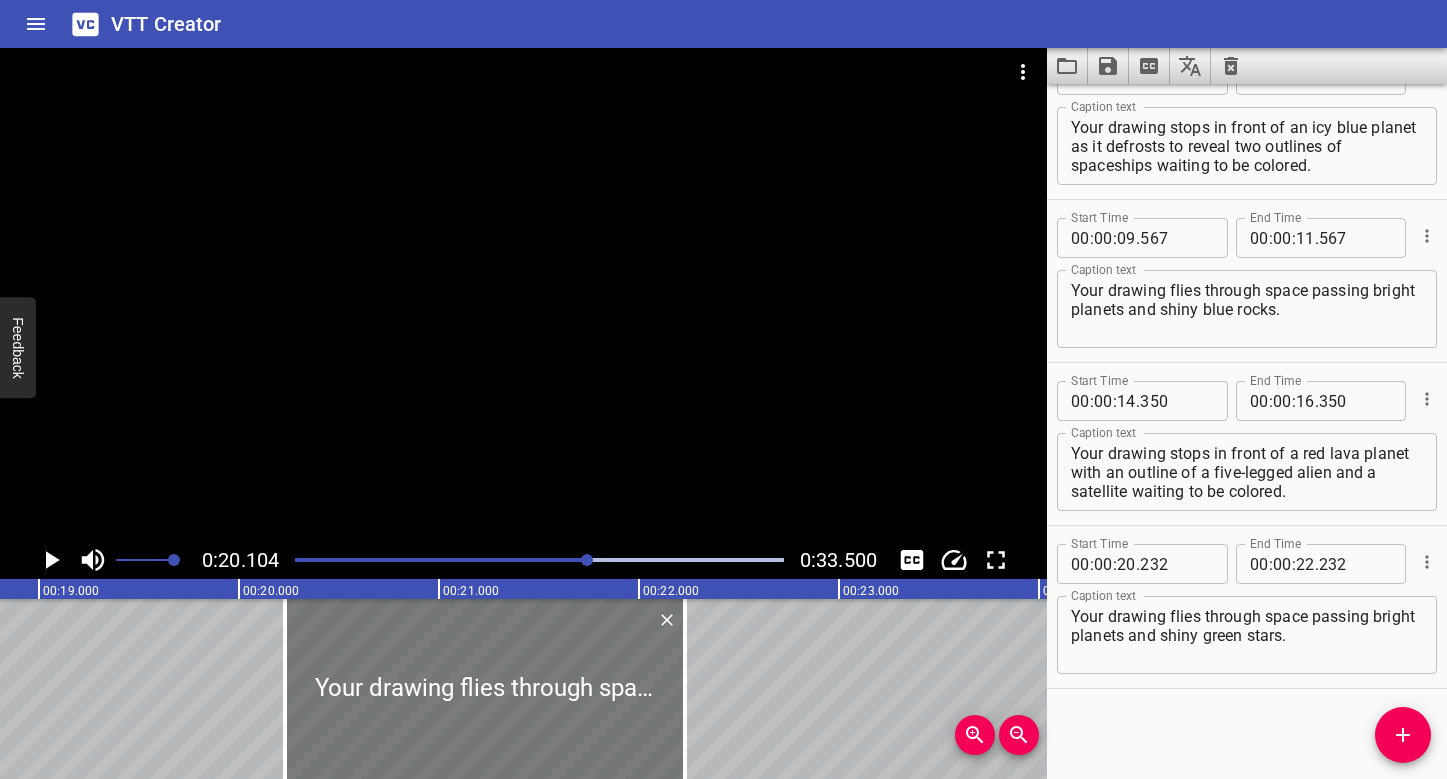 click at bounding box center [485, 689] 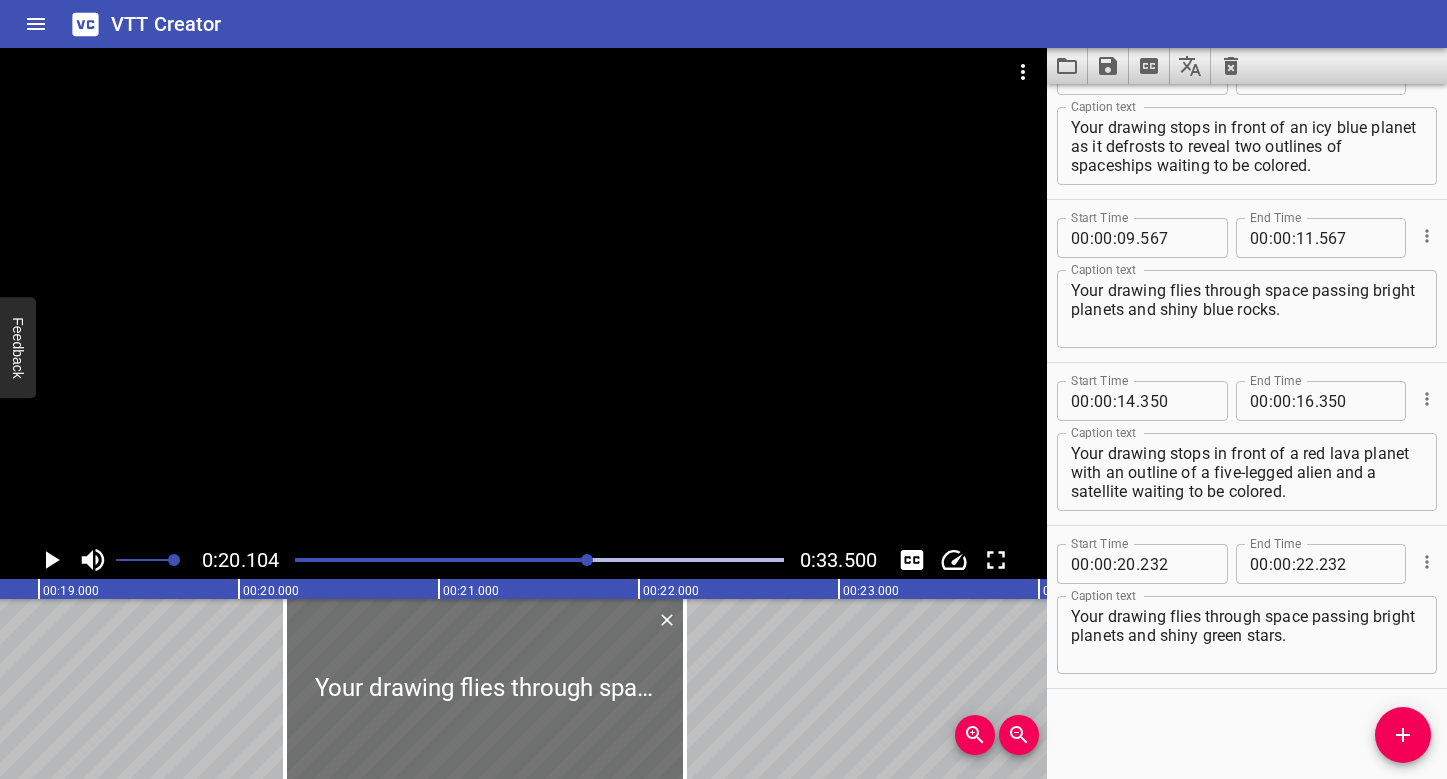click at bounding box center [539, 560] 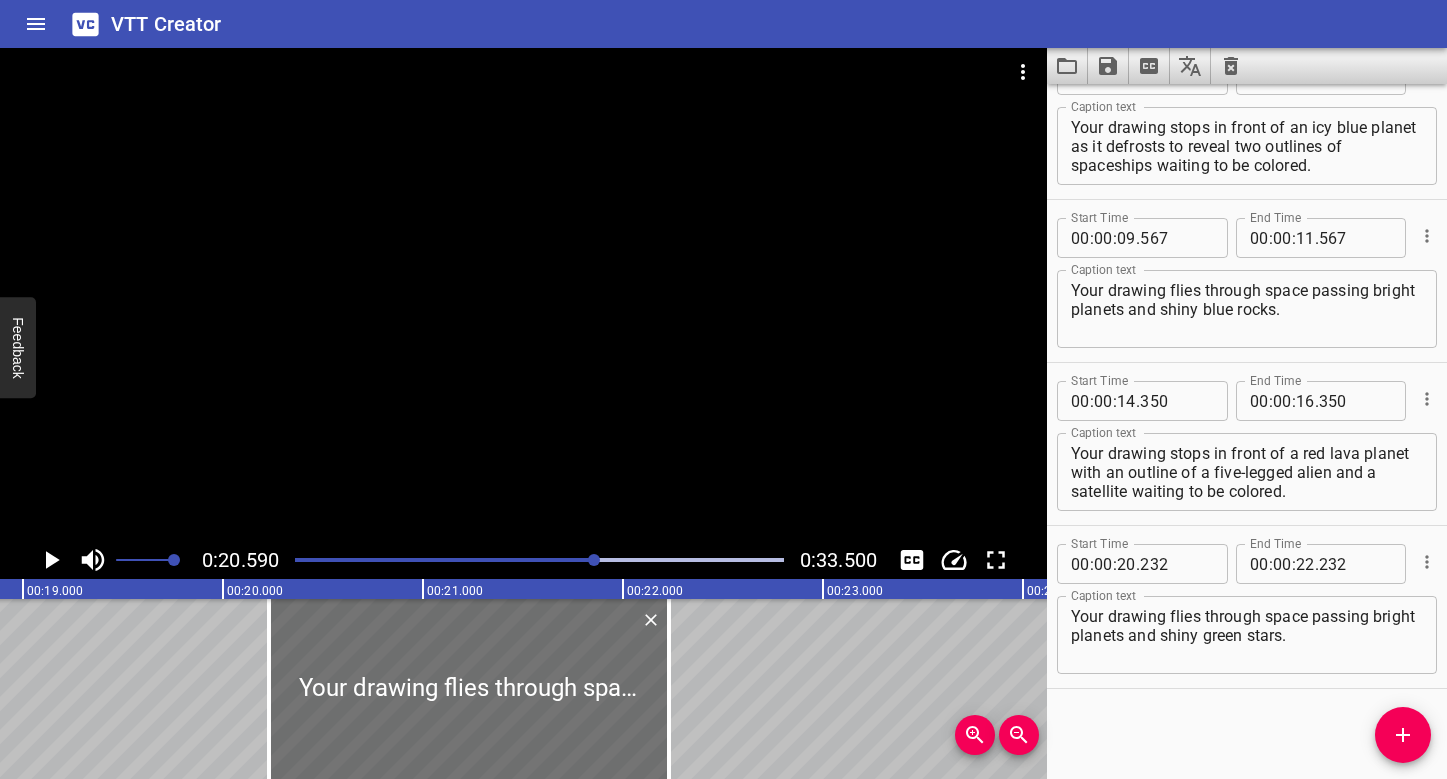 scroll, scrollTop: 0, scrollLeft: 3577, axis: horizontal 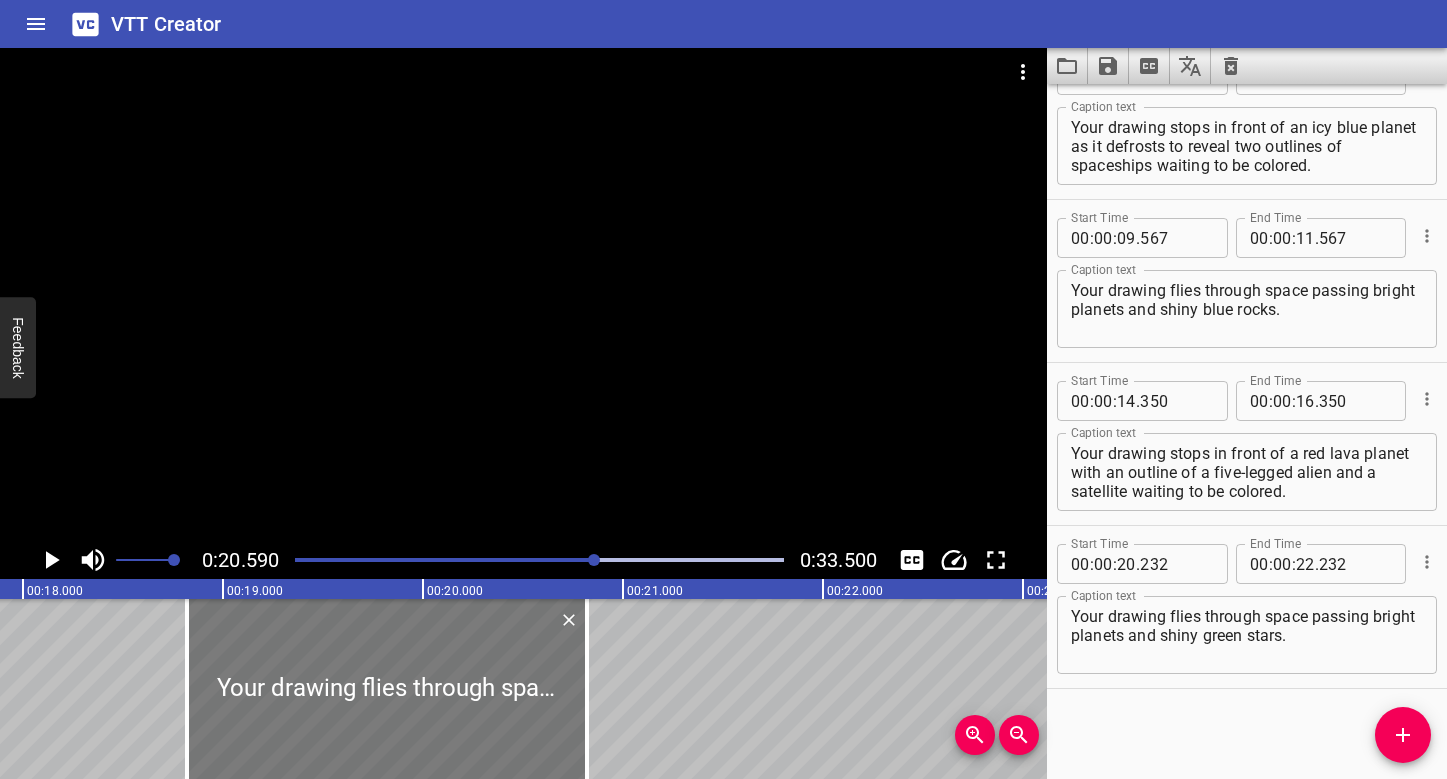drag, startPoint x: 608, startPoint y: 642, endPoint x: 315, endPoint y: 634, distance: 293.1092 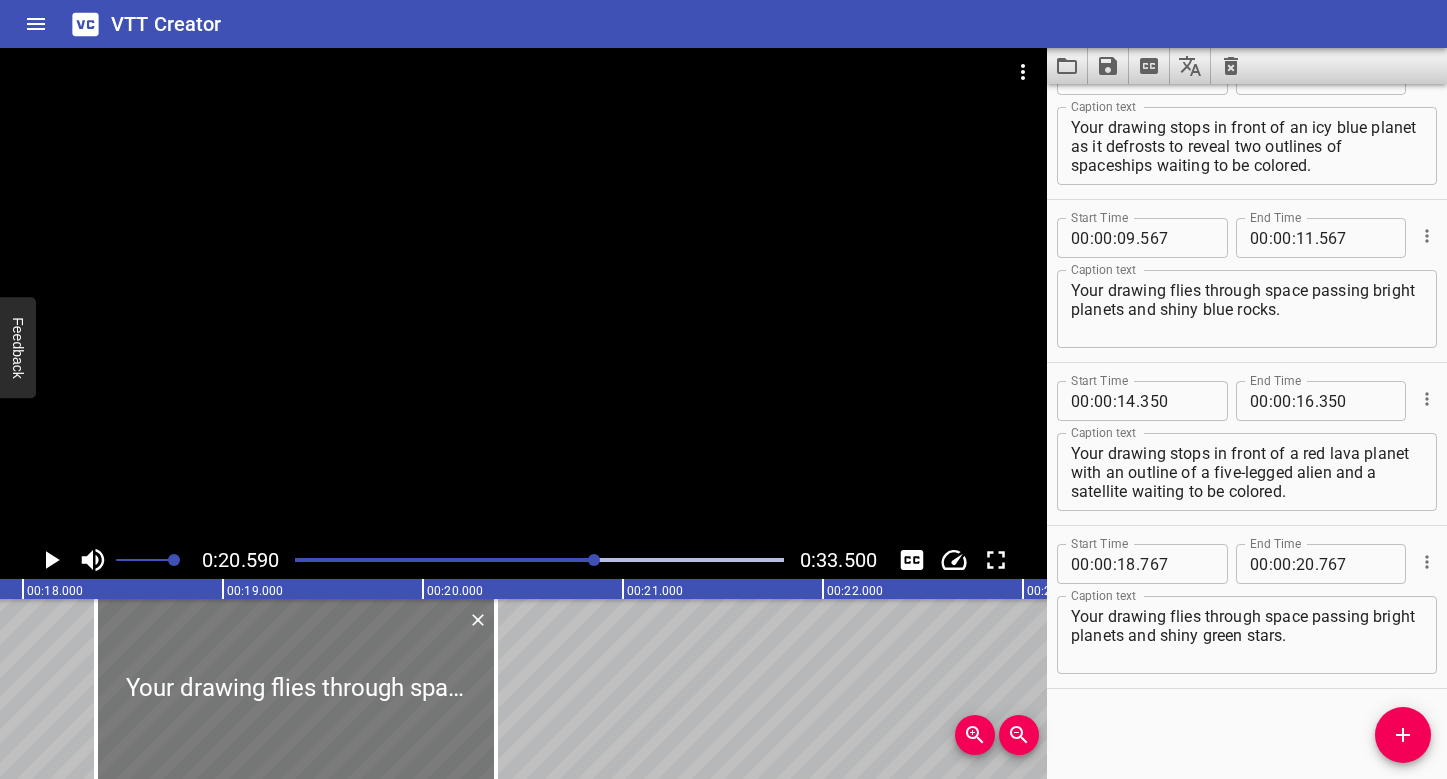 drag, startPoint x: 315, startPoint y: 634, endPoint x: 234, endPoint y: 613, distance: 83.677956 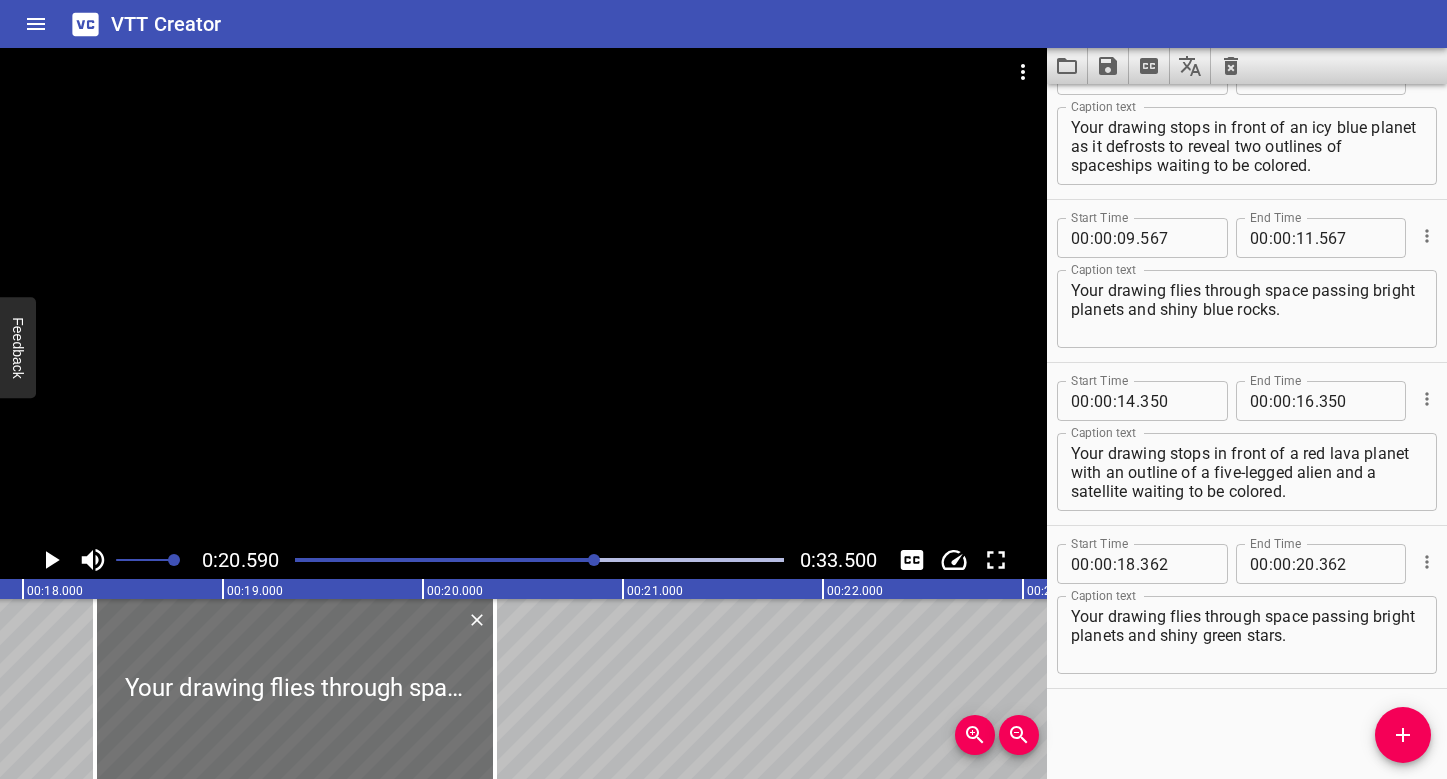 click at bounding box center [539, 560] 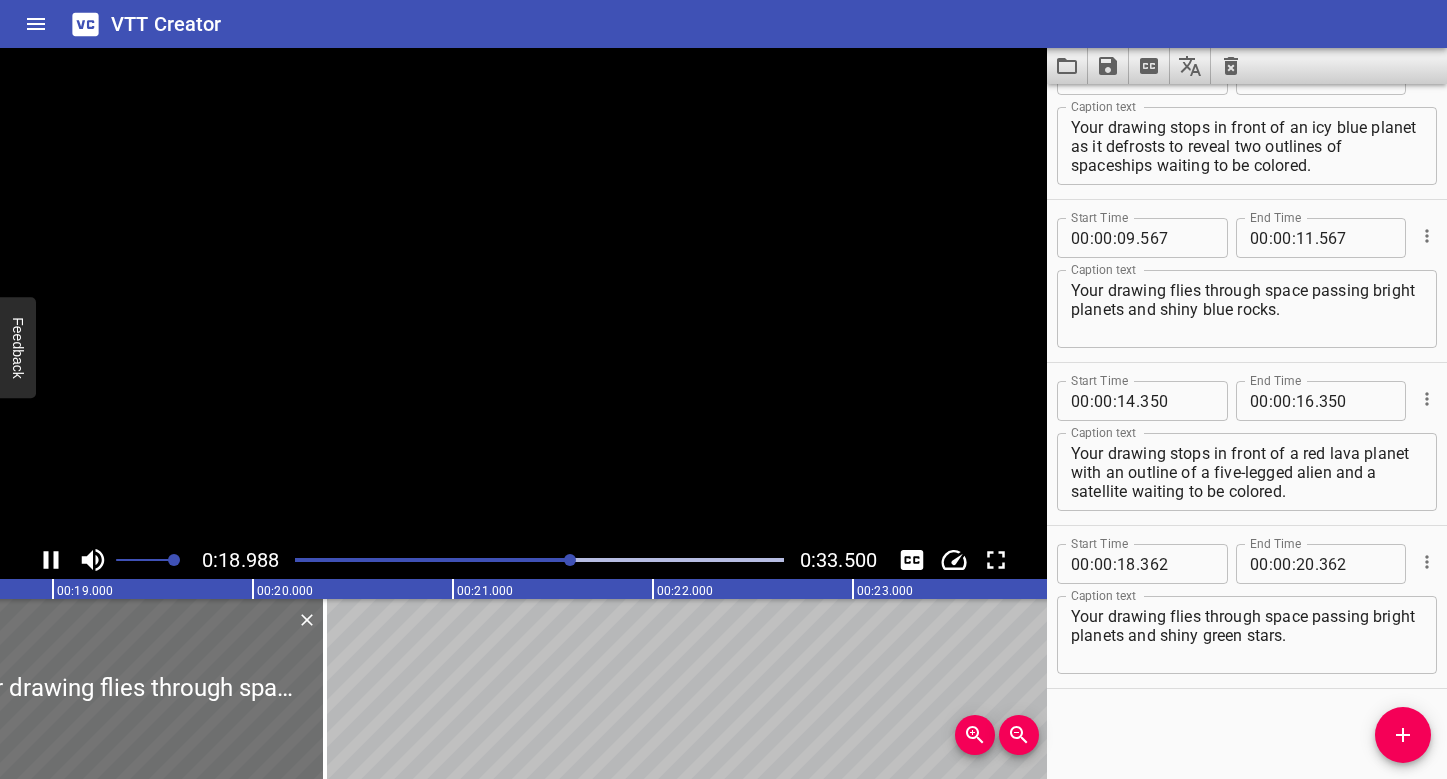 scroll, scrollTop: 0, scrollLeft: 3797, axis: horizontal 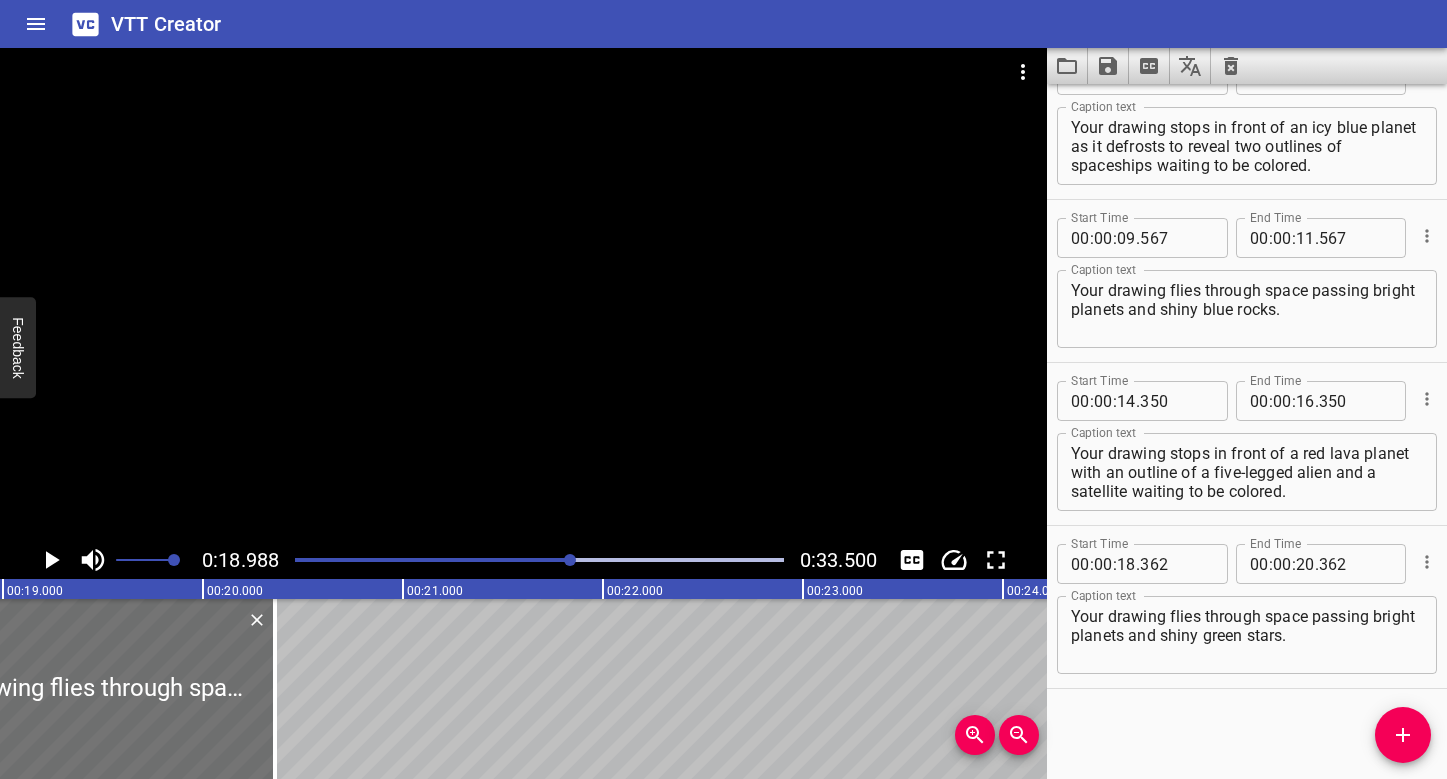 click at bounding box center [539, 560] 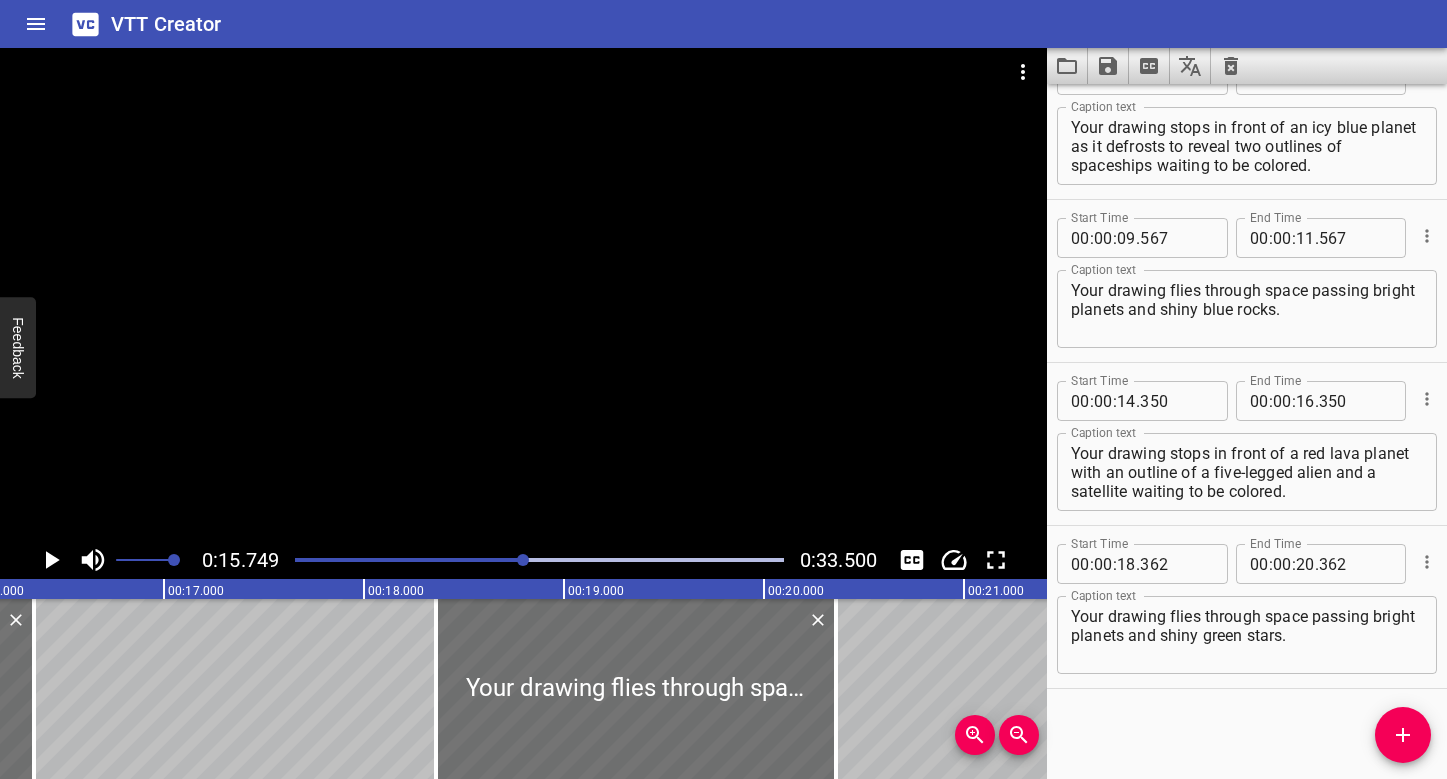 scroll, scrollTop: 0, scrollLeft: 3149, axis: horizontal 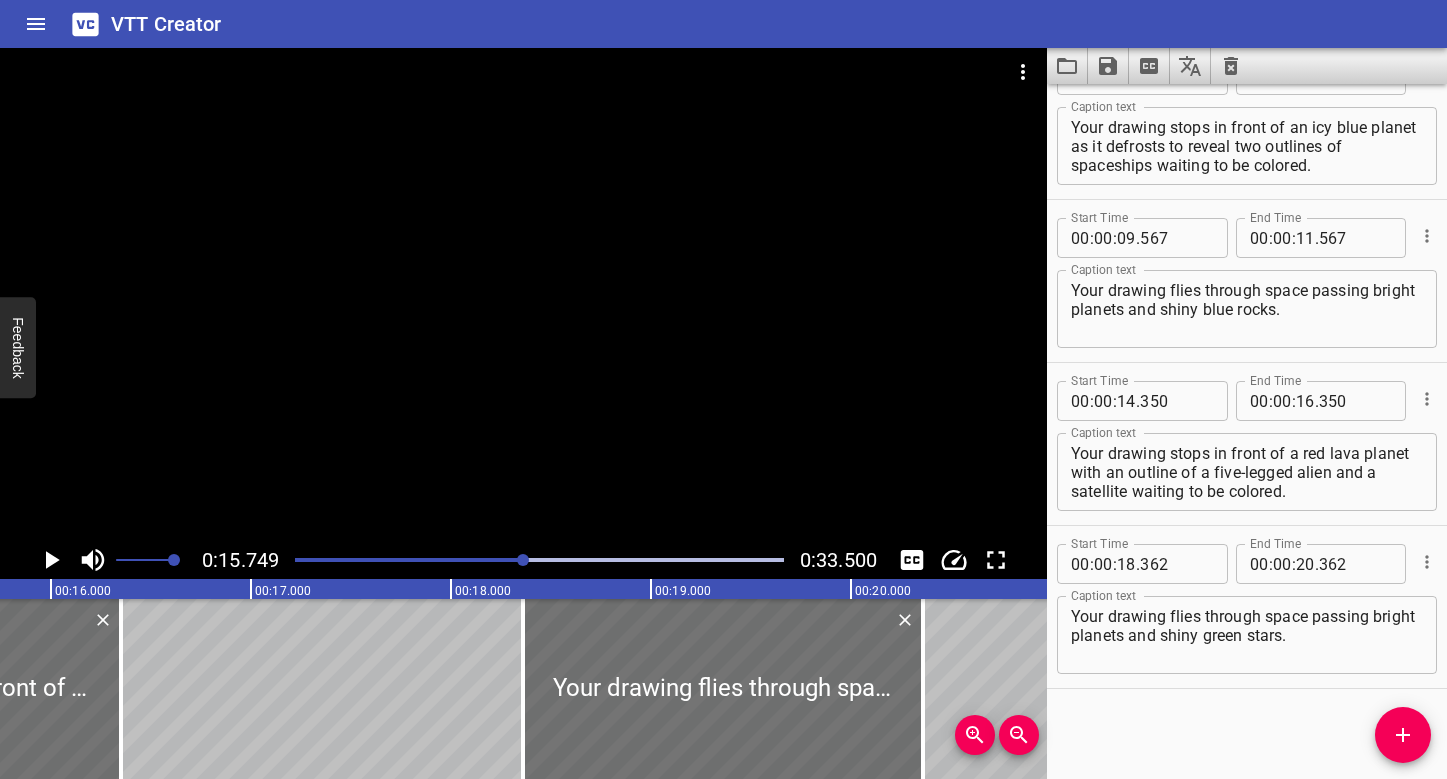 click at bounding box center (280, 560) 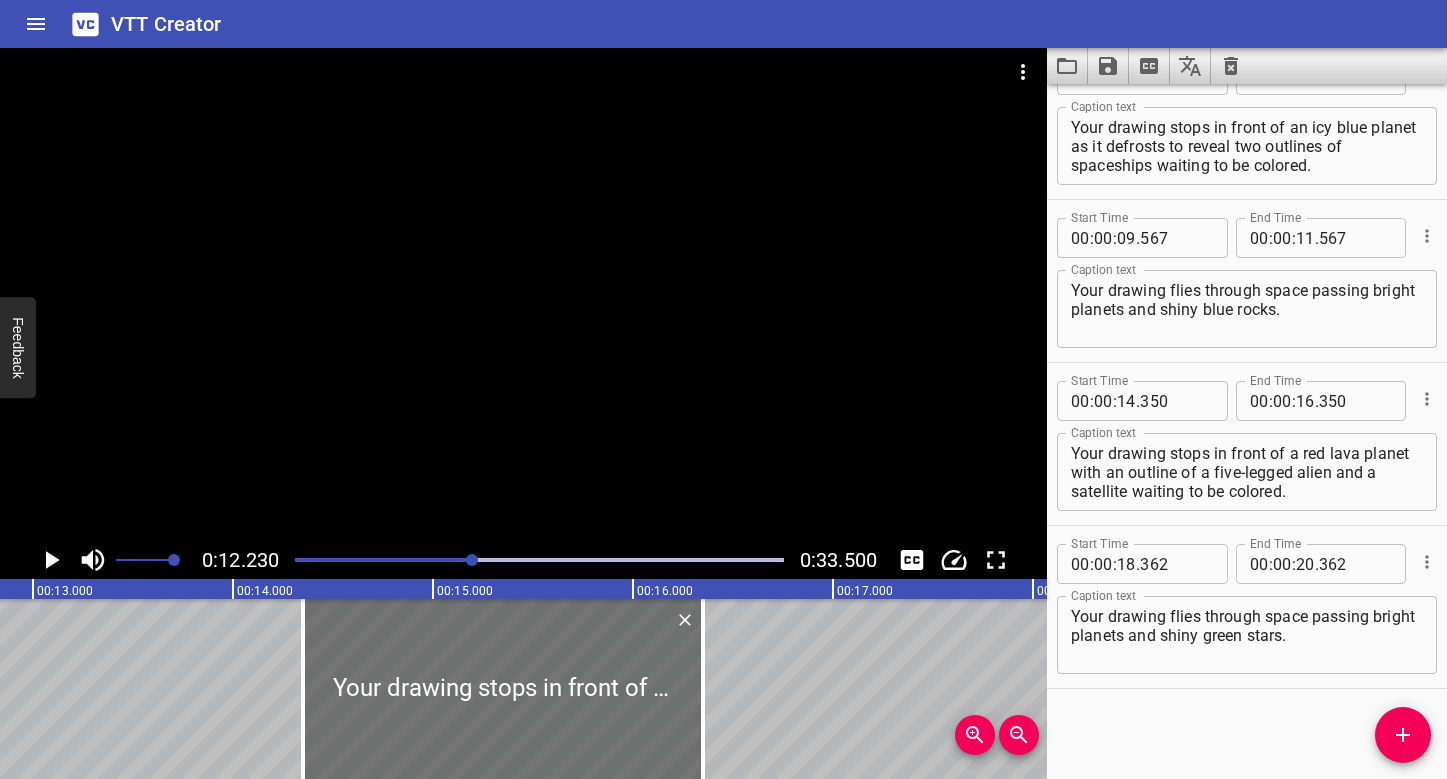 scroll, scrollTop: 0, scrollLeft: 2446, axis: horizontal 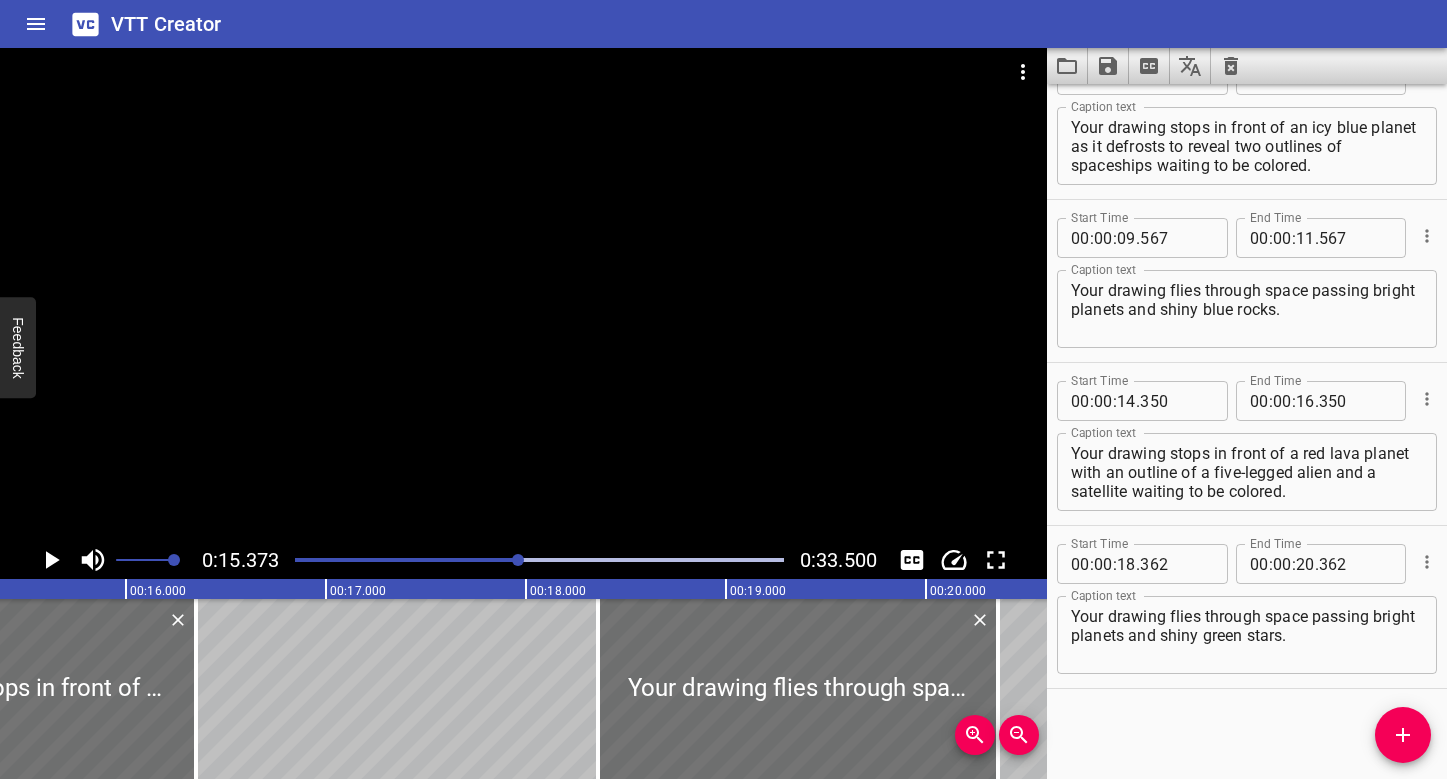 click at bounding box center (539, 560) 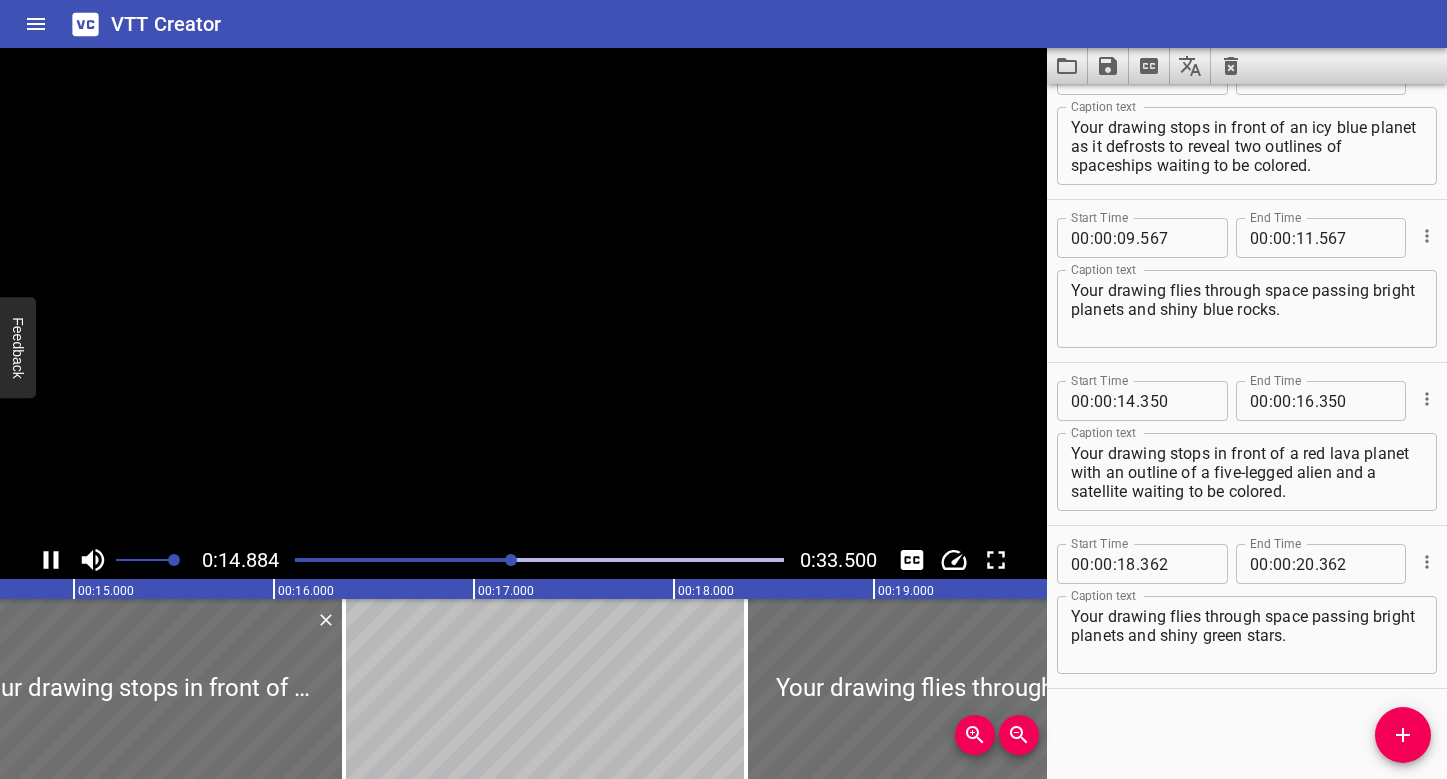 scroll, scrollTop: 0, scrollLeft: 2976, axis: horizontal 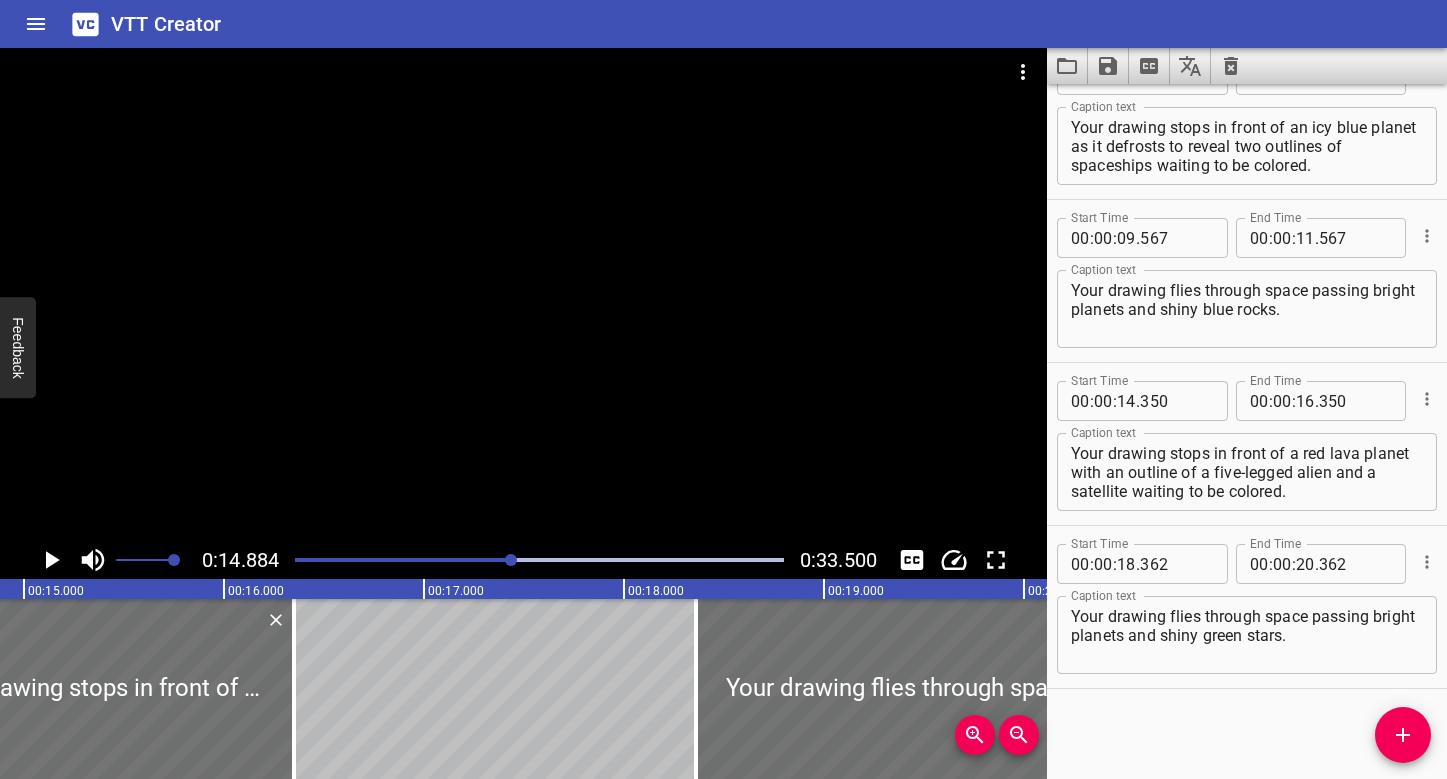 click at bounding box center [268, 560] 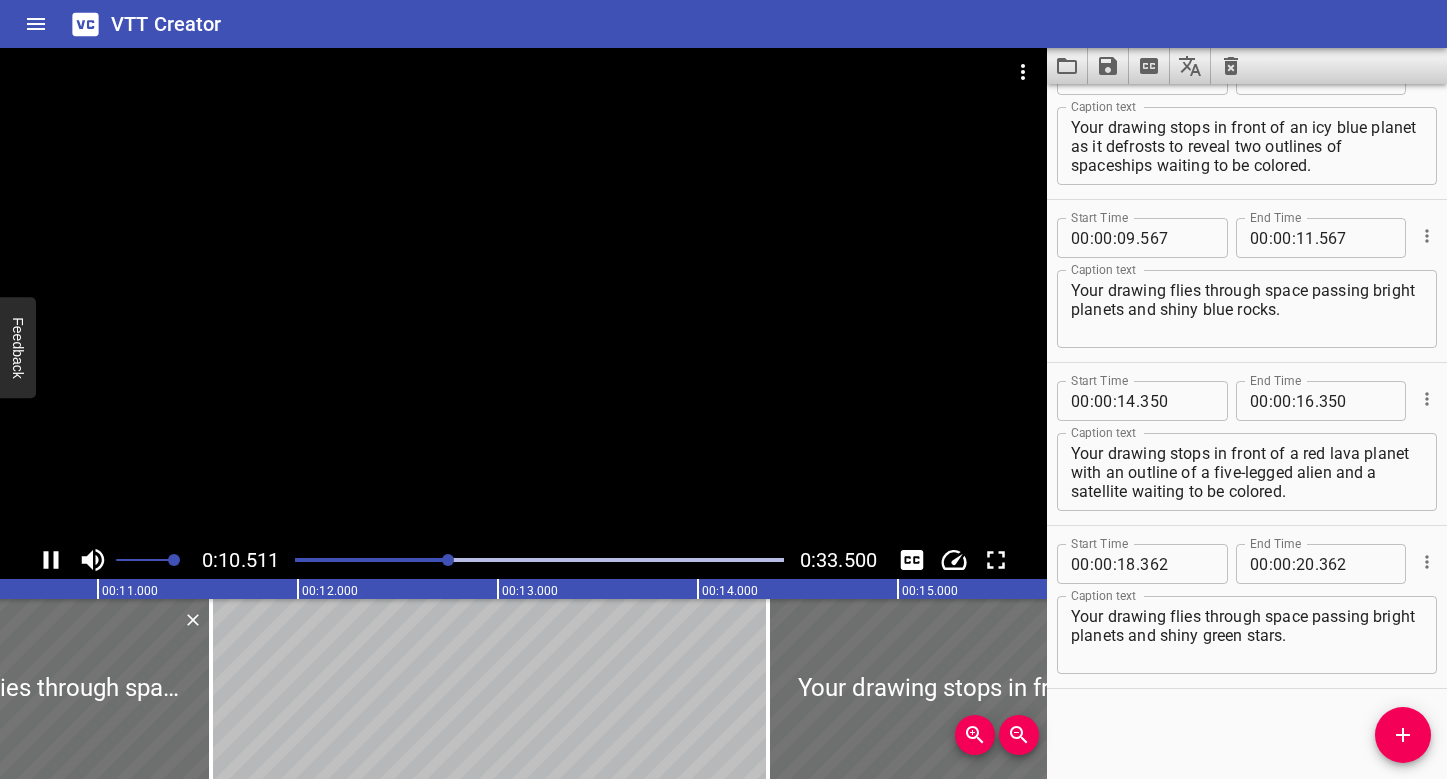 click at bounding box center (539, 560) 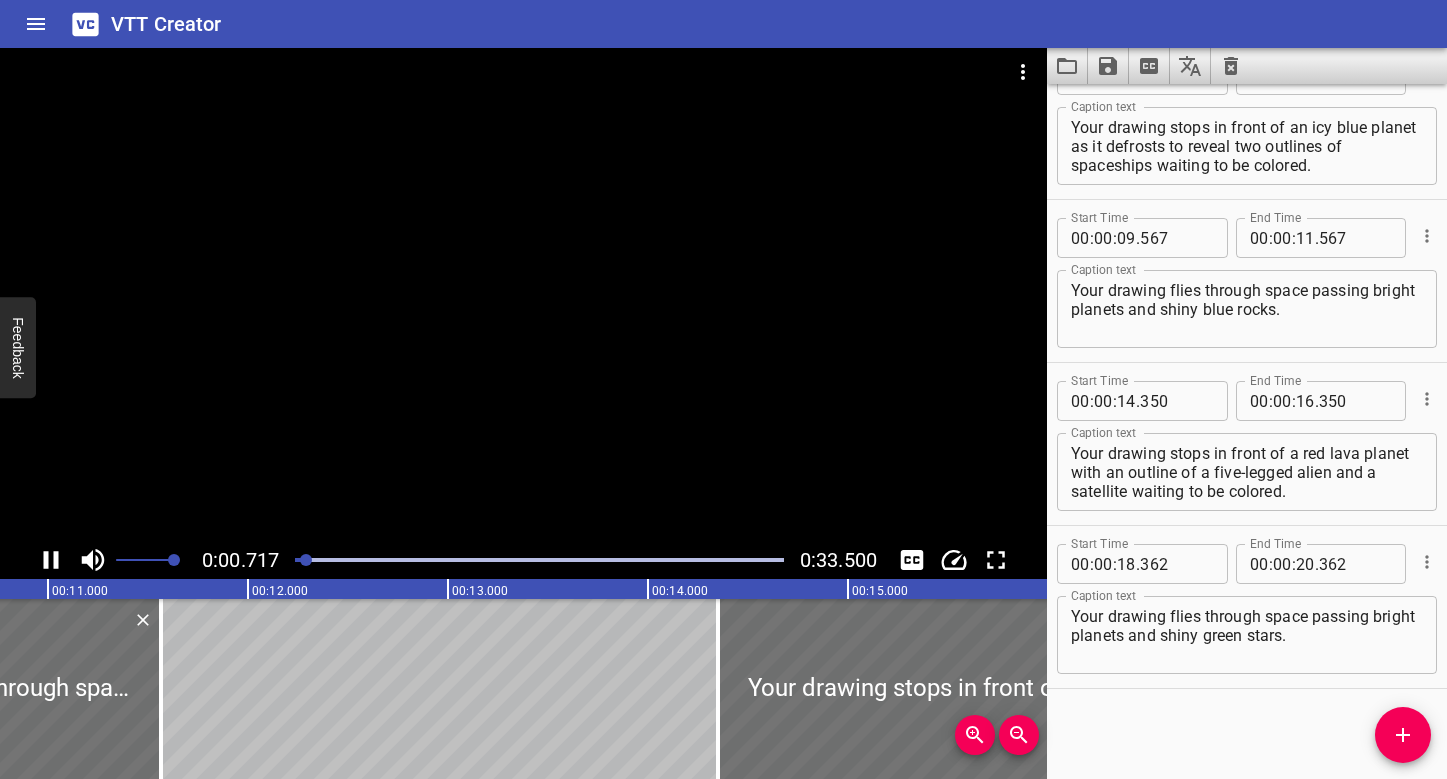 scroll, scrollTop: 0, scrollLeft: 615, axis: horizontal 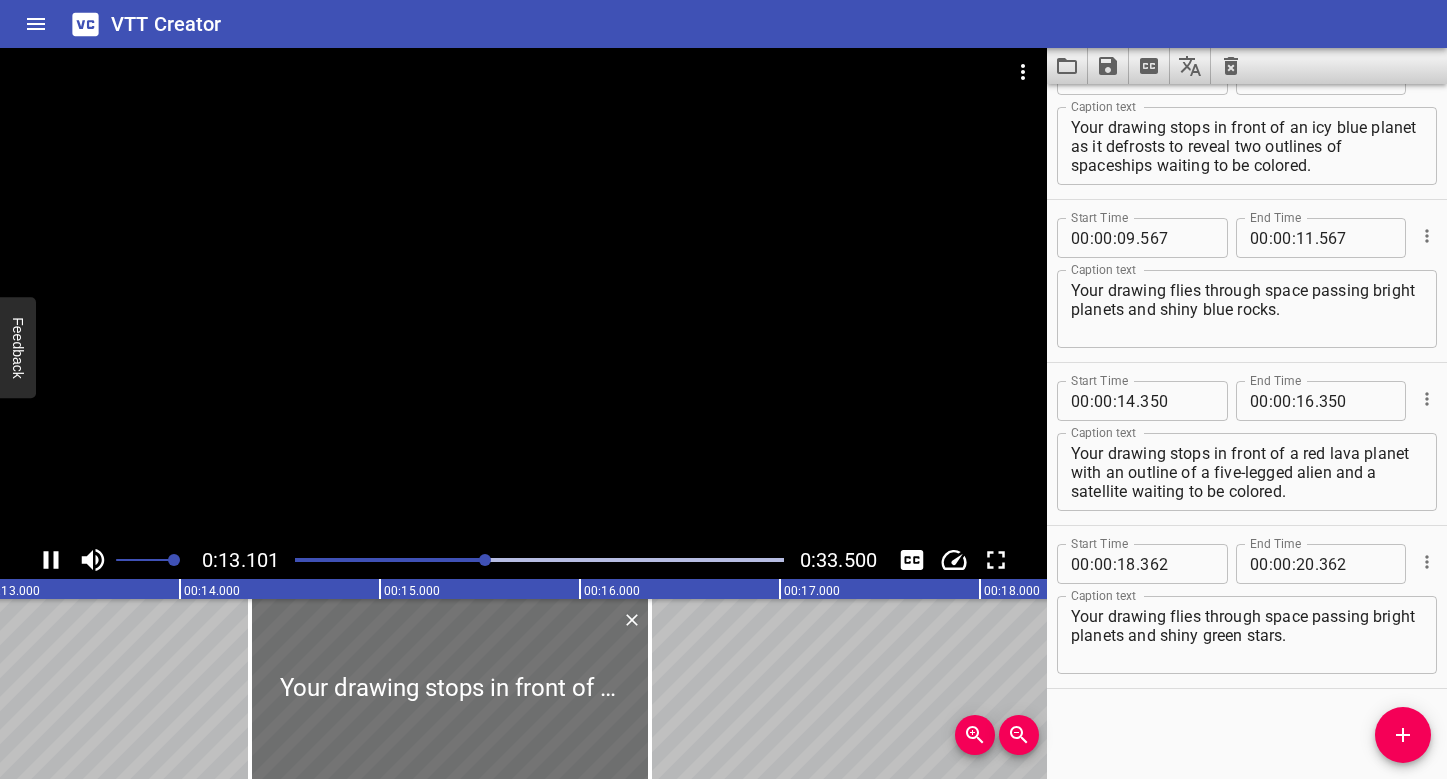 click at bounding box center (523, 294) 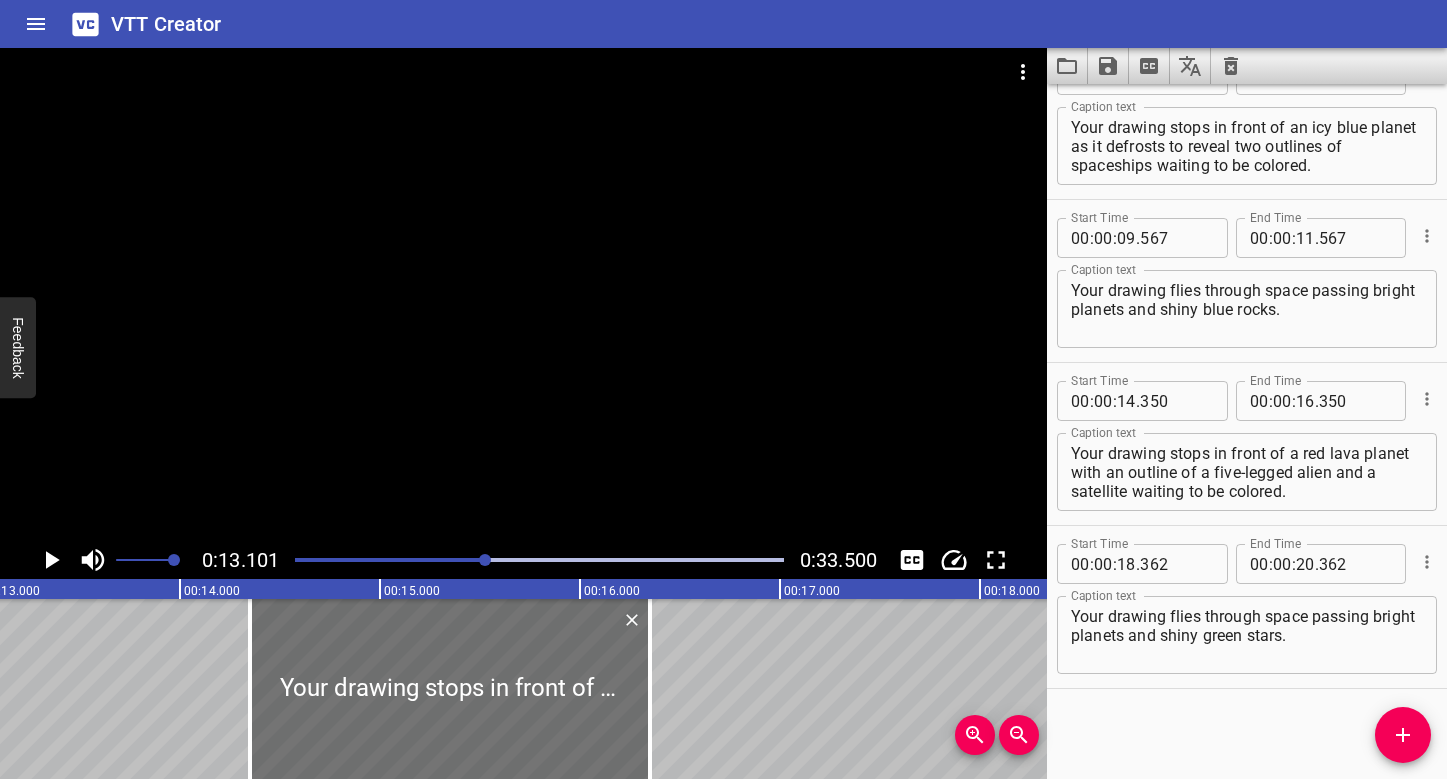 click at bounding box center [523, 294] 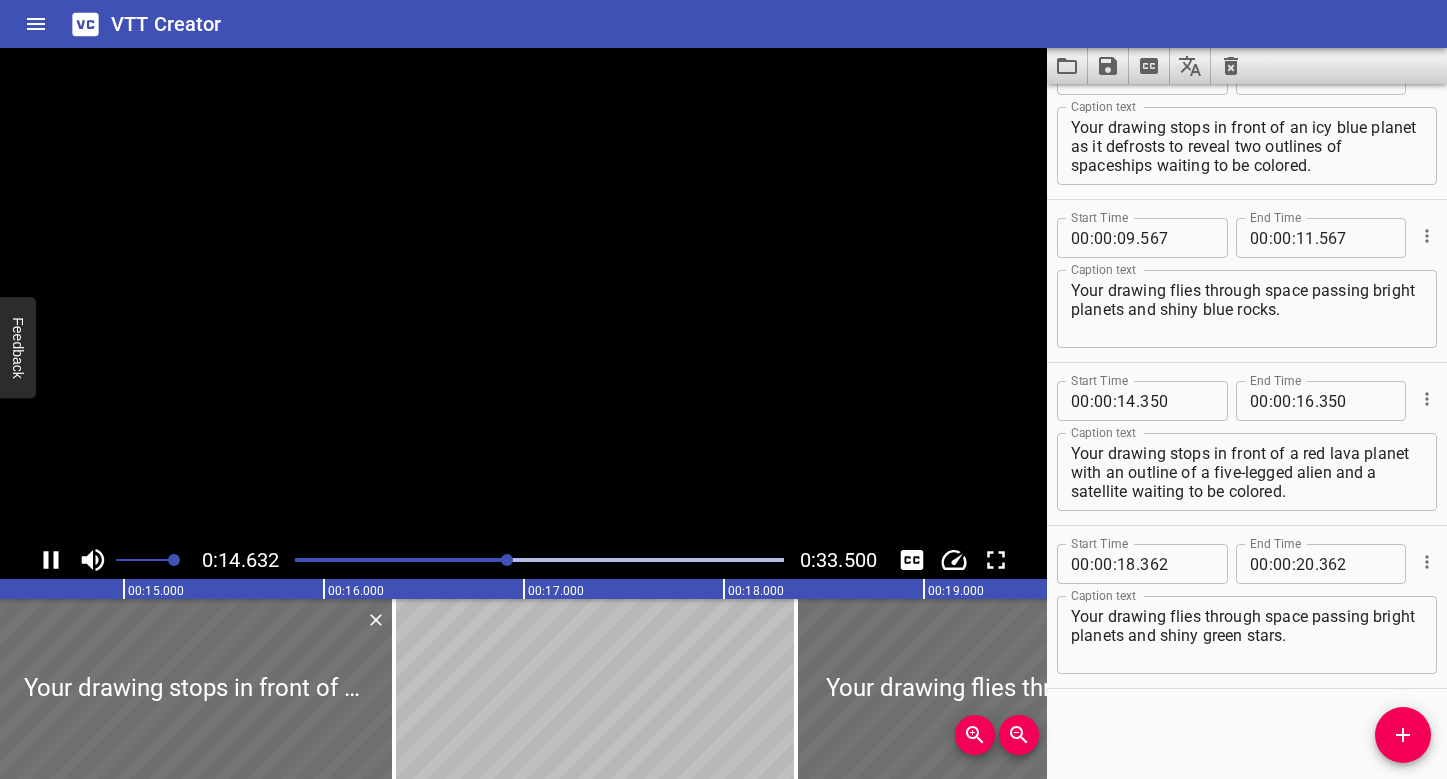 scroll, scrollTop: 0, scrollLeft: 2926, axis: horizontal 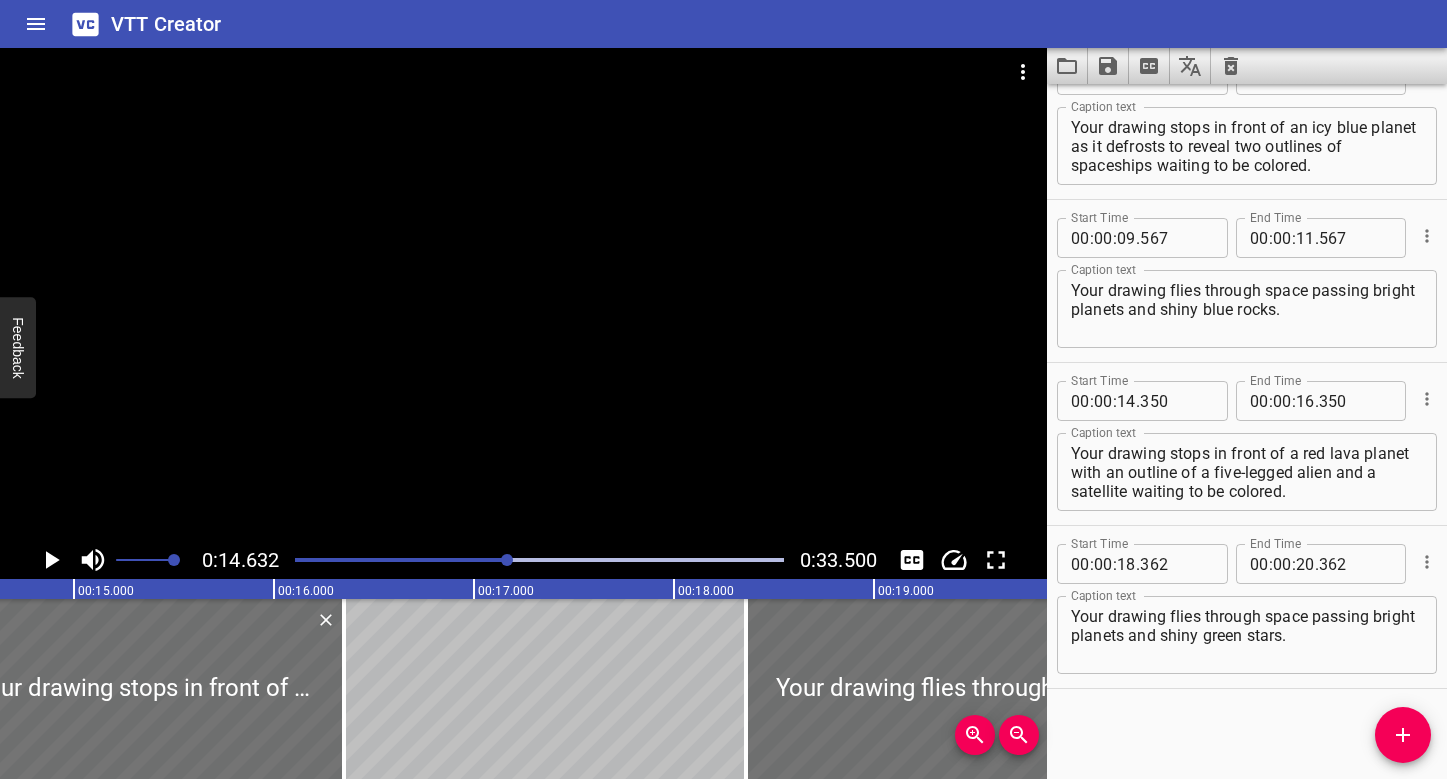click at bounding box center (539, 560) 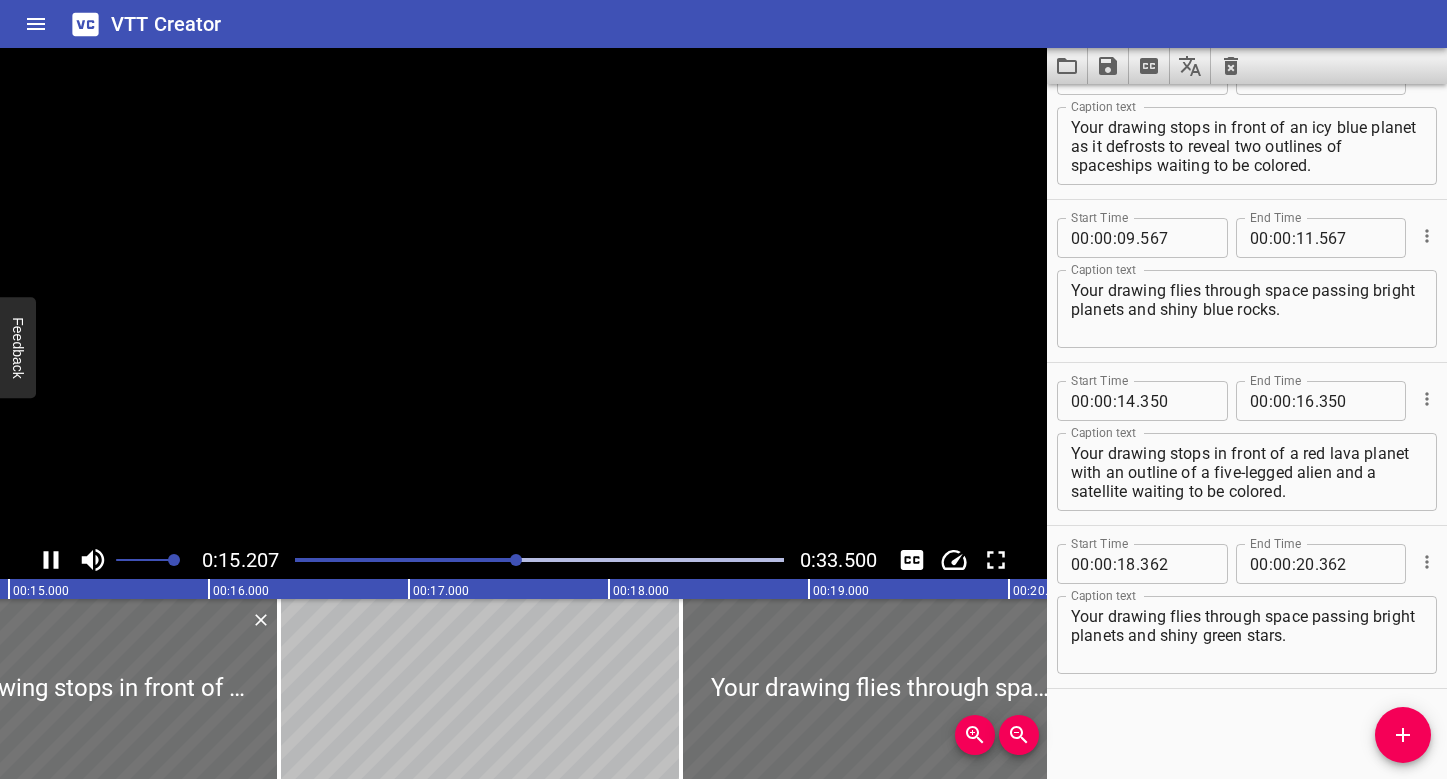 scroll, scrollTop: 0, scrollLeft: 3041, axis: horizontal 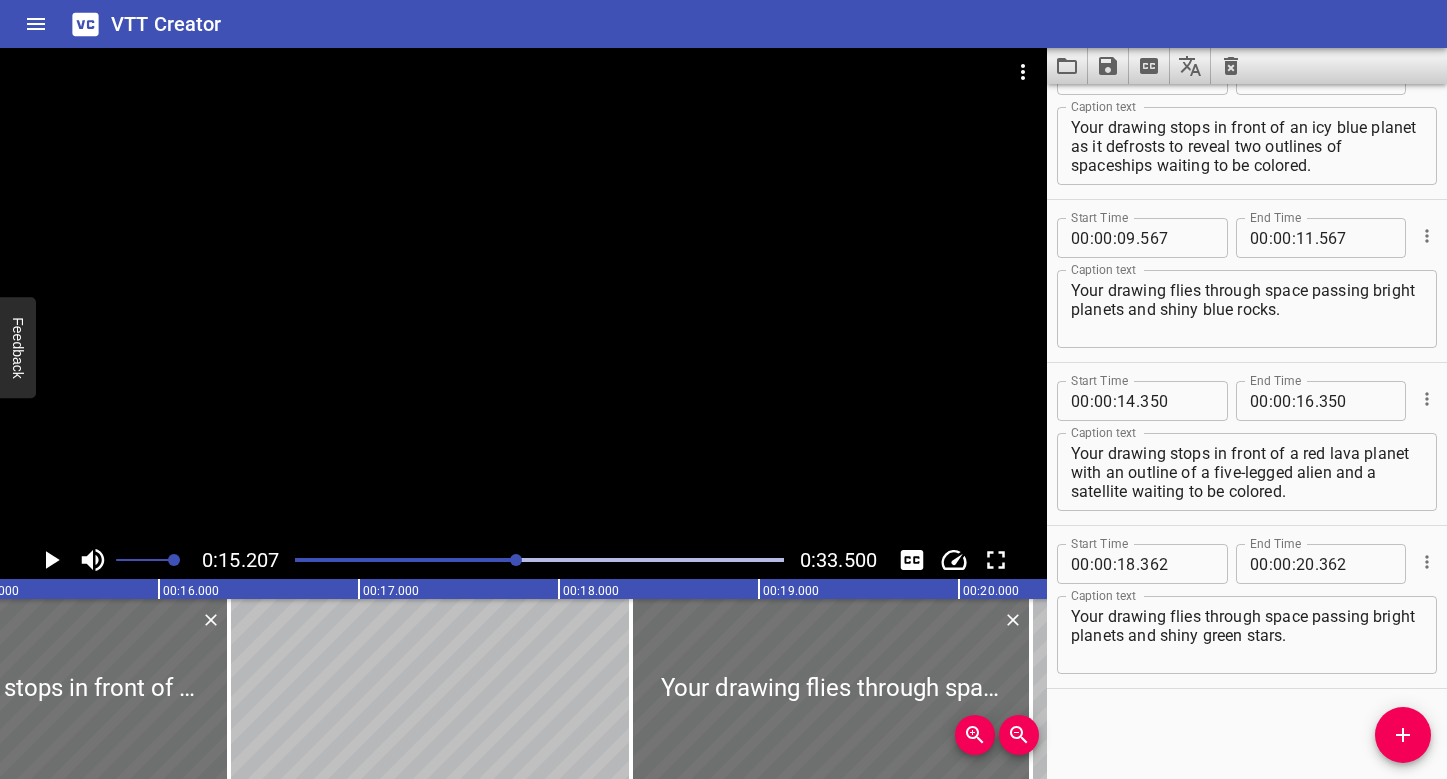 click at bounding box center [272, 560] 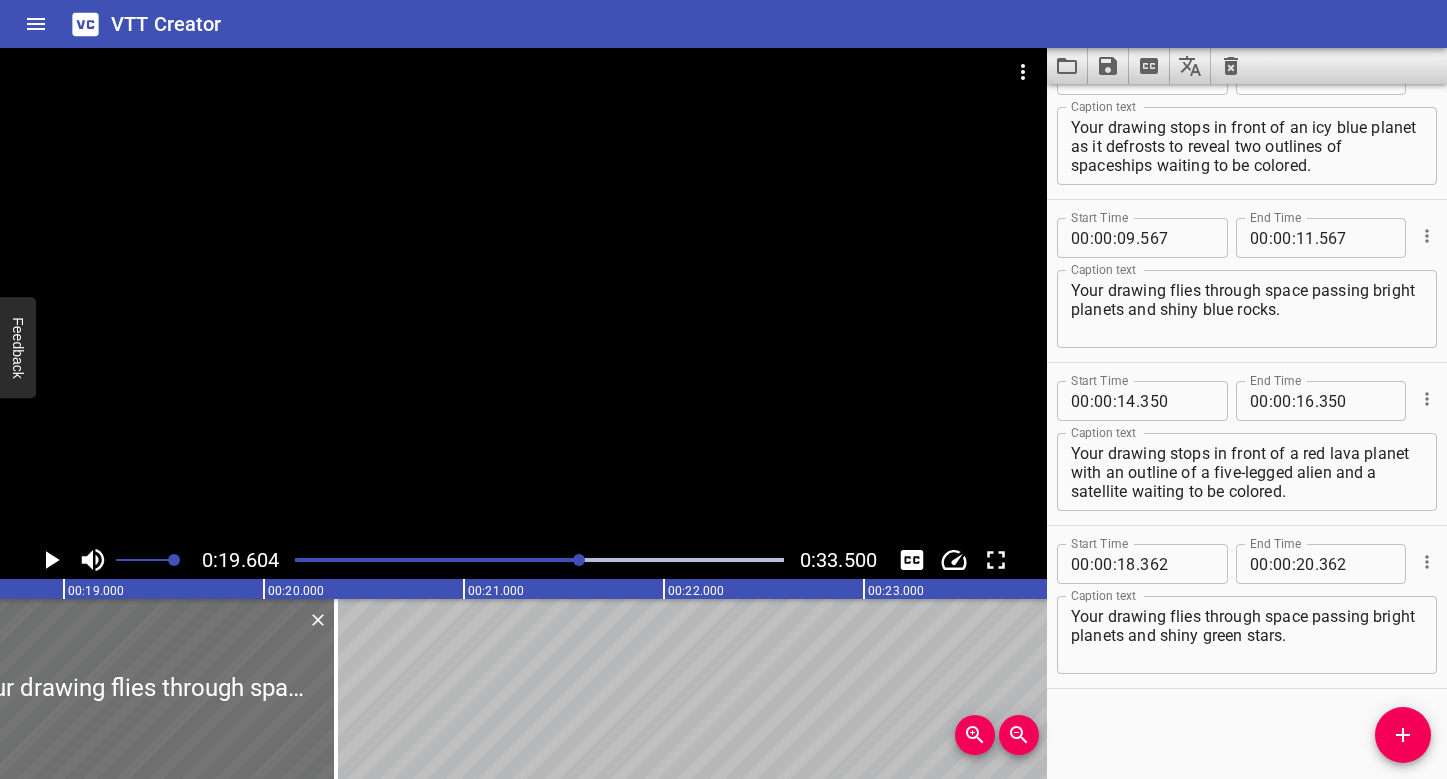 scroll, scrollTop: 0, scrollLeft: 3670, axis: horizontal 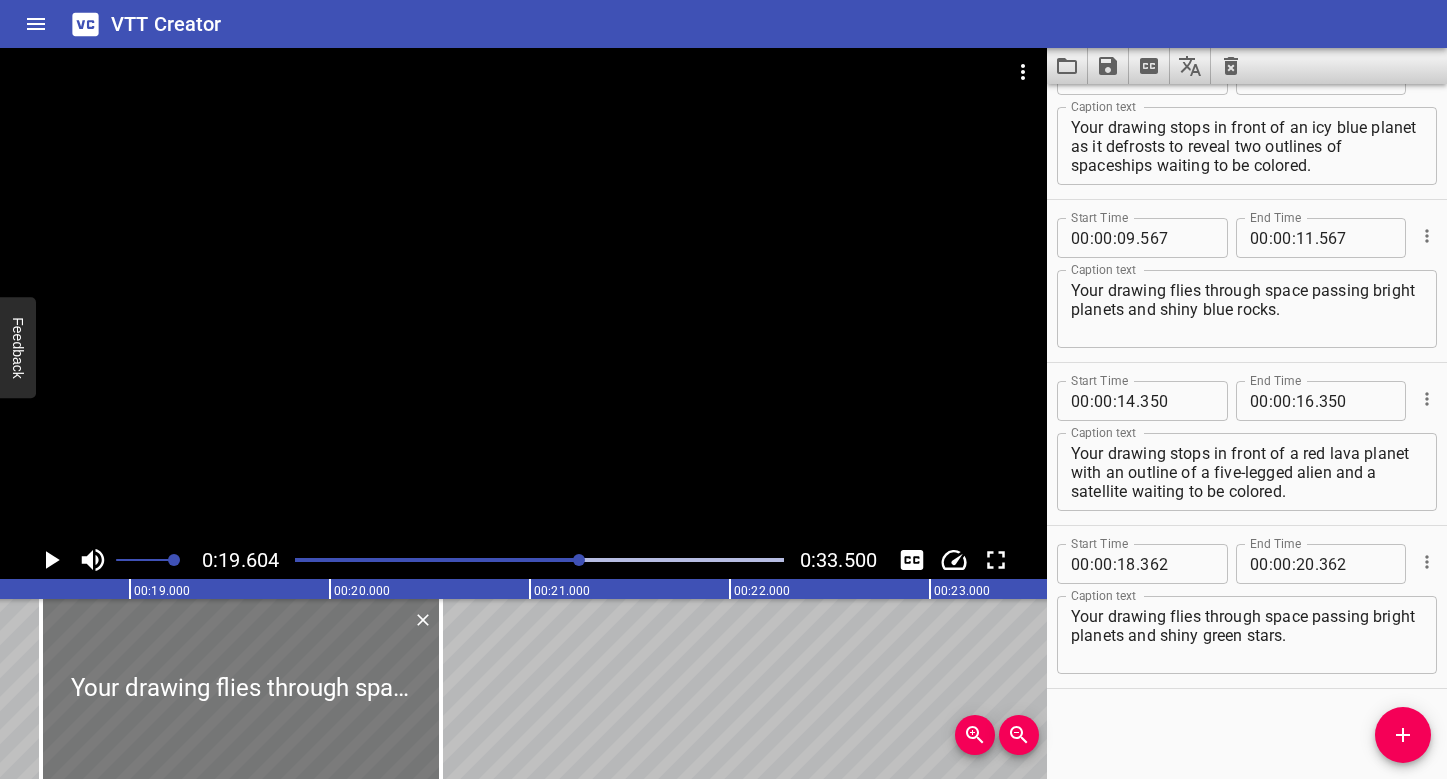 drag, startPoint x: 261, startPoint y: 651, endPoint x: 298, endPoint y: 651, distance: 37 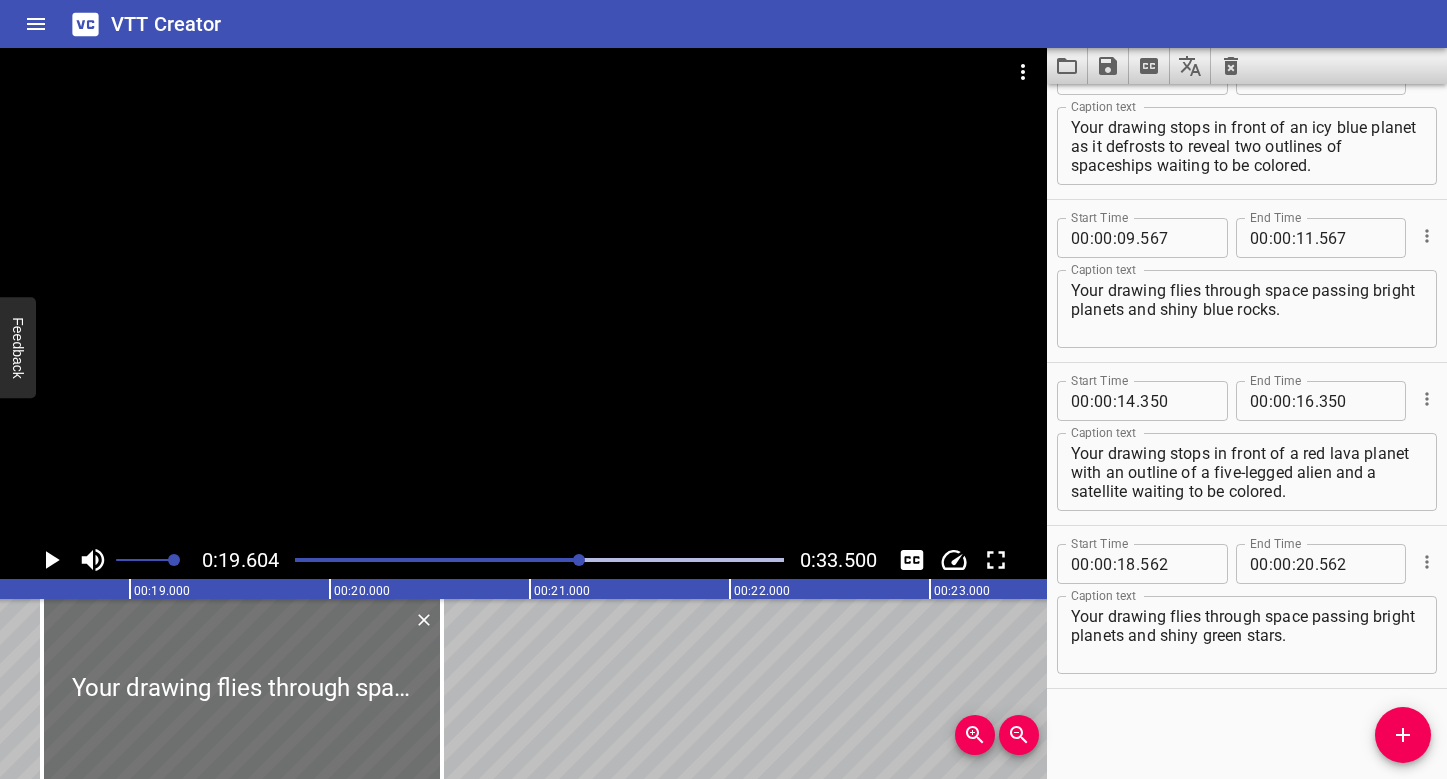 click at bounding box center (337, 560) 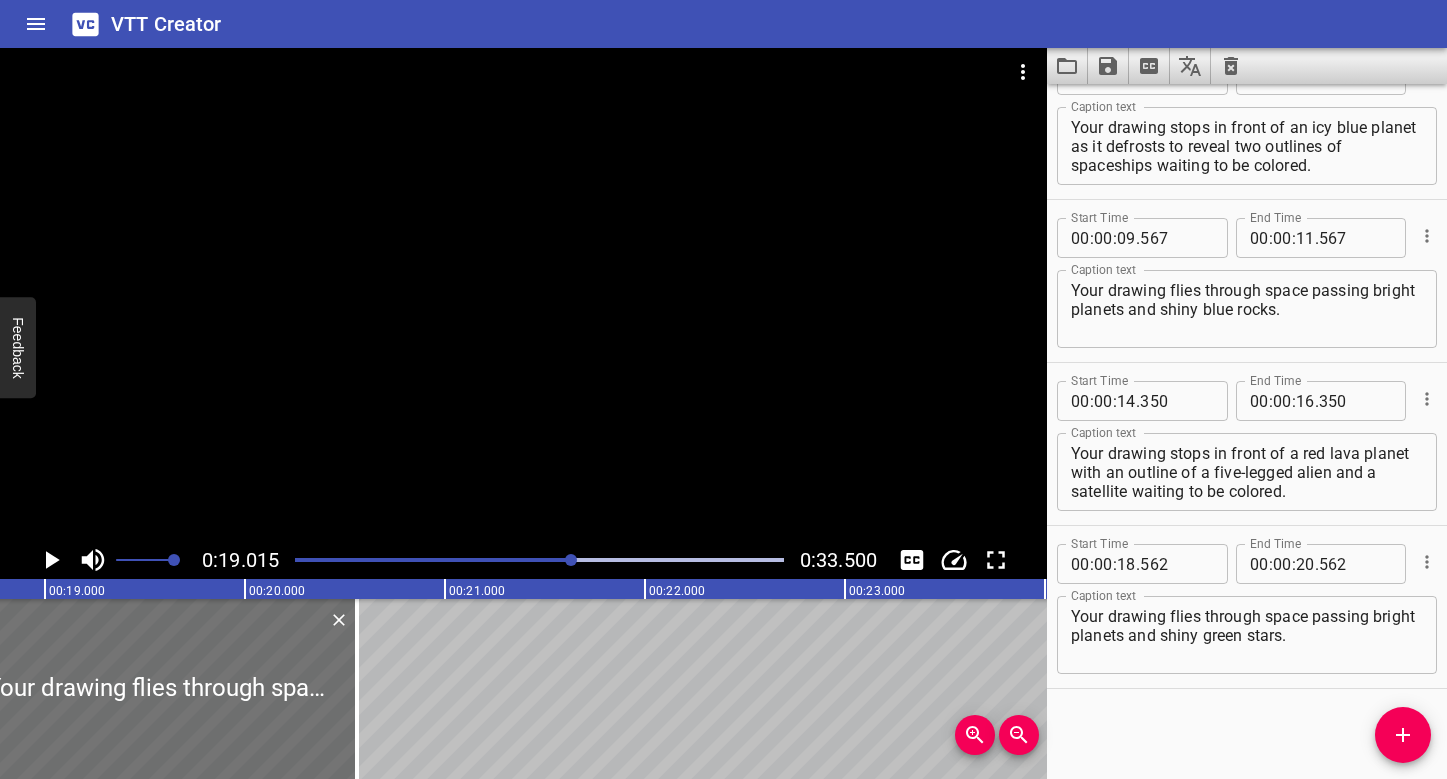 scroll, scrollTop: 0, scrollLeft: 3803, axis: horizontal 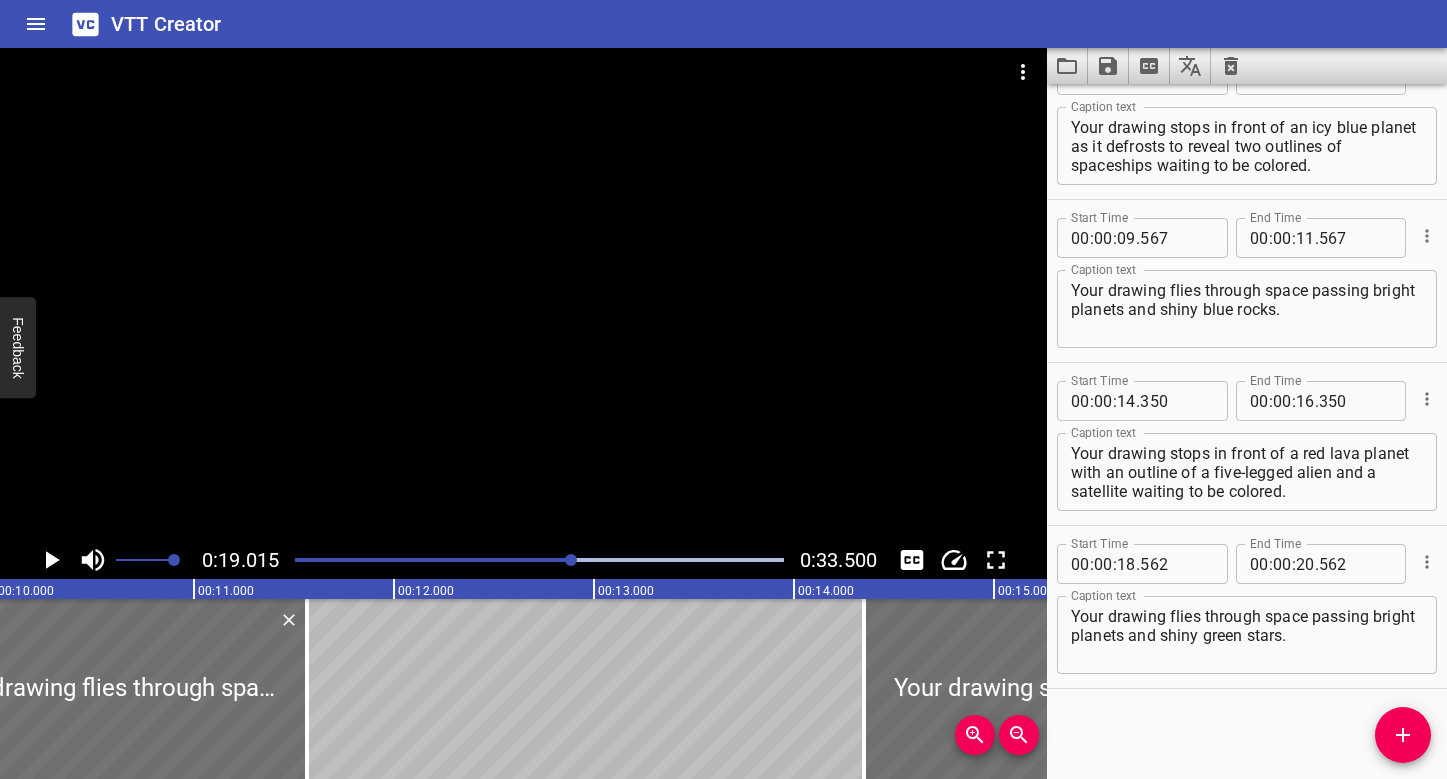 click at bounding box center [328, 560] 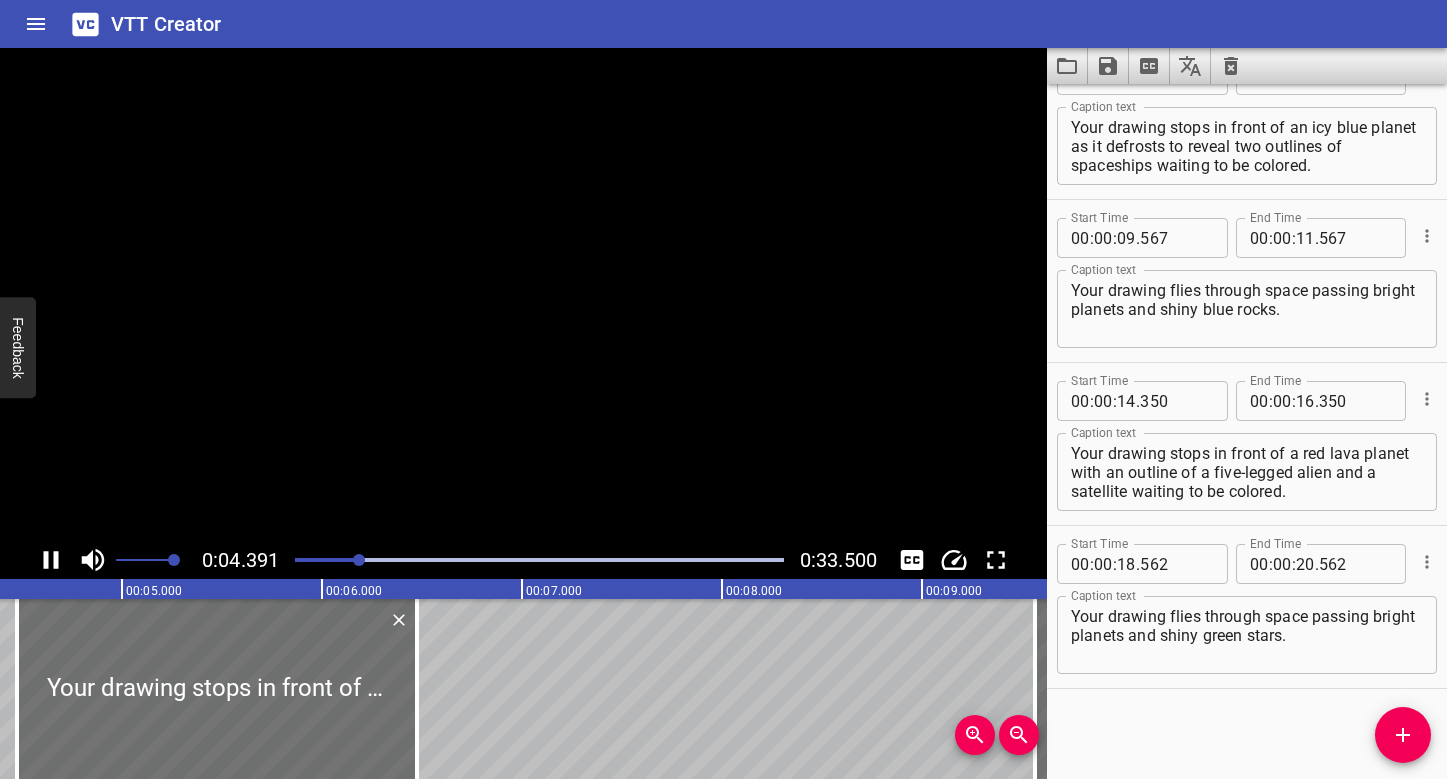 scroll, scrollTop: 0, scrollLeft: 928, axis: horizontal 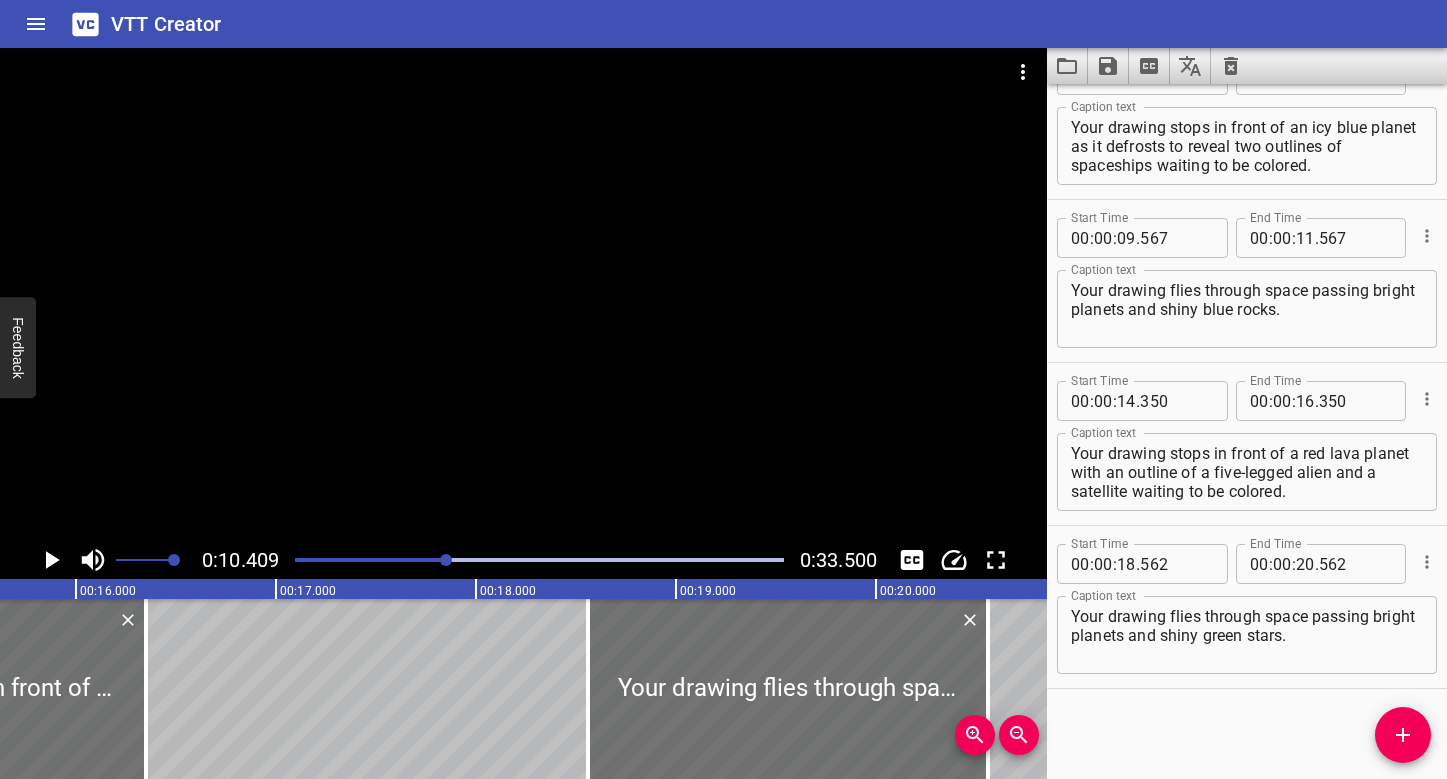 click at bounding box center (539, 560) 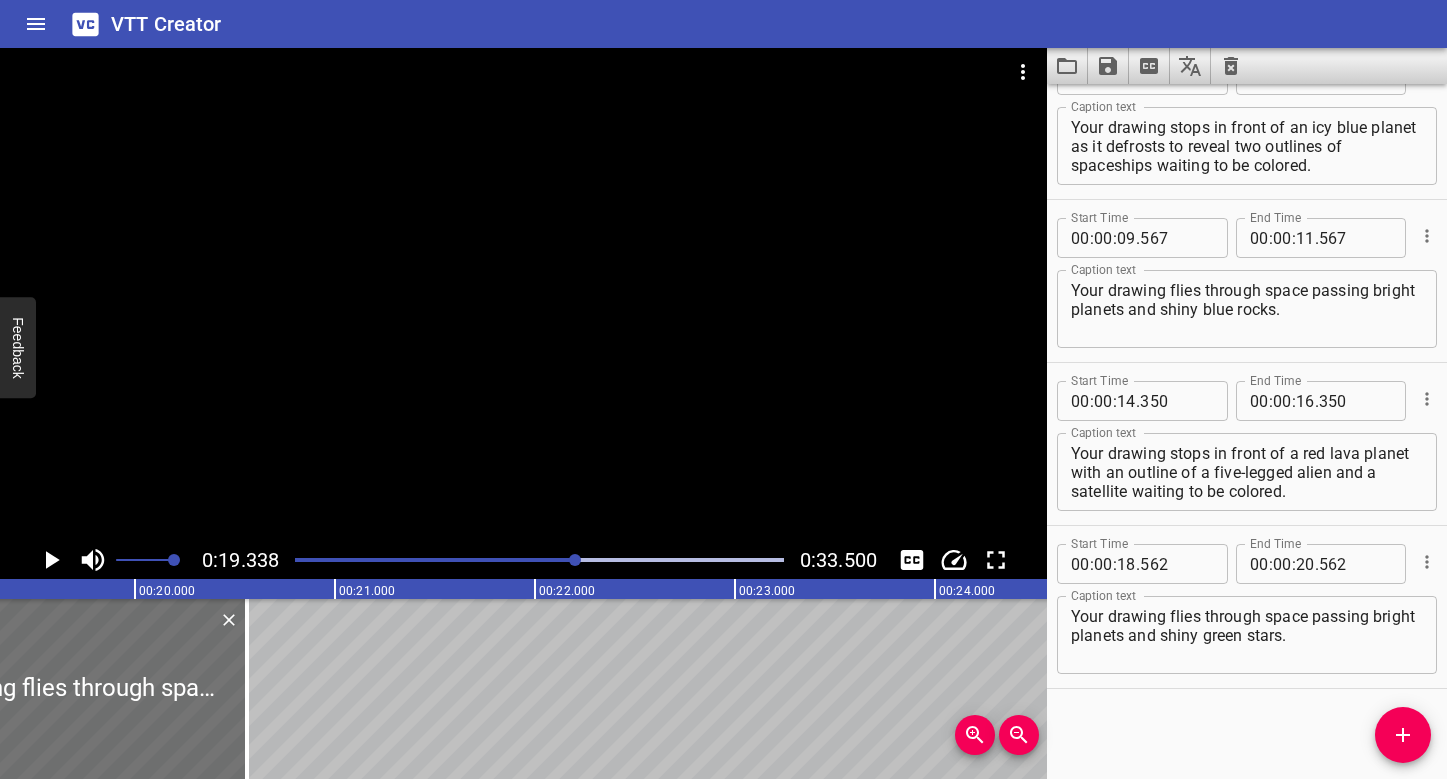 scroll, scrollTop: 0, scrollLeft: 3867, axis: horizontal 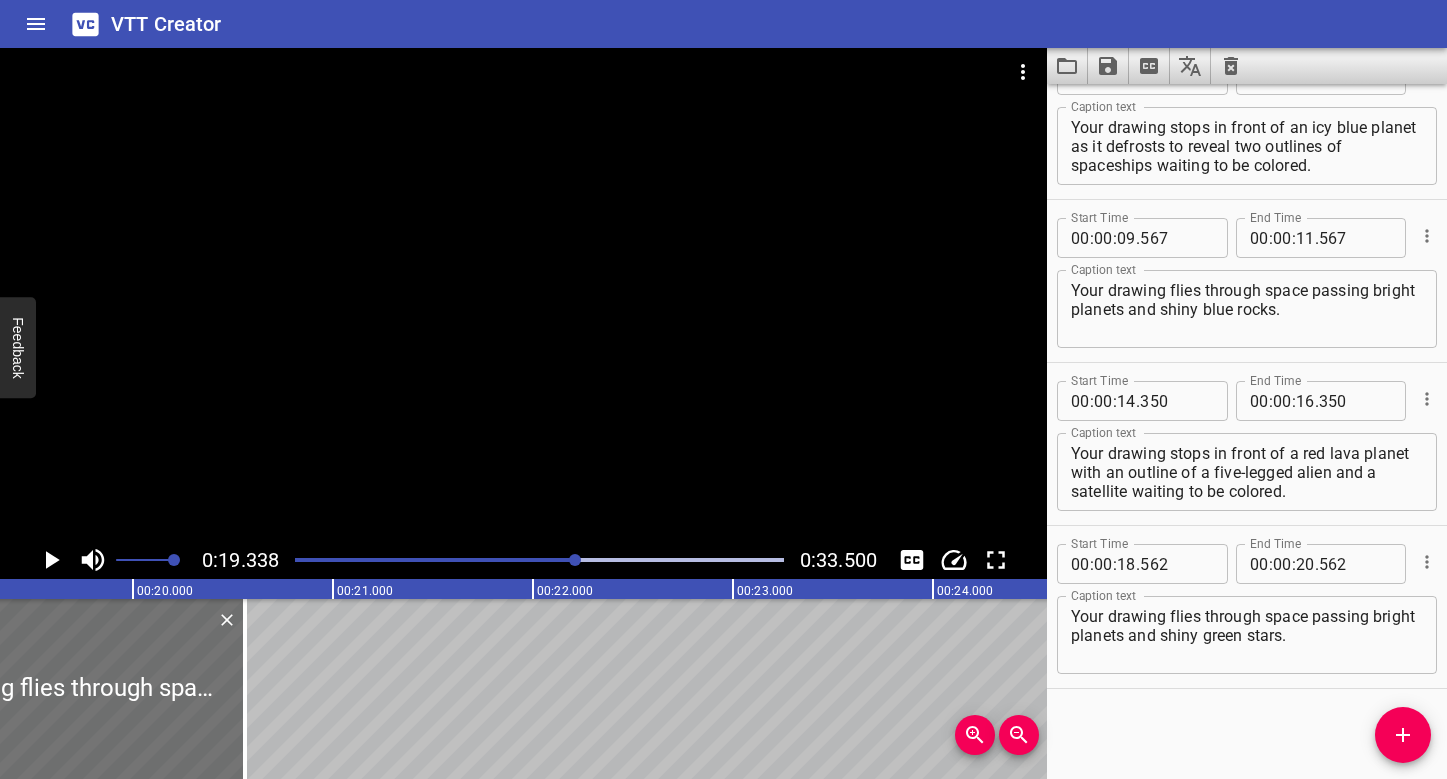 click at bounding box center [333, 560] 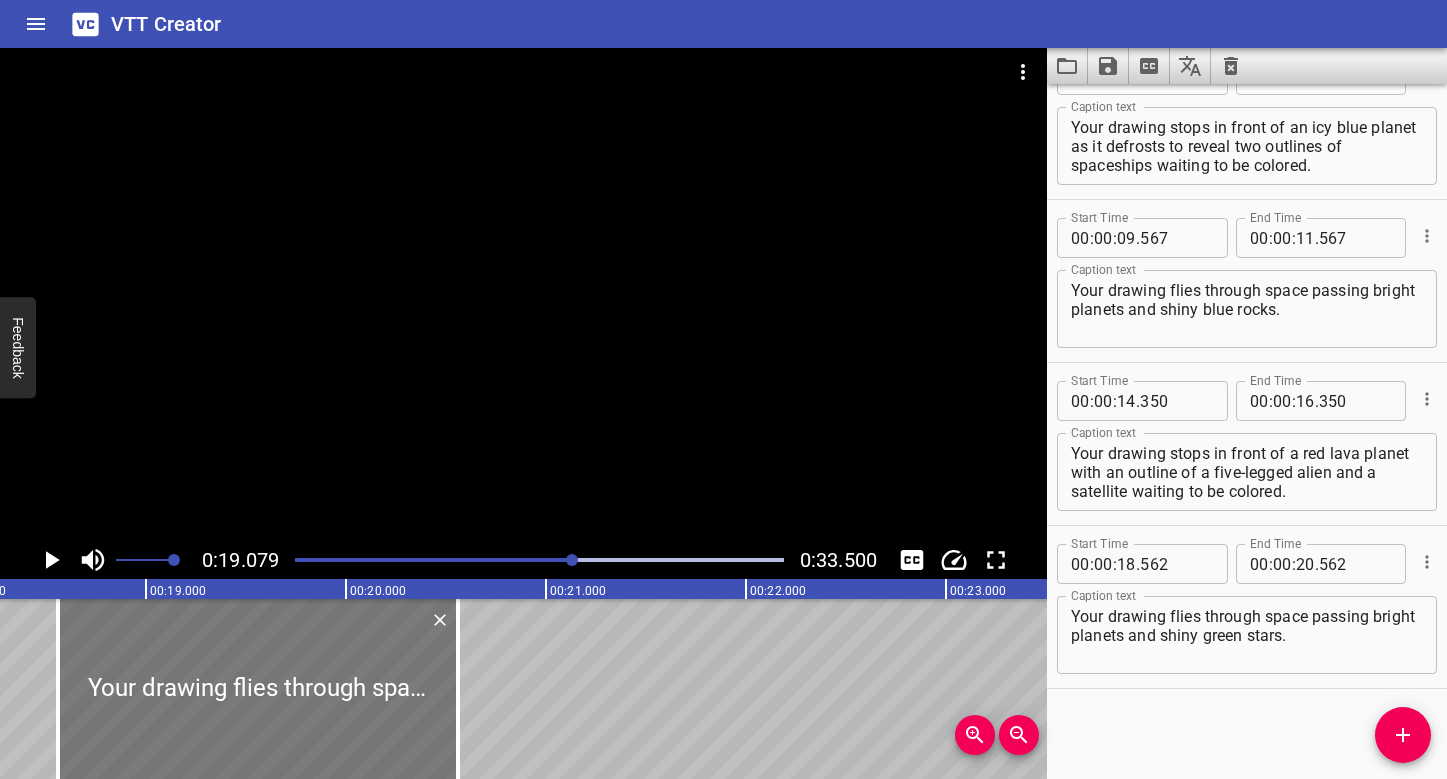 scroll, scrollTop: 0, scrollLeft: 3608, axis: horizontal 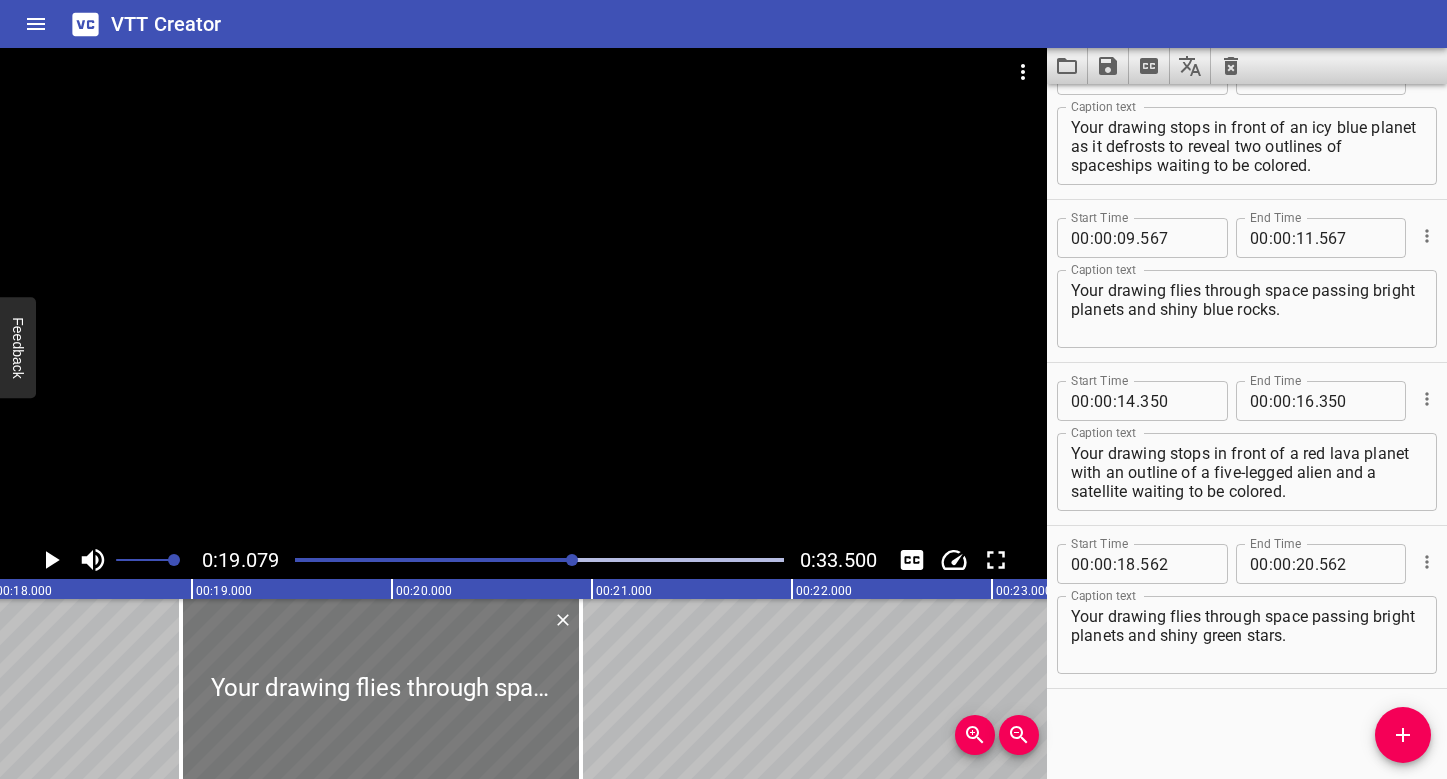 drag, startPoint x: 280, startPoint y: 659, endPoint x: 352, endPoint y: 646, distance: 73.1642 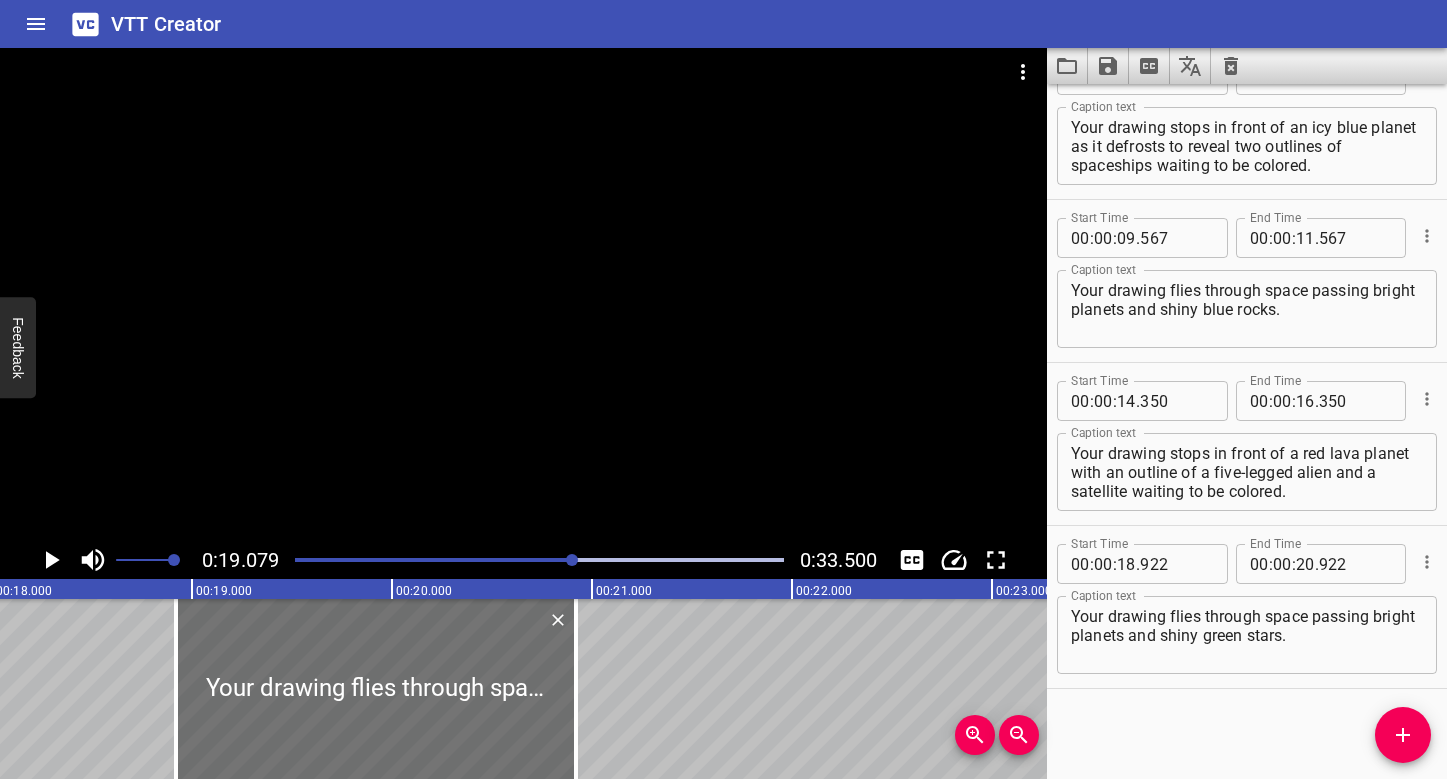 click at bounding box center [539, 560] 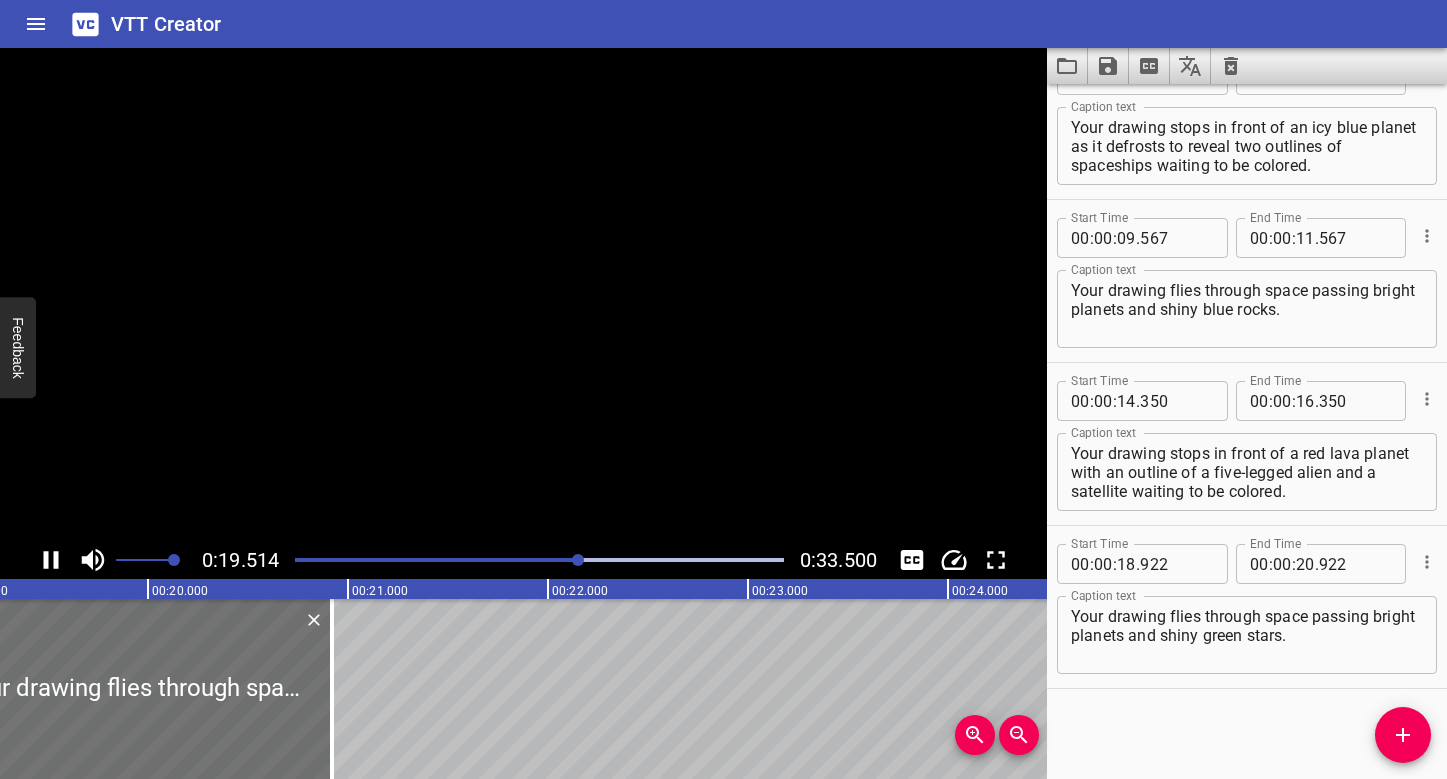 scroll, scrollTop: 0, scrollLeft: 3902, axis: horizontal 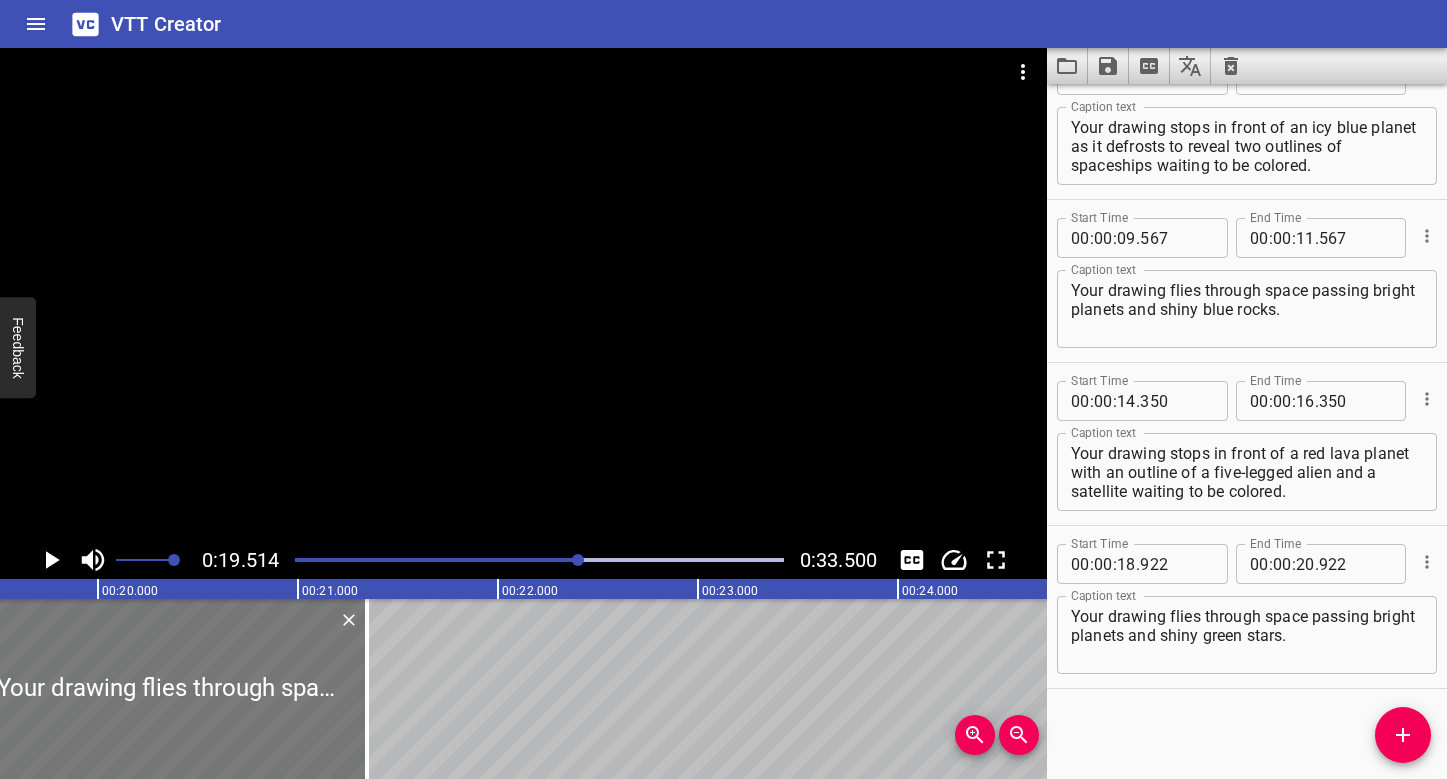 drag, startPoint x: 165, startPoint y: 643, endPoint x: 256, endPoint y: 642, distance: 91.00549 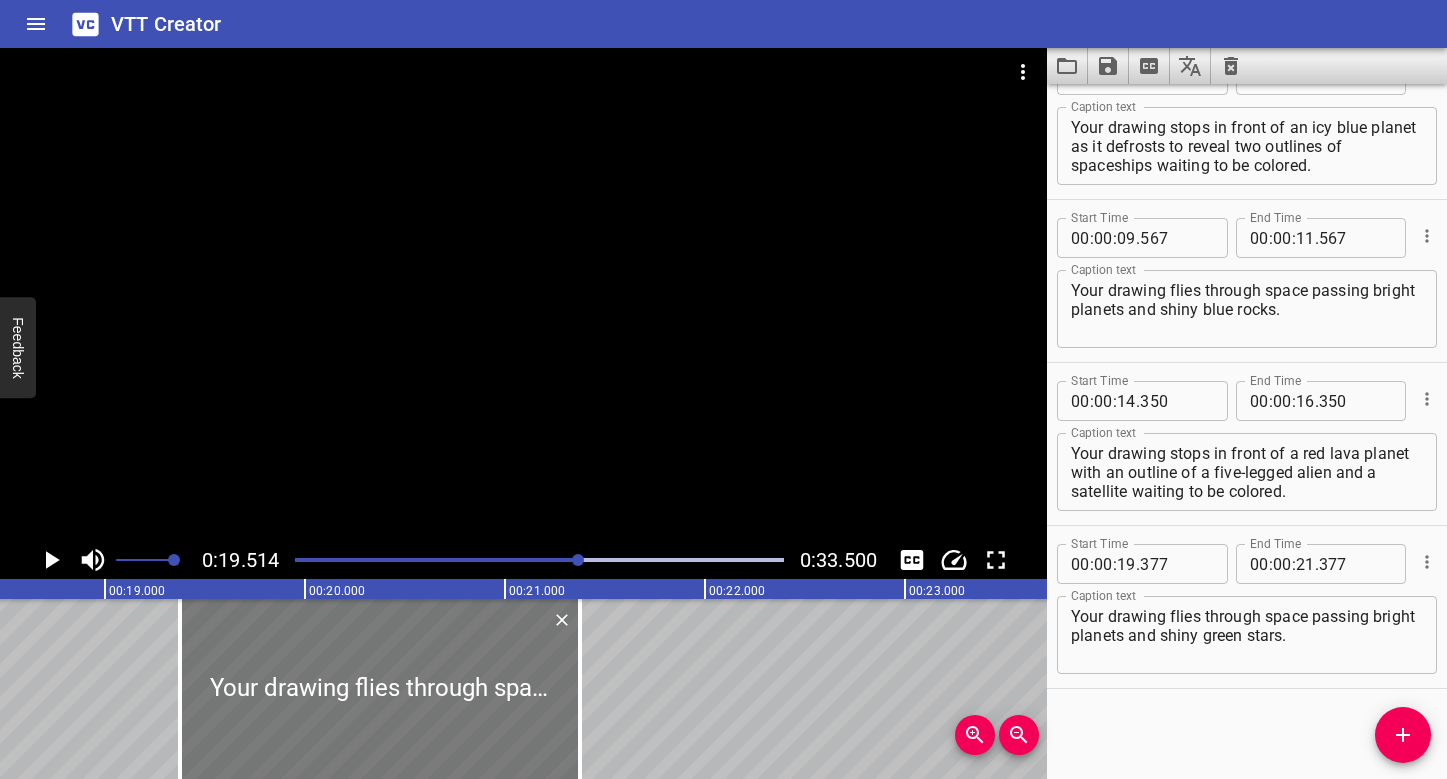 scroll, scrollTop: 0, scrollLeft: 3643, axis: horizontal 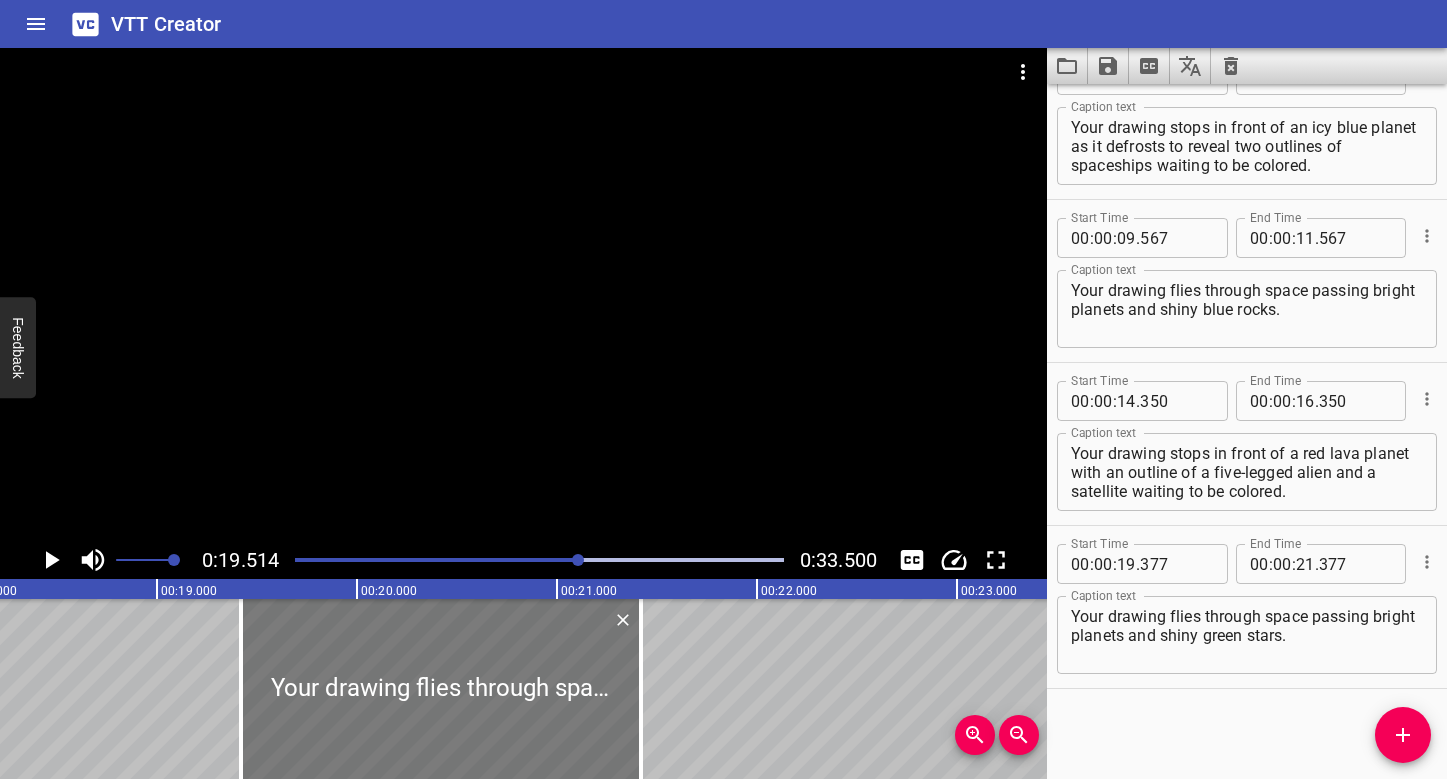 drag, startPoint x: 304, startPoint y: 642, endPoint x: 311, endPoint y: 630, distance: 13.892444 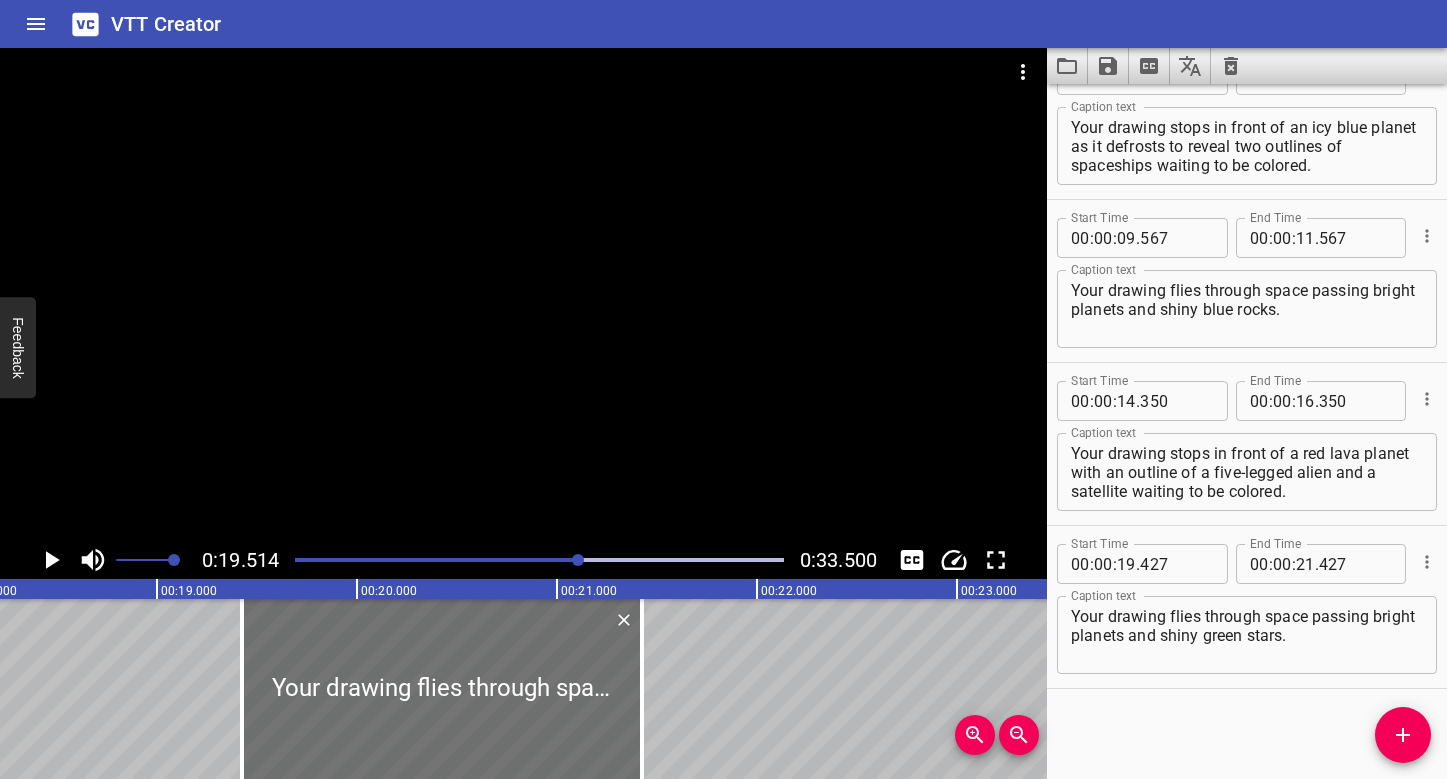 click at bounding box center [539, 560] 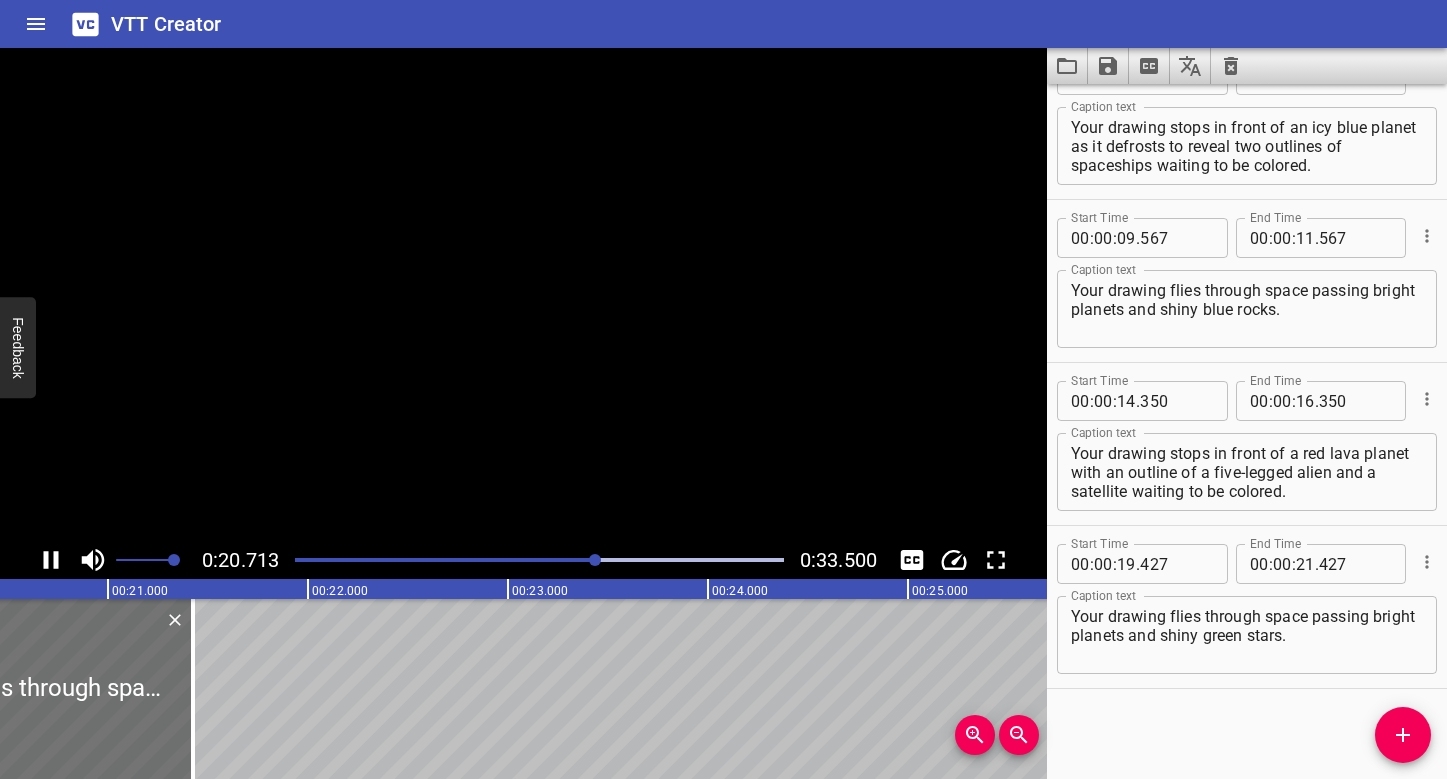 scroll, scrollTop: 0, scrollLeft: 4142, axis: horizontal 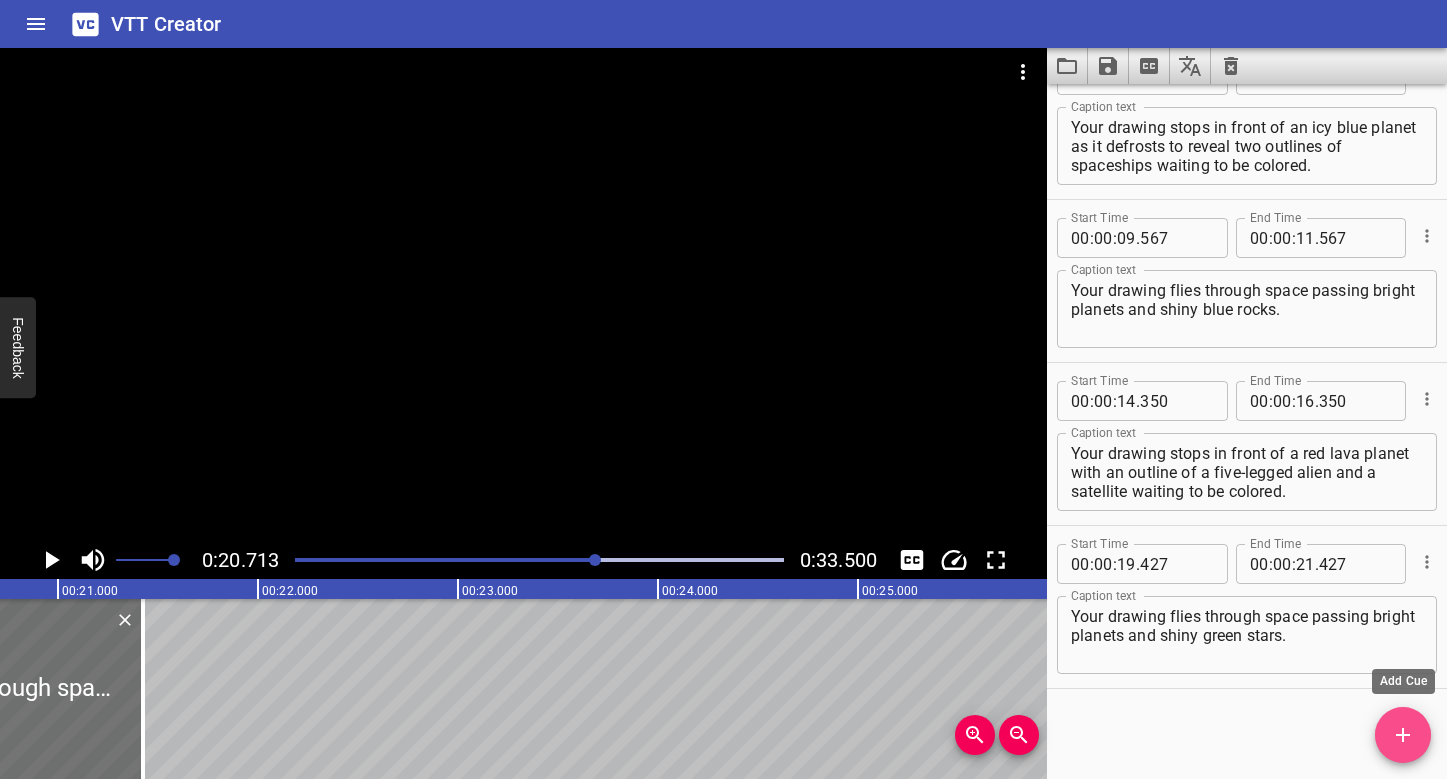 click at bounding box center [1403, 735] 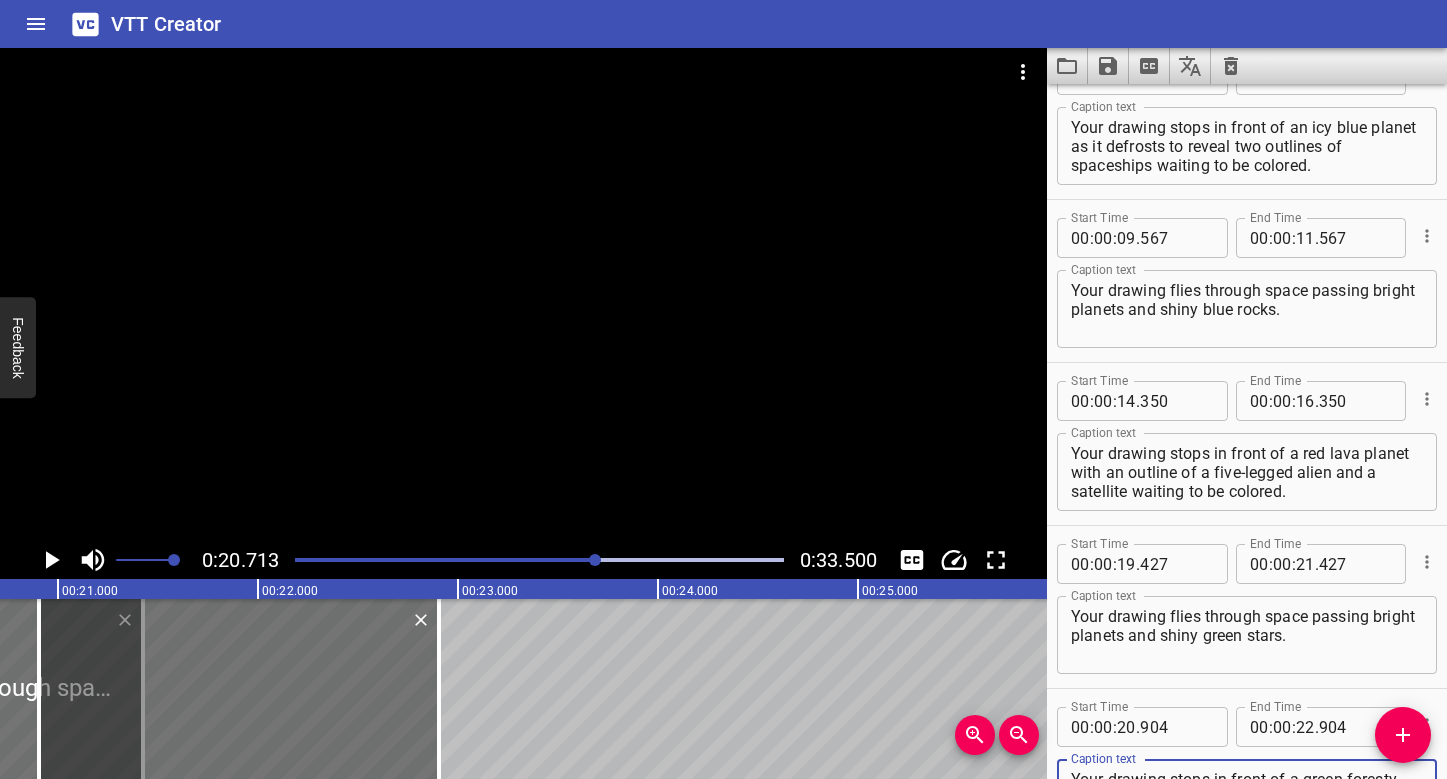 scroll, scrollTop: 377, scrollLeft: 0, axis: vertical 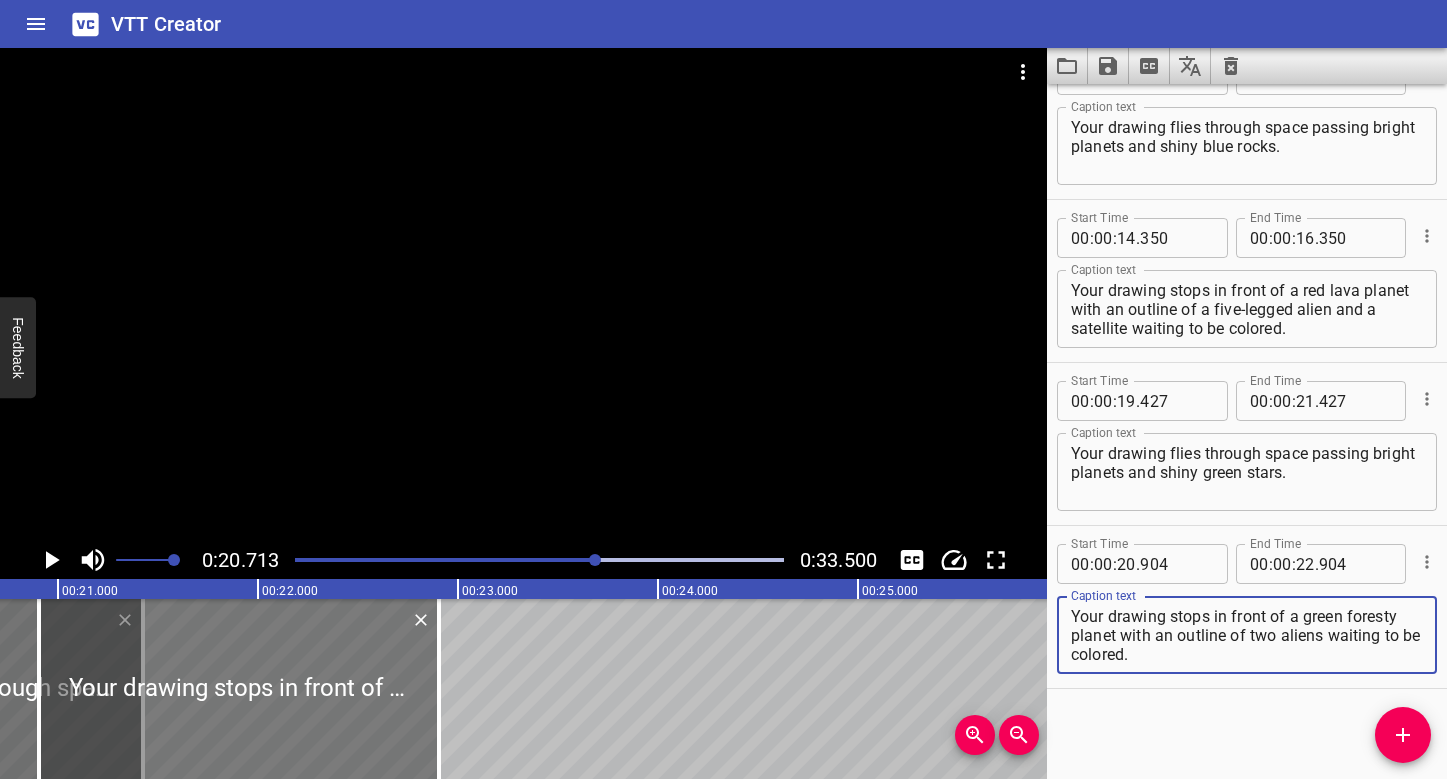 type on "Your drawing stops in front of a green foresty planet with an outline of two aliens waiting to be colored." 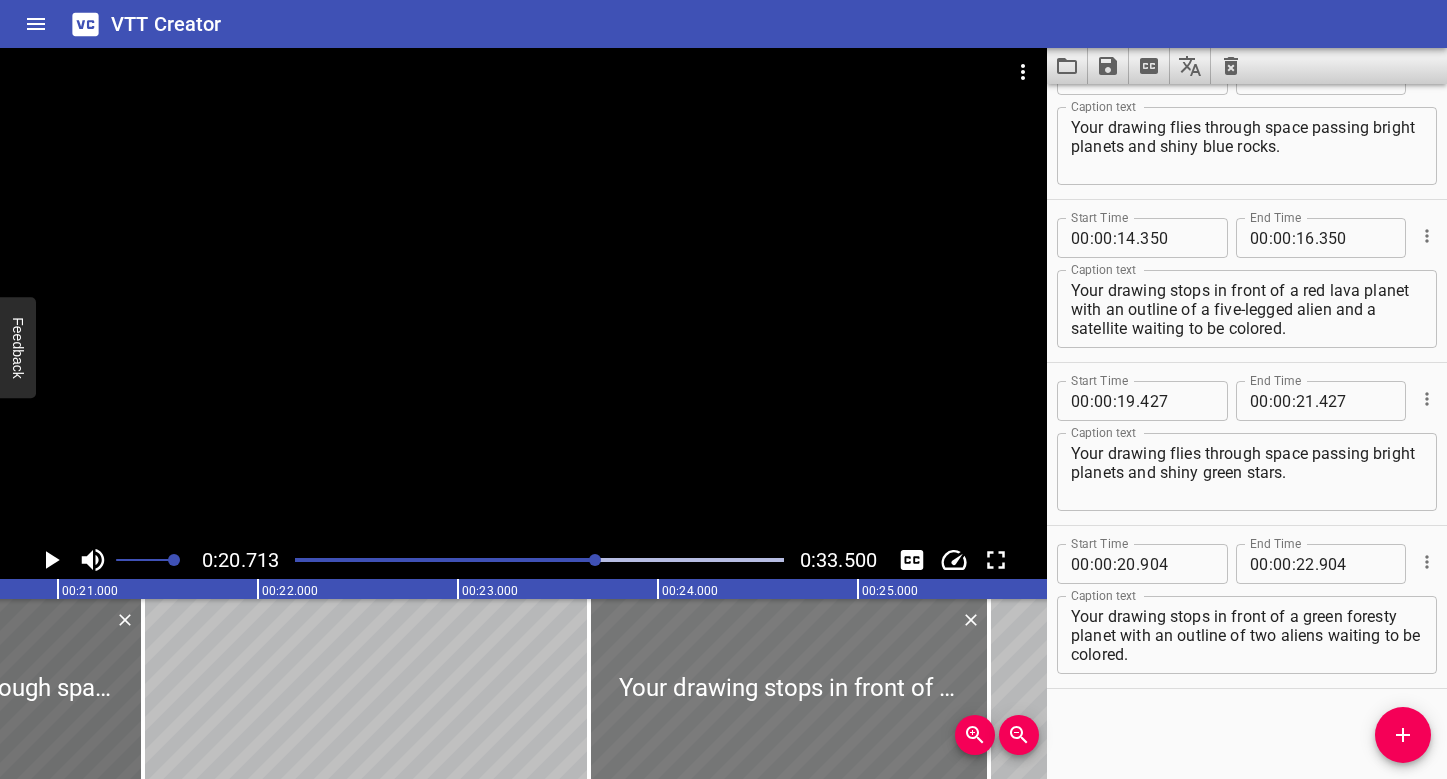 drag, startPoint x: 251, startPoint y: 662, endPoint x: 798, endPoint y: 657, distance: 547.0228 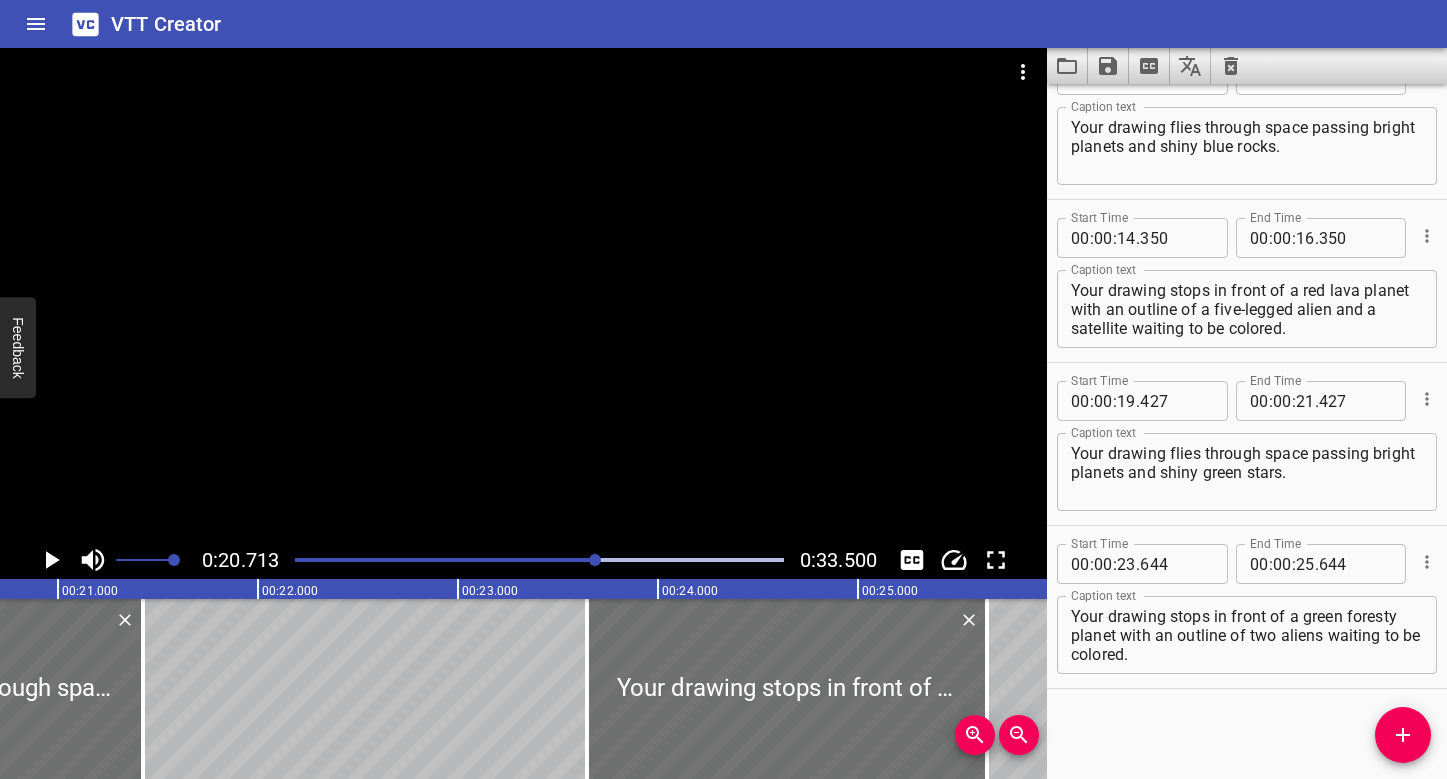 click at bounding box center [523, 294] 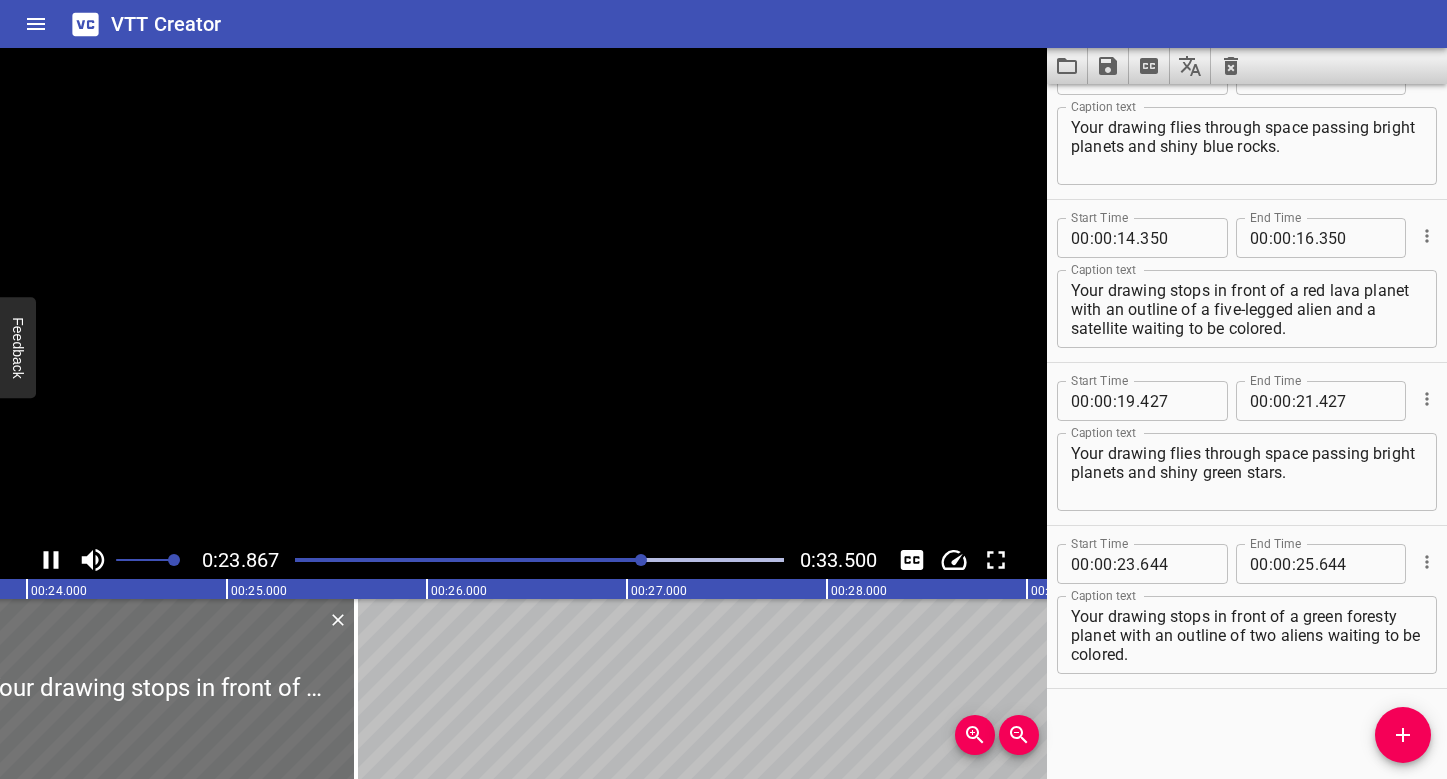 scroll, scrollTop: 0, scrollLeft: 4823, axis: horizontal 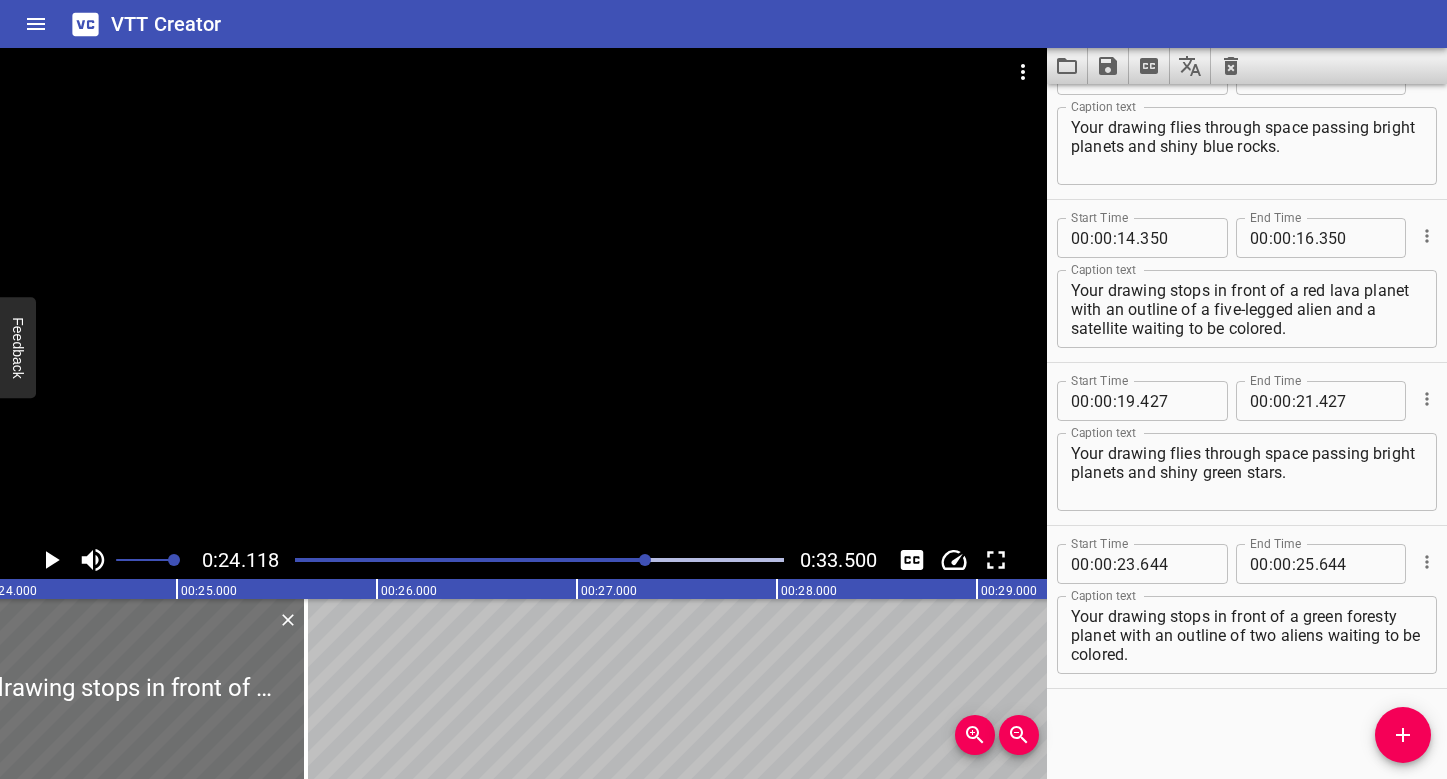 click at bounding box center [539, 560] 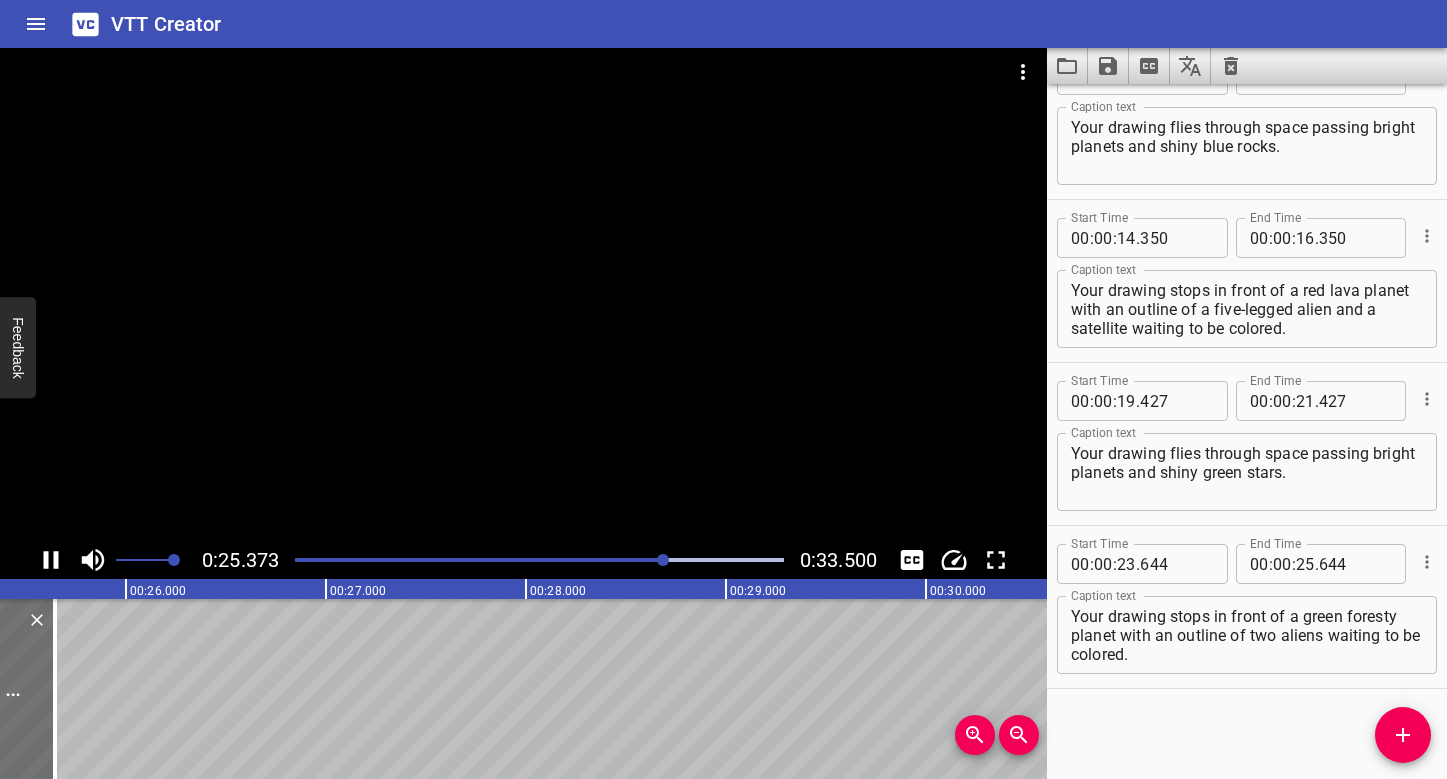 click at bounding box center (539, 560) 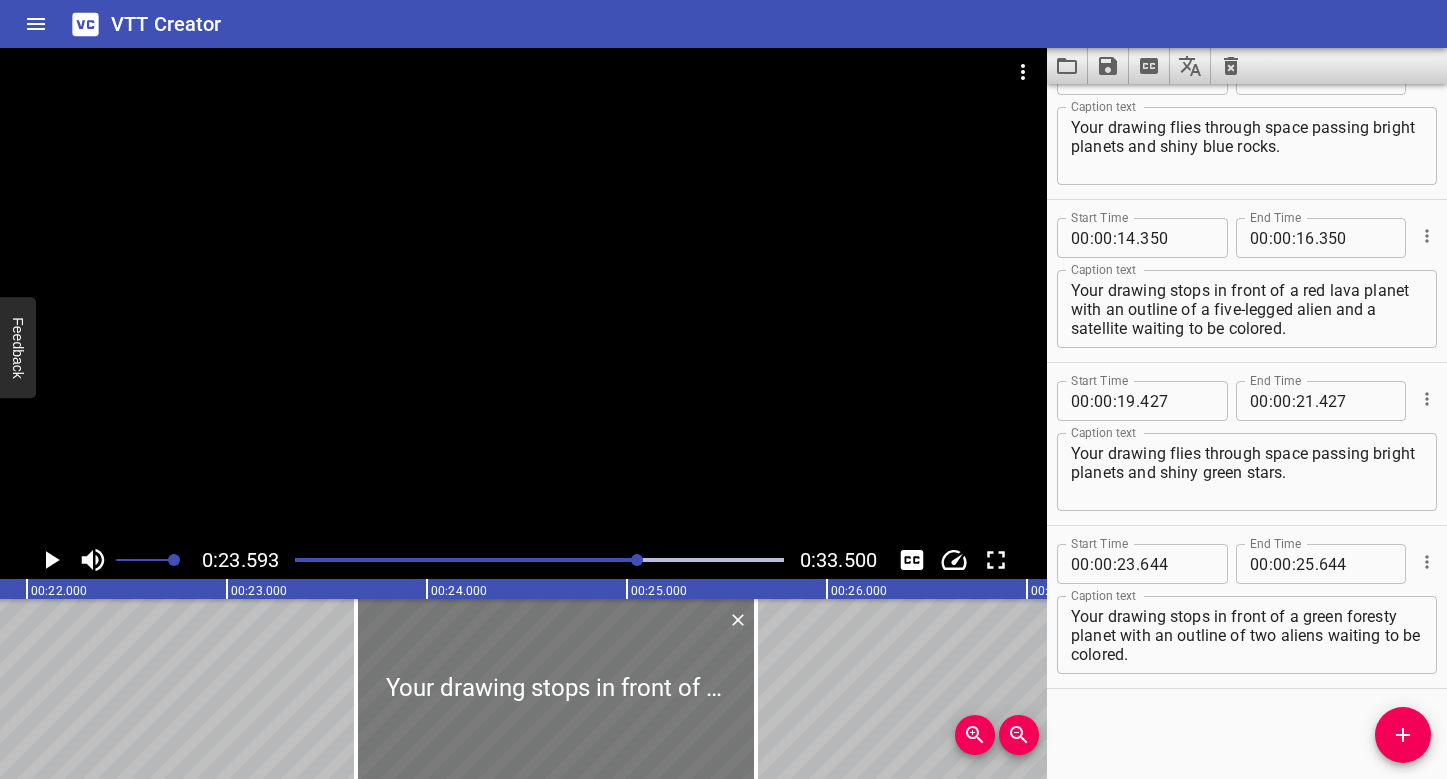 scroll, scrollTop: 0, scrollLeft: 4364, axis: horizontal 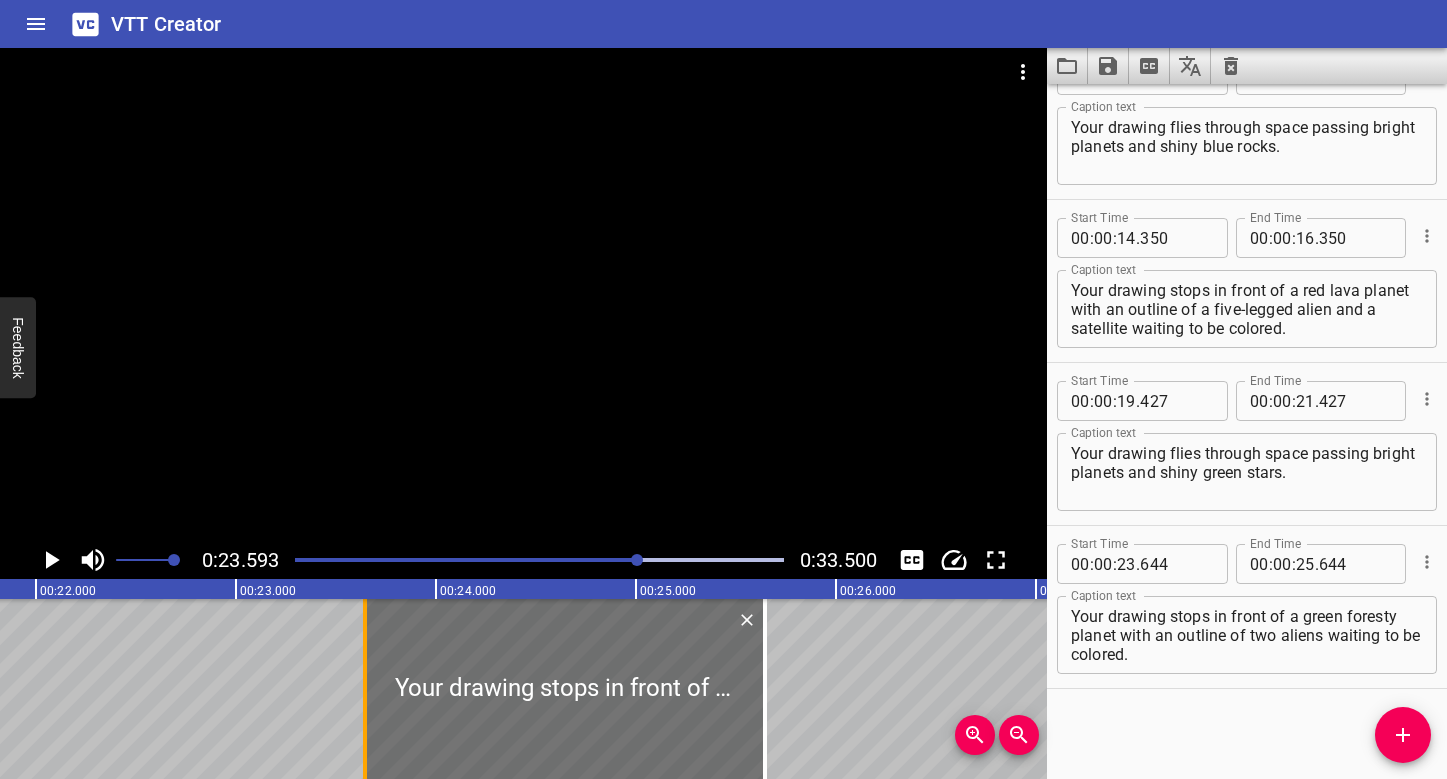 click at bounding box center [365, 689] 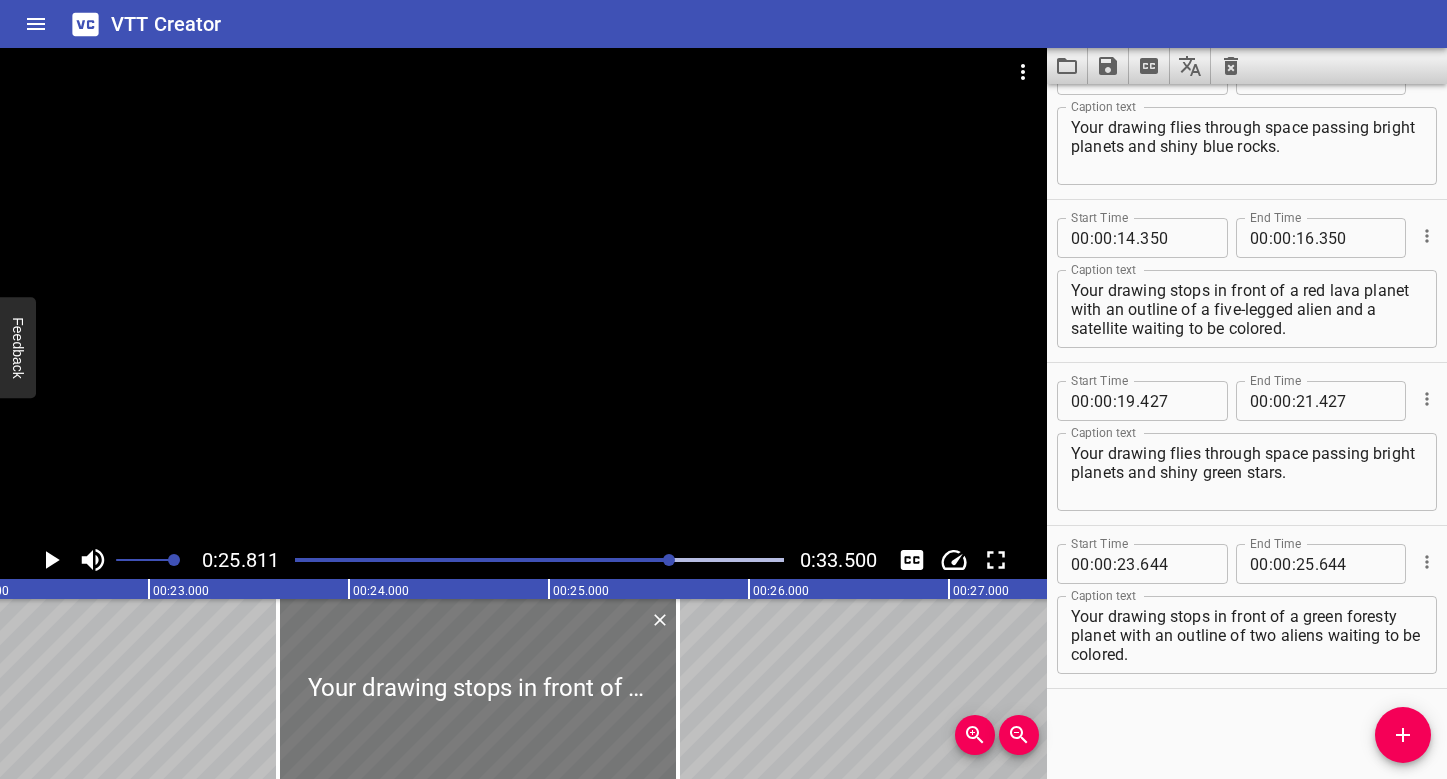 scroll, scrollTop: 0, scrollLeft: 4362, axis: horizontal 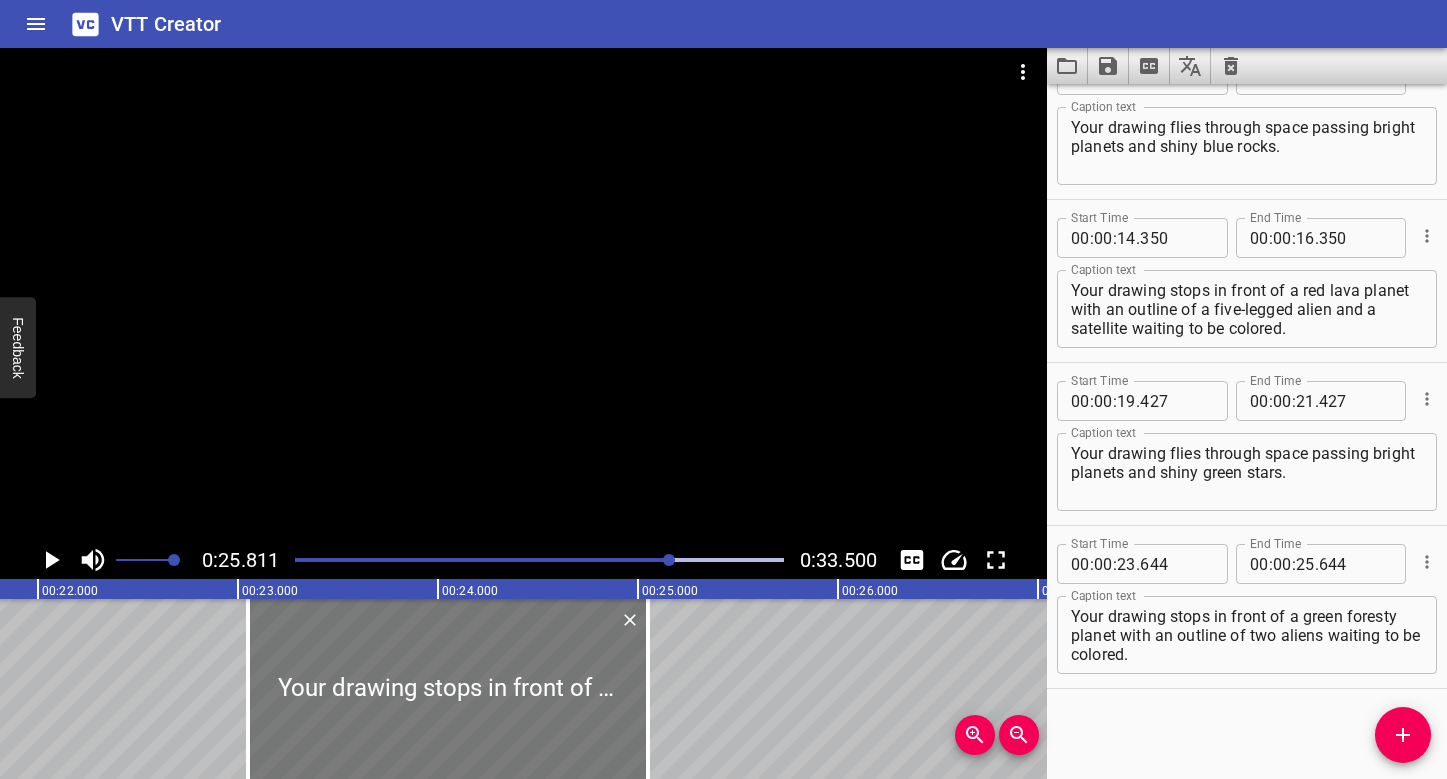 drag, startPoint x: 689, startPoint y: 657, endPoint x: 565, endPoint y: 638, distance: 125.4472 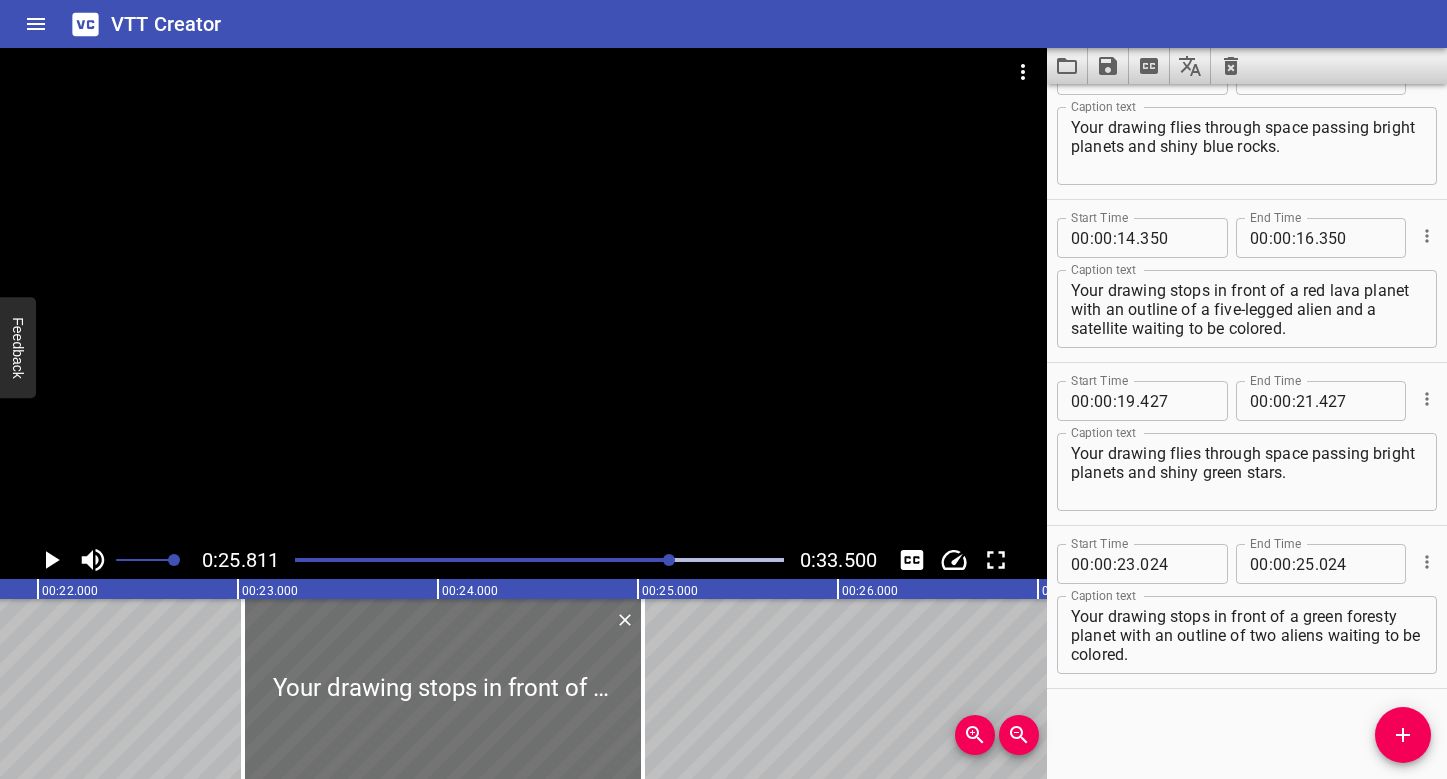 click at bounding box center [539, 560] 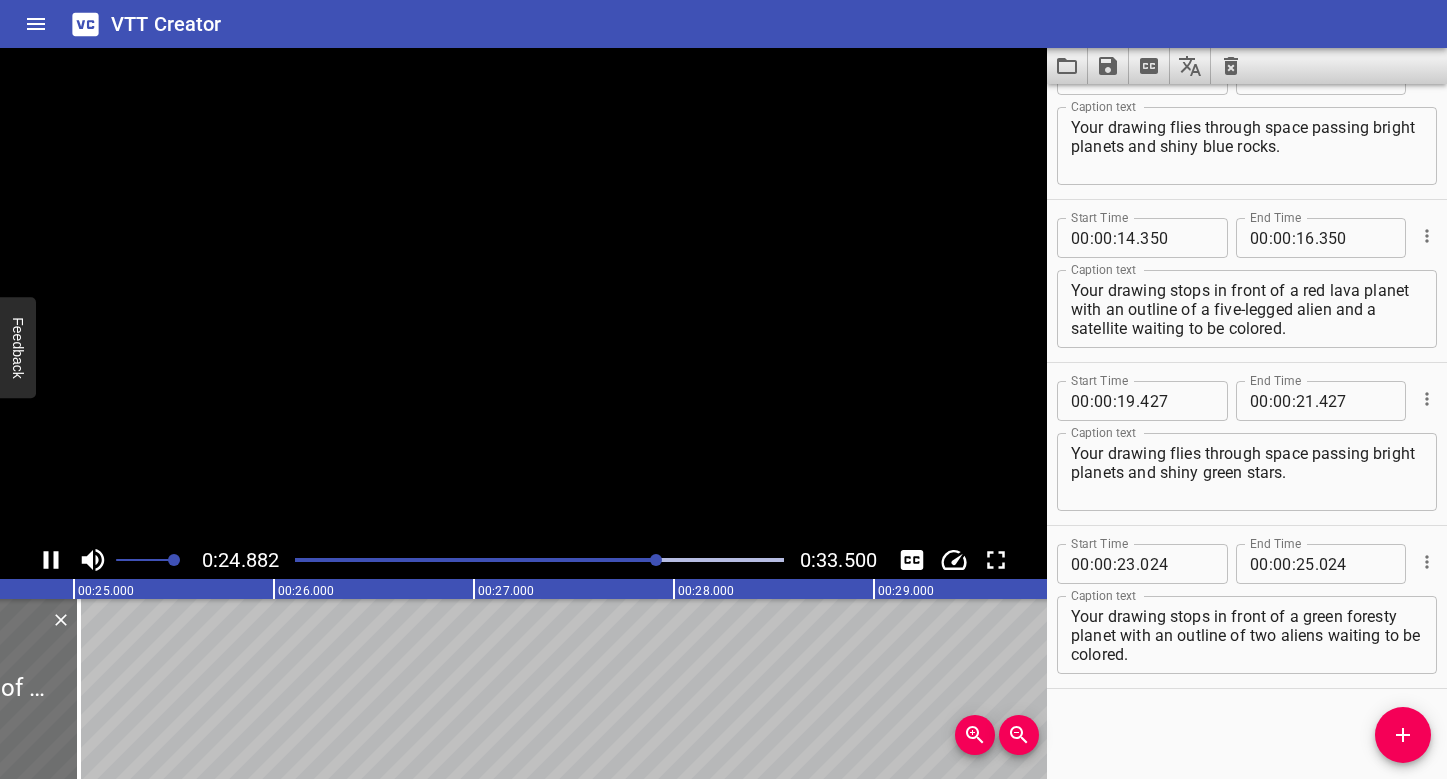 scroll, scrollTop: 0, scrollLeft: 4976, axis: horizontal 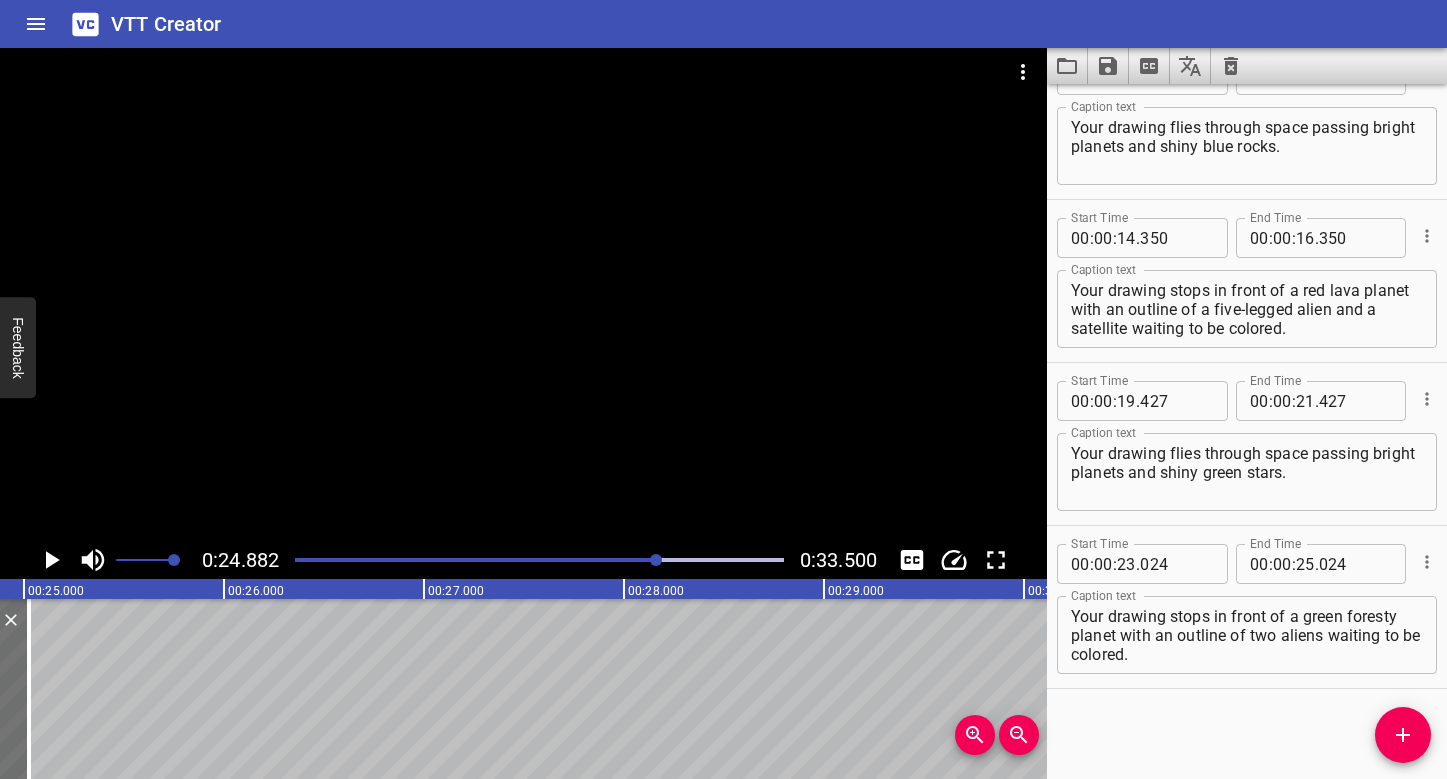 click at bounding box center (539, 560) 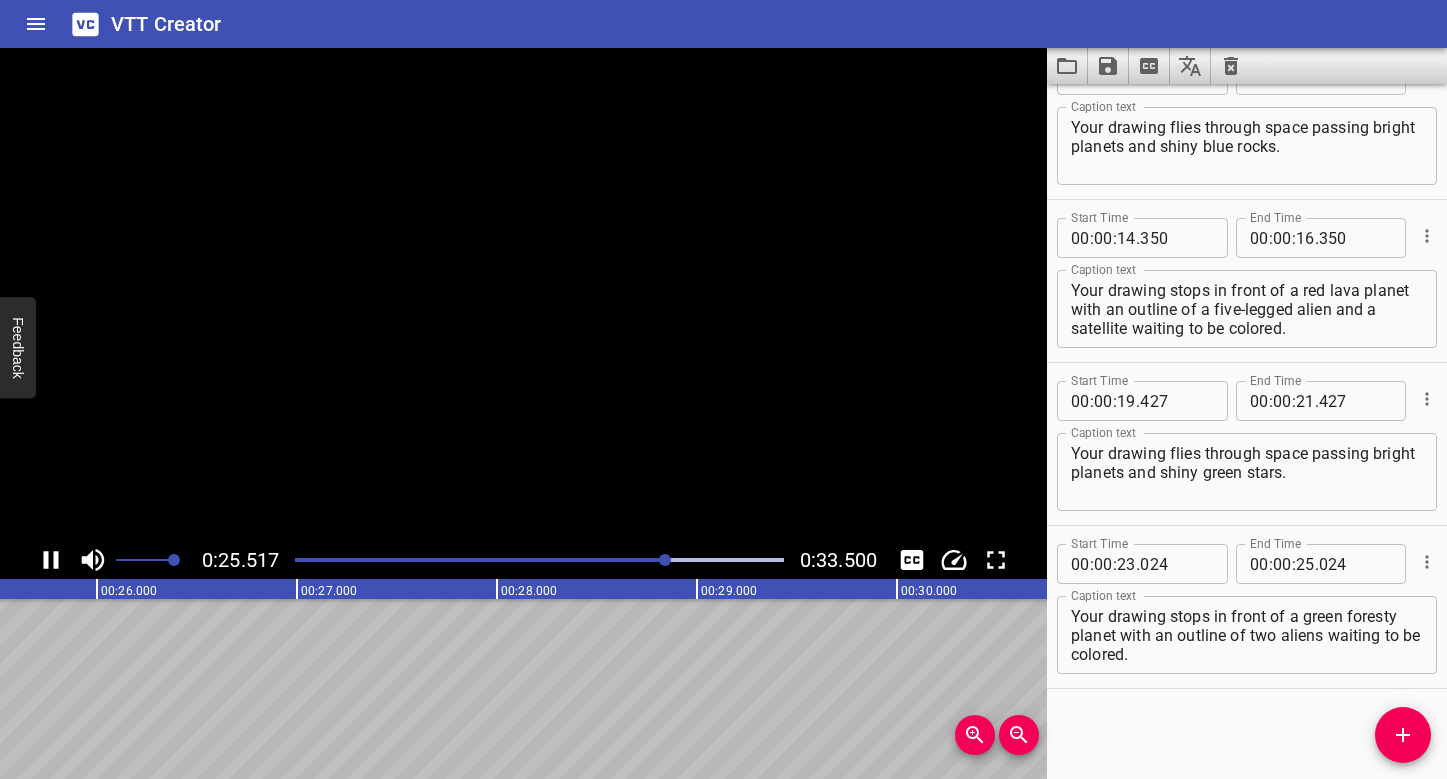 scroll, scrollTop: 0, scrollLeft: 5153, axis: horizontal 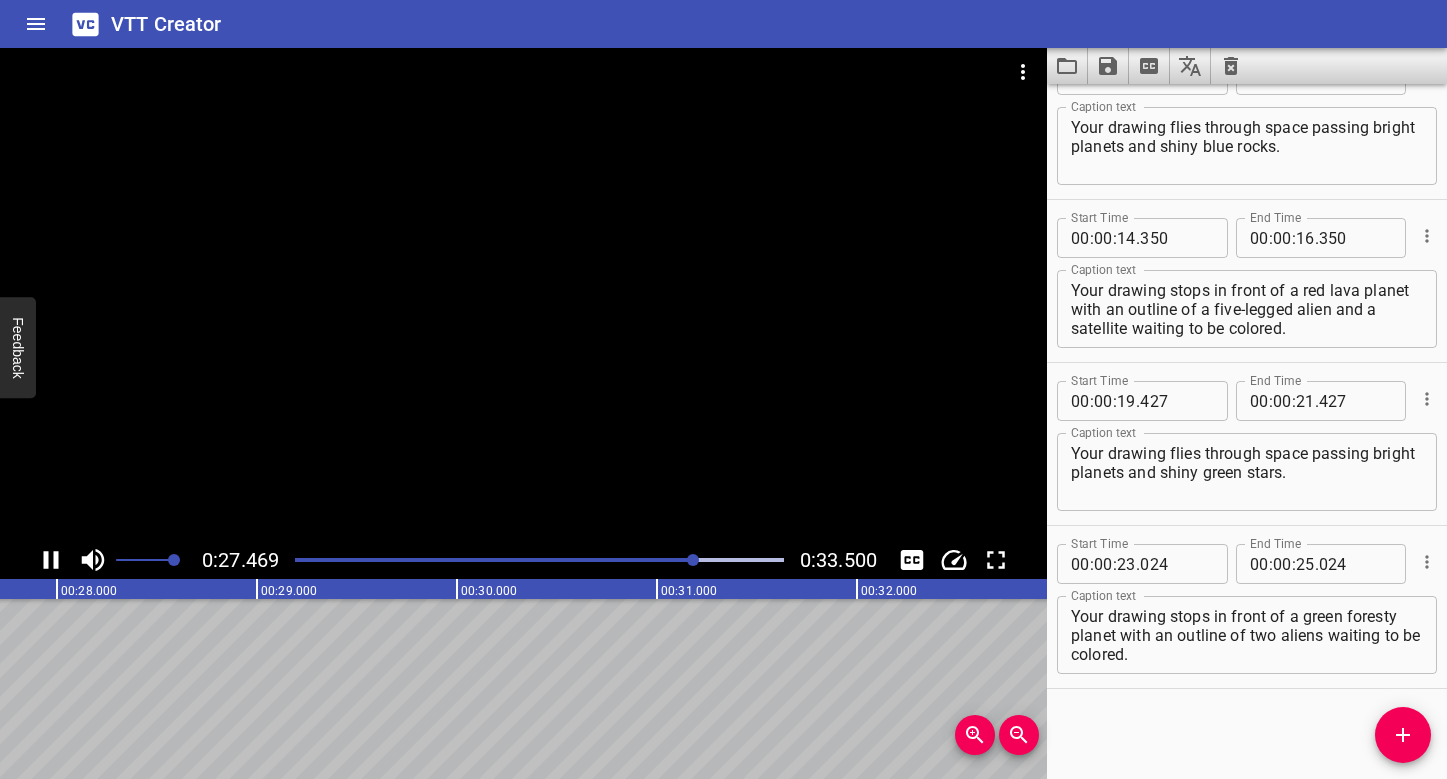 click at bounding box center [523, 294] 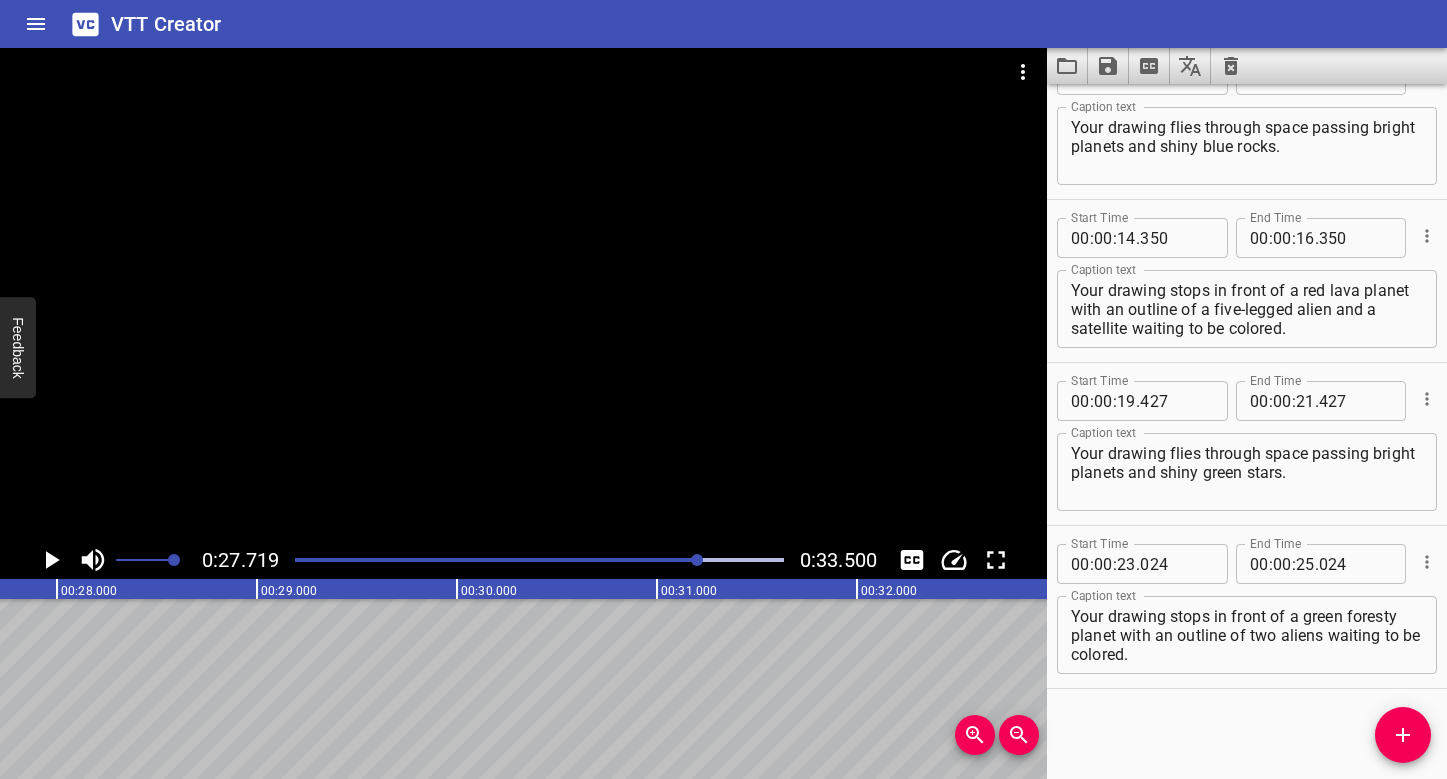 scroll, scrollTop: 0, scrollLeft: 0, axis: both 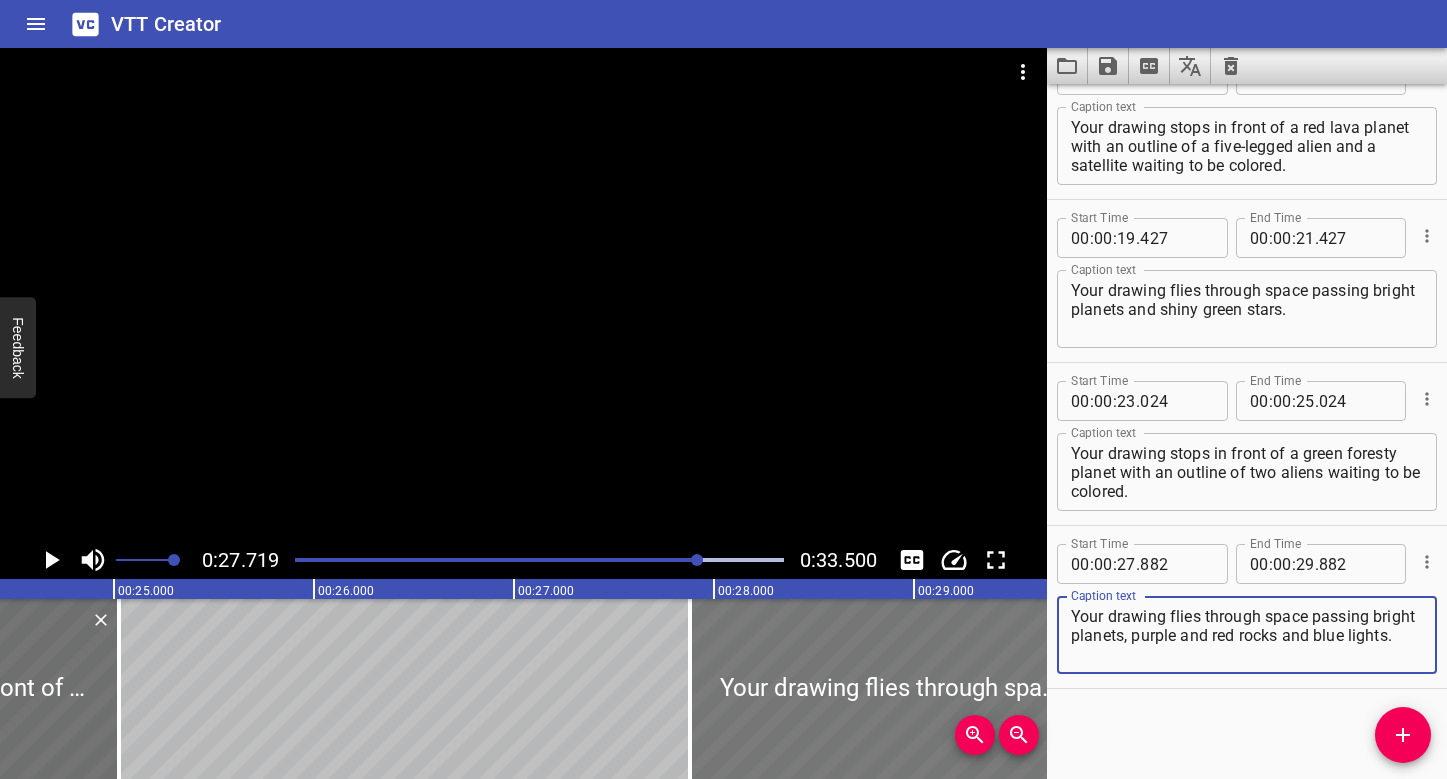 type on "Your drawing flies through space passing bright planets, purple and red rocks and blue lights." 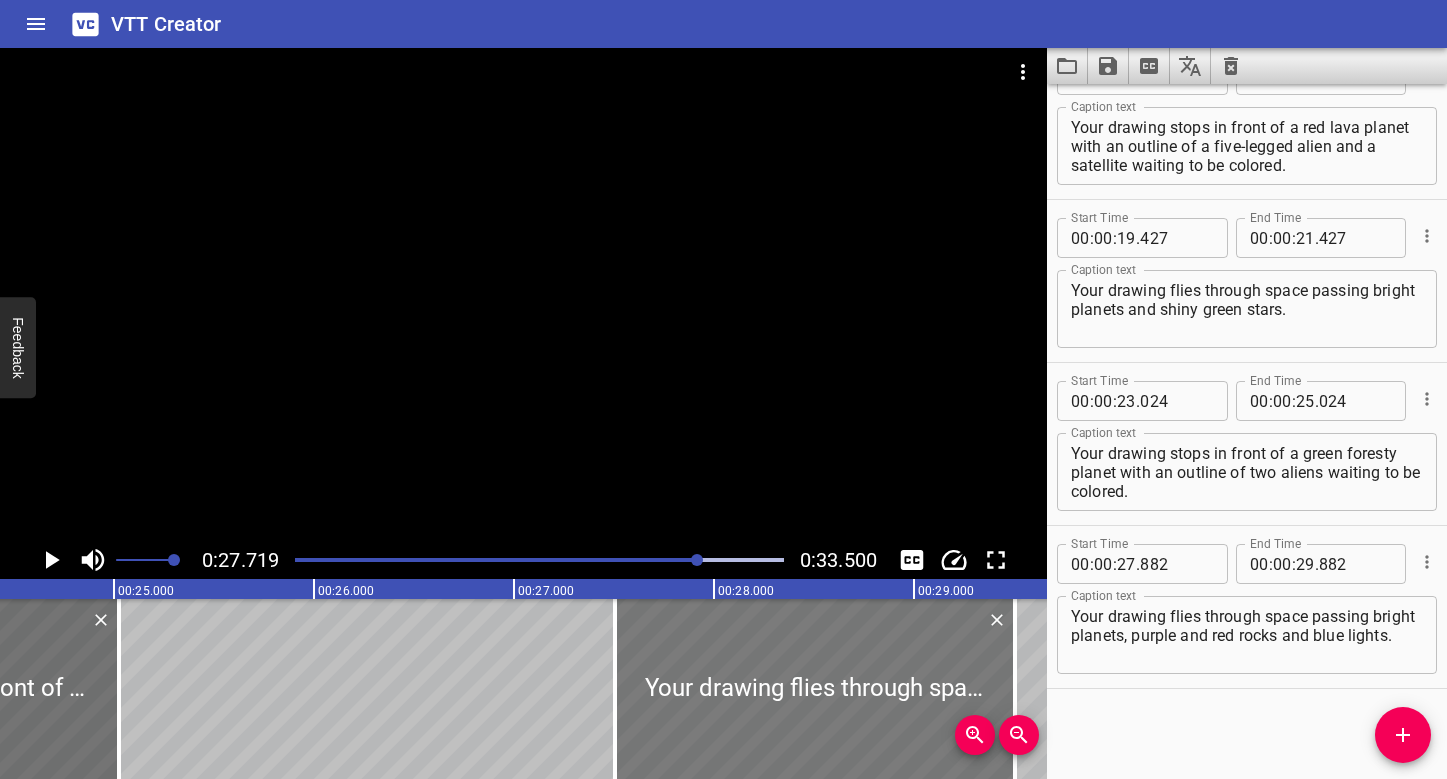 drag, startPoint x: 782, startPoint y: 649, endPoint x: 720, endPoint y: 636, distance: 63.348244 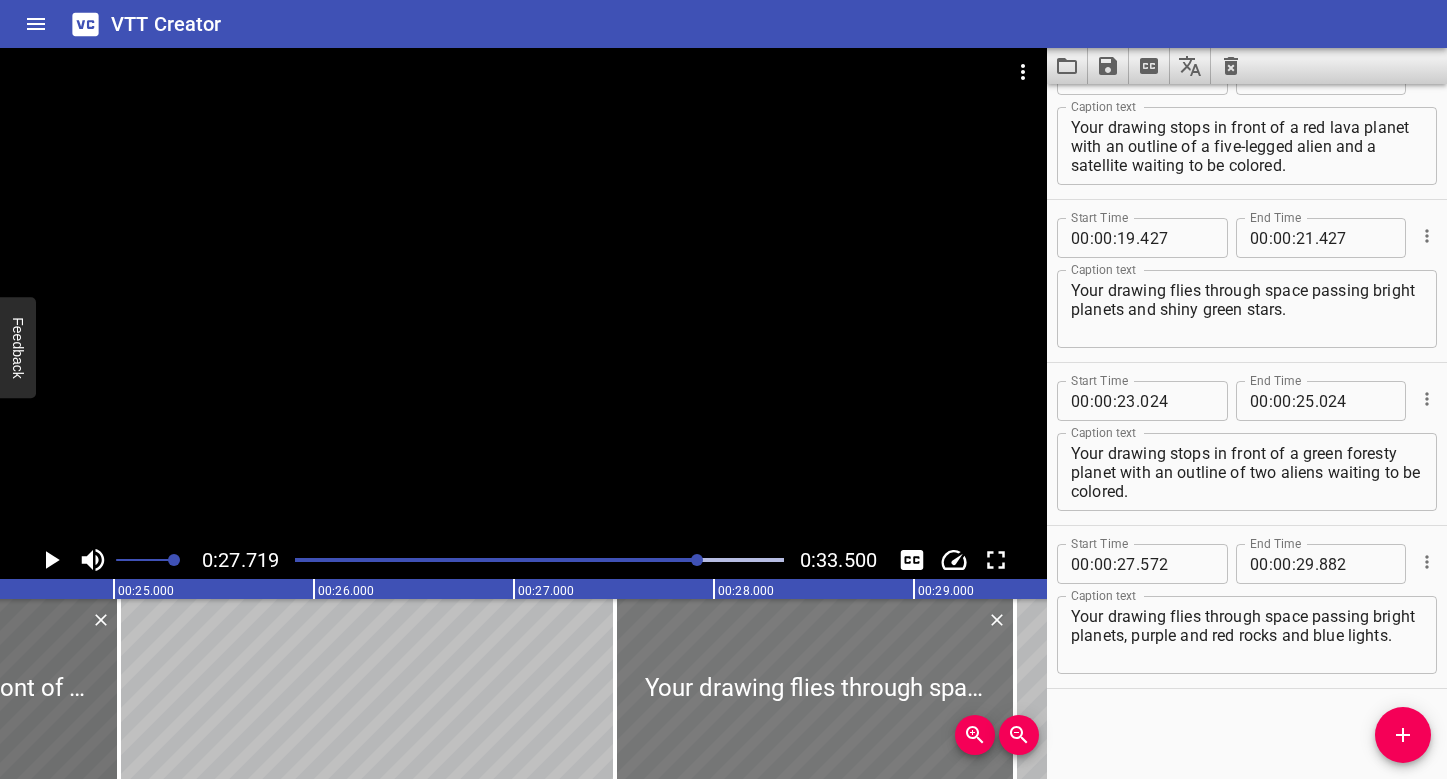 type on "572" 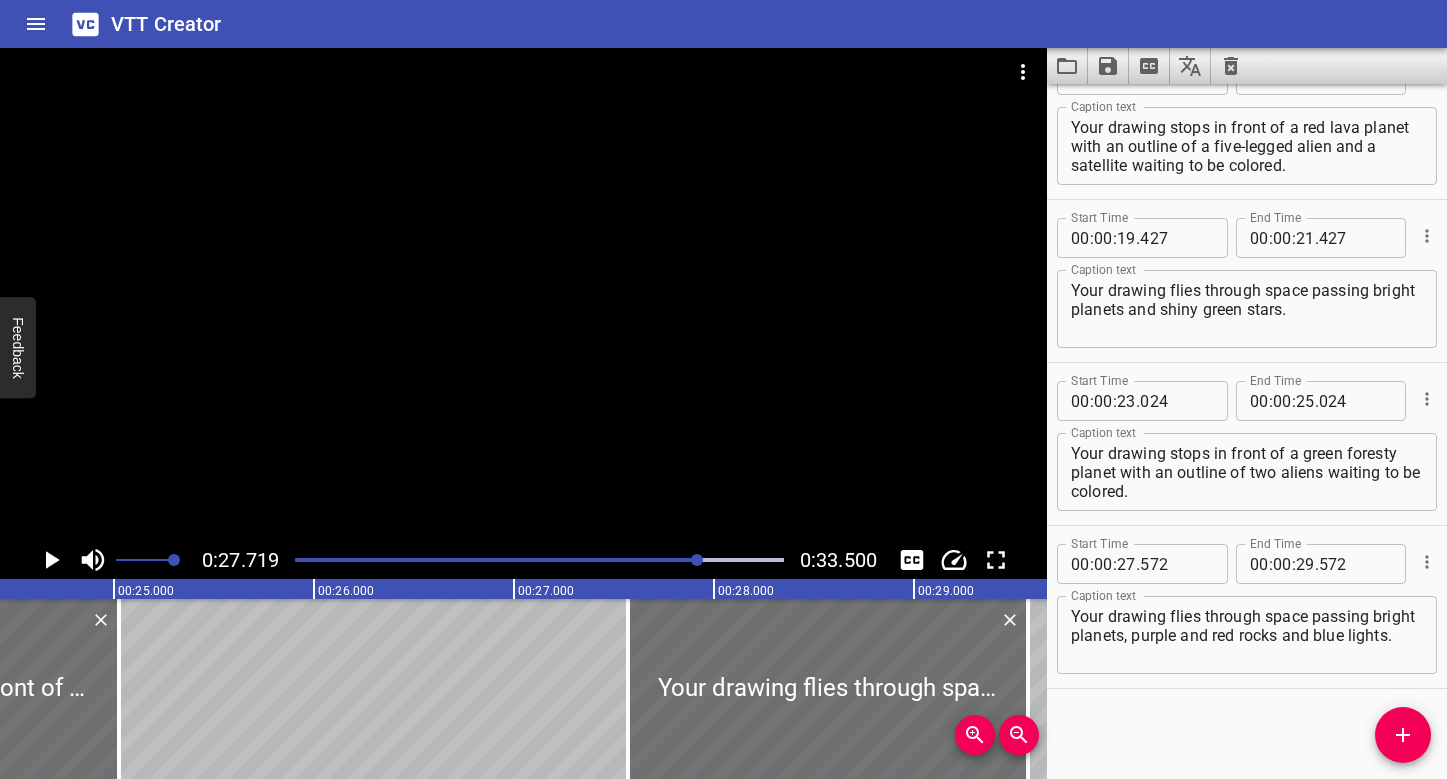click at bounding box center (539, 560) 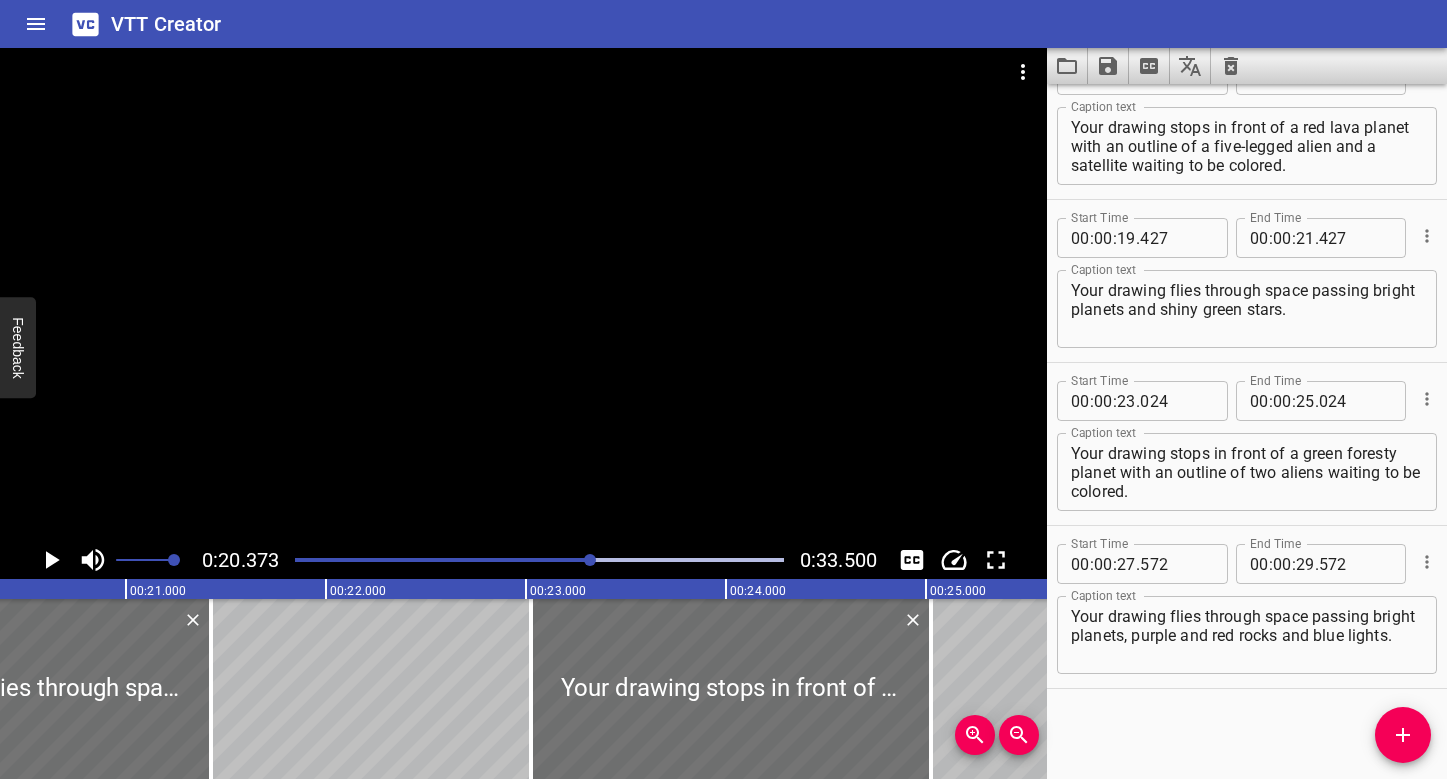 click at bounding box center (539, 560) 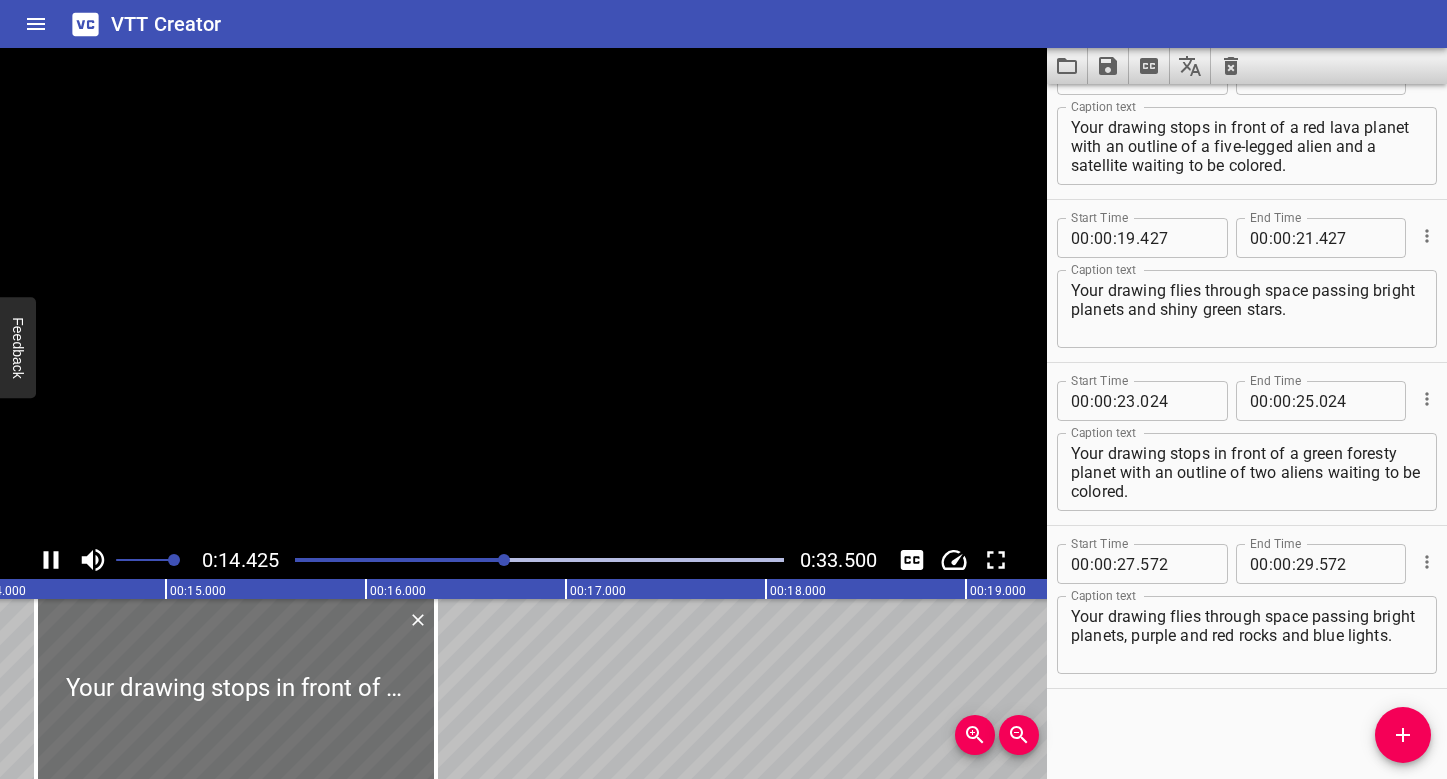 scroll, scrollTop: 0, scrollLeft: 2884, axis: horizontal 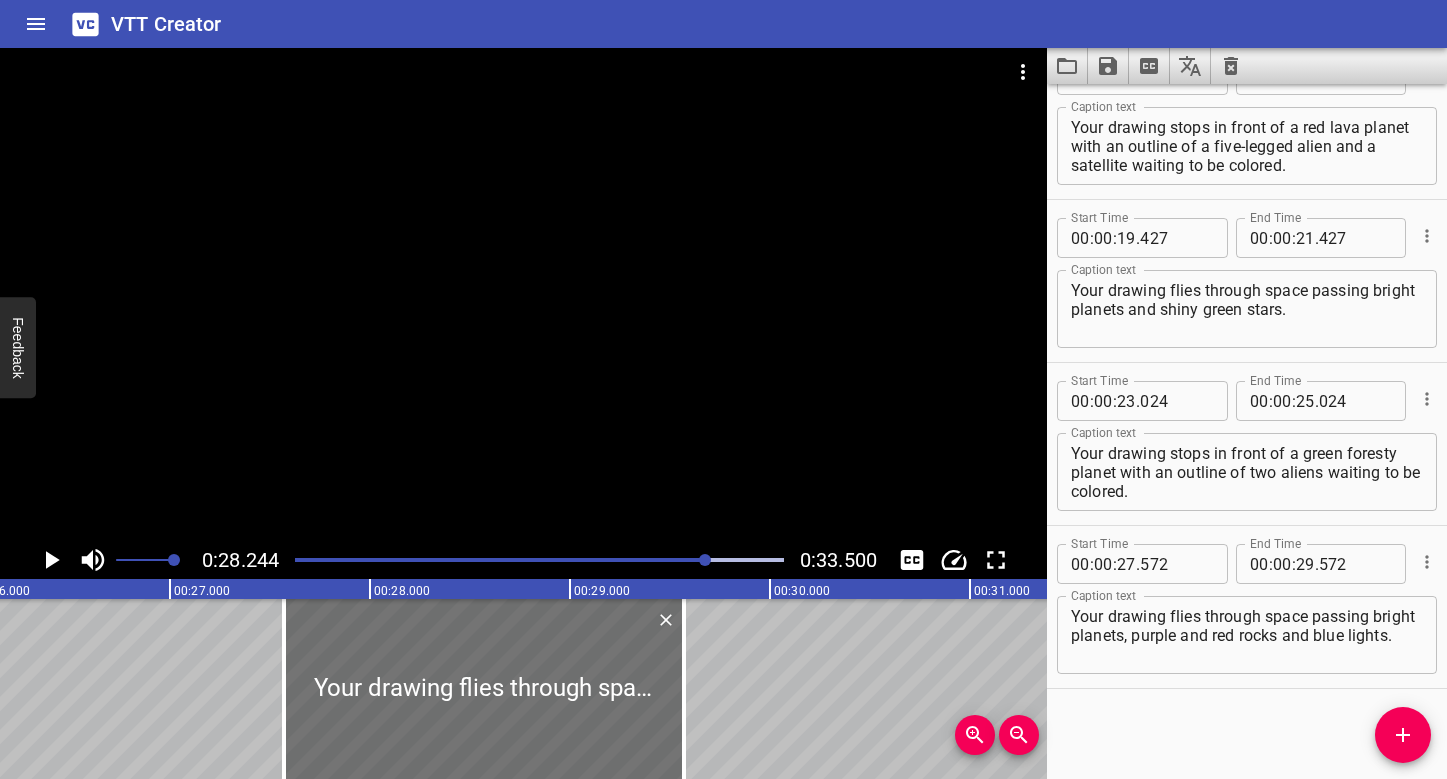 click at bounding box center [463, 560] 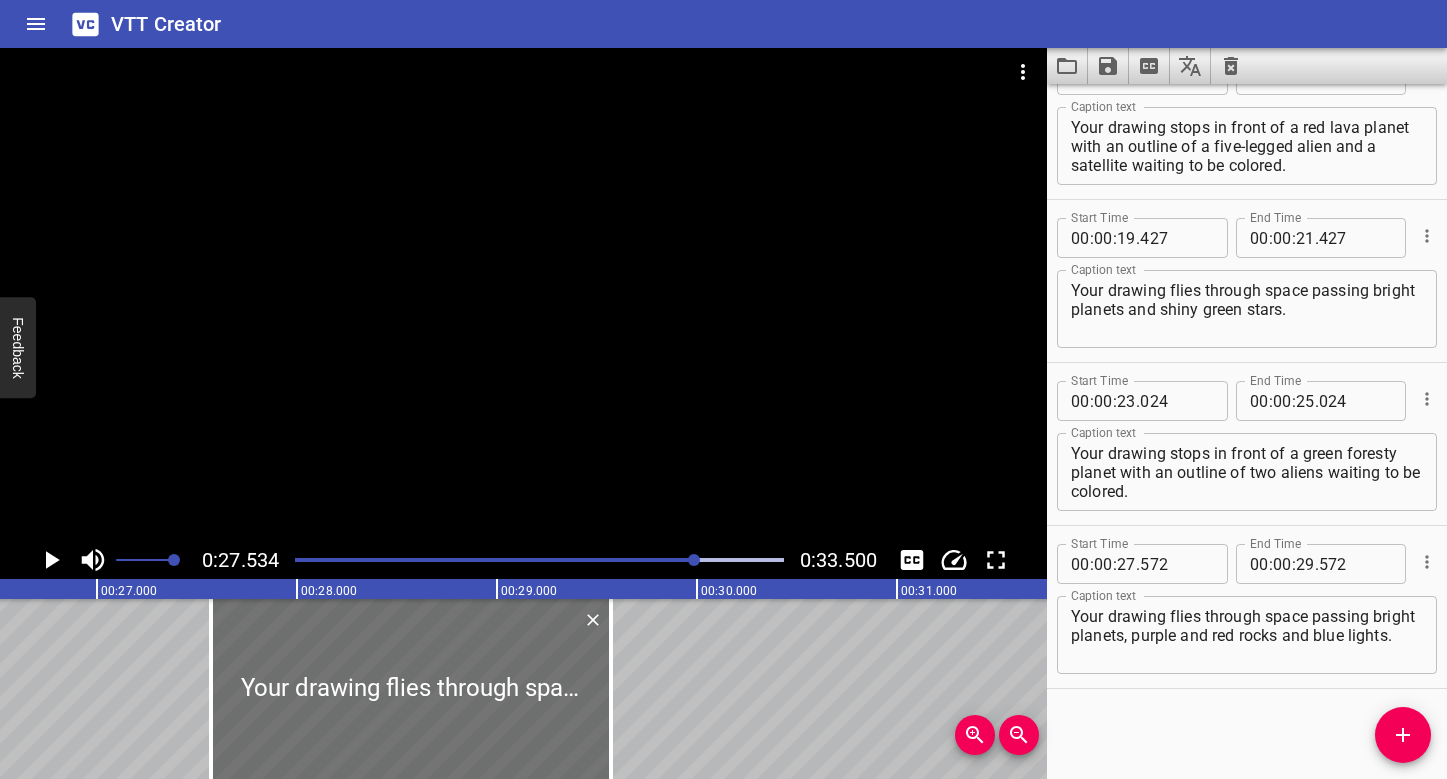 scroll, scrollTop: 0, scrollLeft: 5209, axis: horizontal 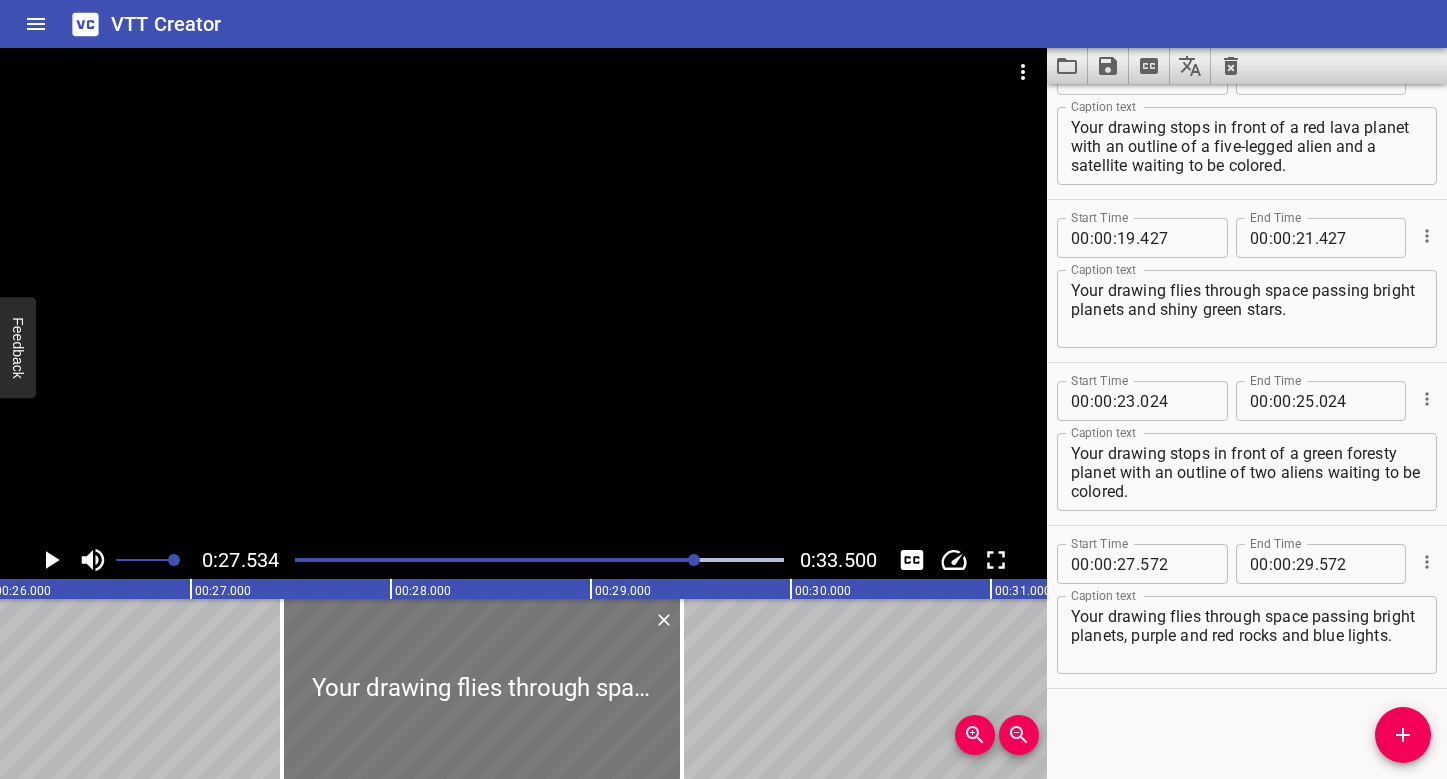 drag, startPoint x: 552, startPoint y: 666, endPoint x: 531, endPoint y: 666, distance: 21 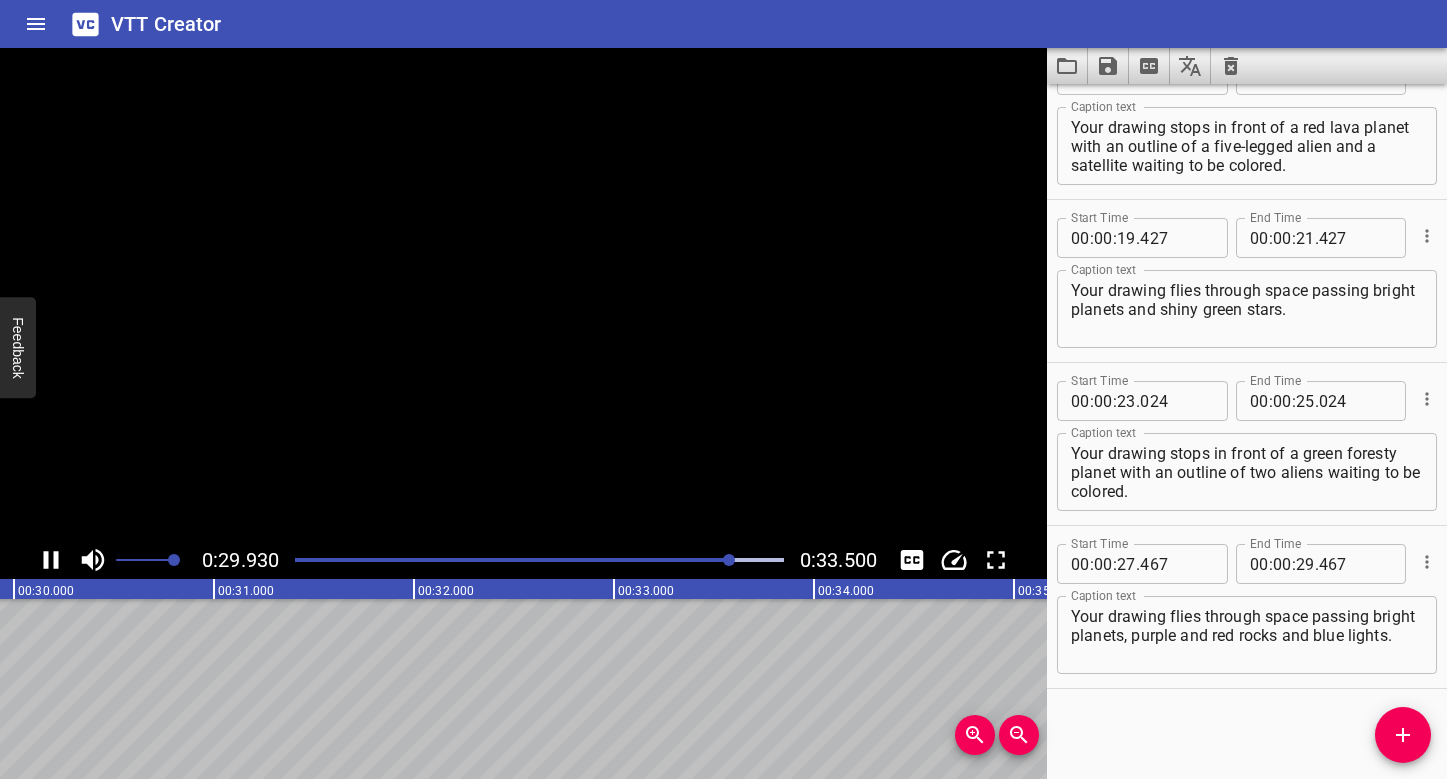 scroll, scrollTop: 0, scrollLeft: 6036, axis: horizontal 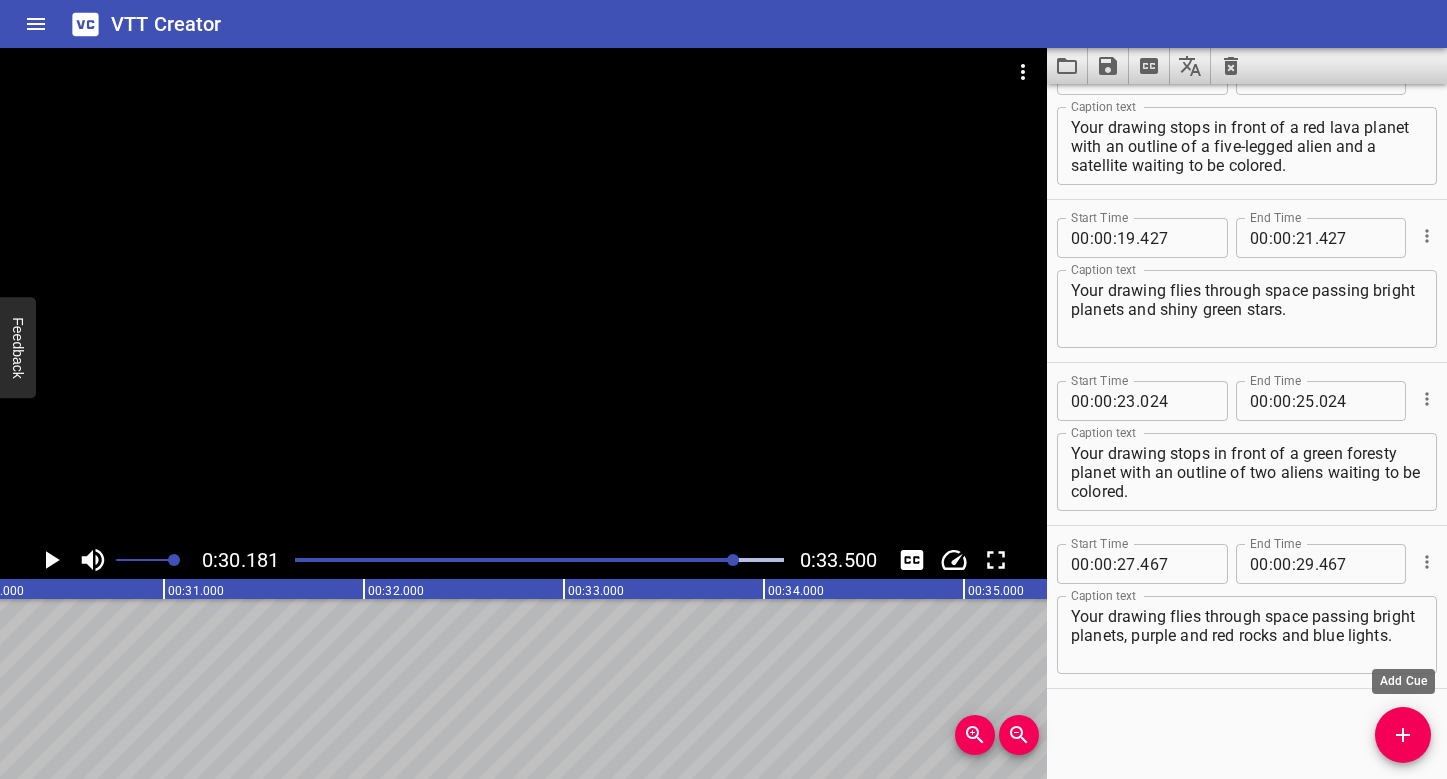 click at bounding box center (1403, 735) 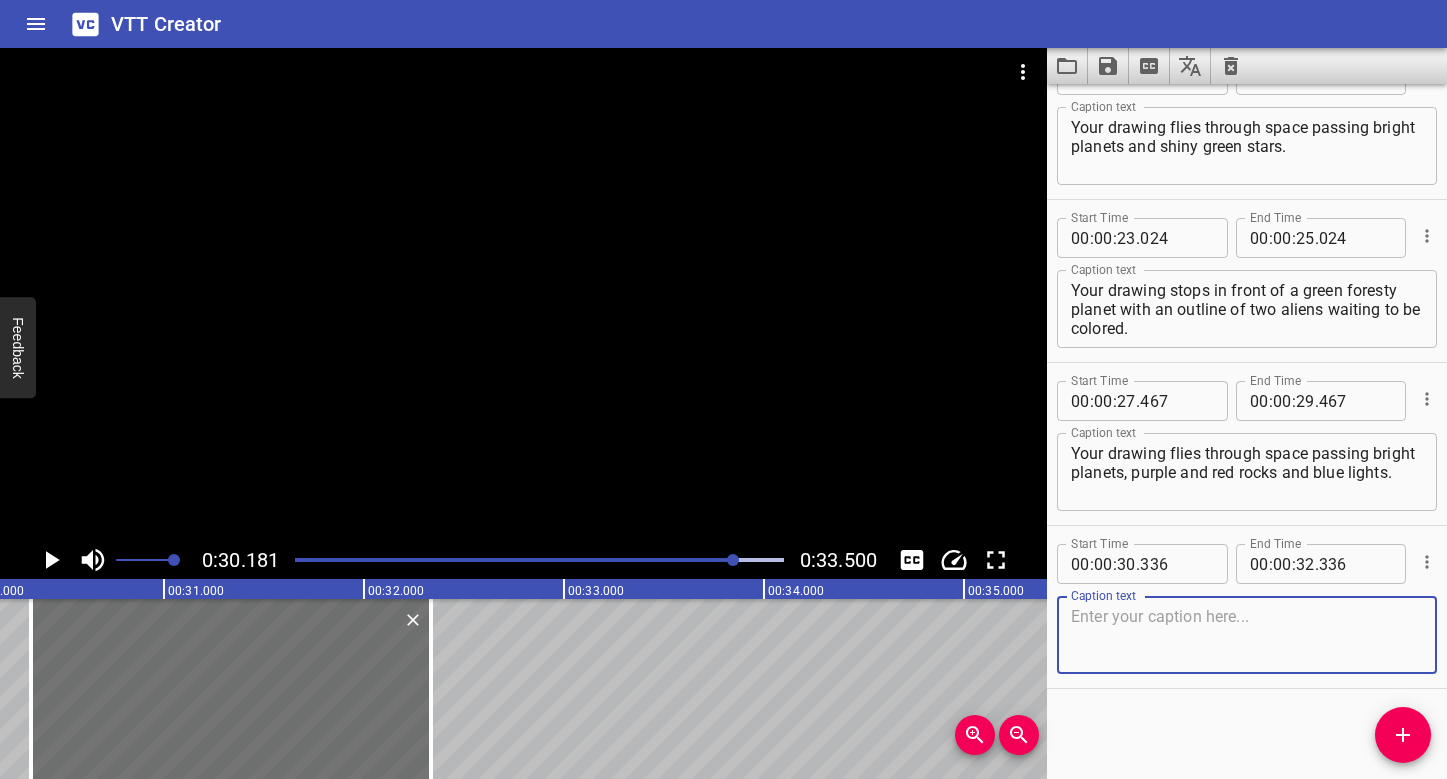 scroll, scrollTop: 703, scrollLeft: 0, axis: vertical 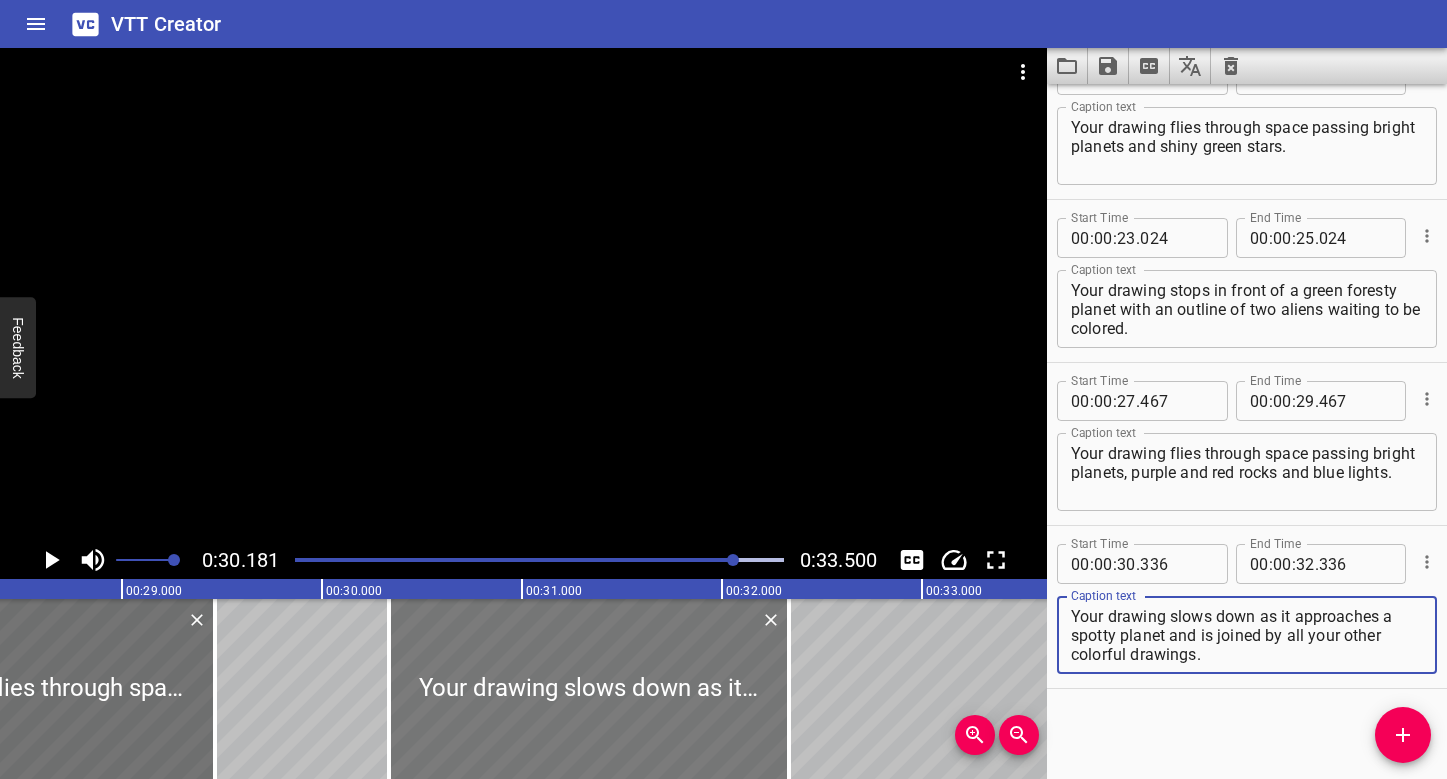type on "Your drawing slows down as it approaches a spotty planet and is joined by all your other colorful drawings." 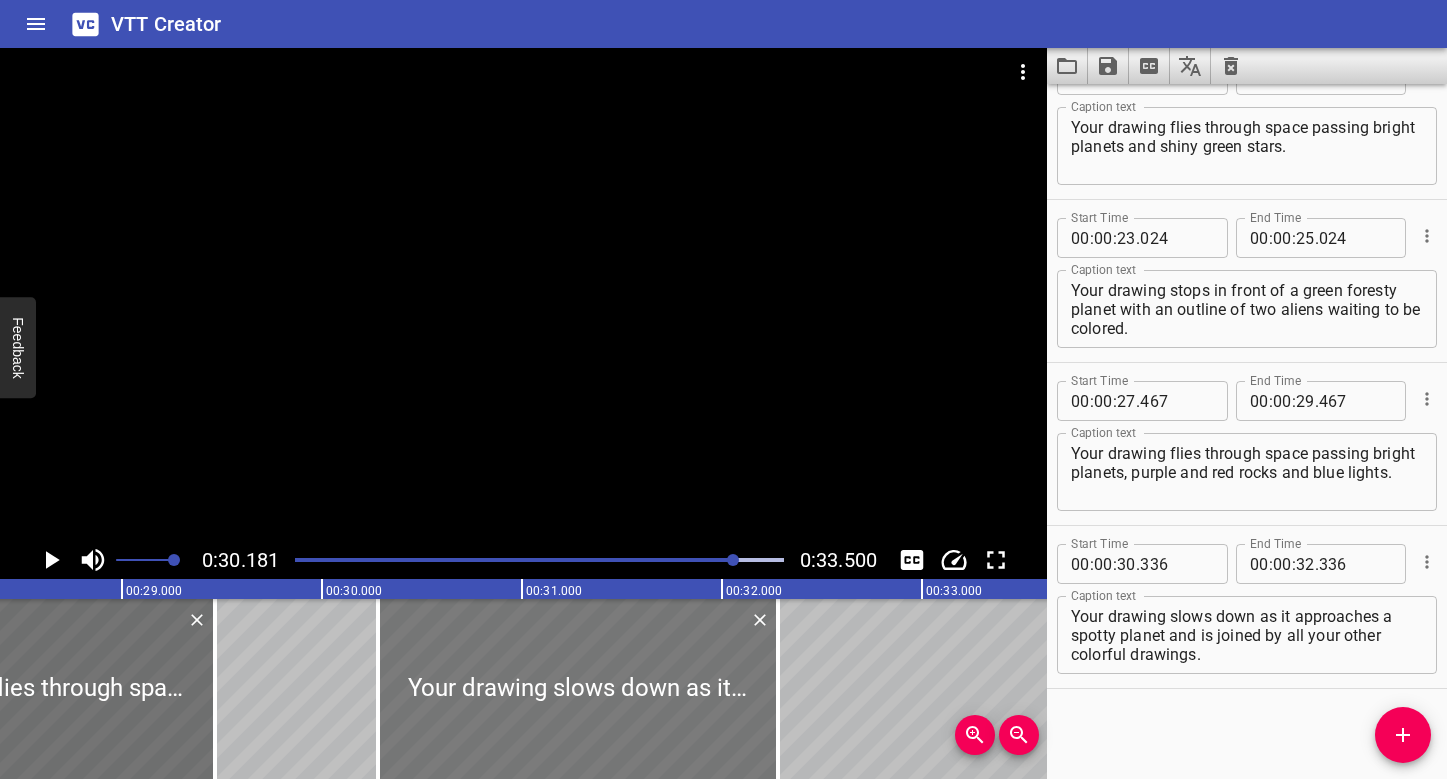 drag, startPoint x: 560, startPoint y: 649, endPoint x: 527, endPoint y: 645, distance: 33.24154 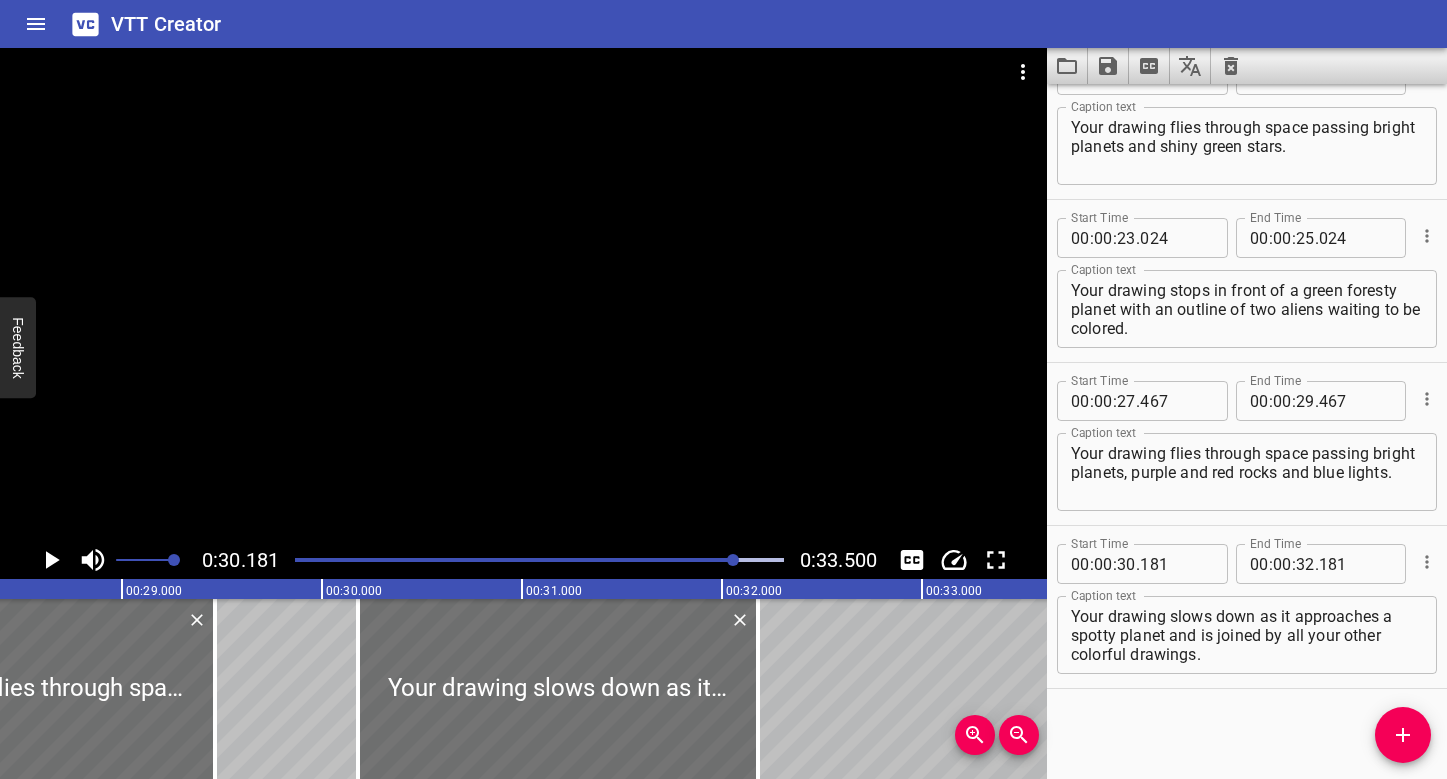 click at bounding box center (491, 560) 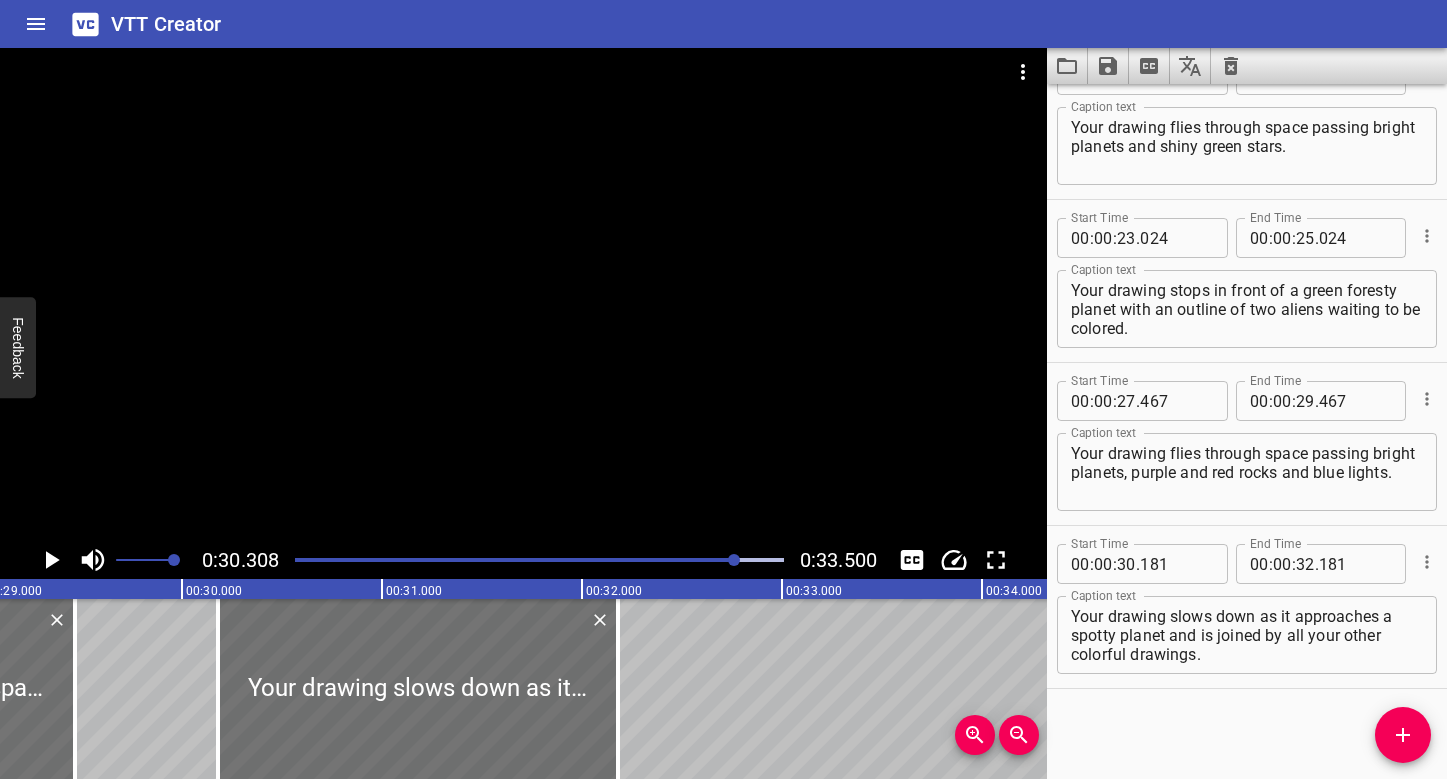 scroll, scrollTop: 0, scrollLeft: 5707, axis: horizontal 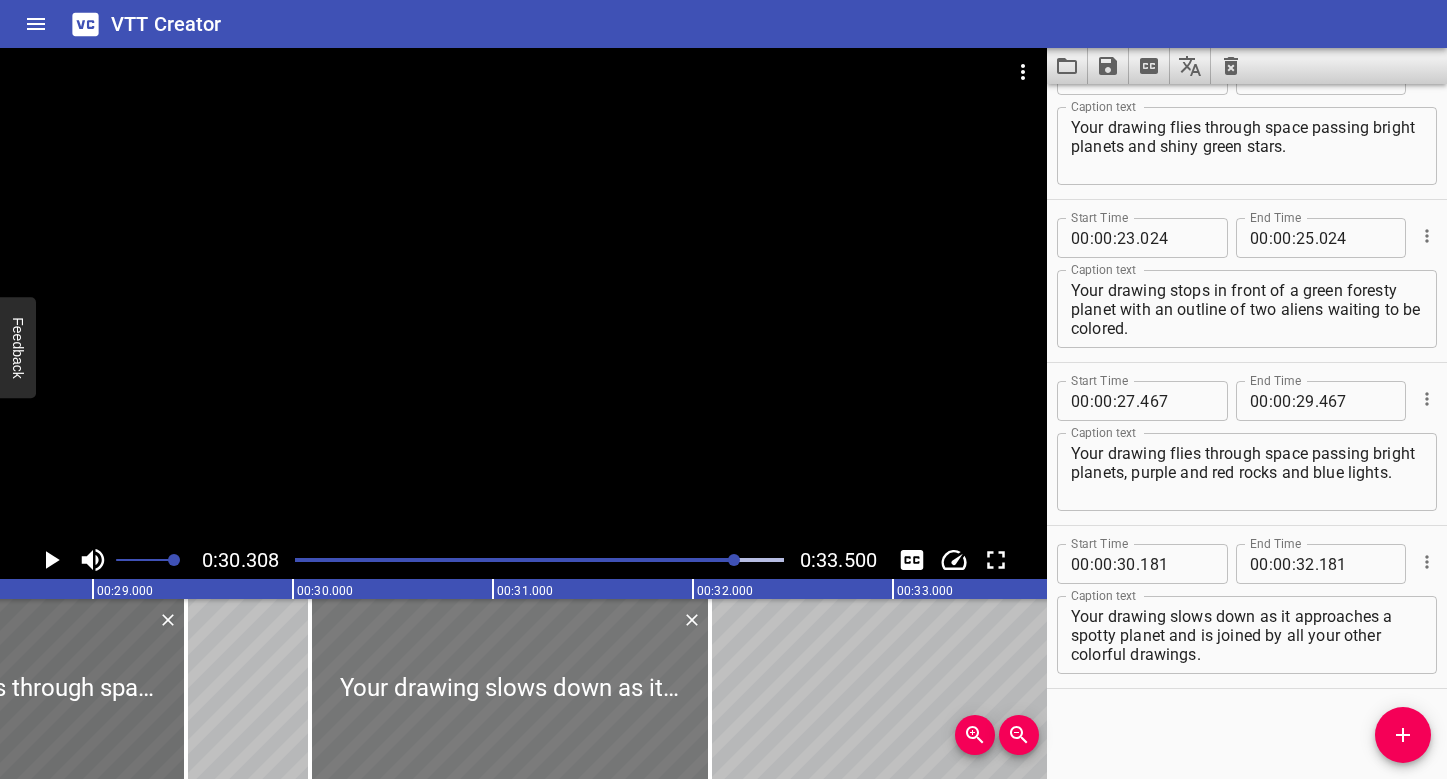 drag, startPoint x: 610, startPoint y: 634, endPoint x: 591, endPoint y: 633, distance: 19.026299 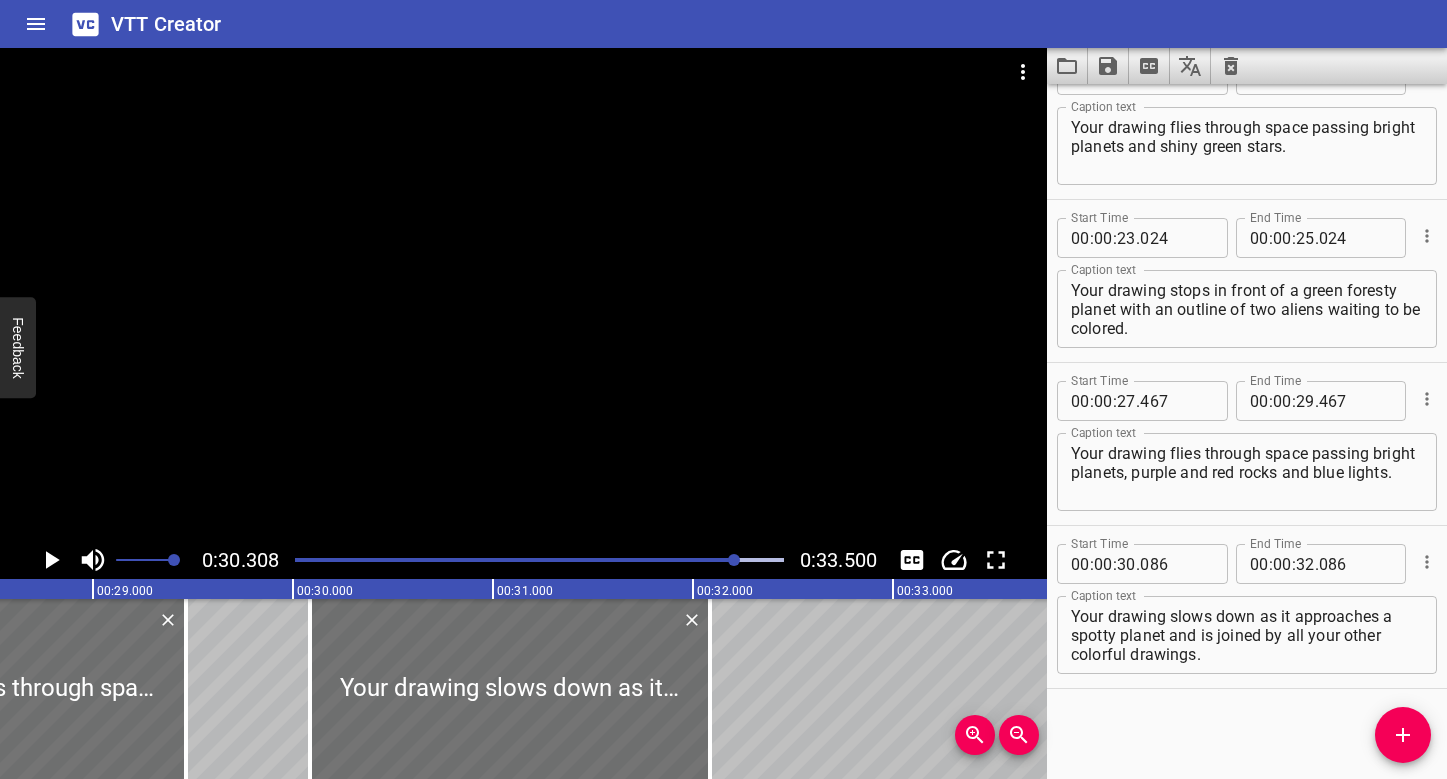 click at bounding box center [493, 560] 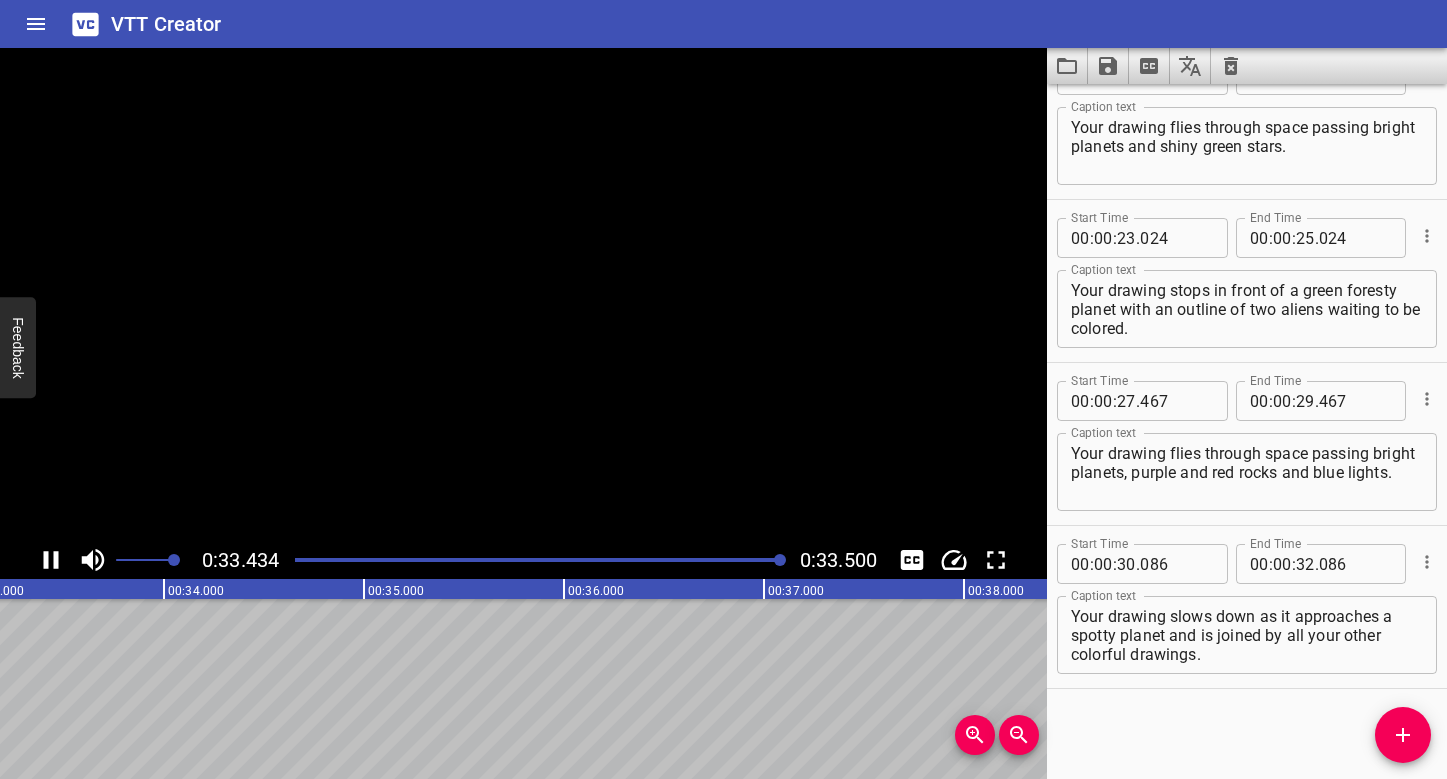 scroll, scrollTop: 0, scrollLeft: 6700, axis: horizontal 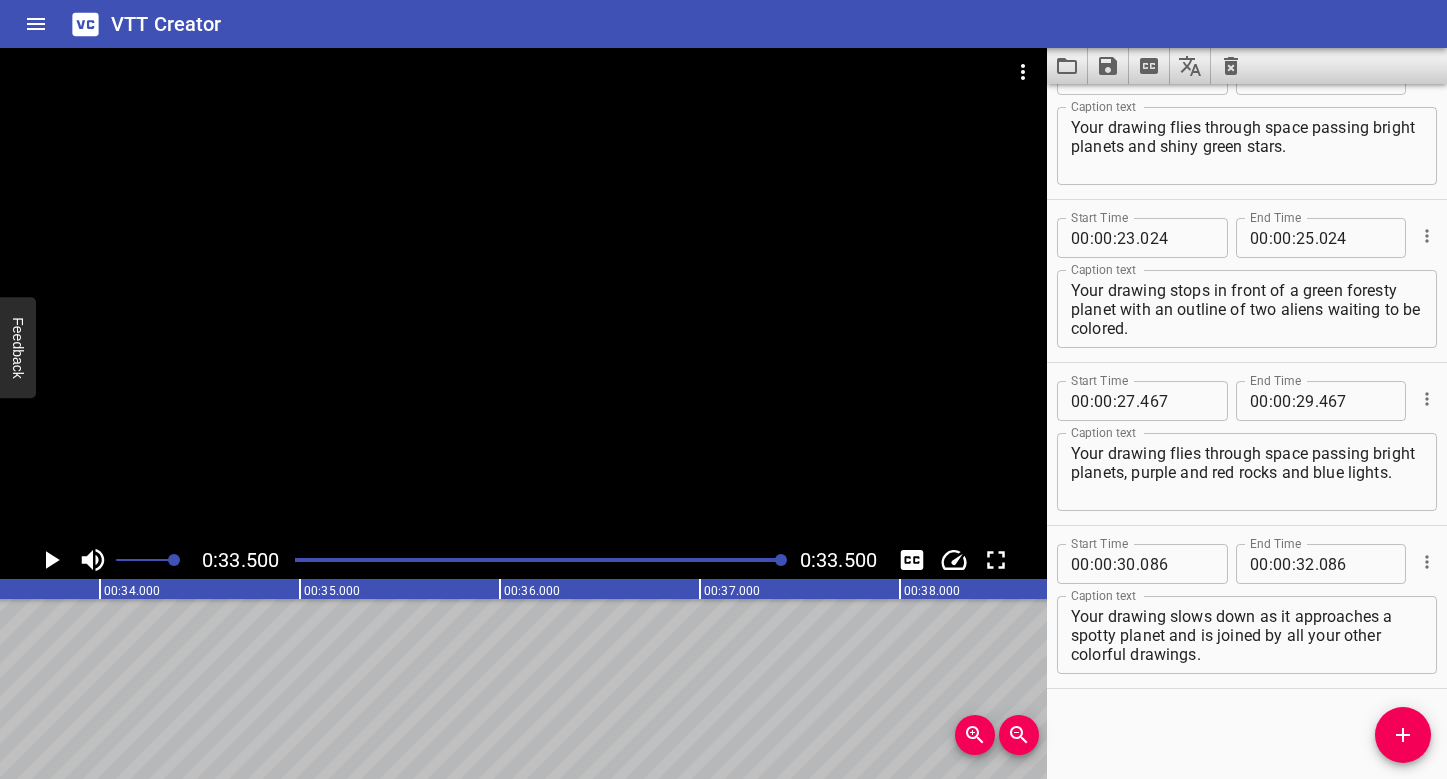 click at bounding box center (523, 294) 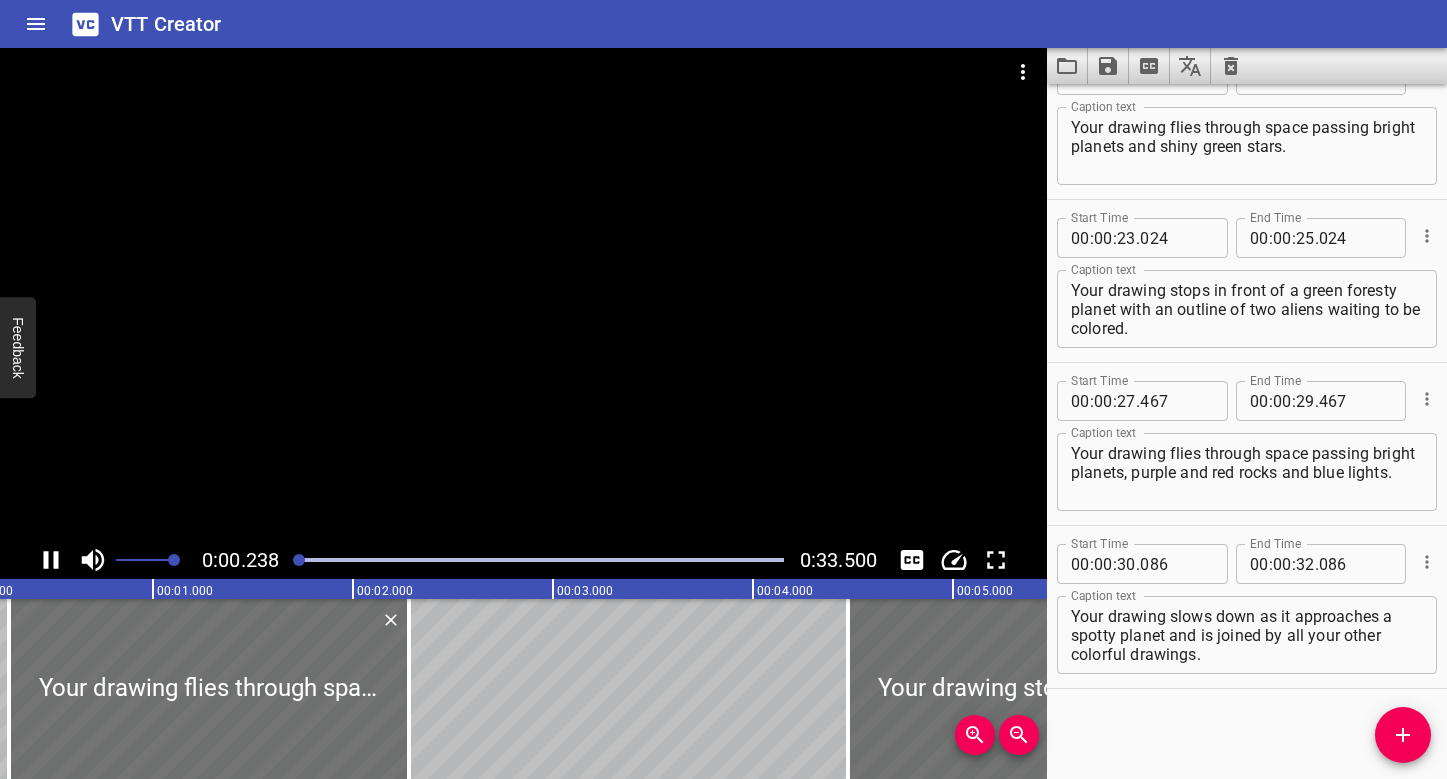 scroll, scrollTop: 0, scrollLeft: 97, axis: horizontal 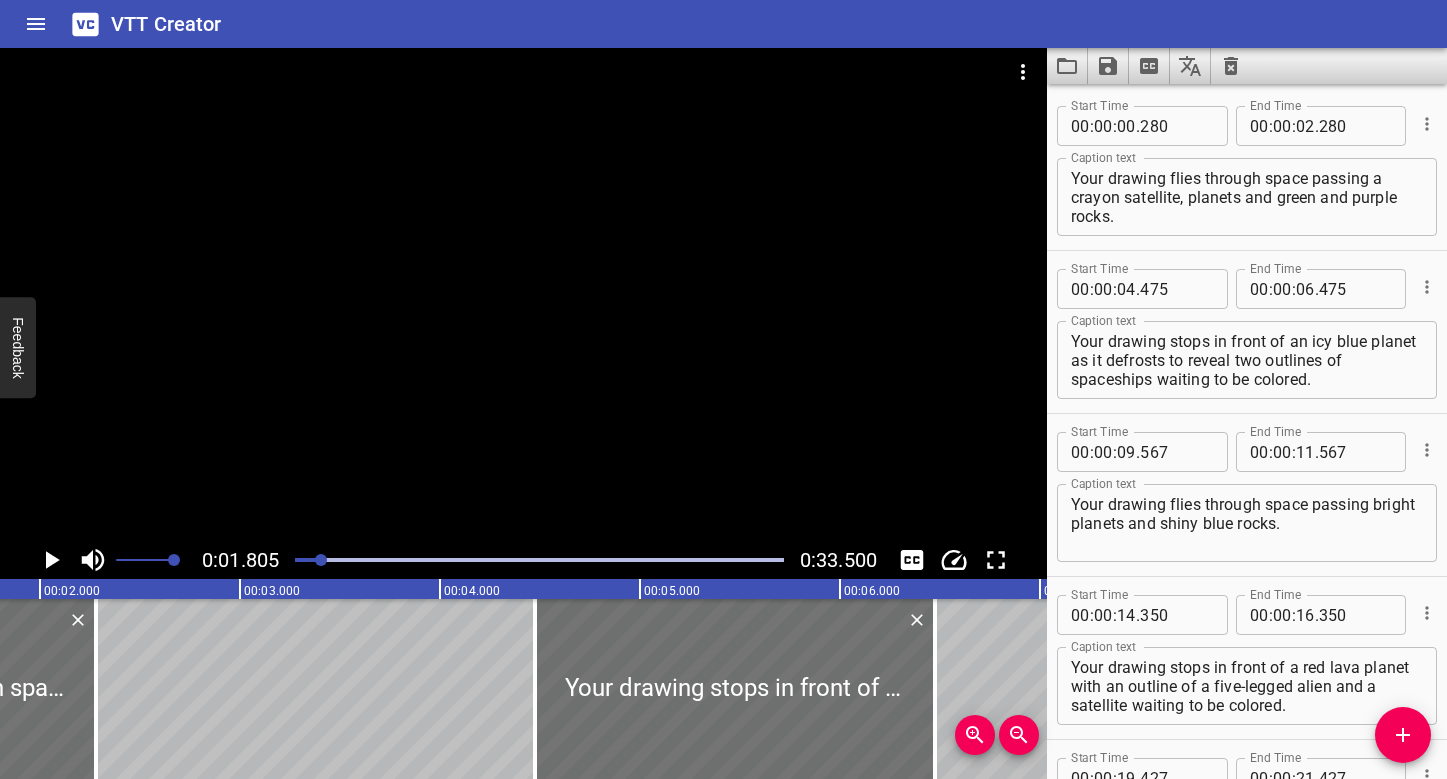 click at bounding box center [539, 560] 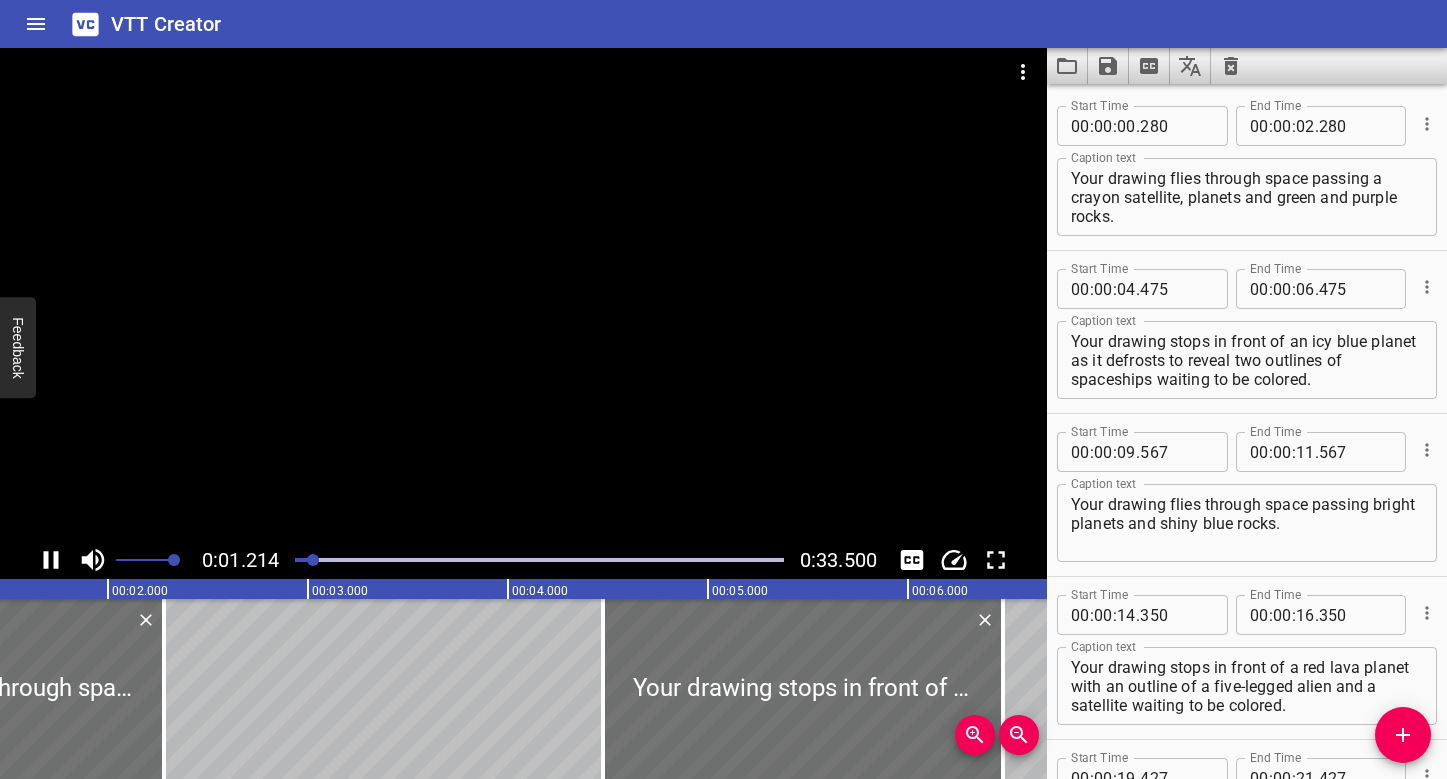 click at bounding box center [68, 560] 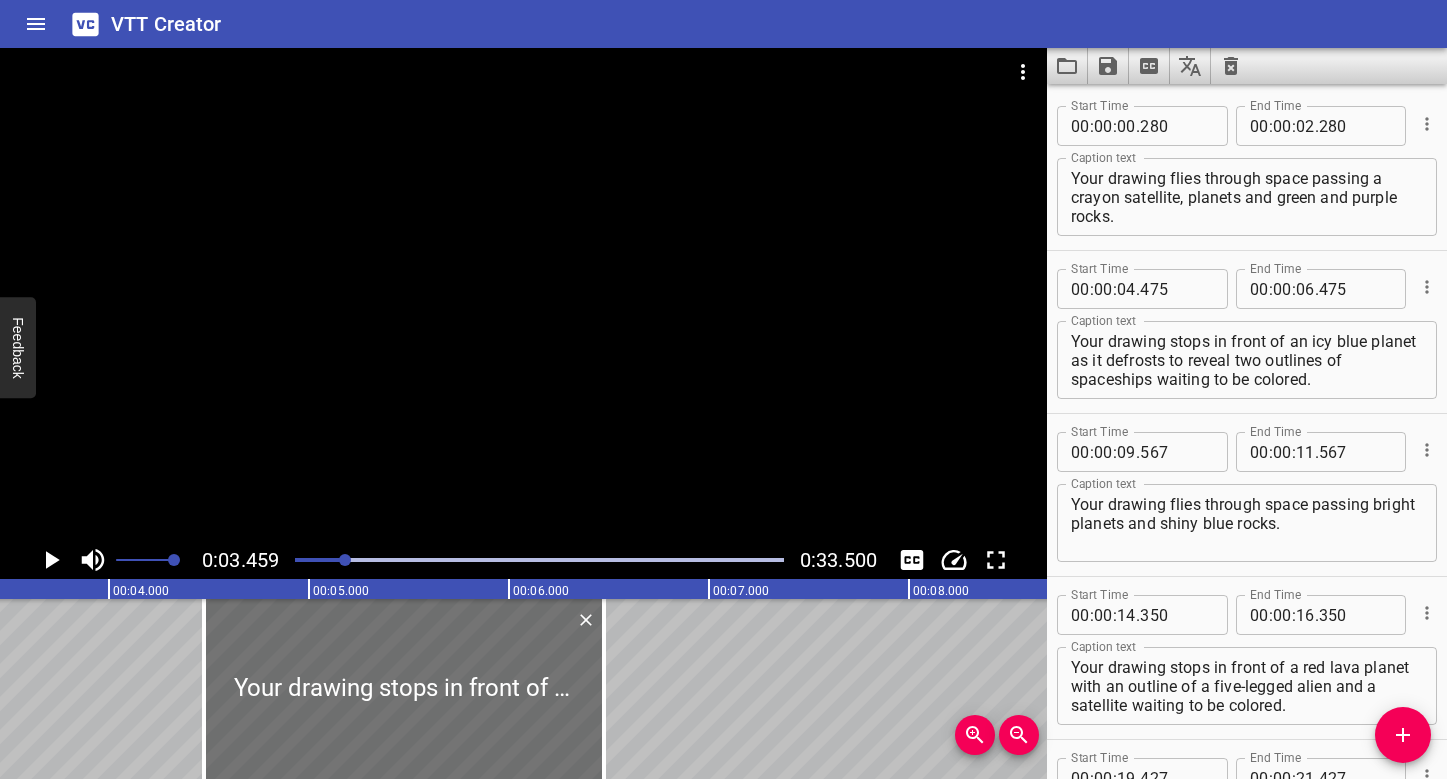 click at bounding box center [101, 560] 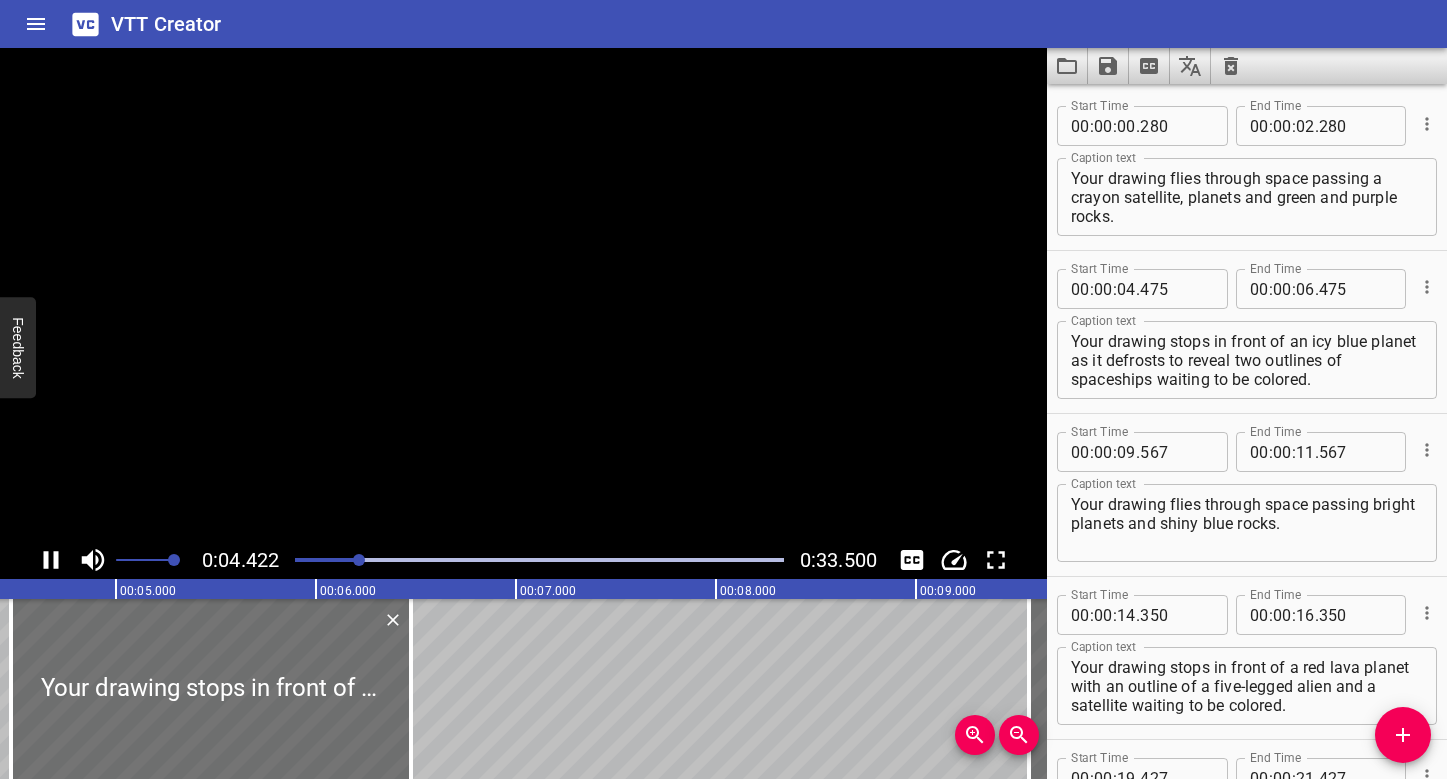 scroll, scrollTop: 0, scrollLeft: 934, axis: horizontal 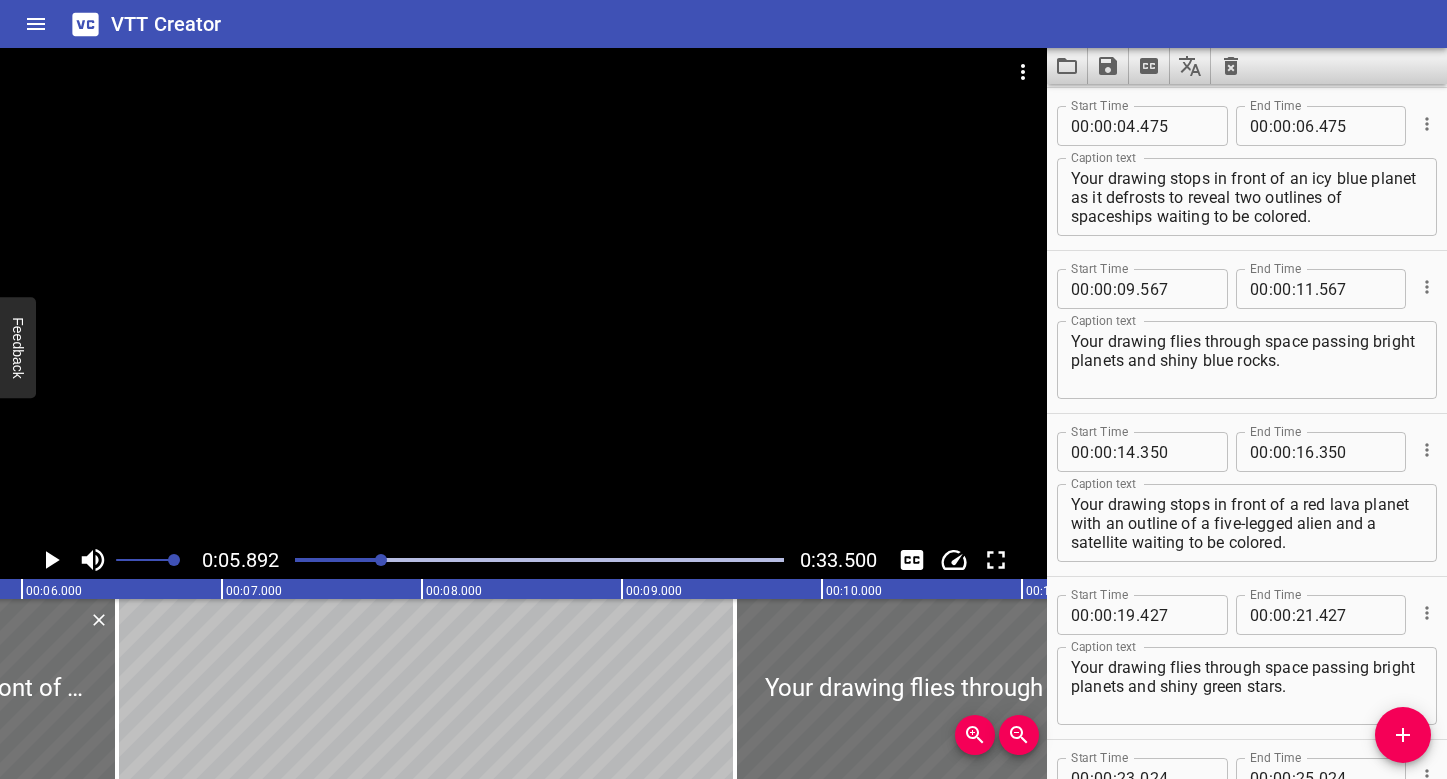 click at bounding box center [137, 560] 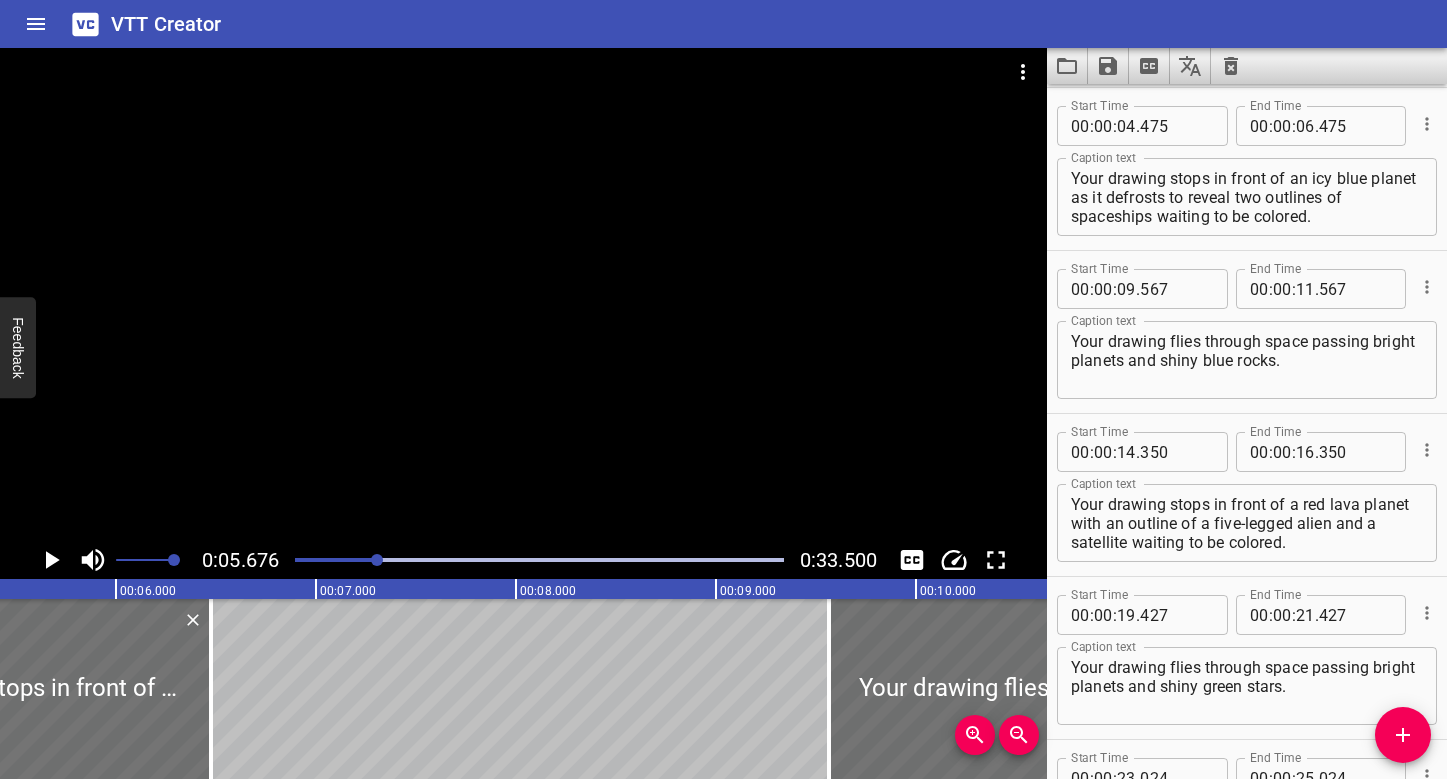 scroll, scrollTop: 0, scrollLeft: 1134, axis: horizontal 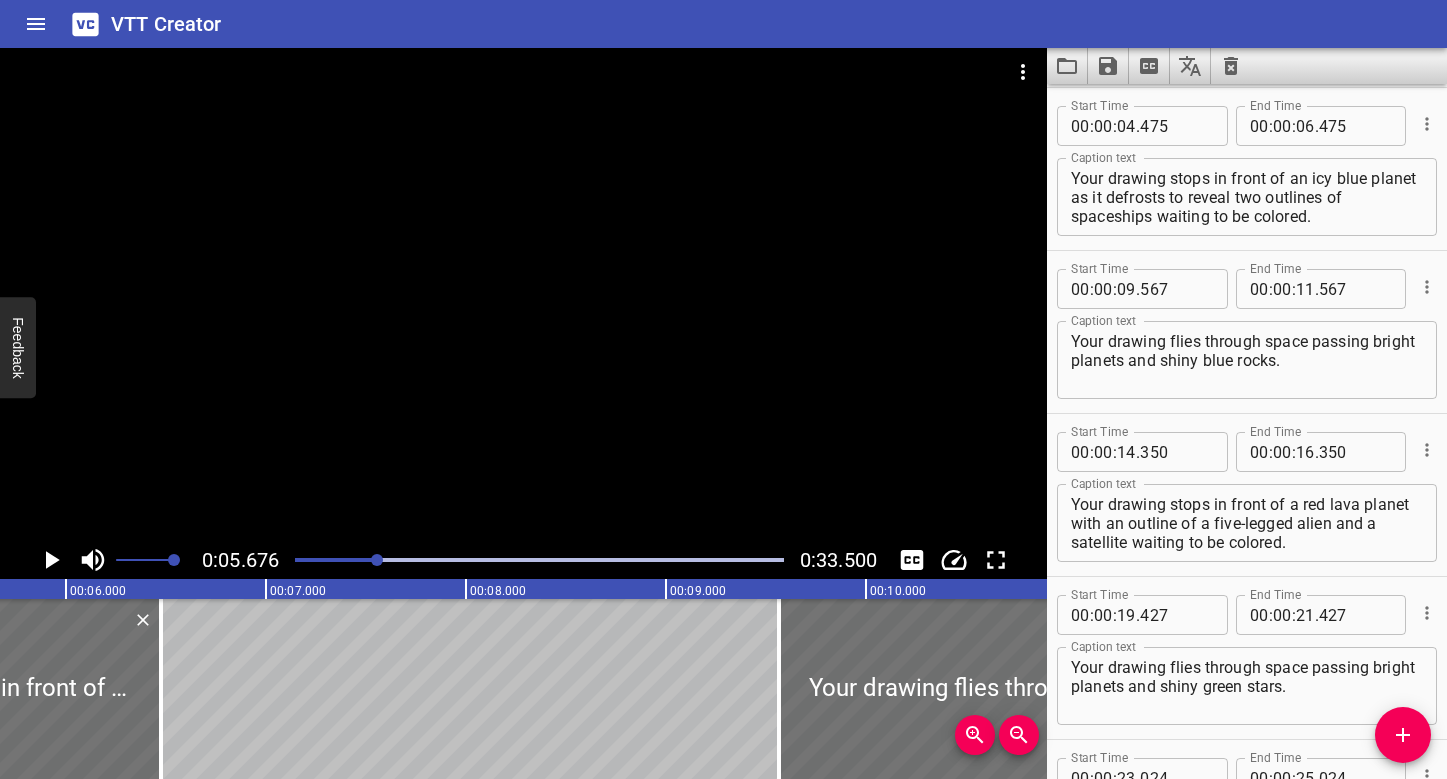 click at bounding box center [133, 560] 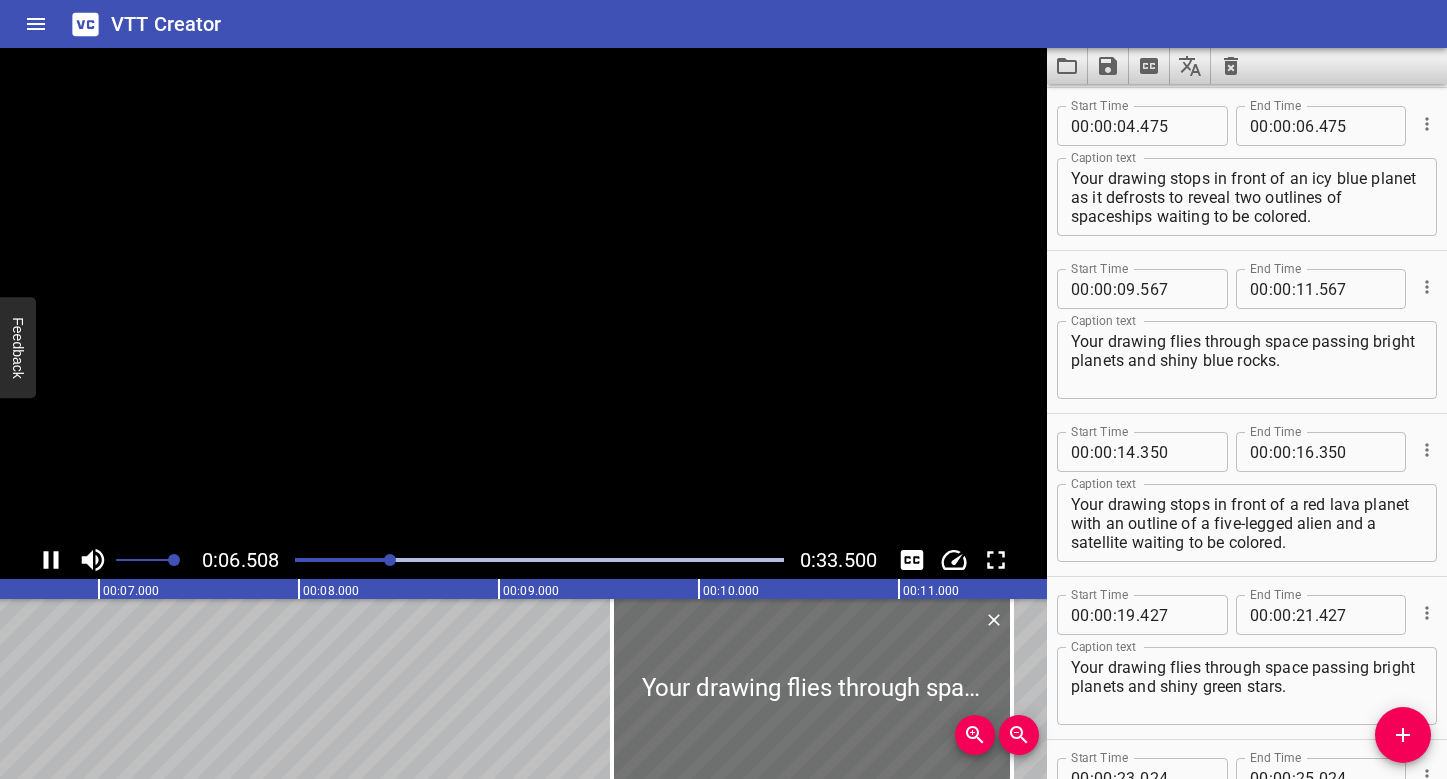 scroll, scrollTop: 0, scrollLeft: 1351, axis: horizontal 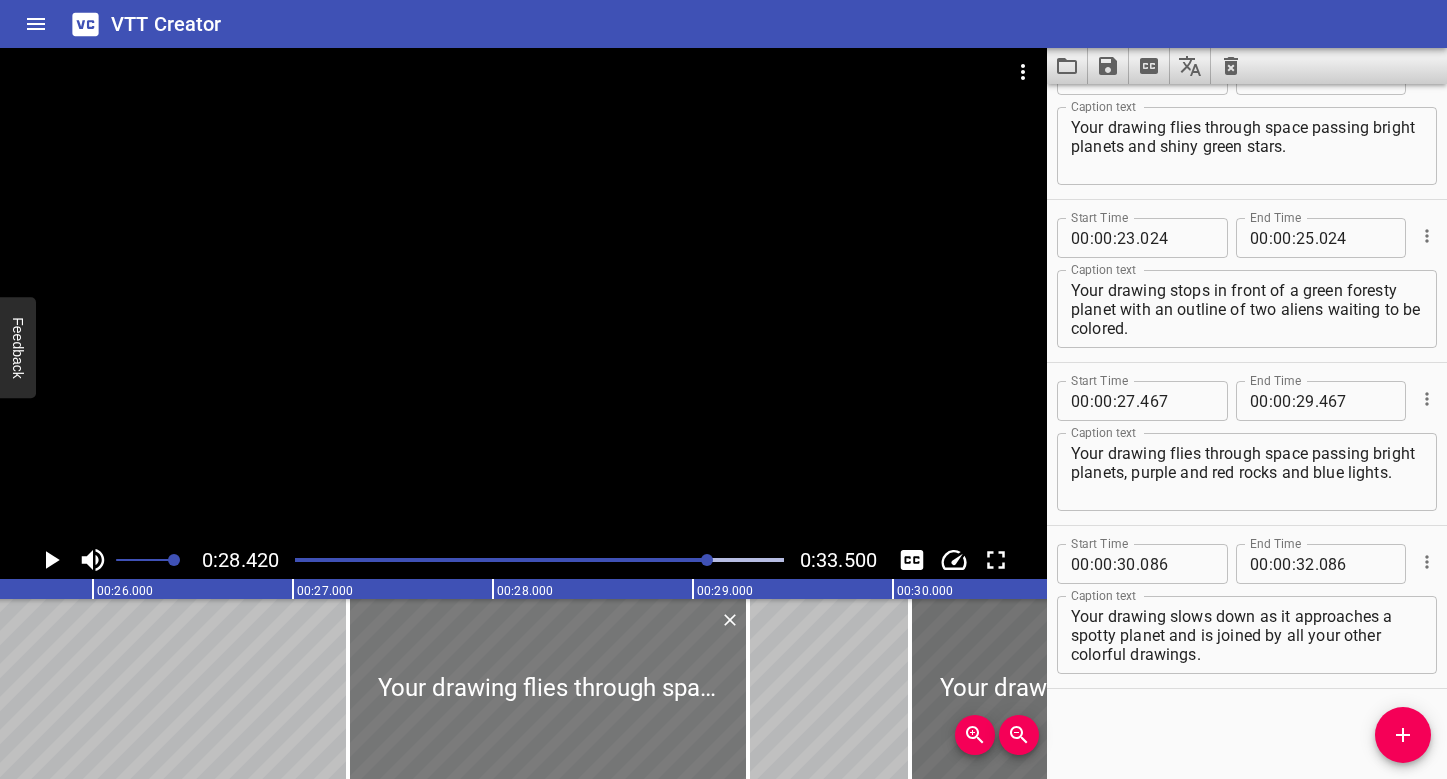 drag, startPoint x: 521, startPoint y: 667, endPoint x: 482, endPoint y: 667, distance: 39 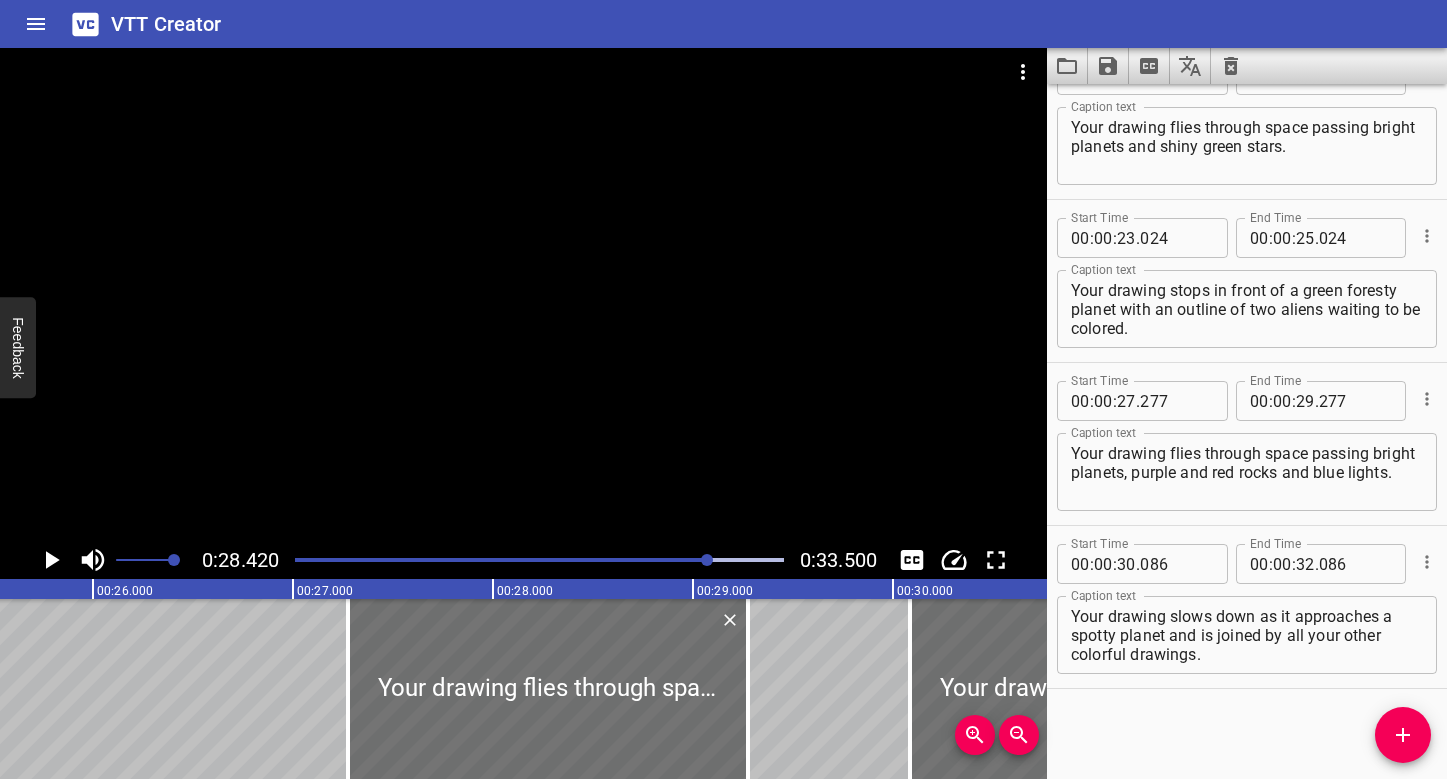 click at bounding box center (465, 560) 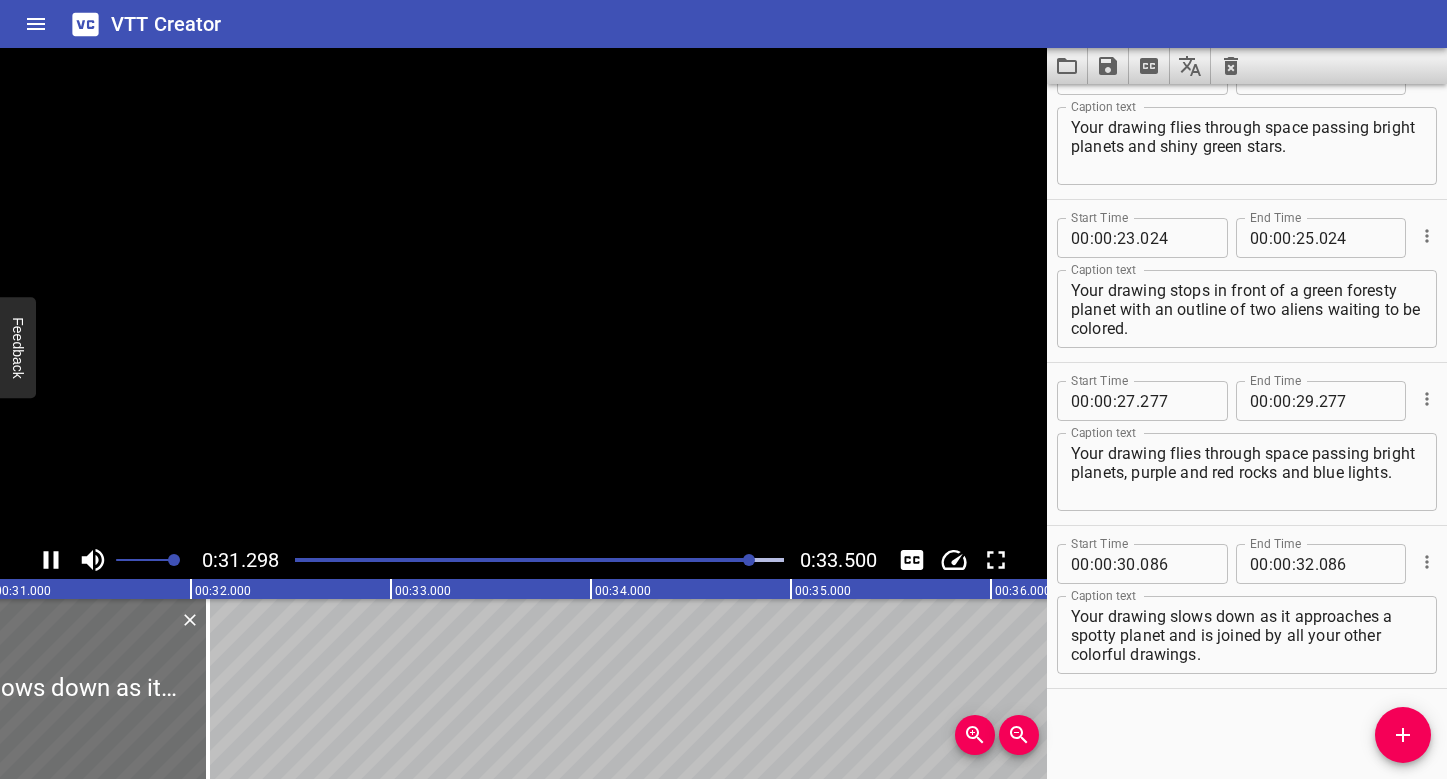 scroll, scrollTop: 0, scrollLeft: 6259, axis: horizontal 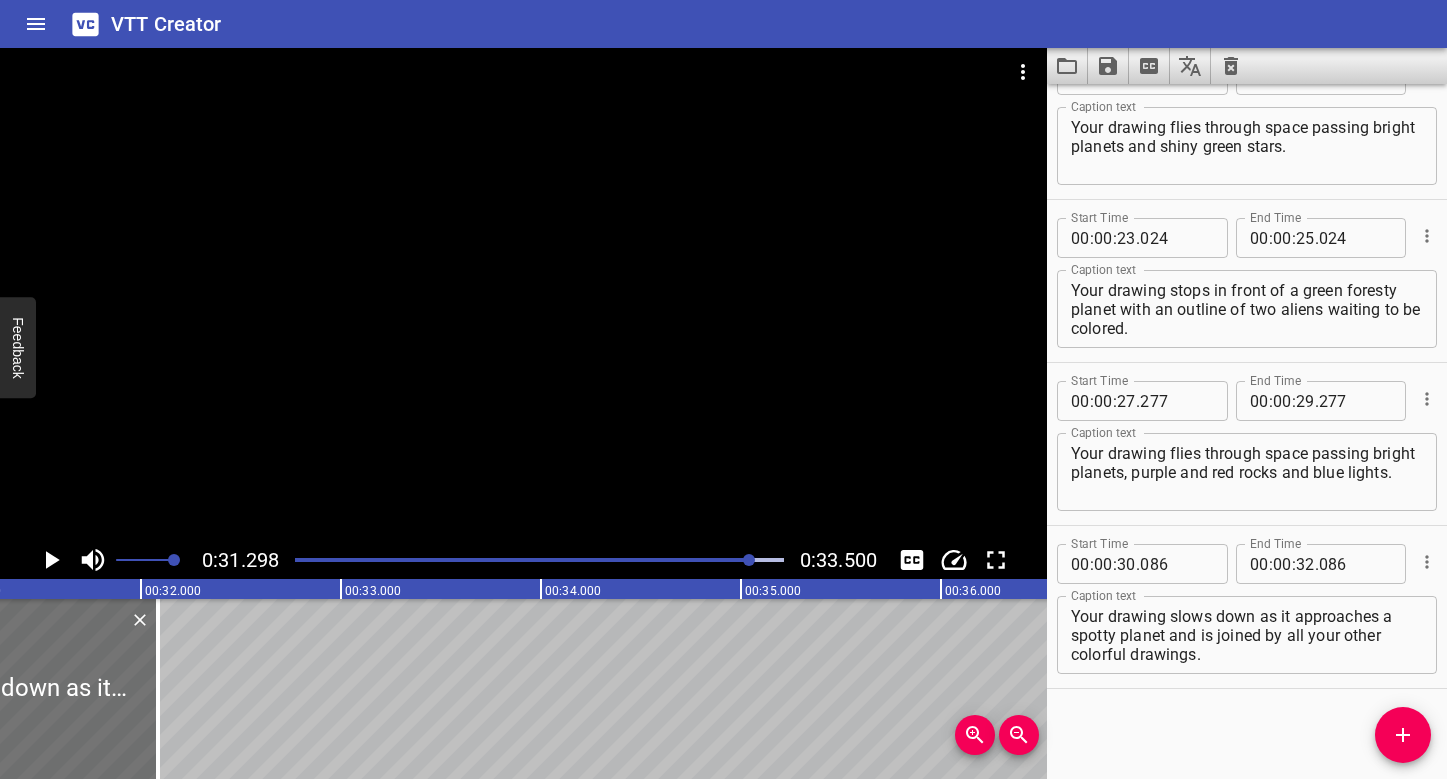 click at bounding box center [539, 560] 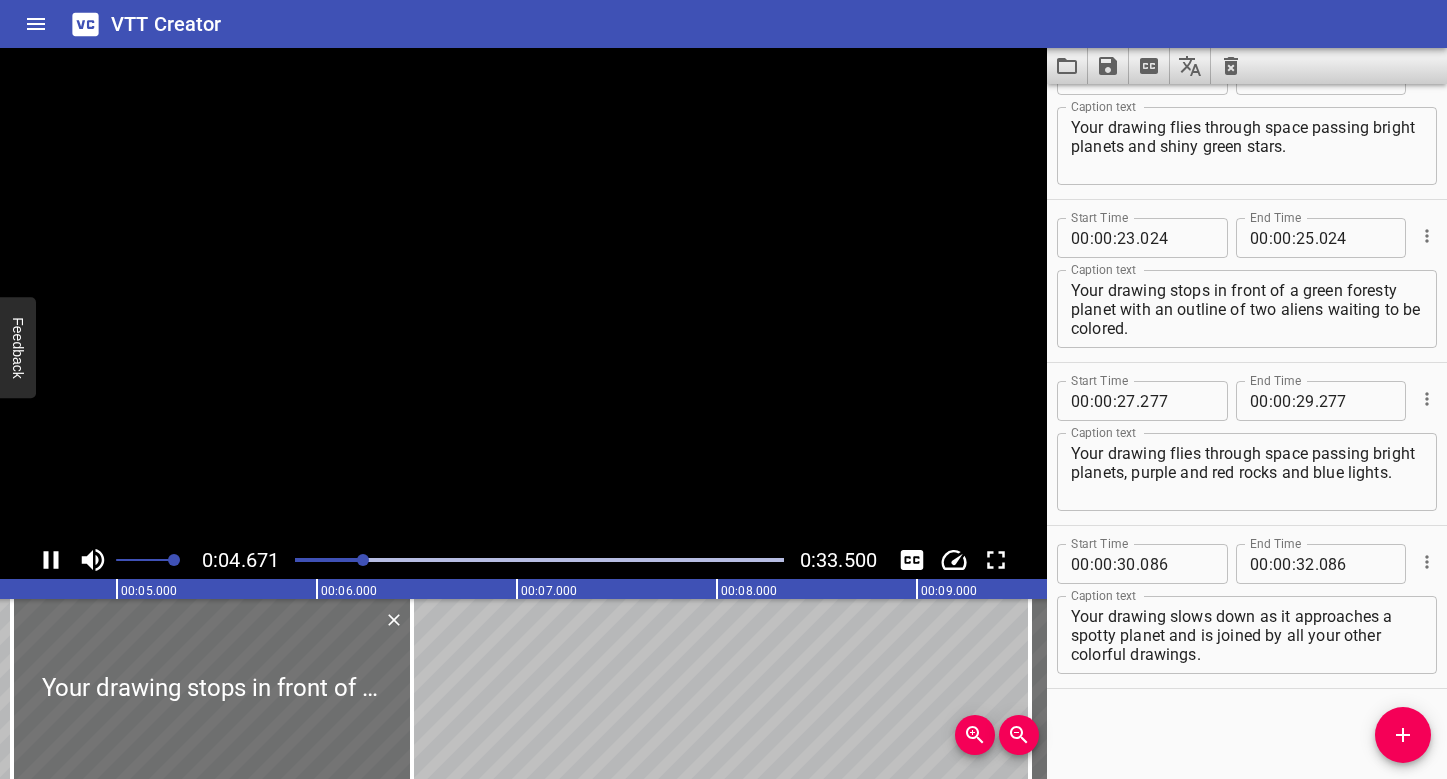 scroll, scrollTop: 0, scrollLeft: 933, axis: horizontal 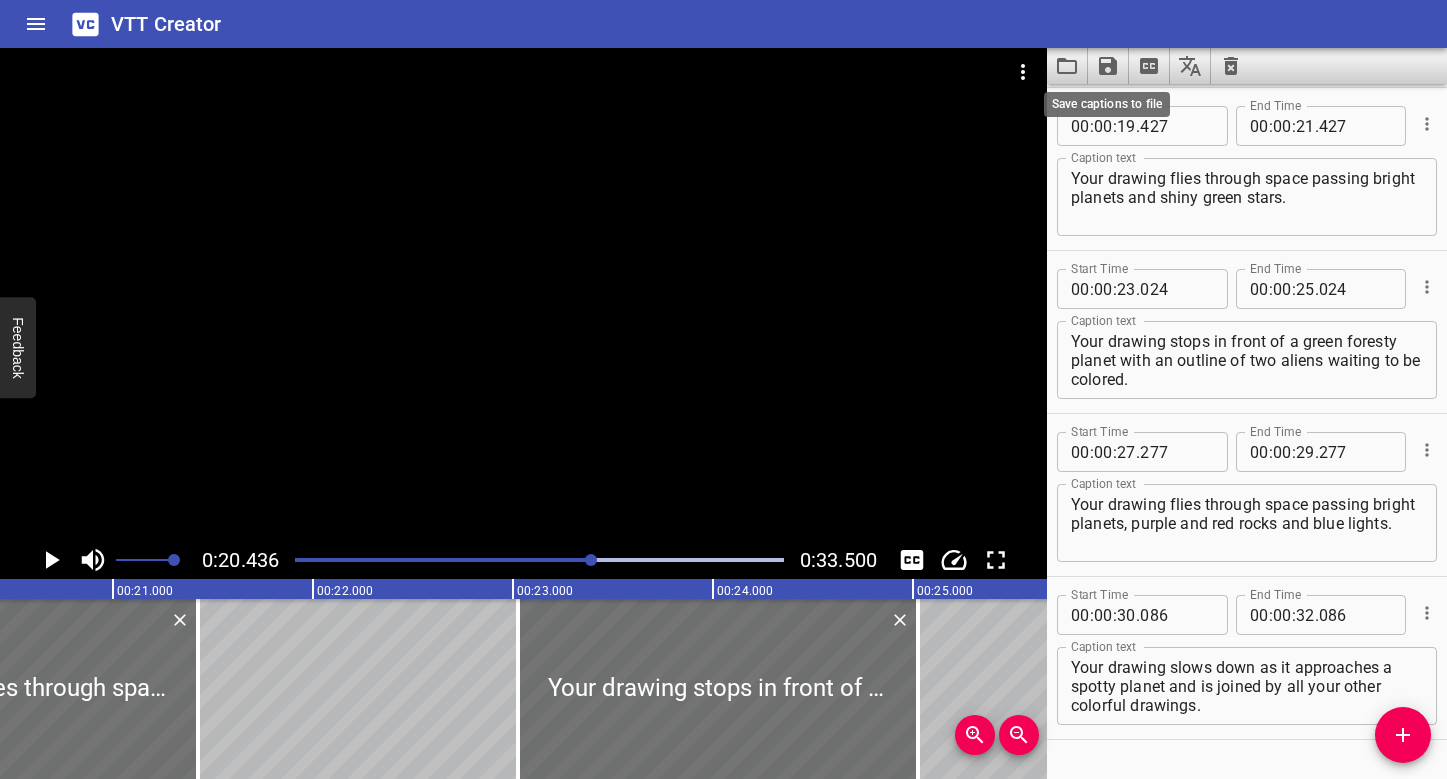 click 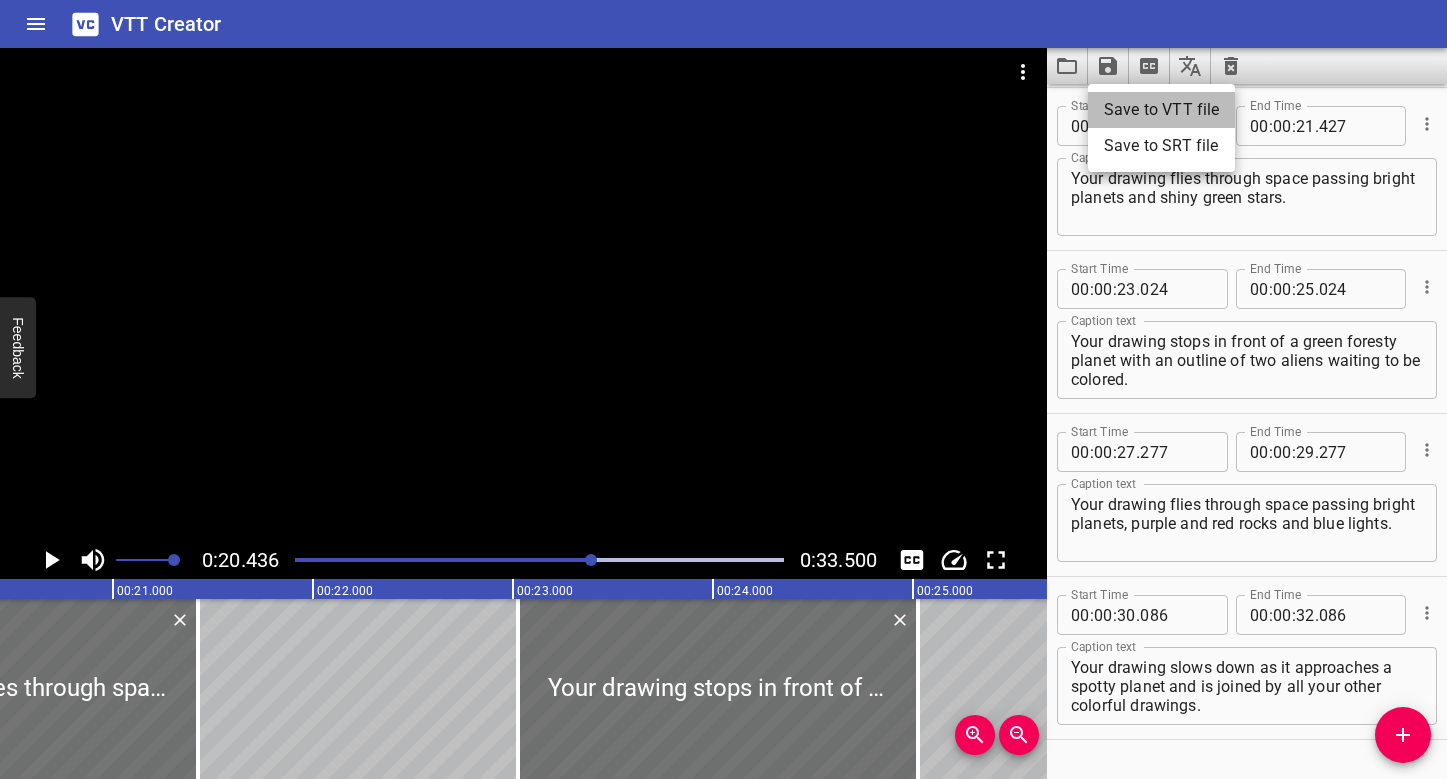 click on "Save to VTT file" at bounding box center (1161, 110) 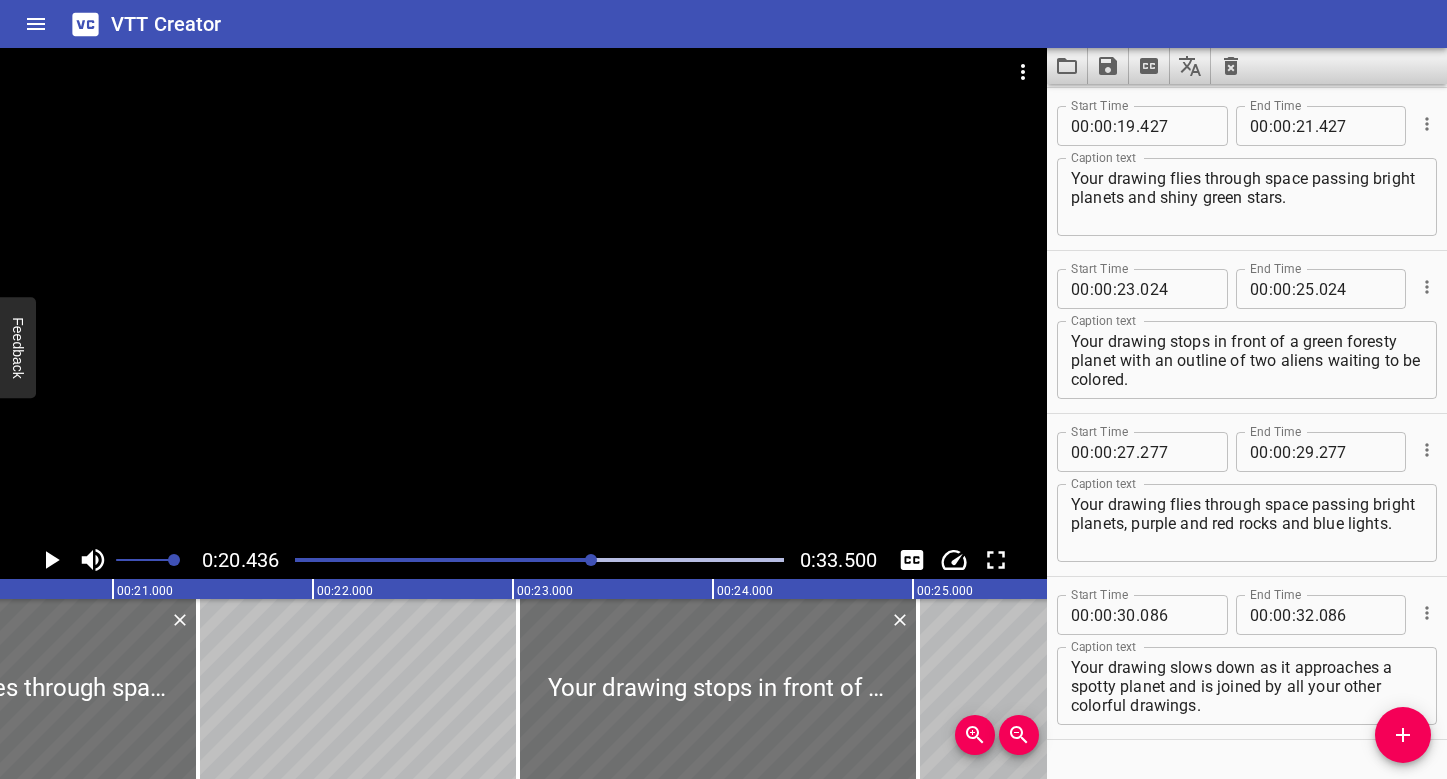 click at bounding box center (1231, 66) 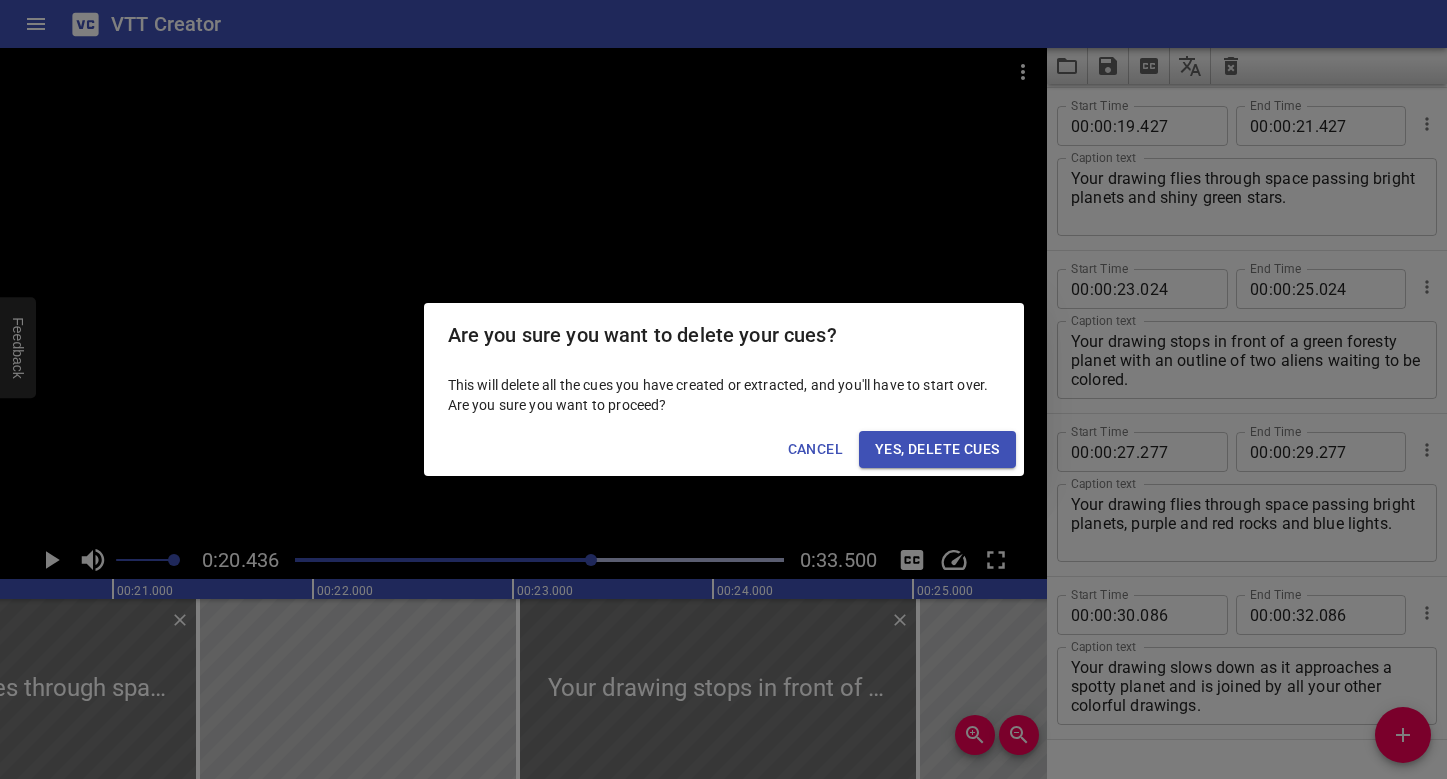 click on "Yes, Delete Cues" at bounding box center (937, 449) 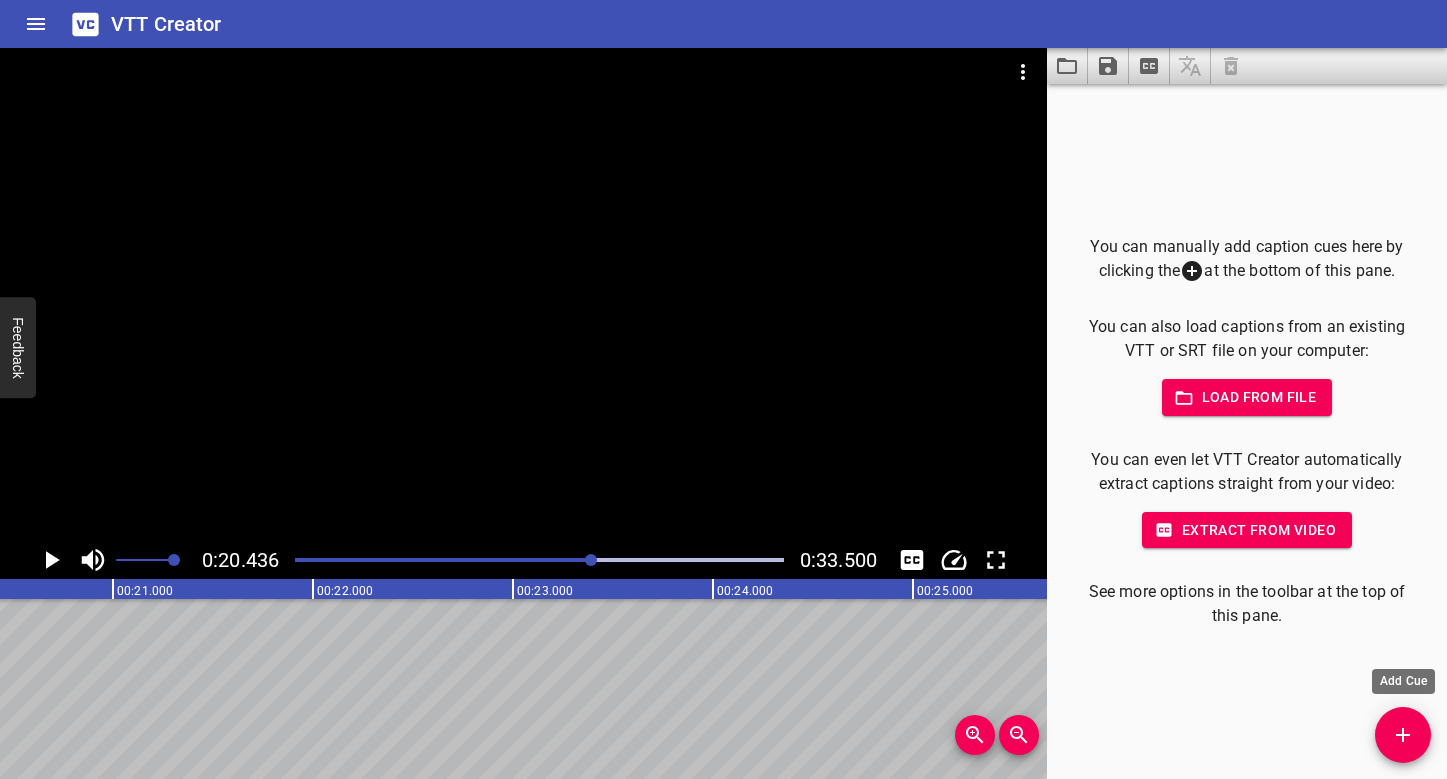 click 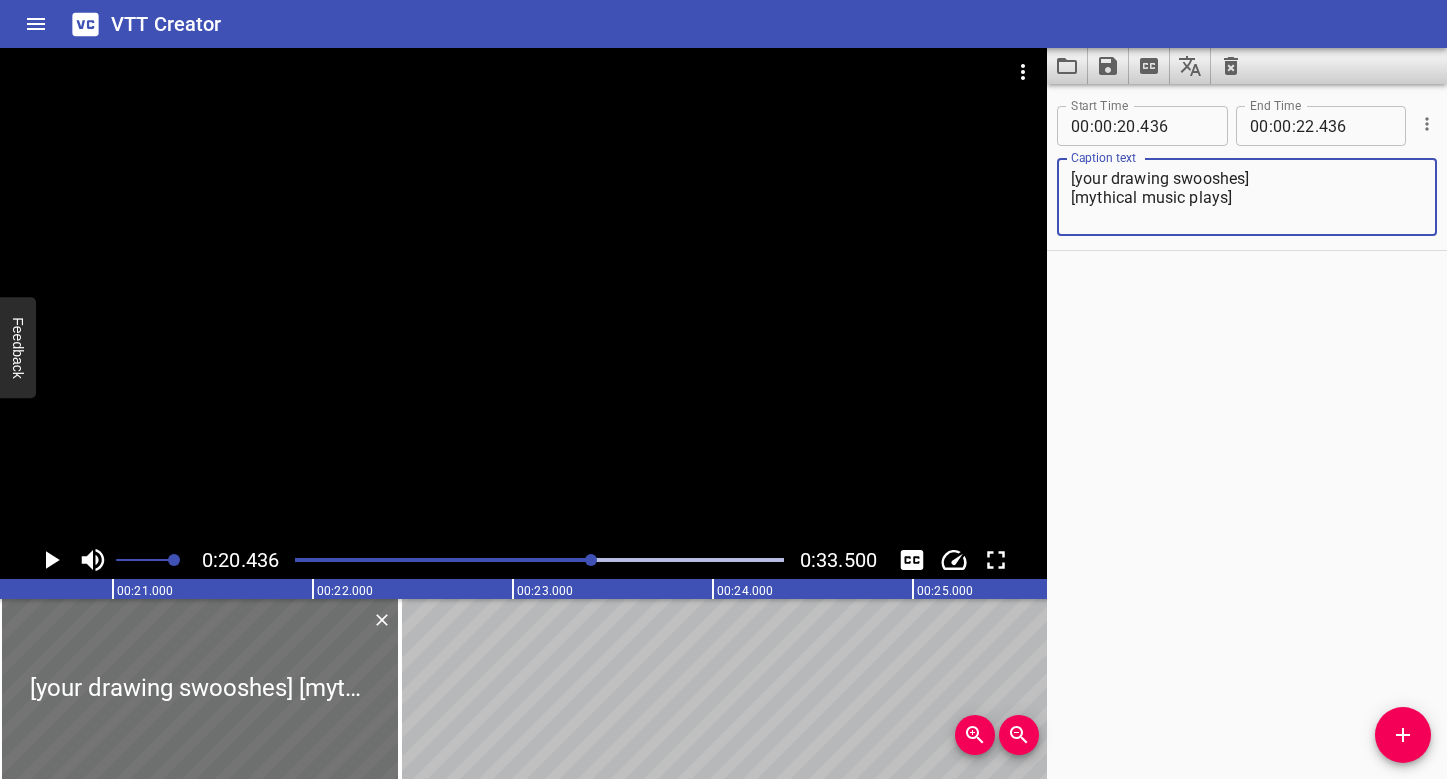 type on "[your drawing swooshes]
[mythical music plays]" 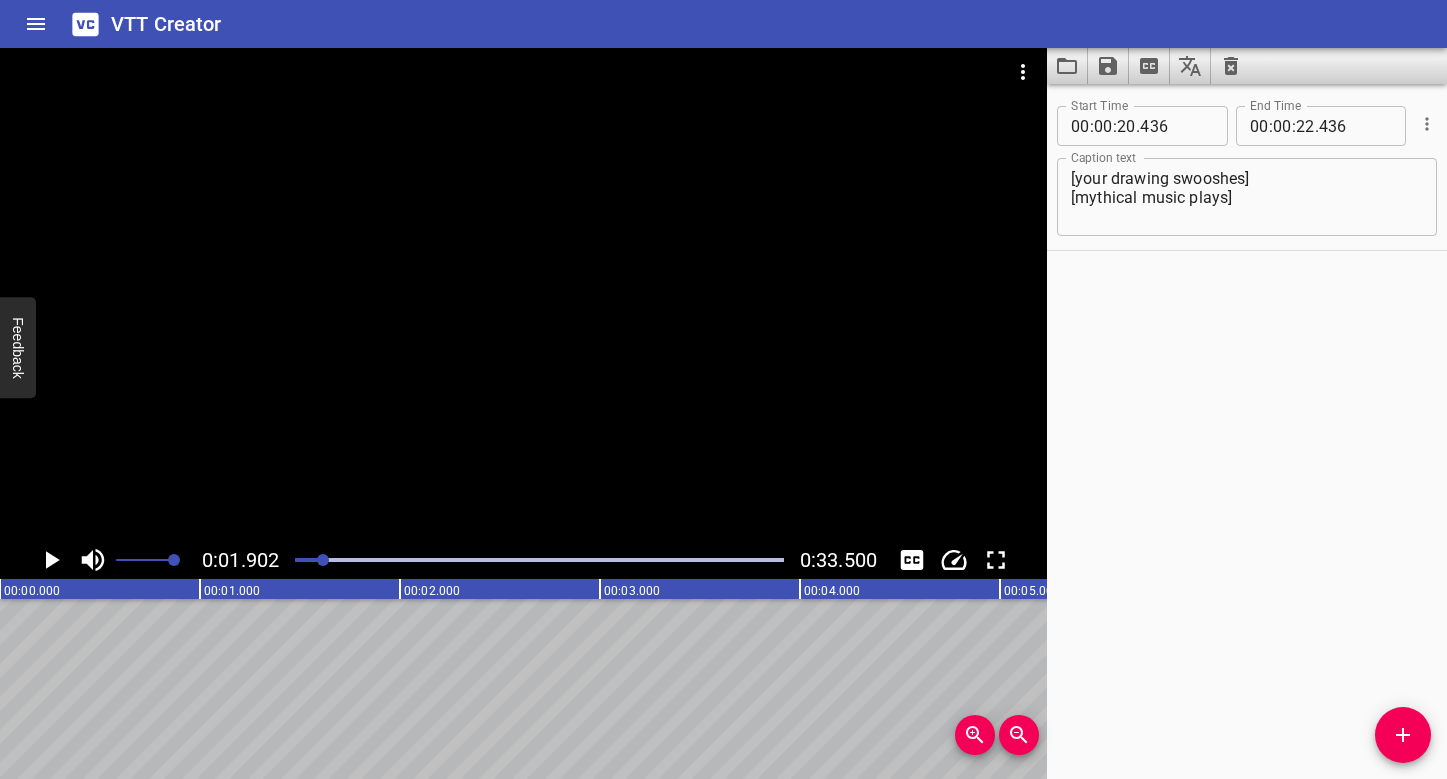 scroll, scrollTop: 0, scrollLeft: 0, axis: both 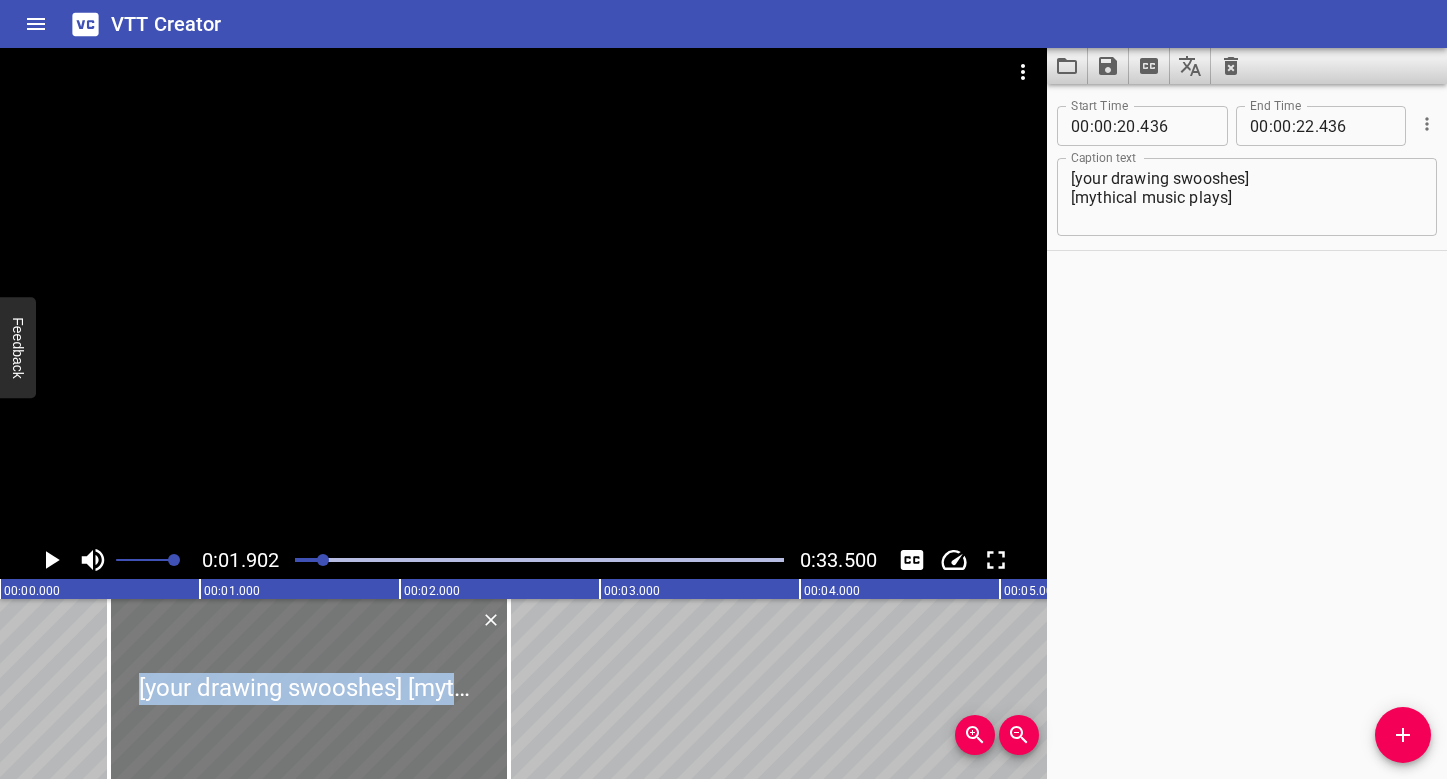drag, startPoint x: 641, startPoint y: 662, endPoint x: 60, endPoint y: 632, distance: 581.774 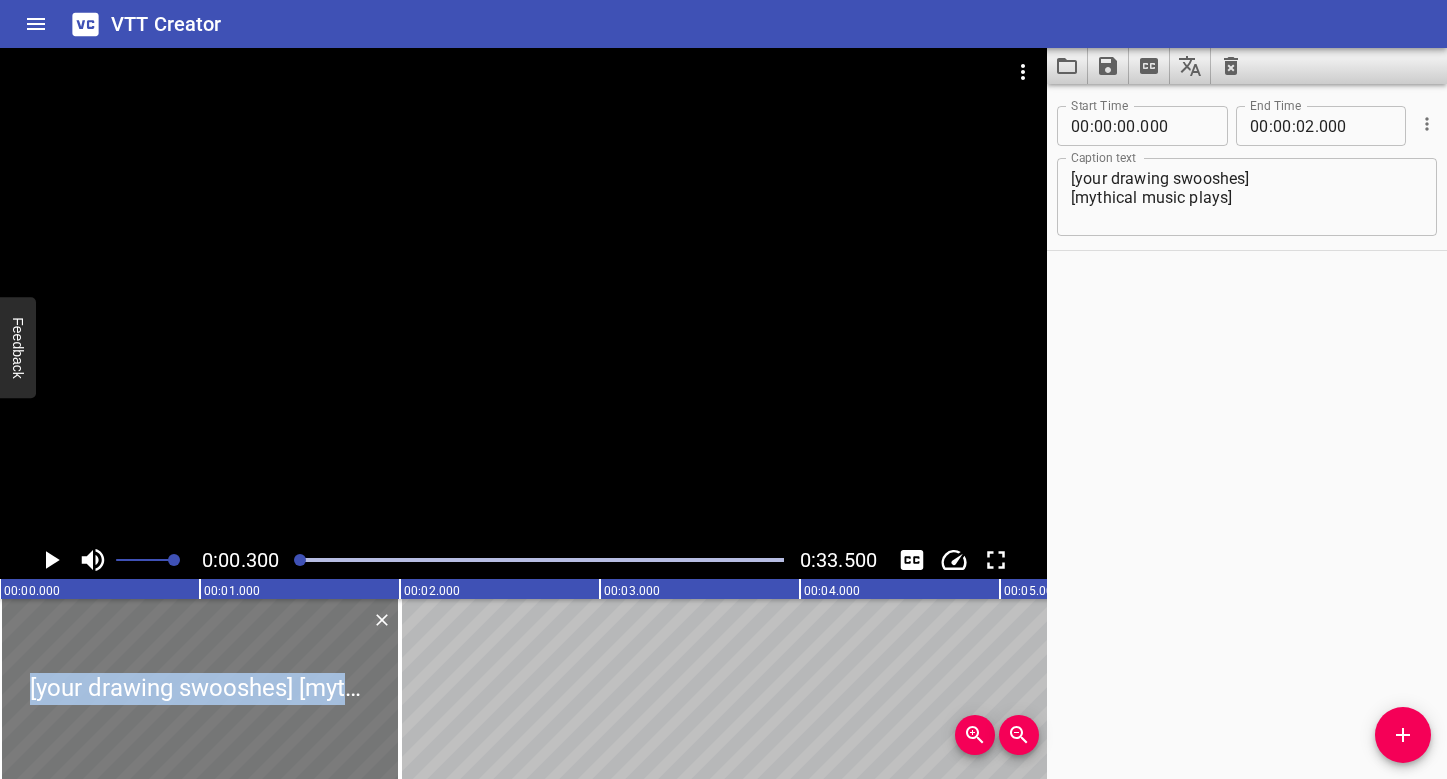 scroll, scrollTop: 0, scrollLeft: 60, axis: horizontal 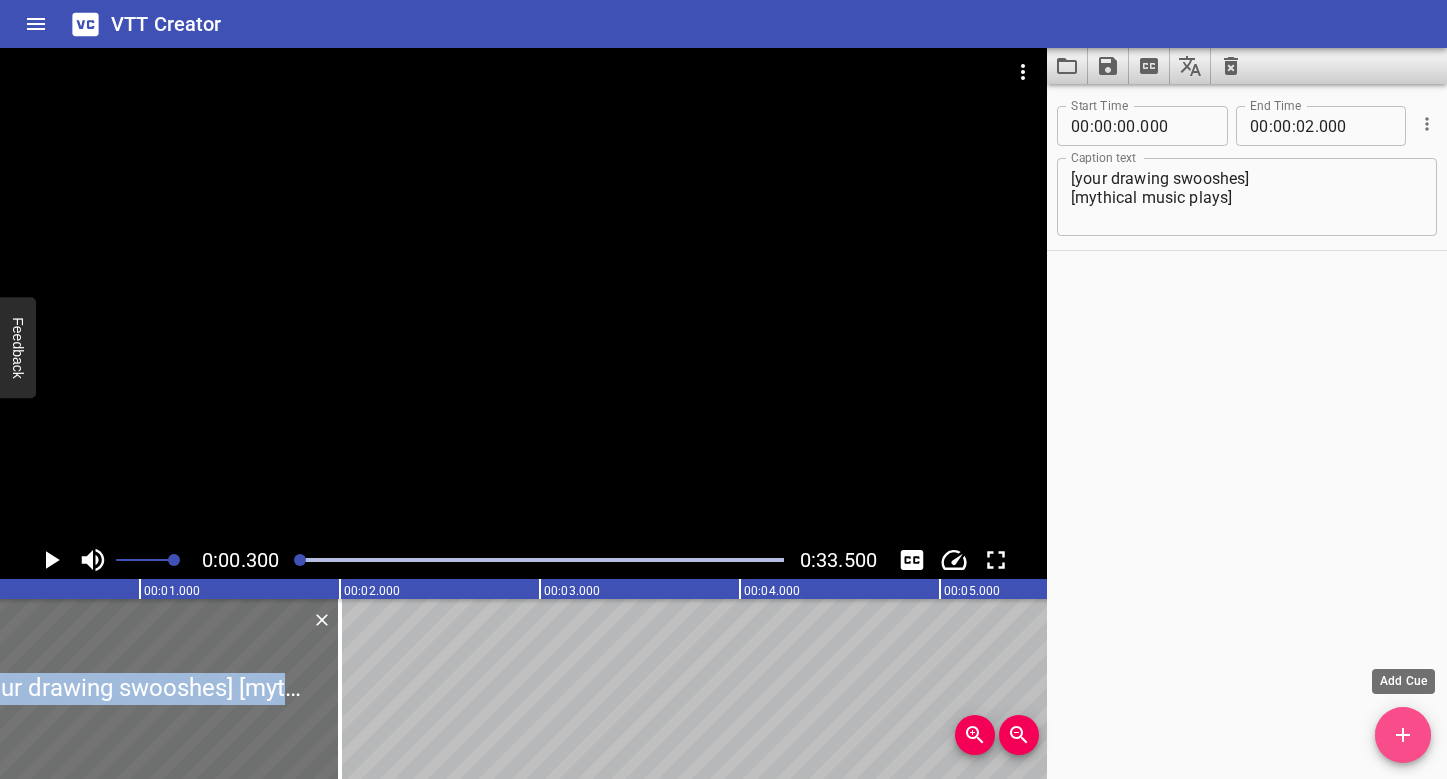 click at bounding box center [1403, 735] 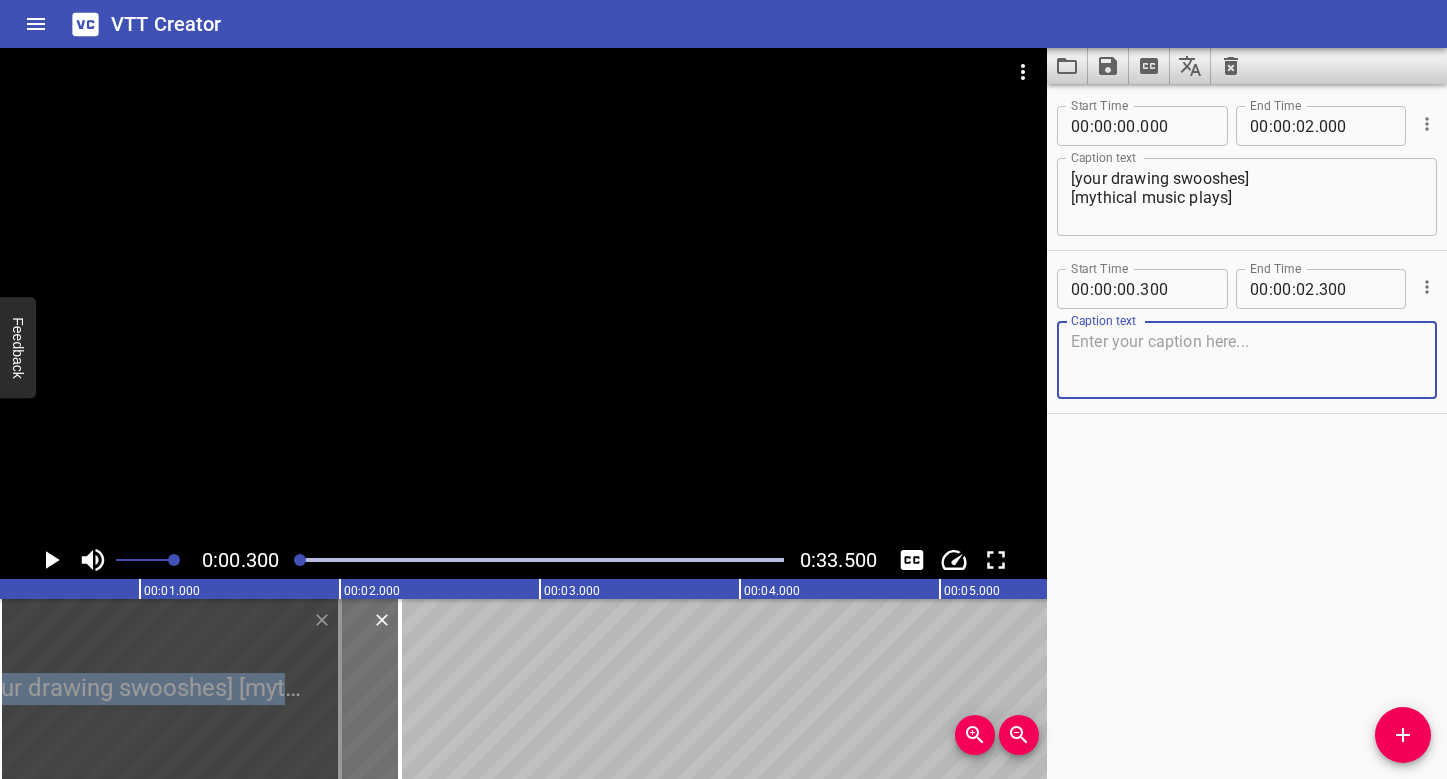 paste on "[mythical music fades]" 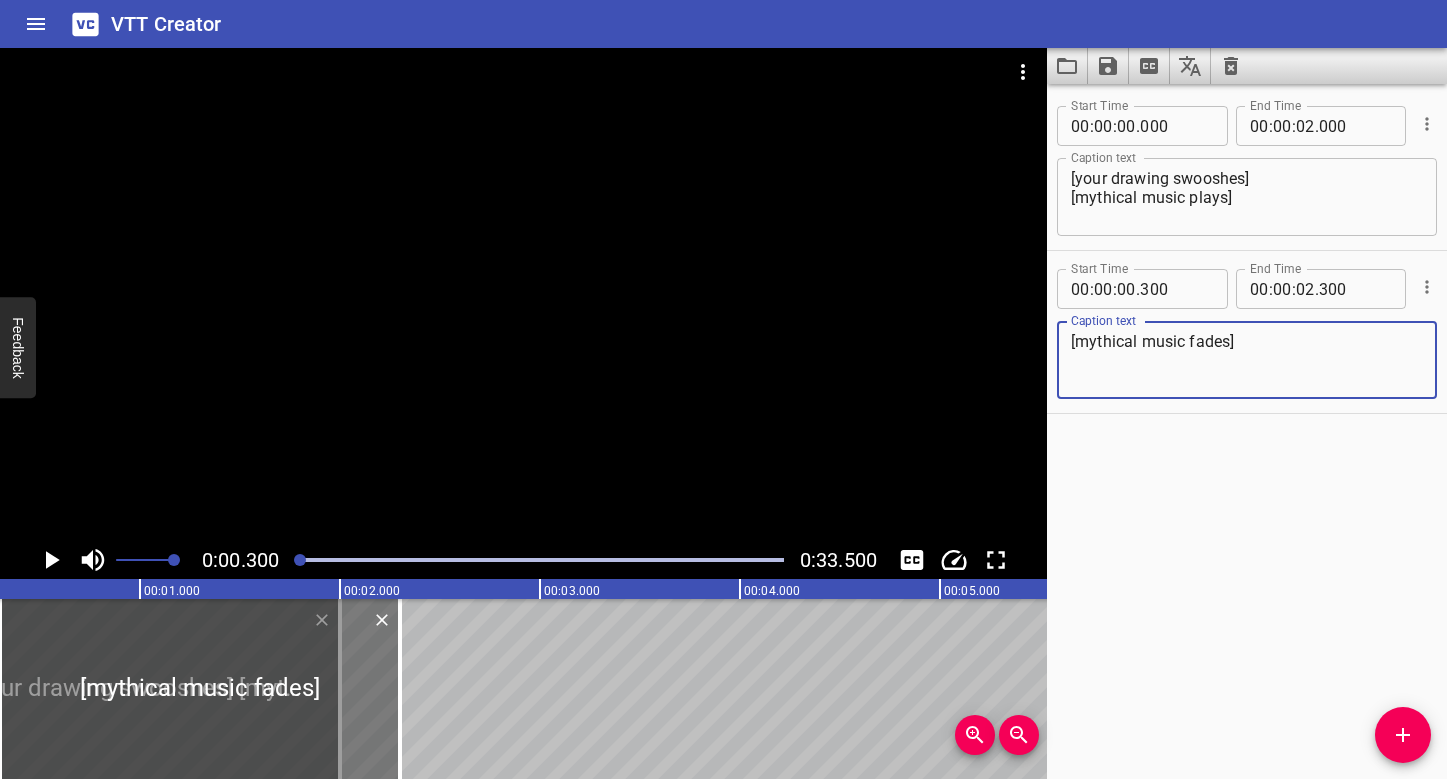 type on "[mythical music fades]" 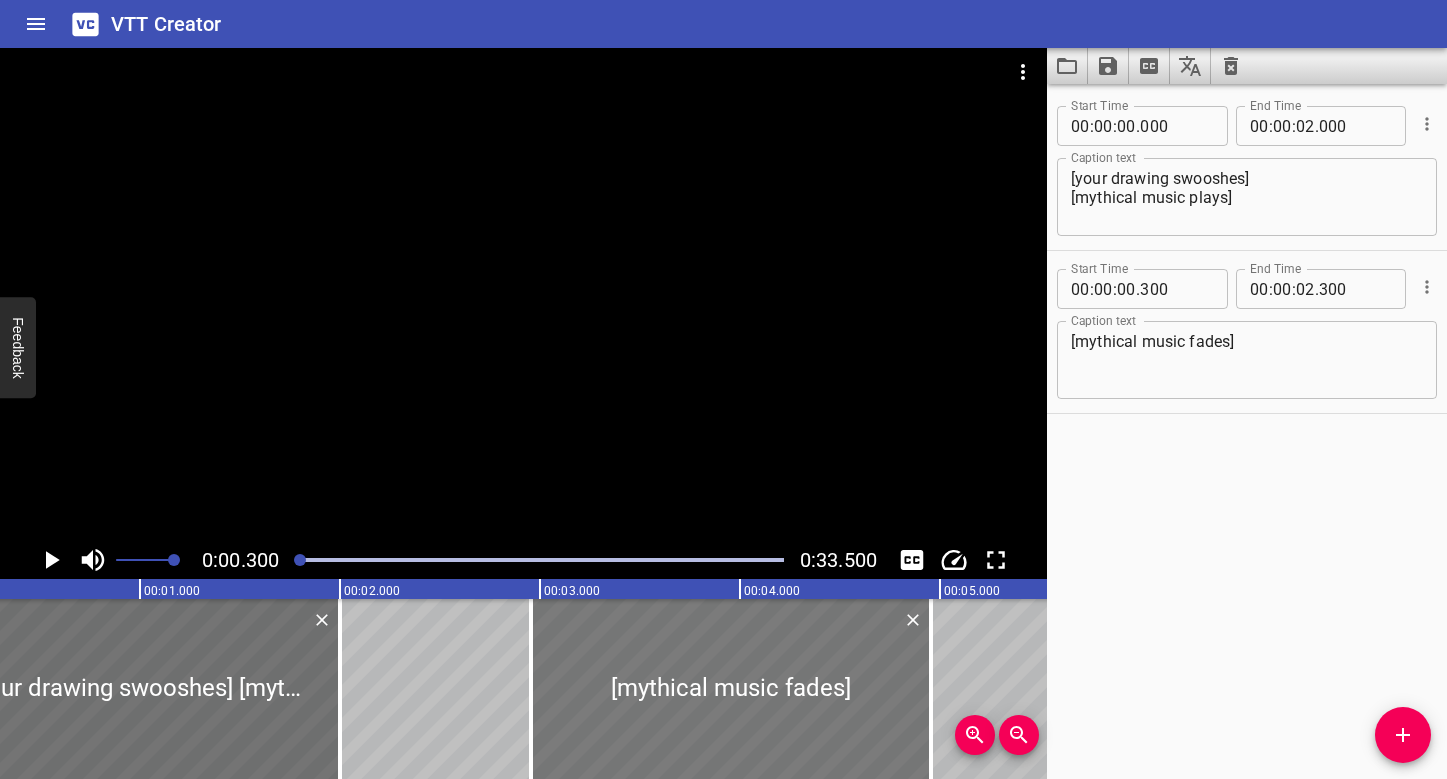 drag, startPoint x: 91, startPoint y: 712, endPoint x: 620, endPoint y: 706, distance: 529.034 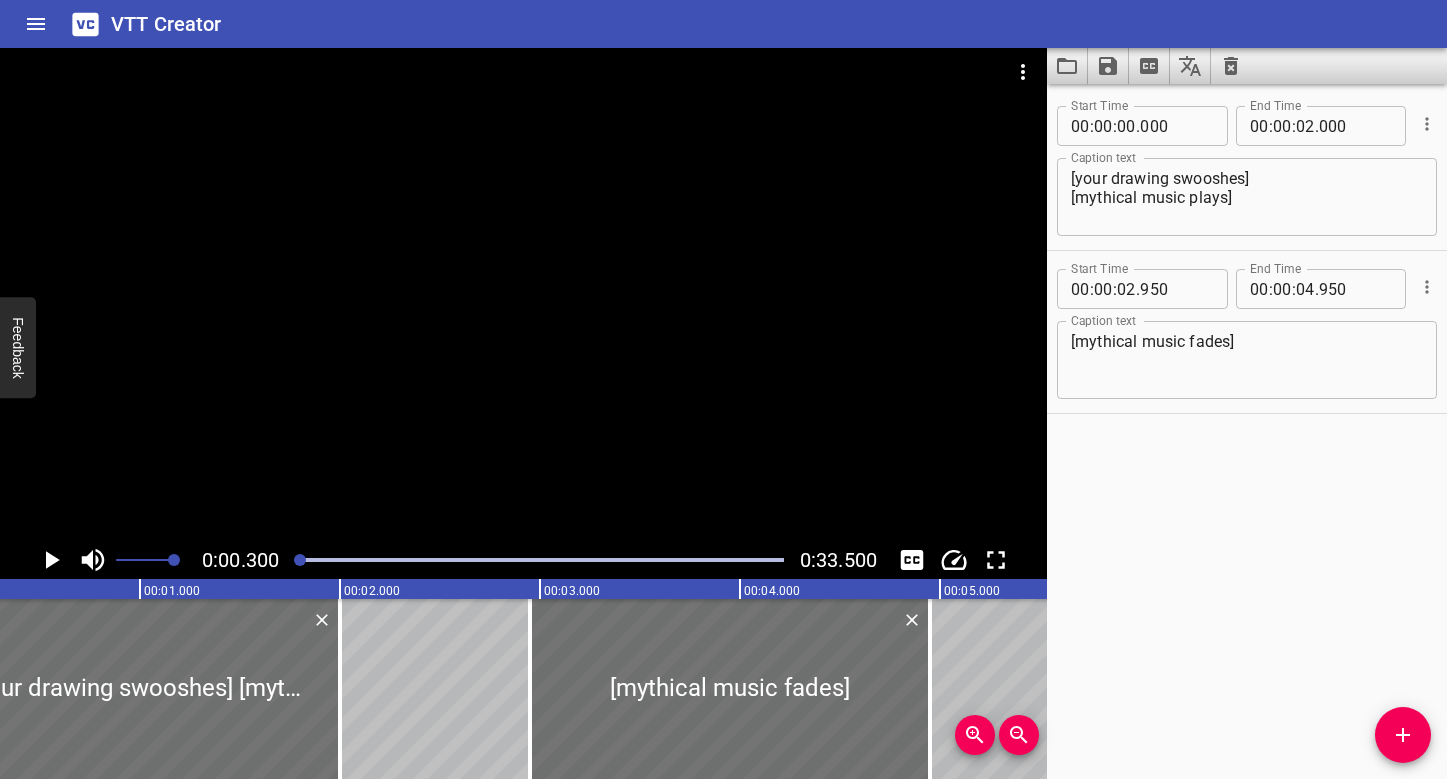 click at bounding box center (523, 294) 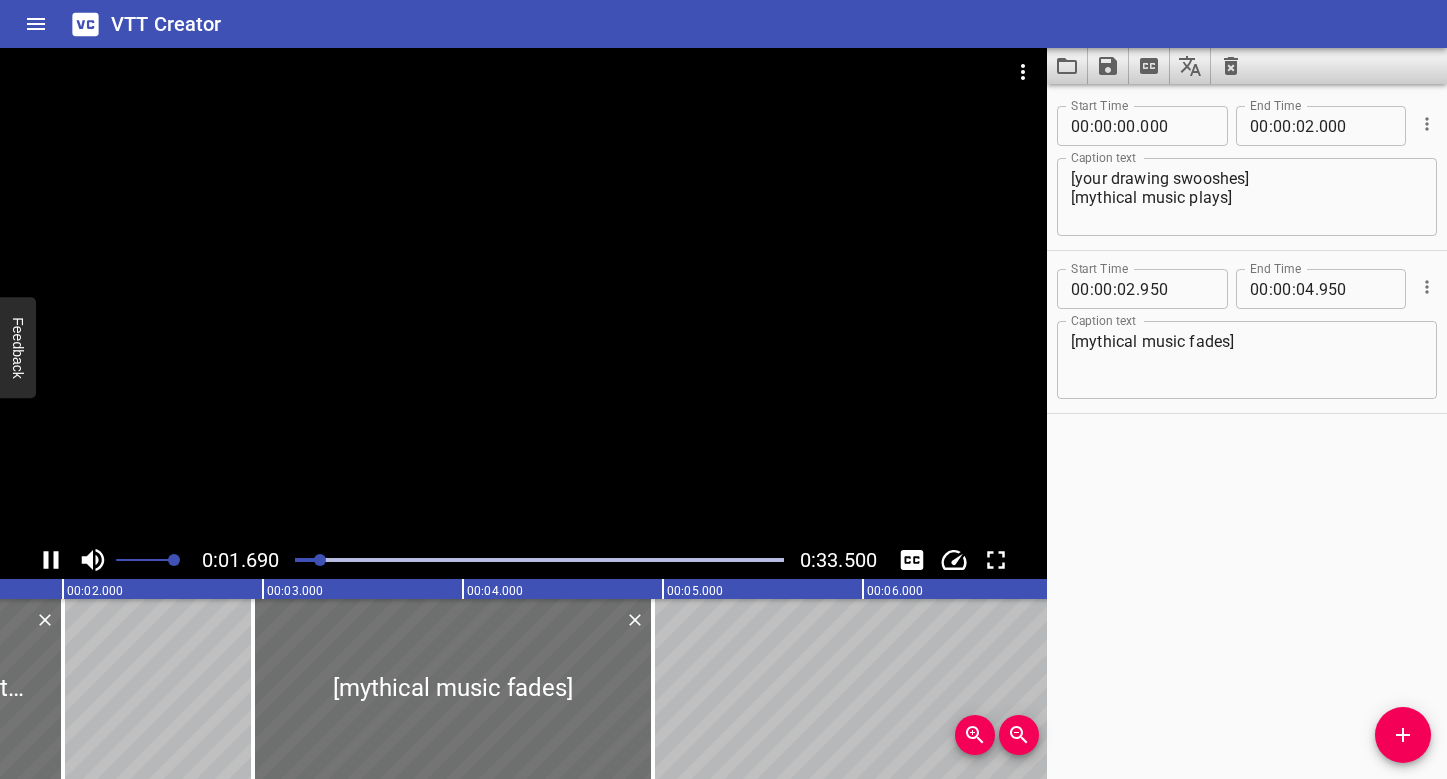 click at bounding box center (523, 294) 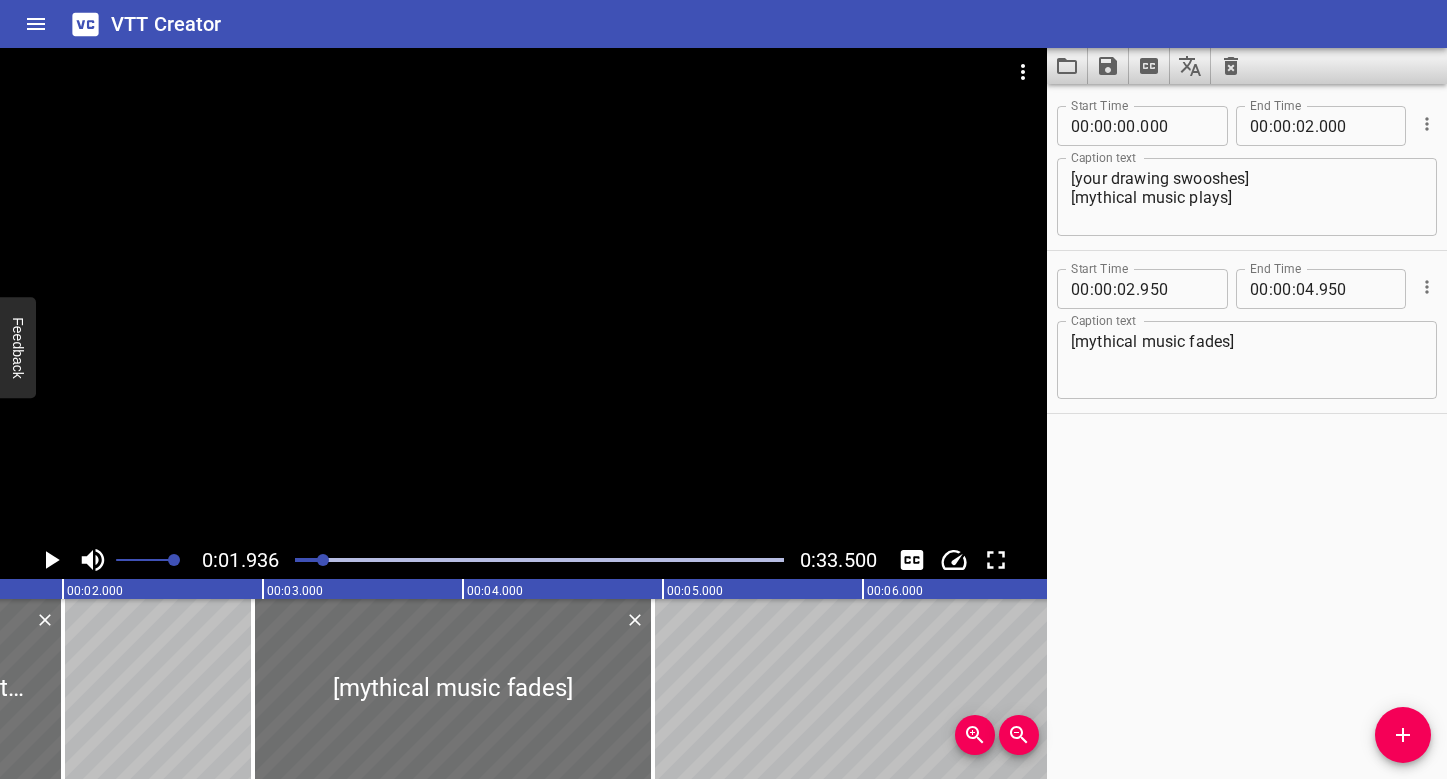 scroll, scrollTop: 0, scrollLeft: 387, axis: horizontal 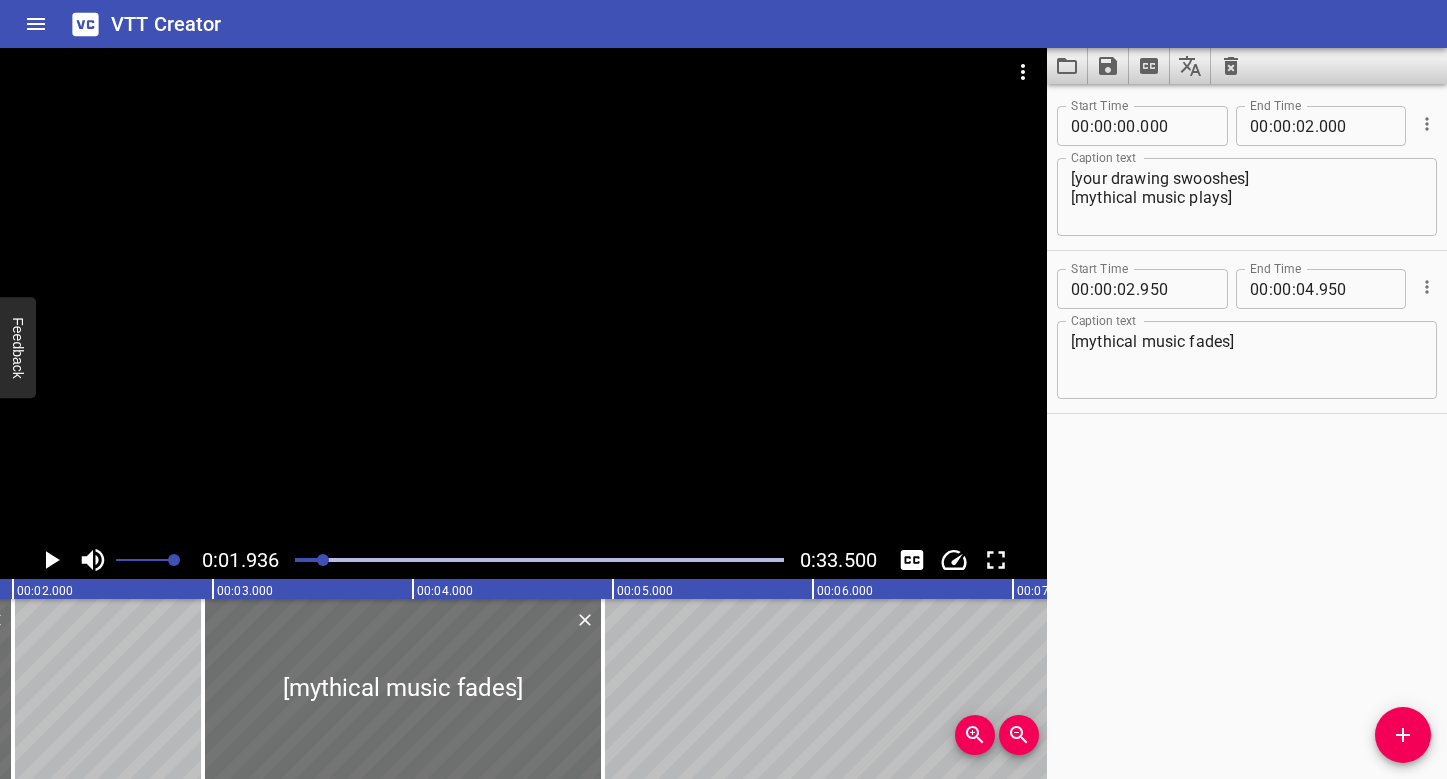 click at bounding box center [523, 294] 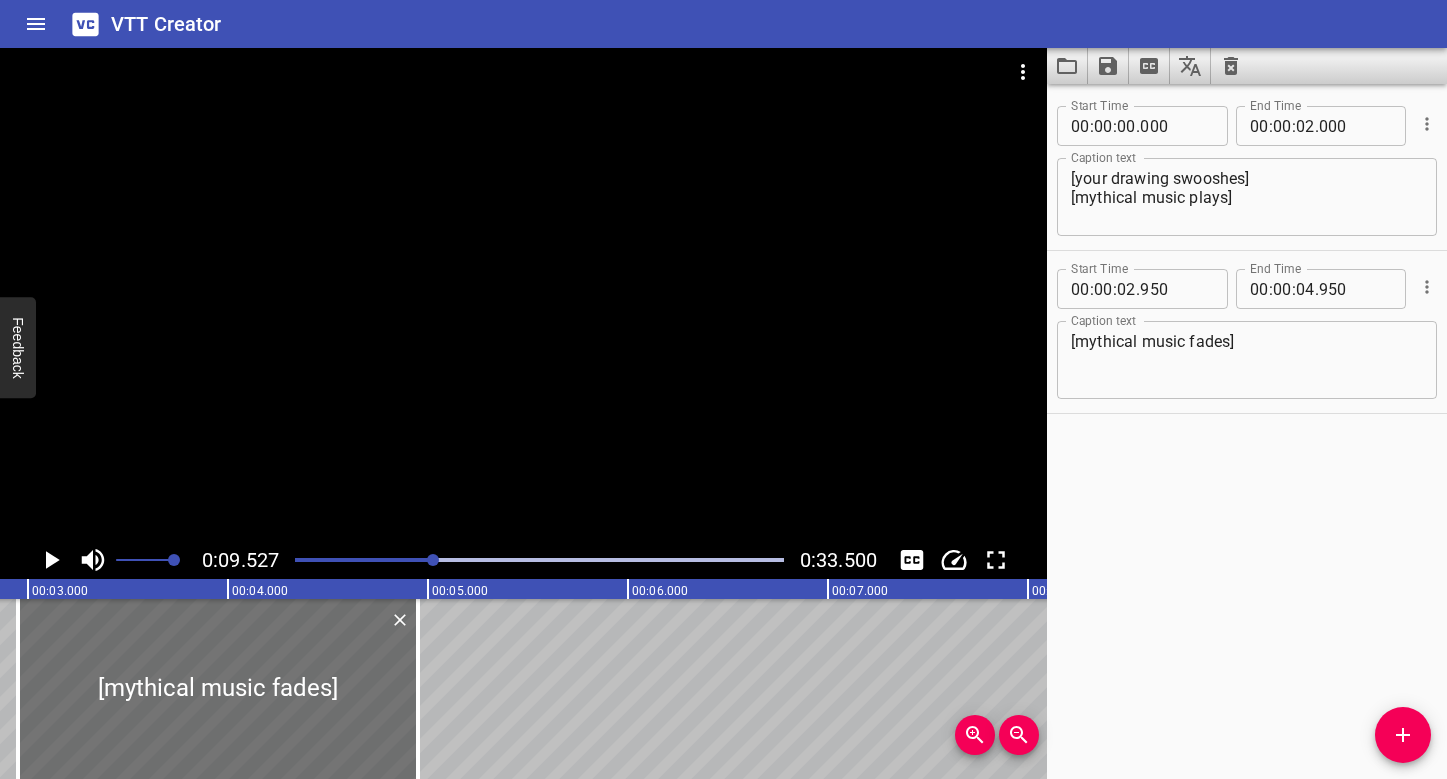 scroll, scrollTop: 0, scrollLeft: 610, axis: horizontal 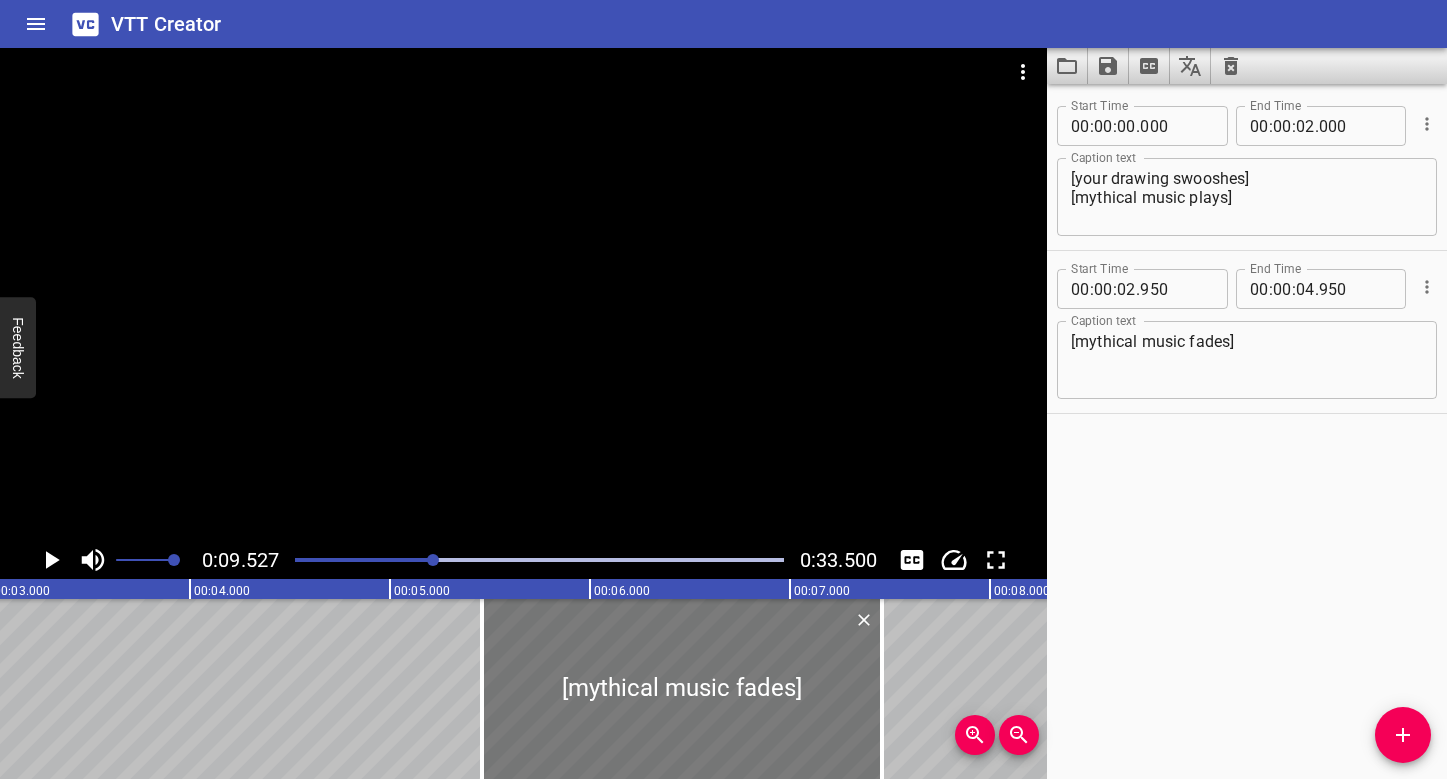 drag, startPoint x: 134, startPoint y: 663, endPoint x: 635, endPoint y: 650, distance: 501.16864 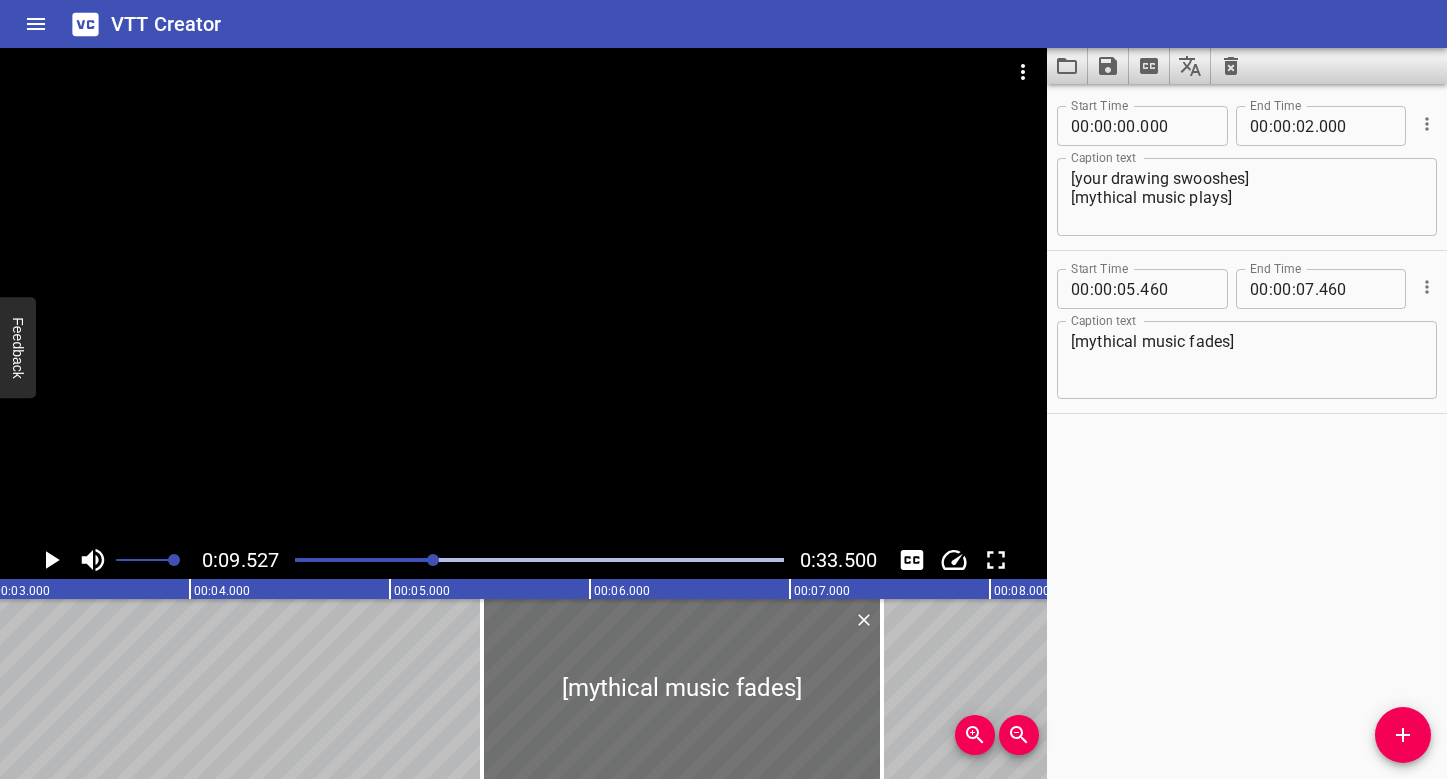 click at bounding box center (539, 560) 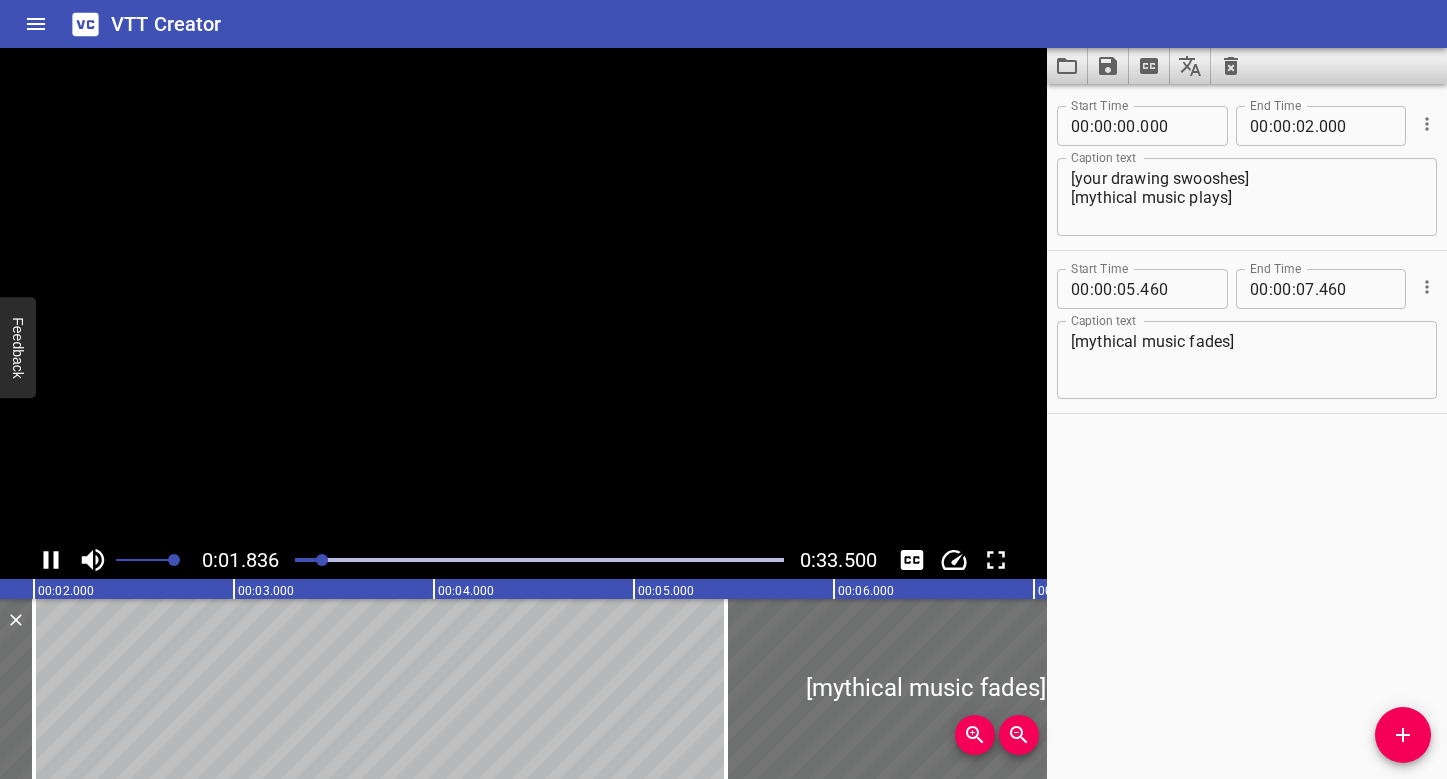 scroll, scrollTop: 0, scrollLeft: 412, axis: horizontal 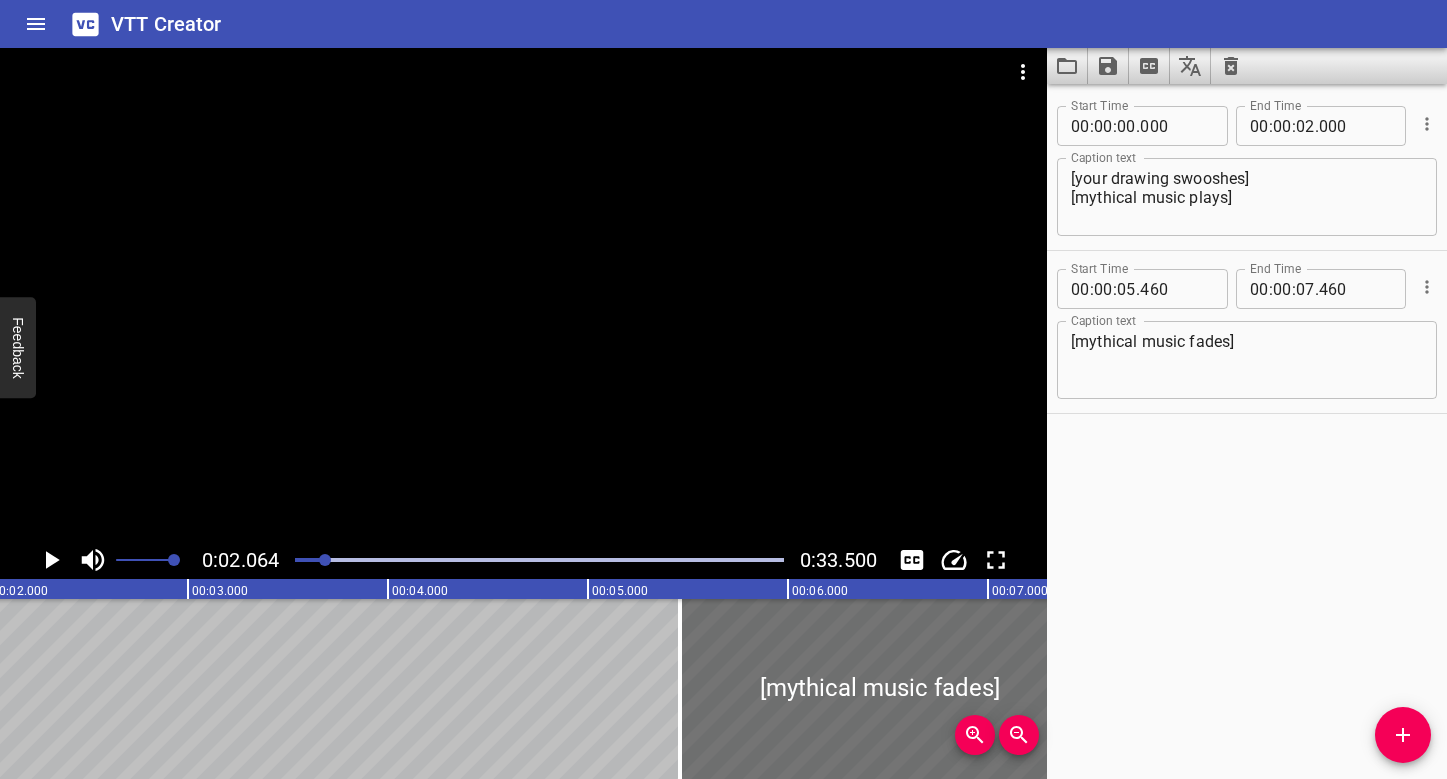 click at bounding box center (539, 560) 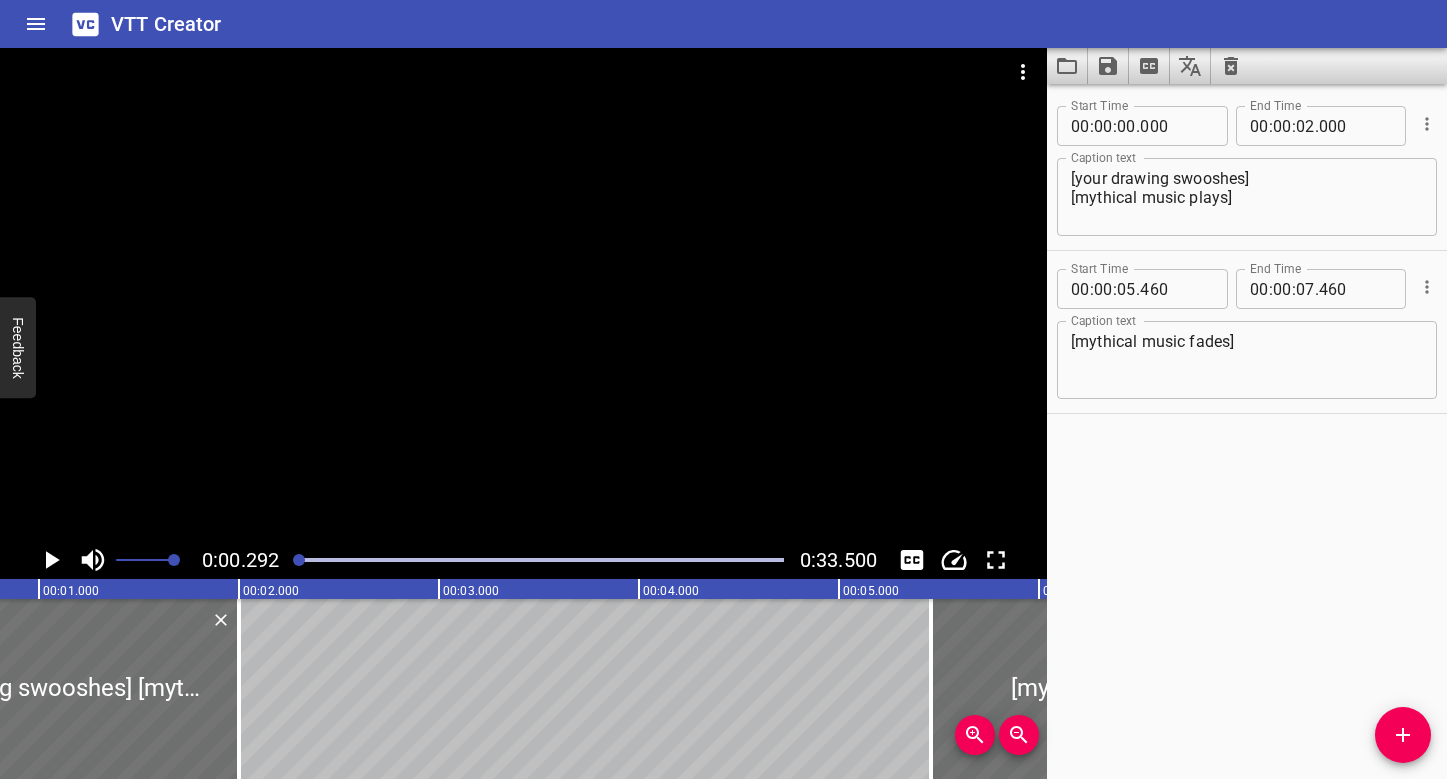 scroll, scrollTop: 0, scrollLeft: 58, axis: horizontal 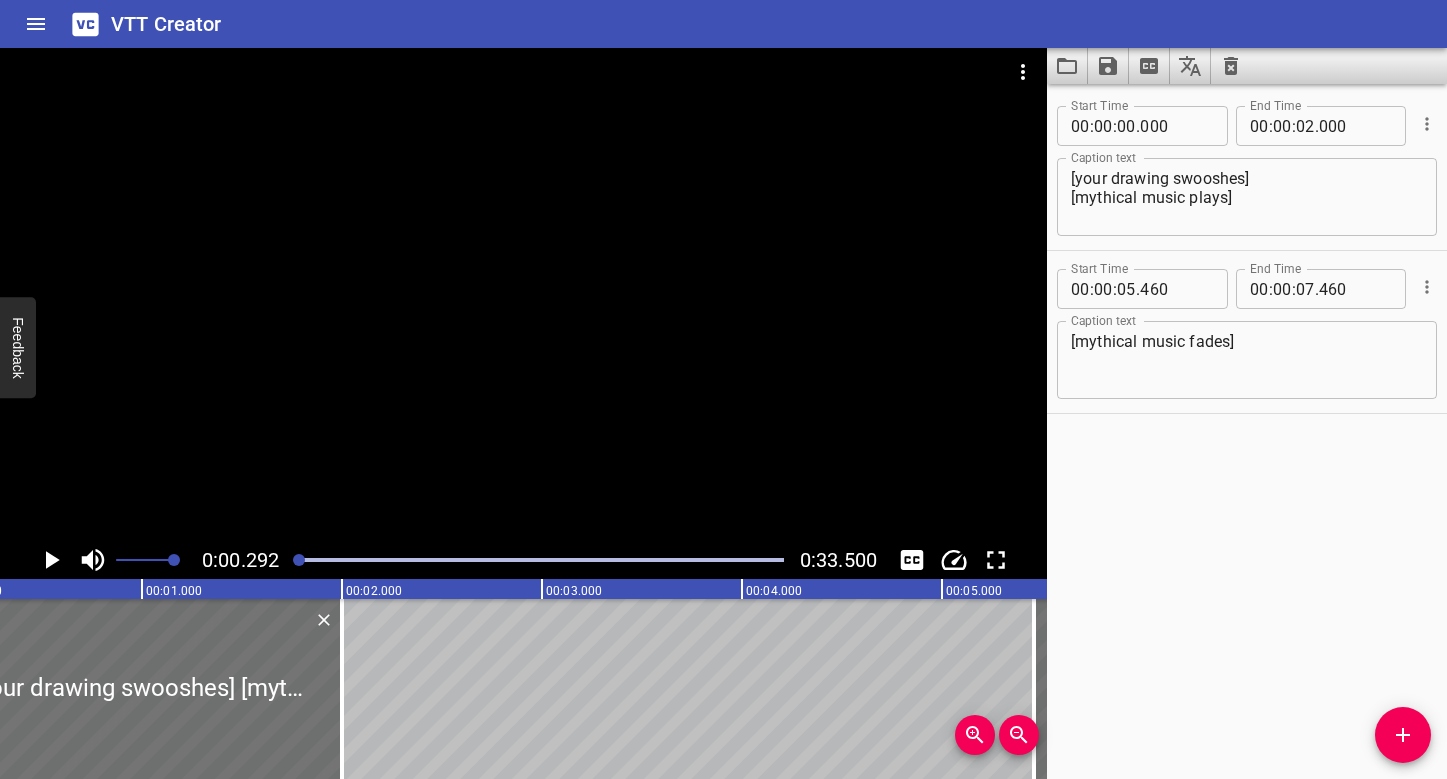 click at bounding box center (523, 294) 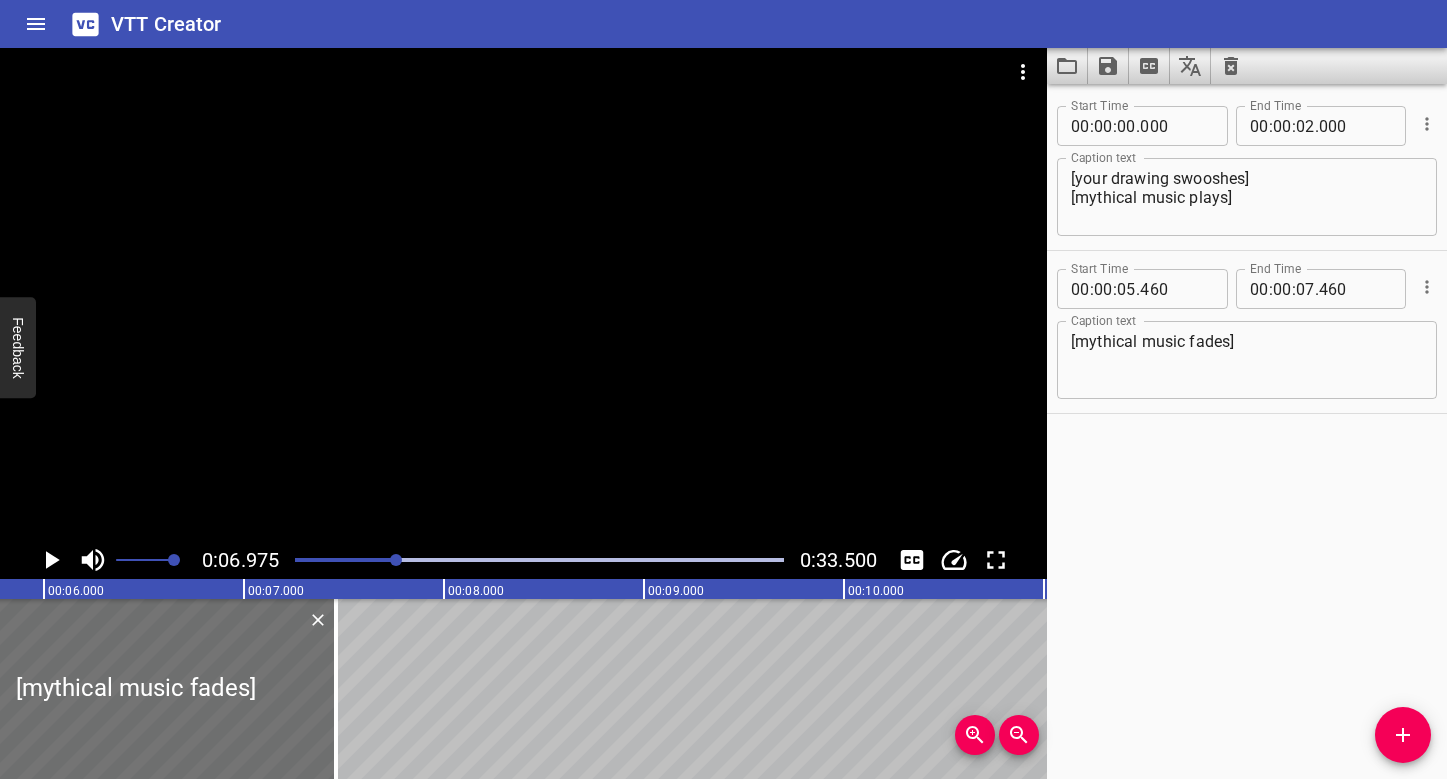 scroll, scrollTop: 0, scrollLeft: 988, axis: horizontal 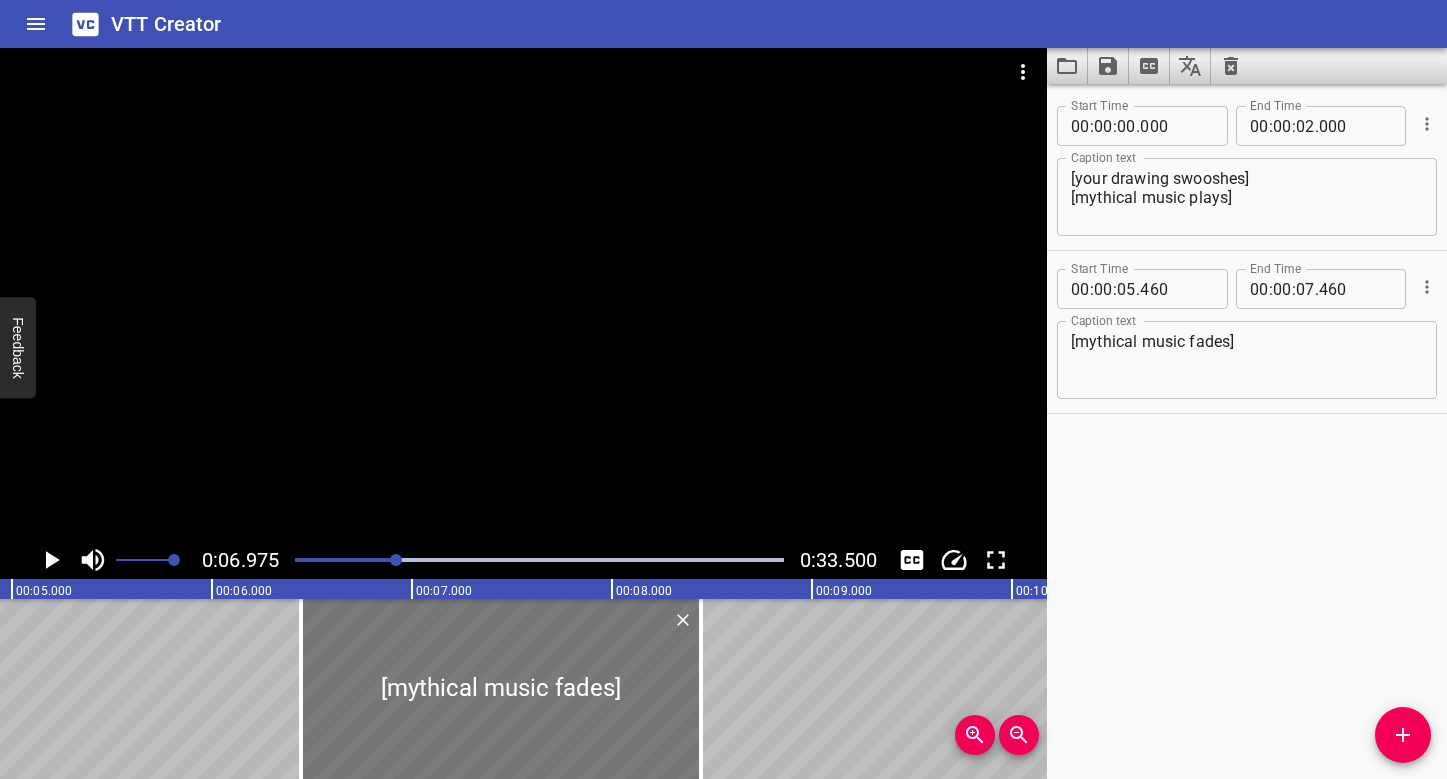 drag, startPoint x: 295, startPoint y: 621, endPoint x: 491, endPoint y: 626, distance: 196.06377 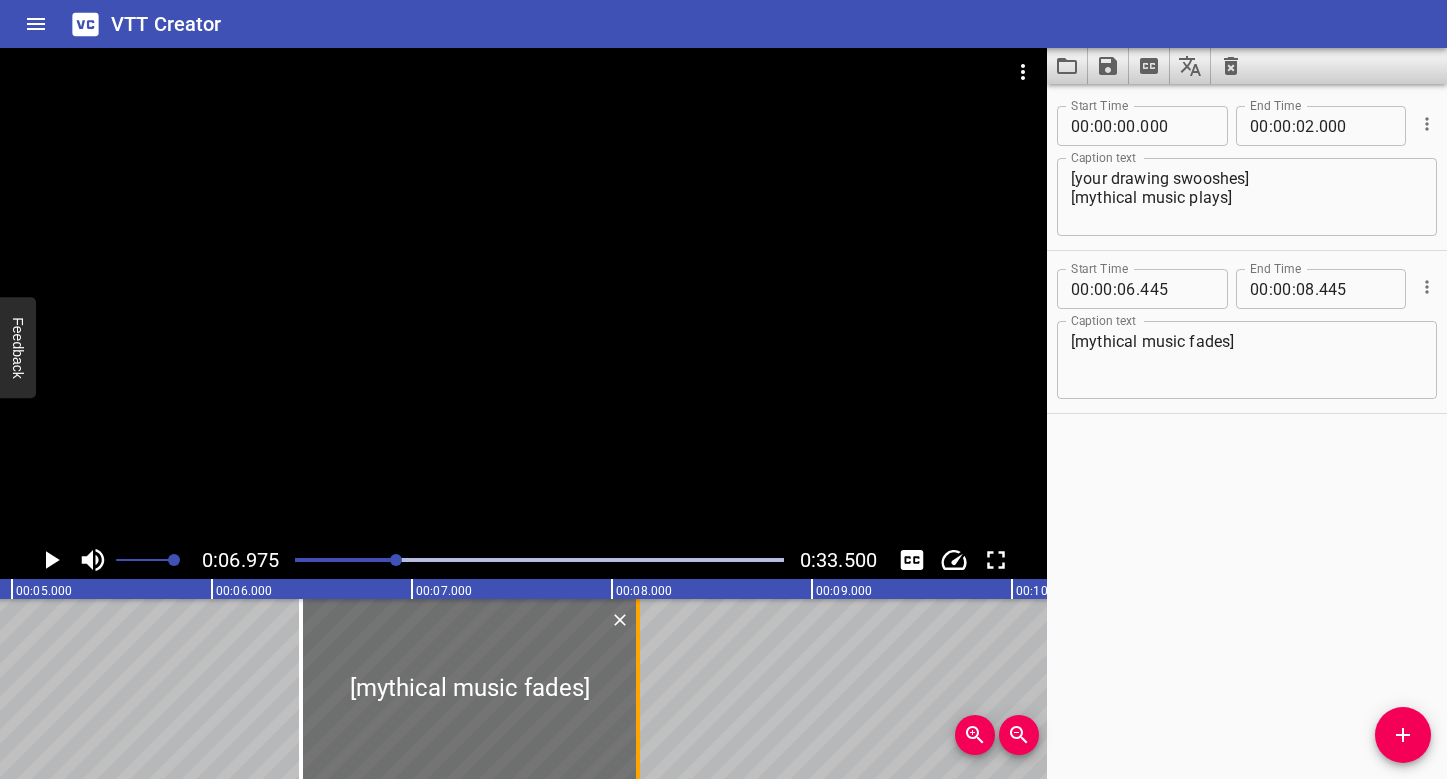 drag, startPoint x: 700, startPoint y: 645, endPoint x: 614, endPoint y: 634, distance: 86.70064 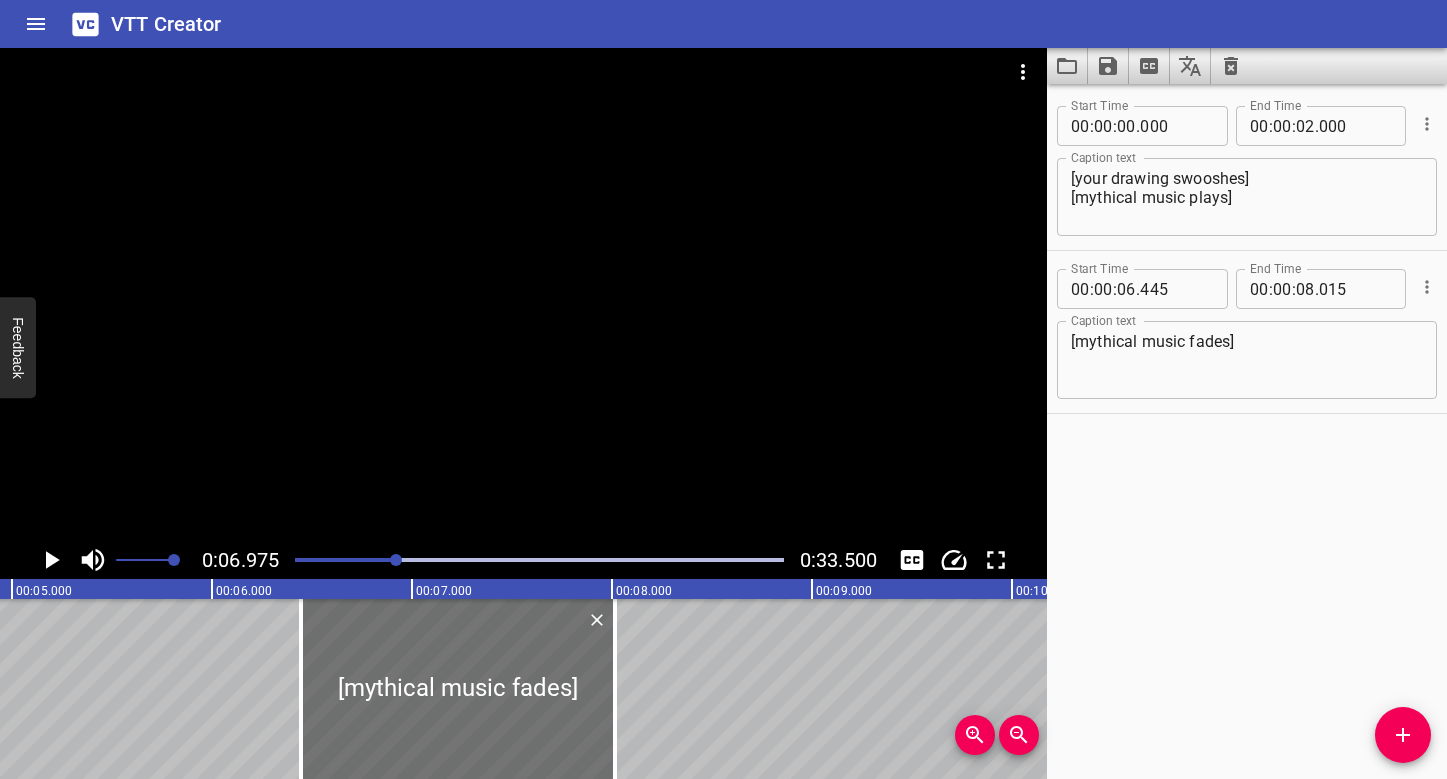 click at bounding box center (152, 560) 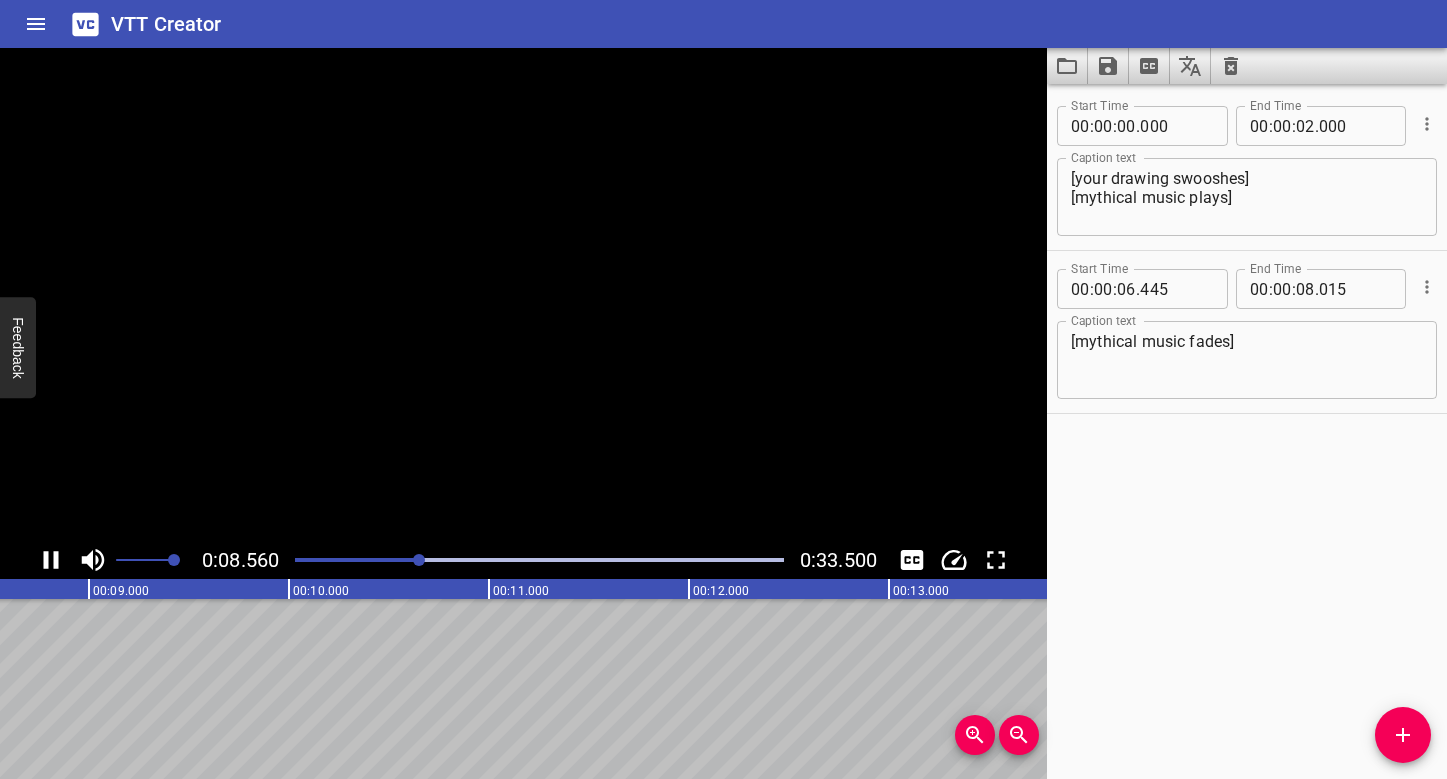 scroll, scrollTop: 0, scrollLeft: 1762, axis: horizontal 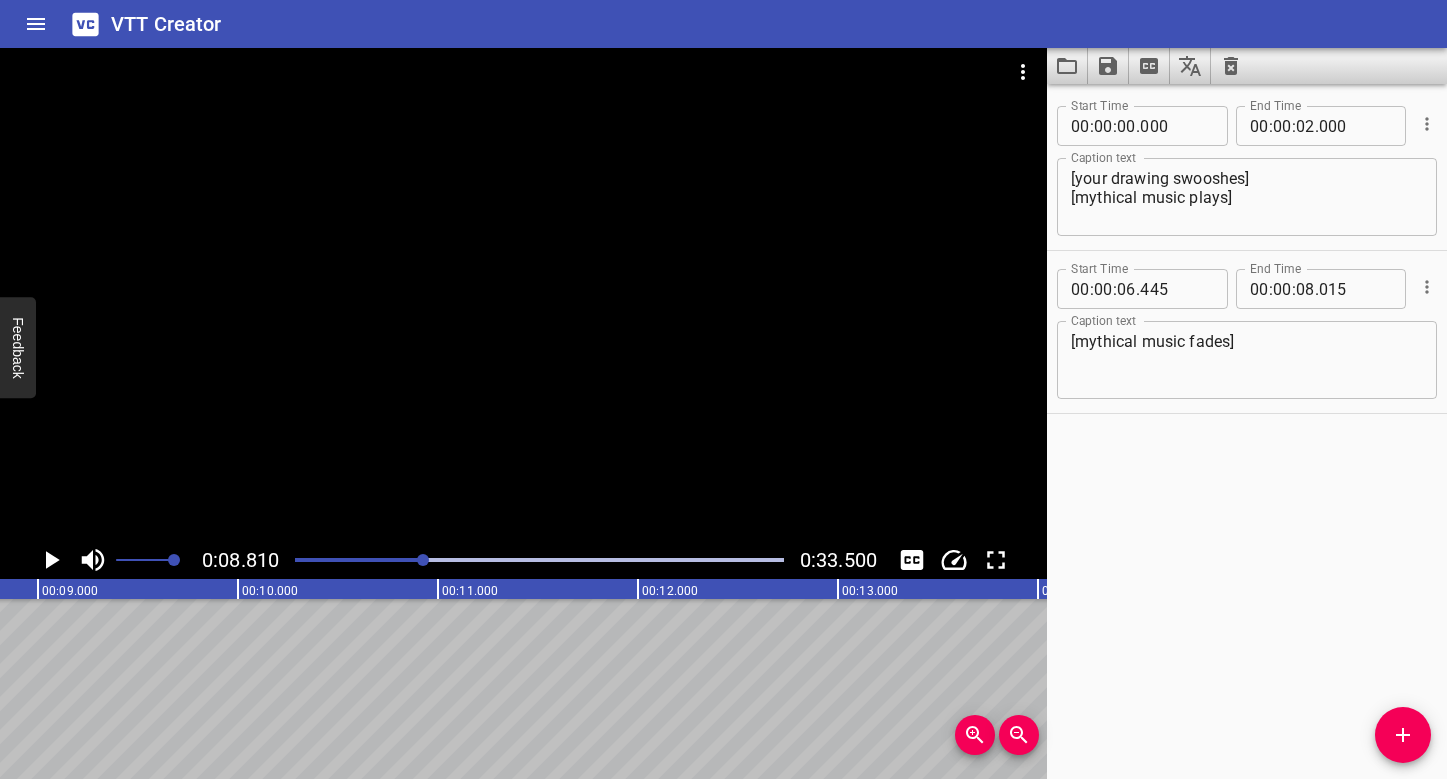 click 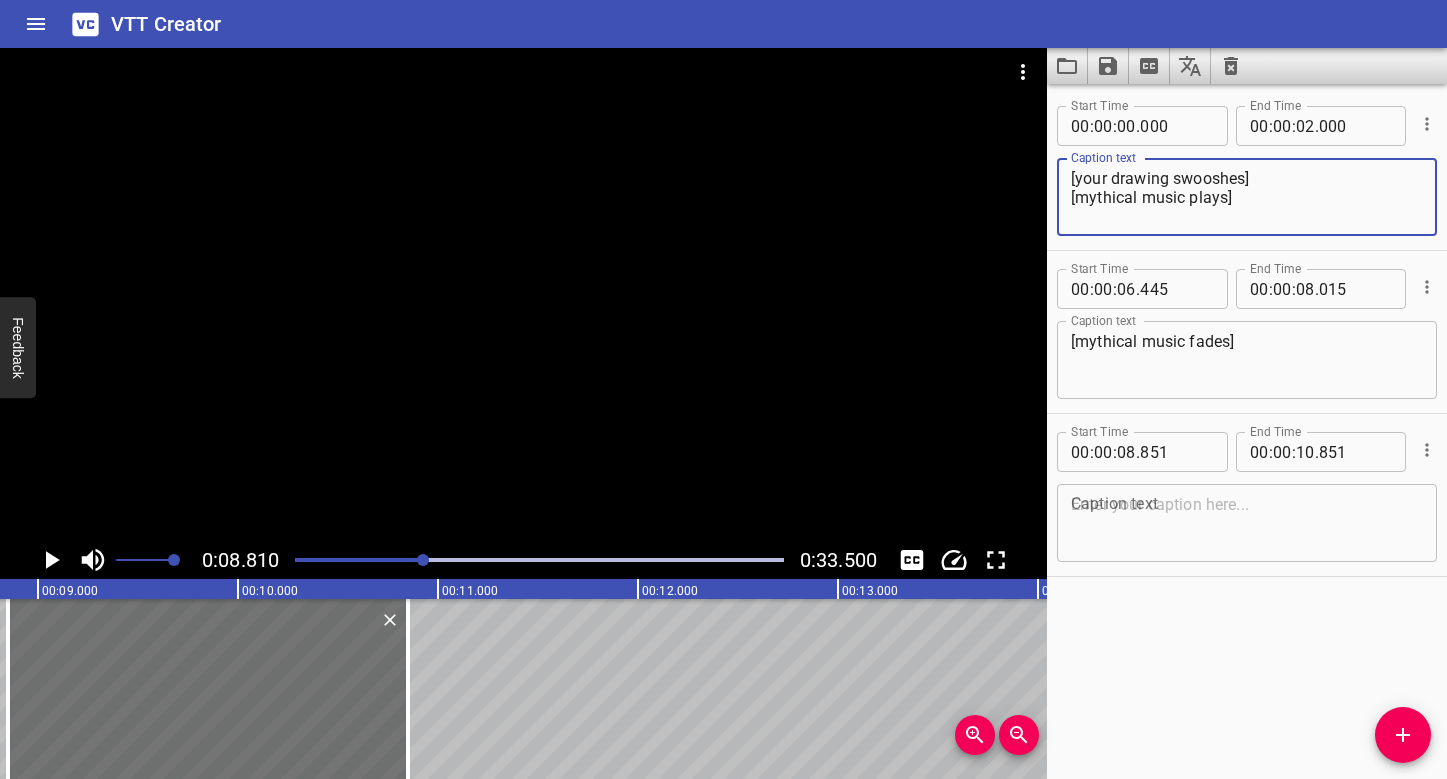 drag, startPoint x: 1251, startPoint y: 203, endPoint x: 1057, endPoint y: 176, distance: 195.86986 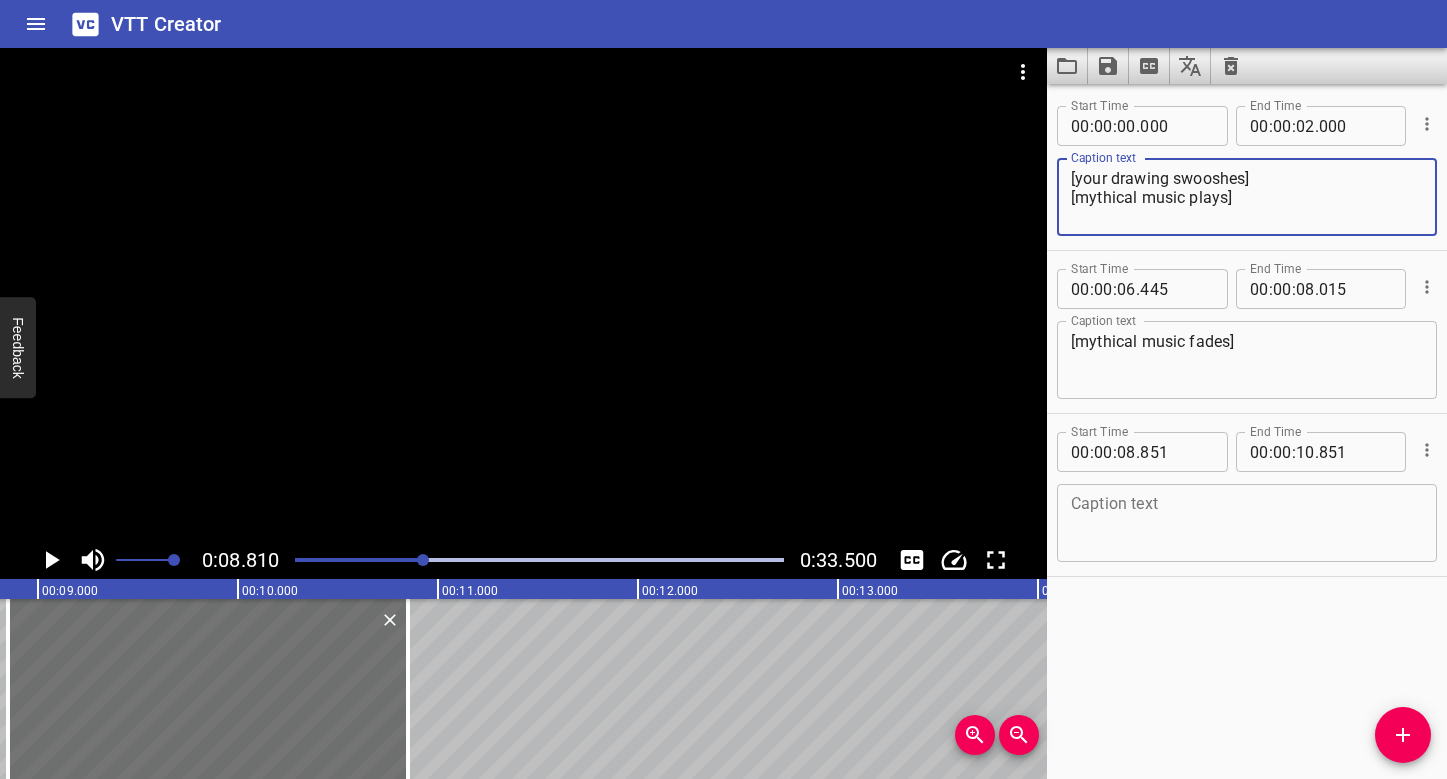 click on "[your drawing swooshes]
[mythical music plays] Caption text" at bounding box center (1247, 197) 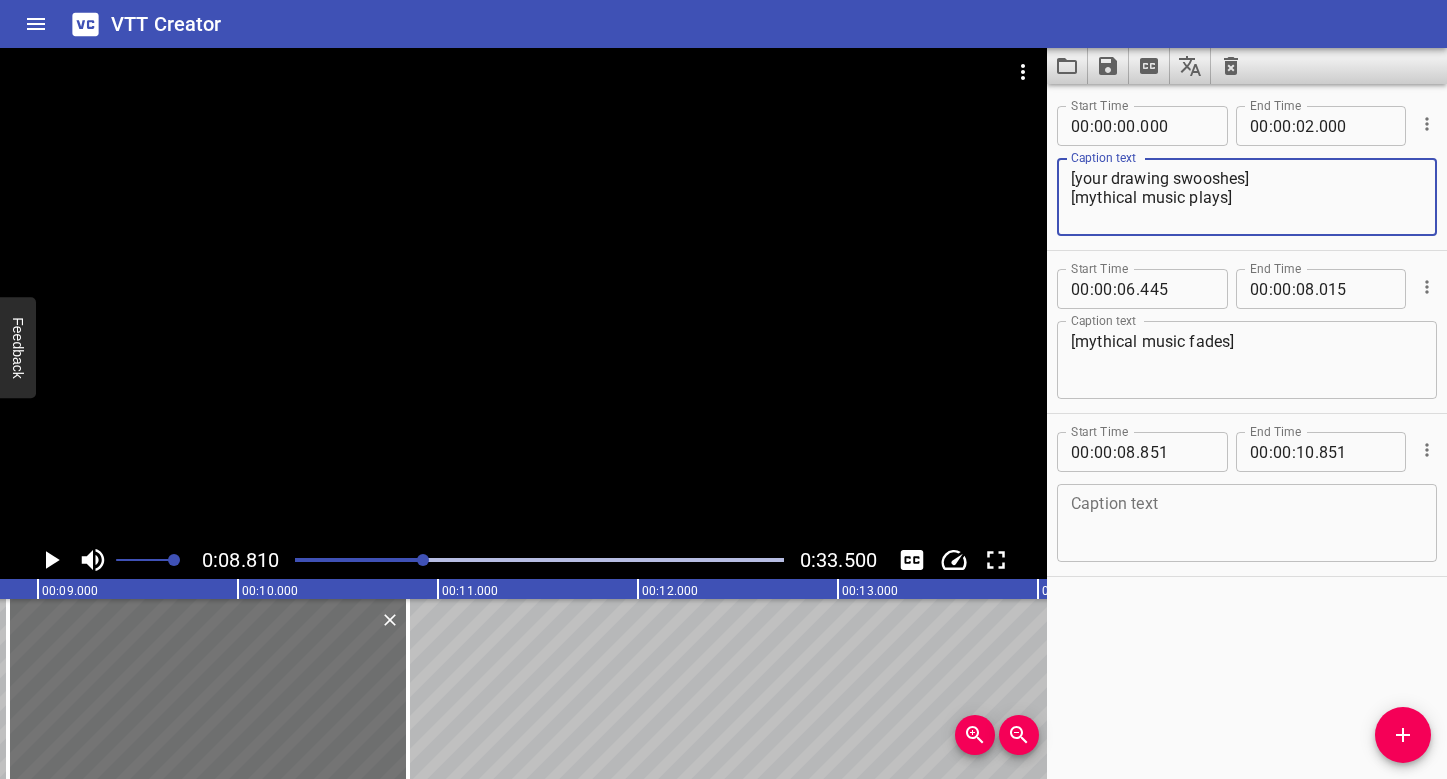 click at bounding box center [1247, 523] 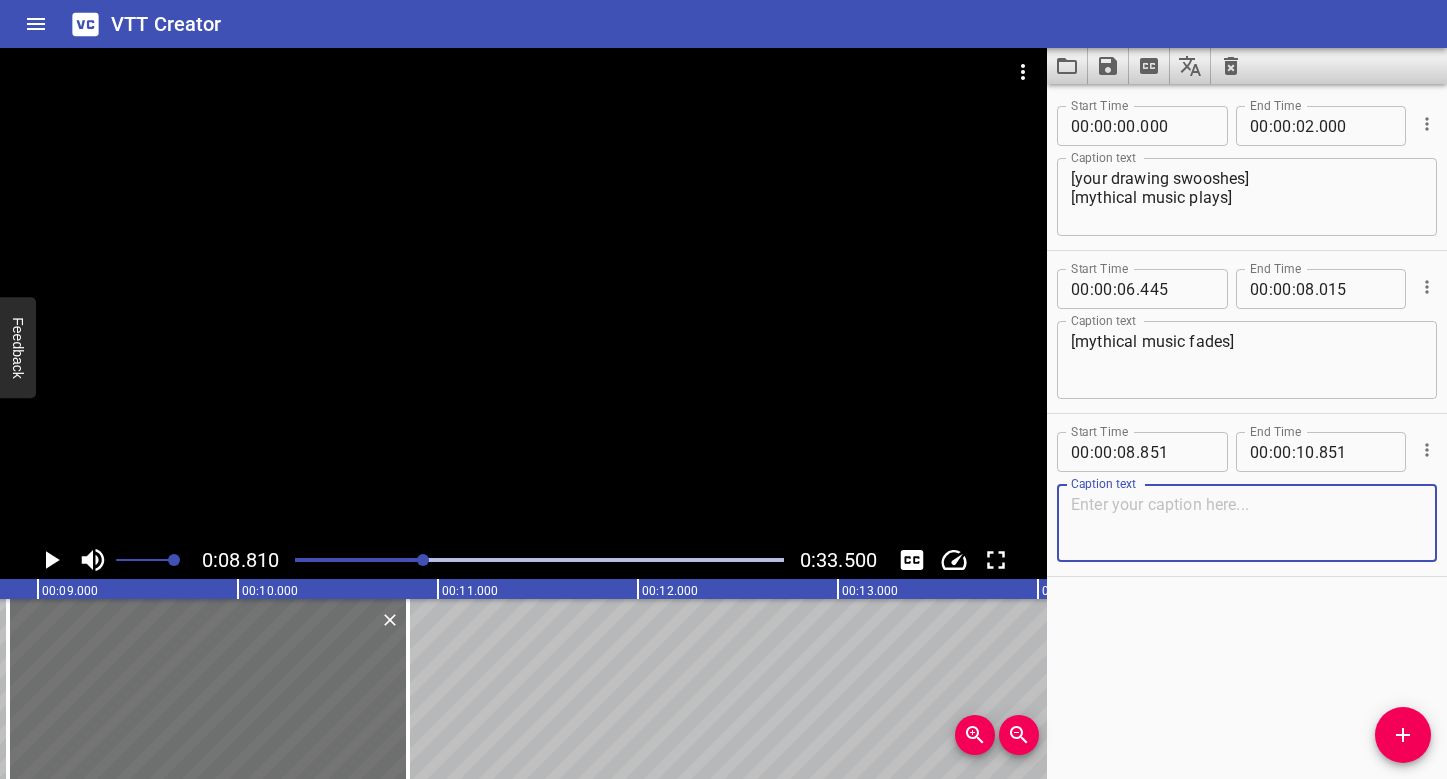 paste on "[your drawing swooshes]
[mythical music plays]" 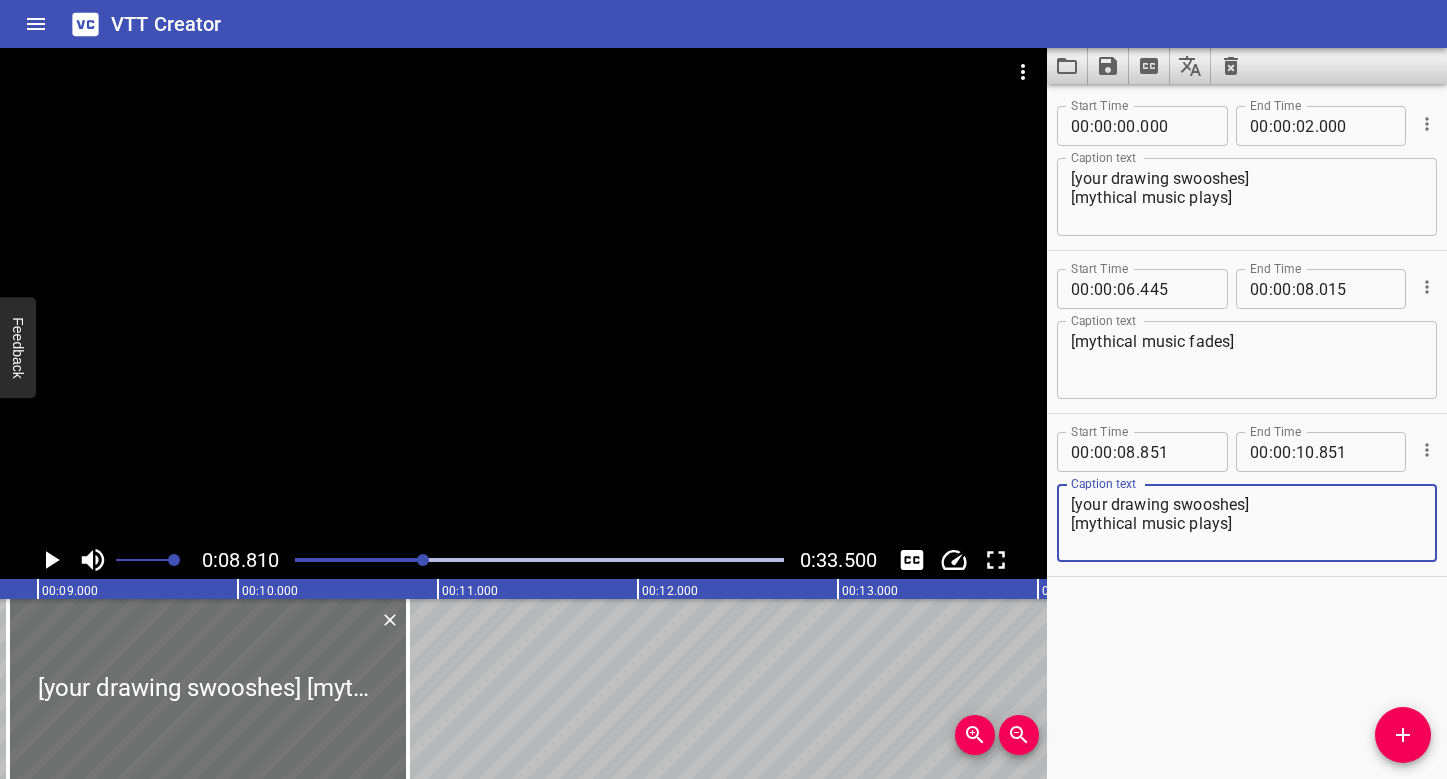 type on "[your drawing swooshes]
[mythical music plays]" 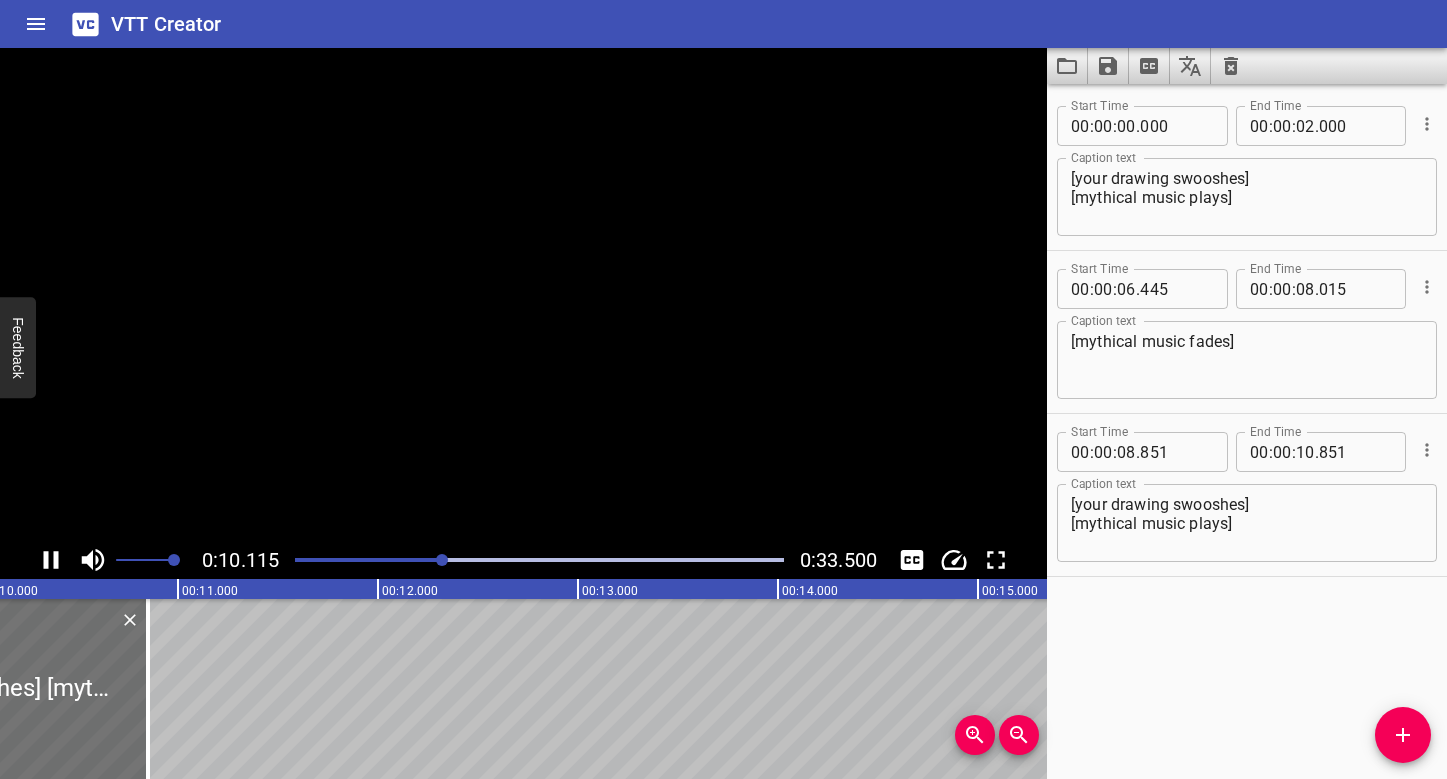 scroll, scrollTop: 0, scrollLeft: 2071, axis: horizontal 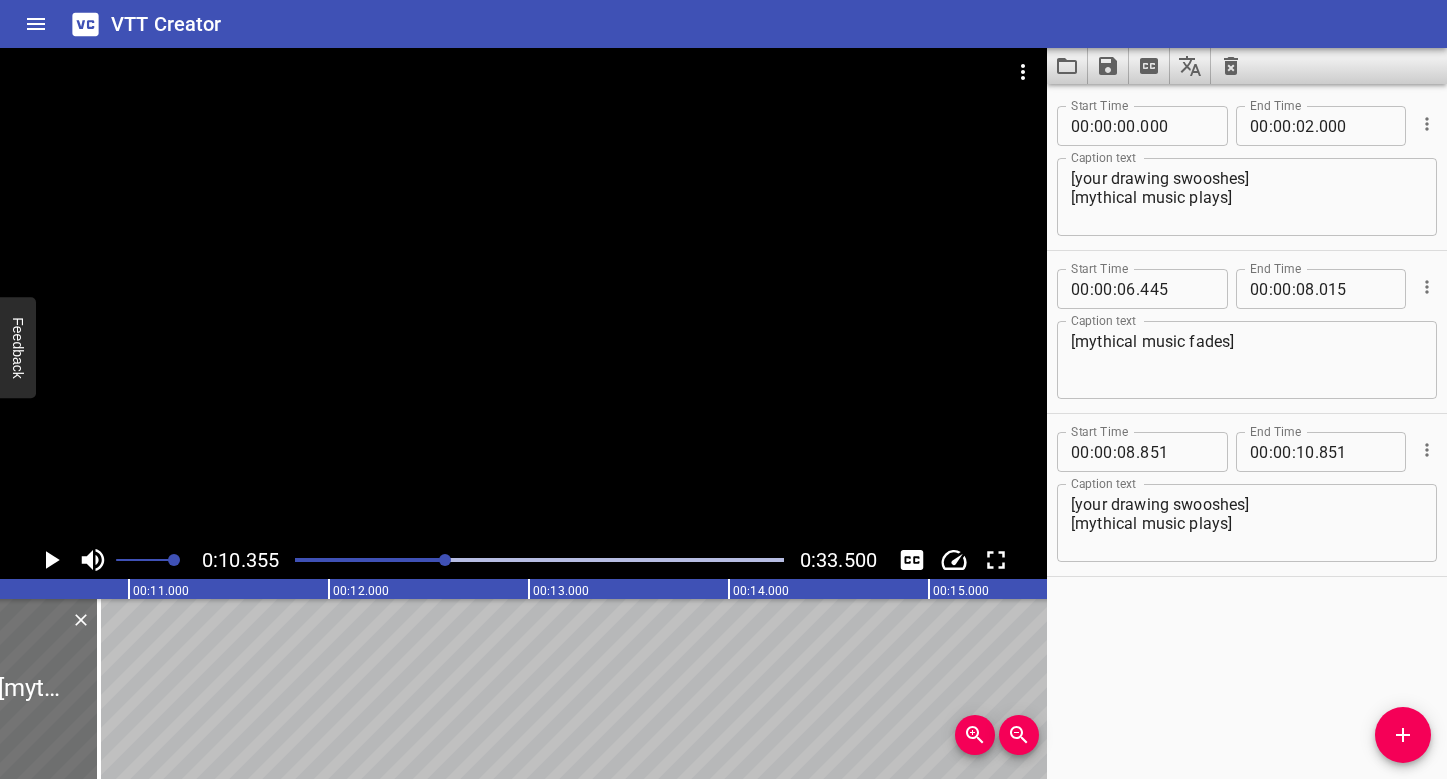 click at bounding box center (539, 560) 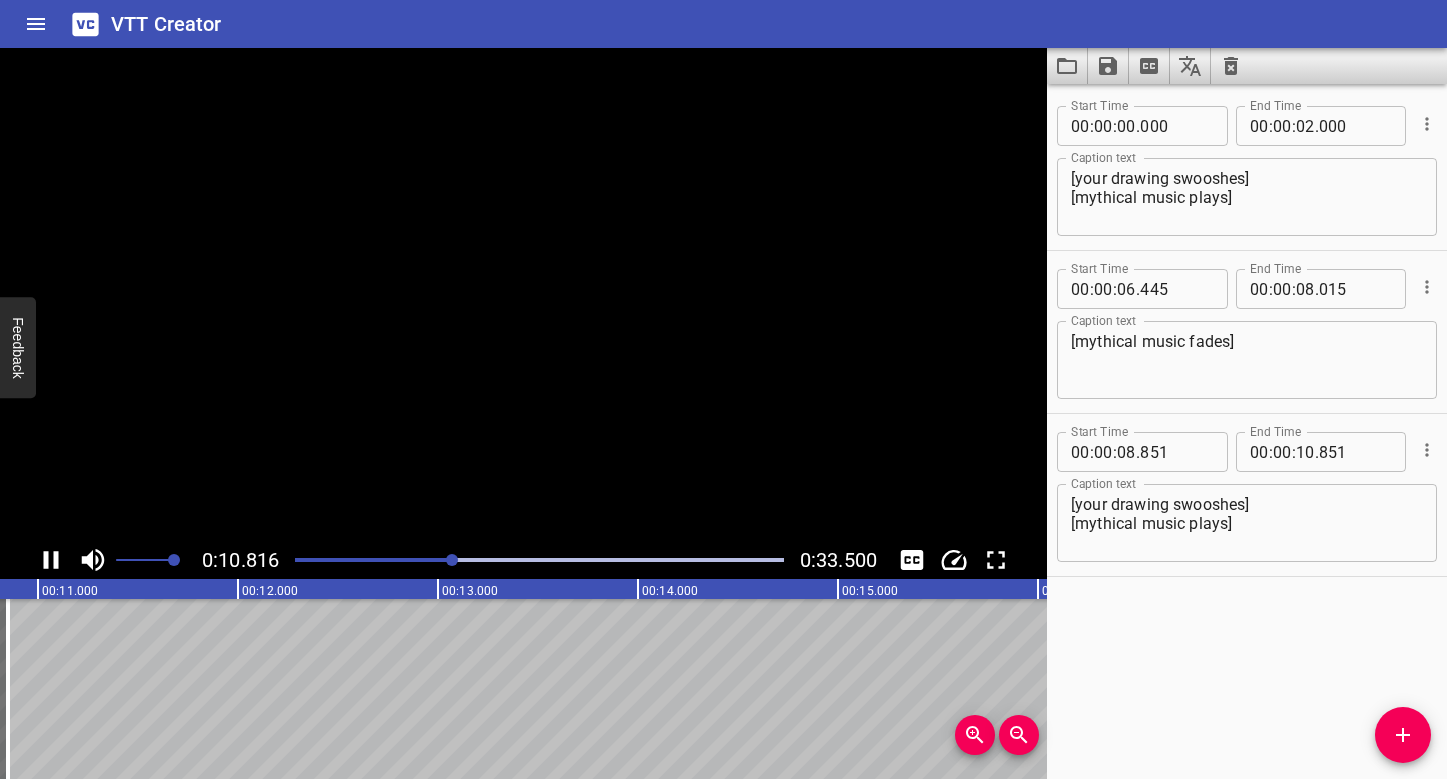 scroll, scrollTop: 0, scrollLeft: 2213, axis: horizontal 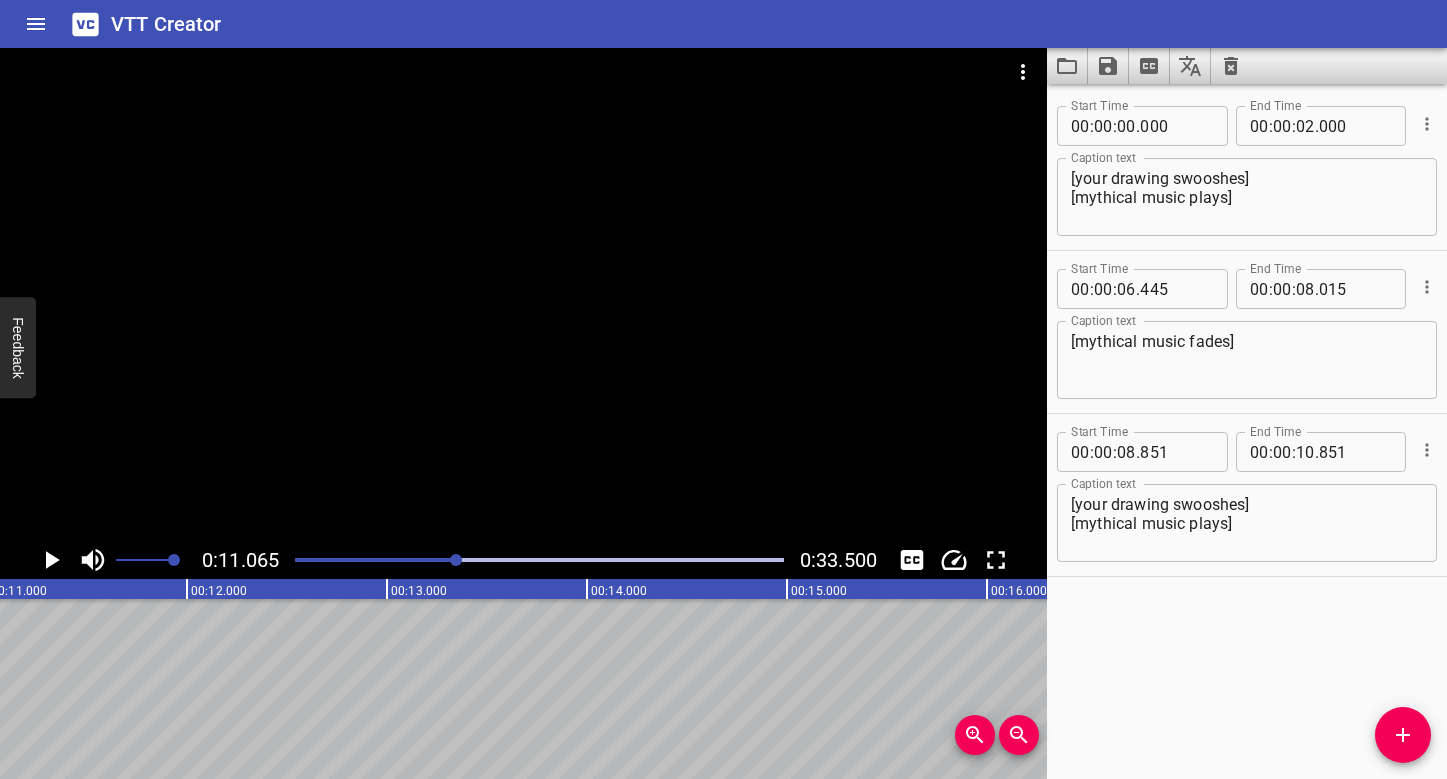 click at bounding box center (539, 560) 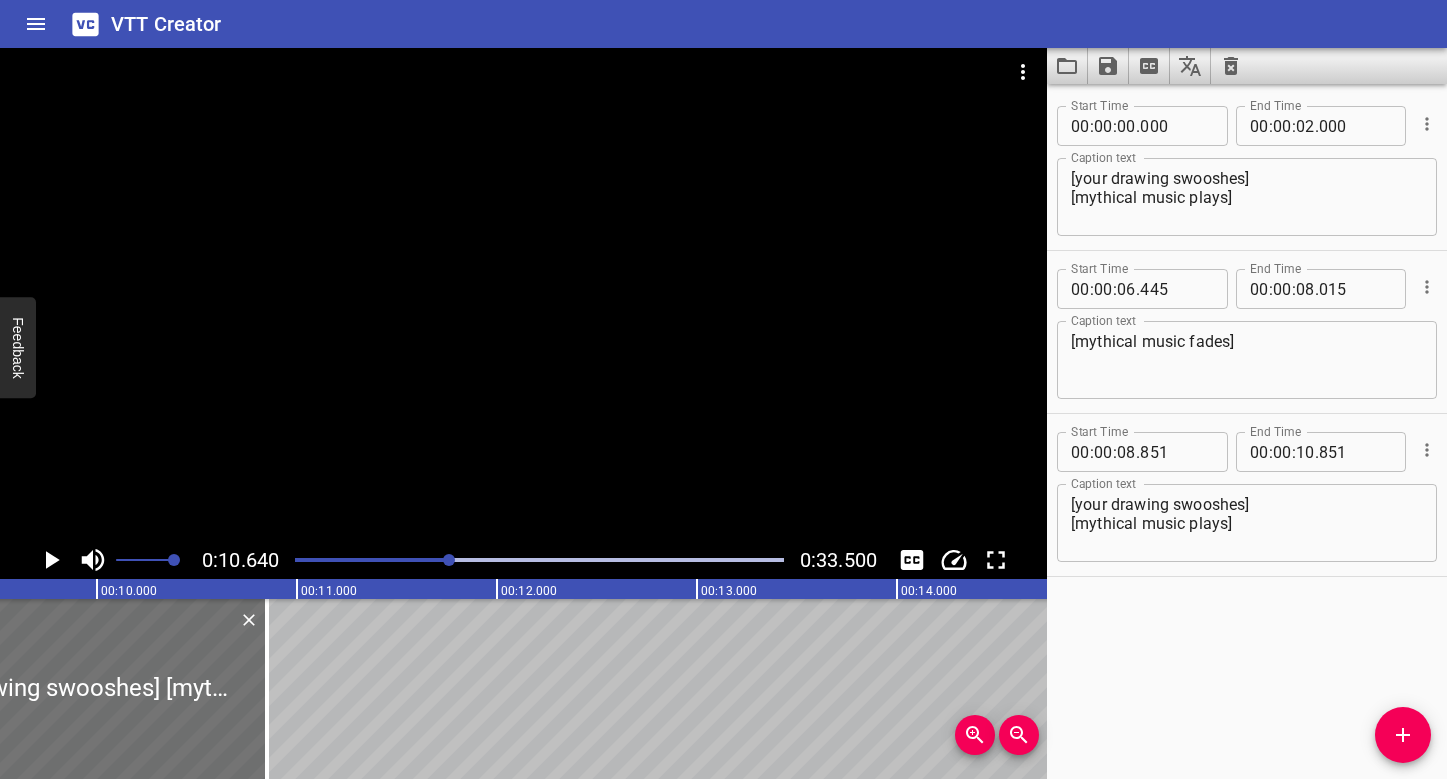 scroll, scrollTop: 0, scrollLeft: 1768, axis: horizontal 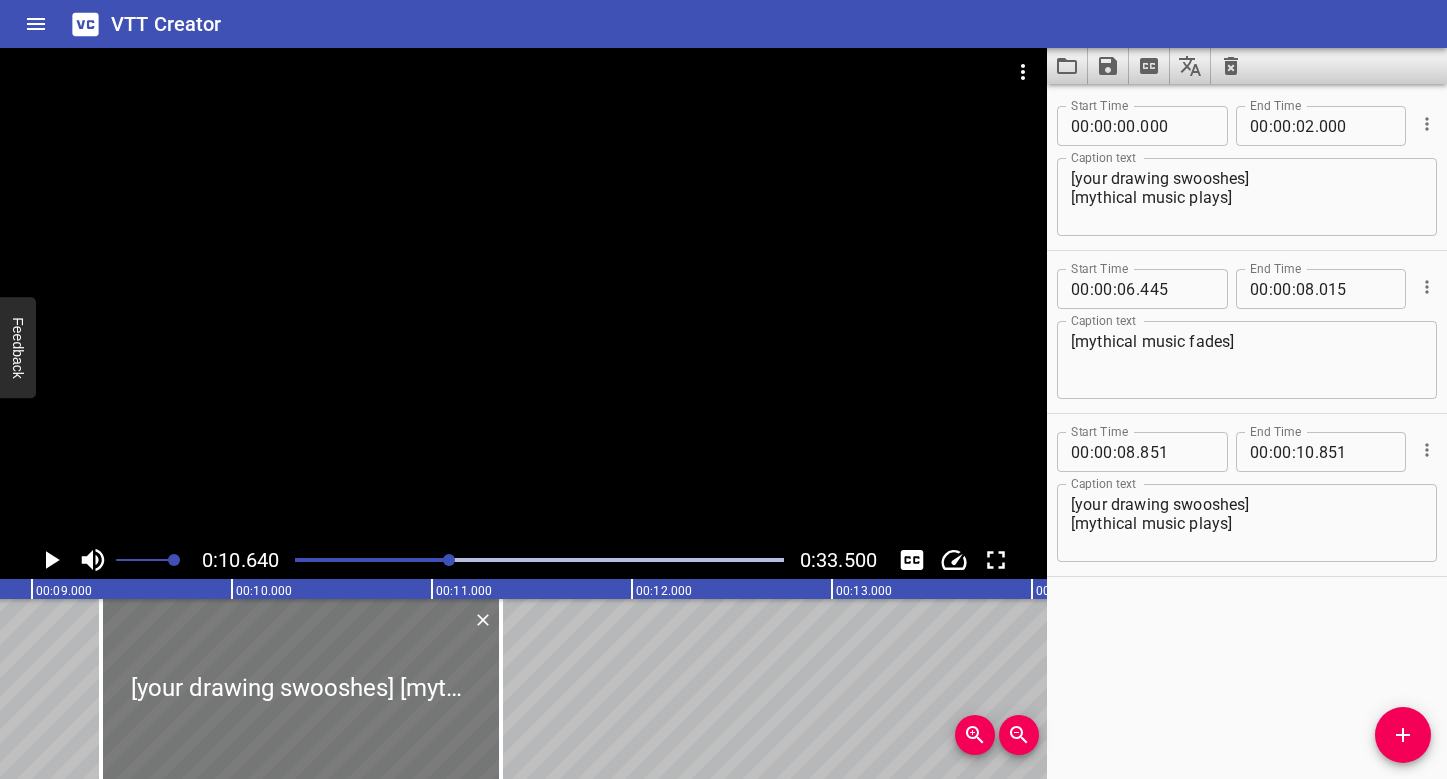 drag, startPoint x: 267, startPoint y: 641, endPoint x: 364, endPoint y: 632, distance: 97.41663 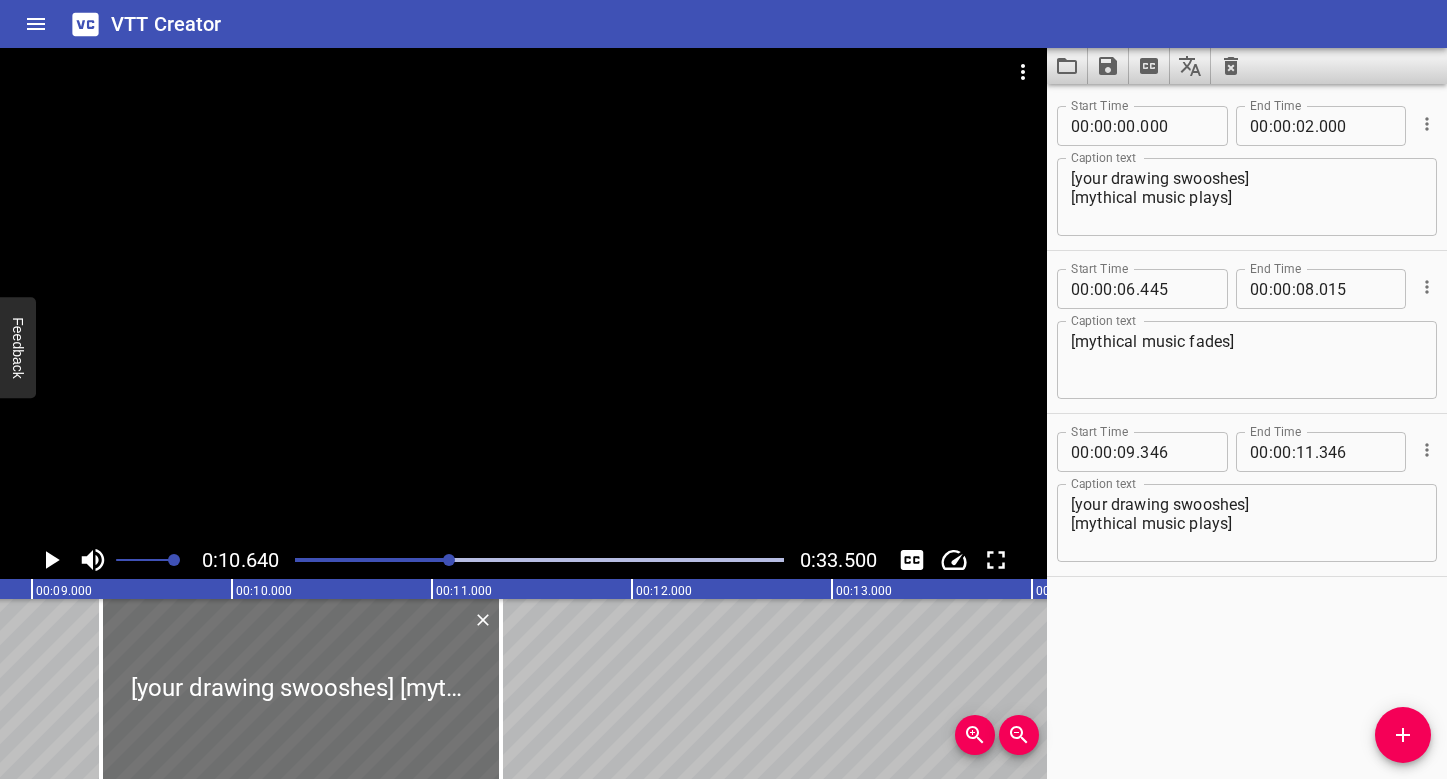 click at bounding box center [206, 560] 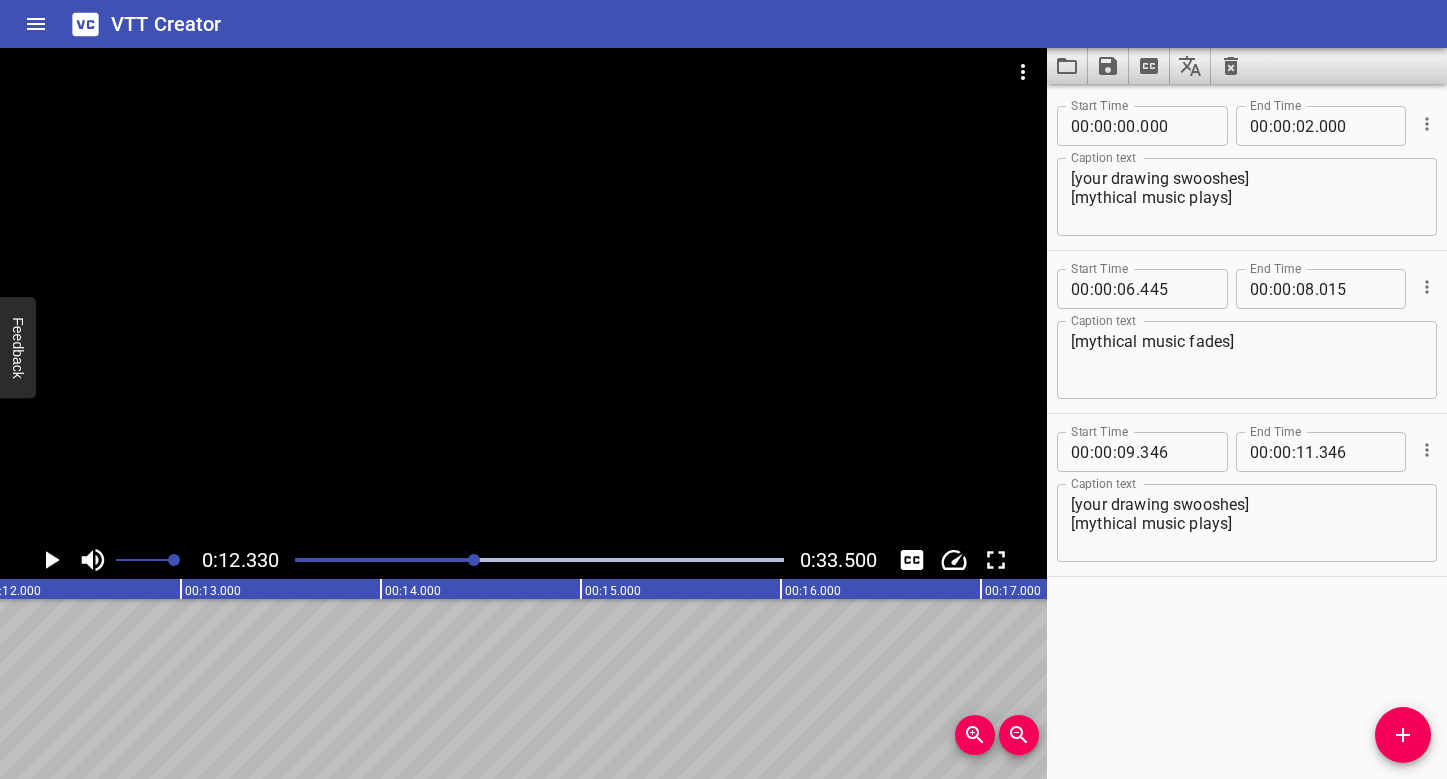 scroll, scrollTop: 0, scrollLeft: 2466, axis: horizontal 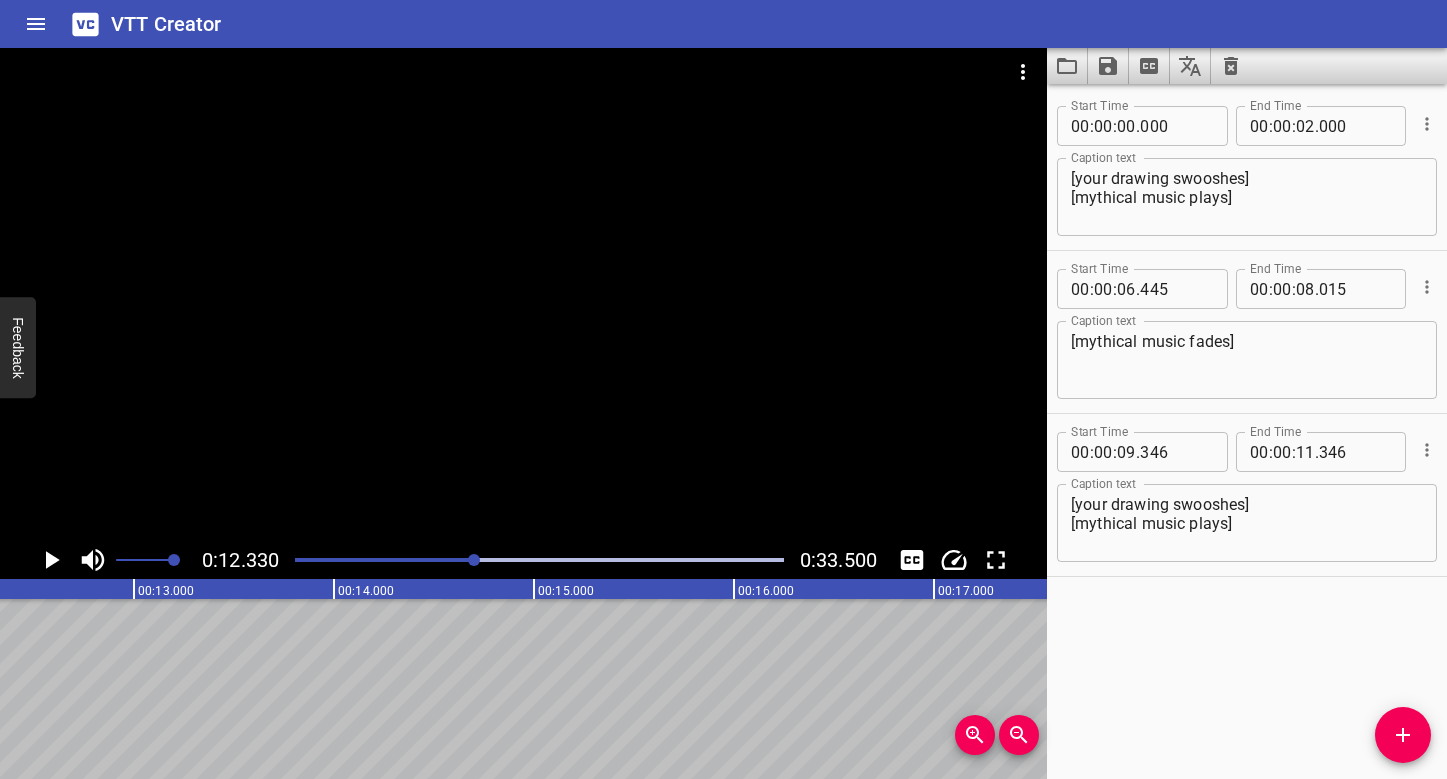 click at bounding box center (523, 294) 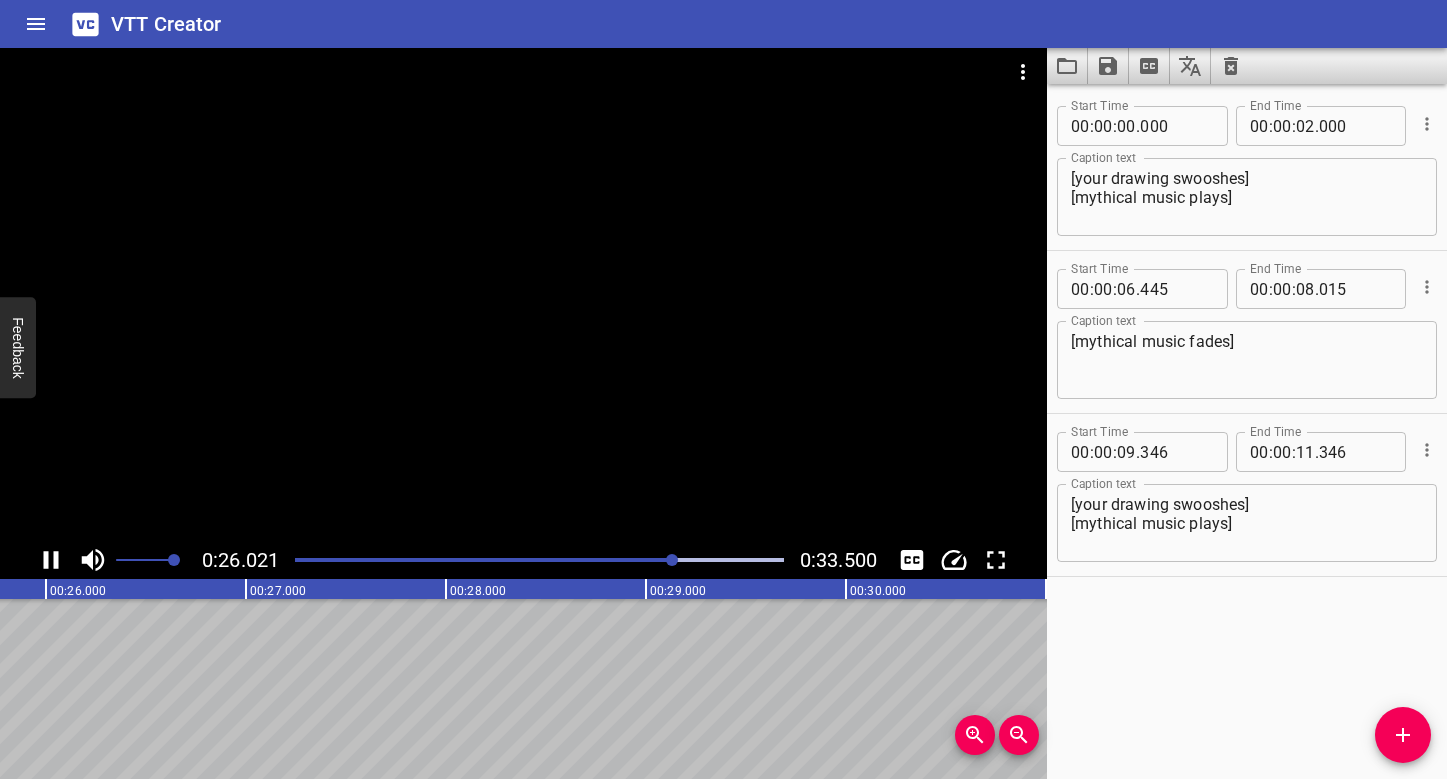 click at bounding box center [539, 560] 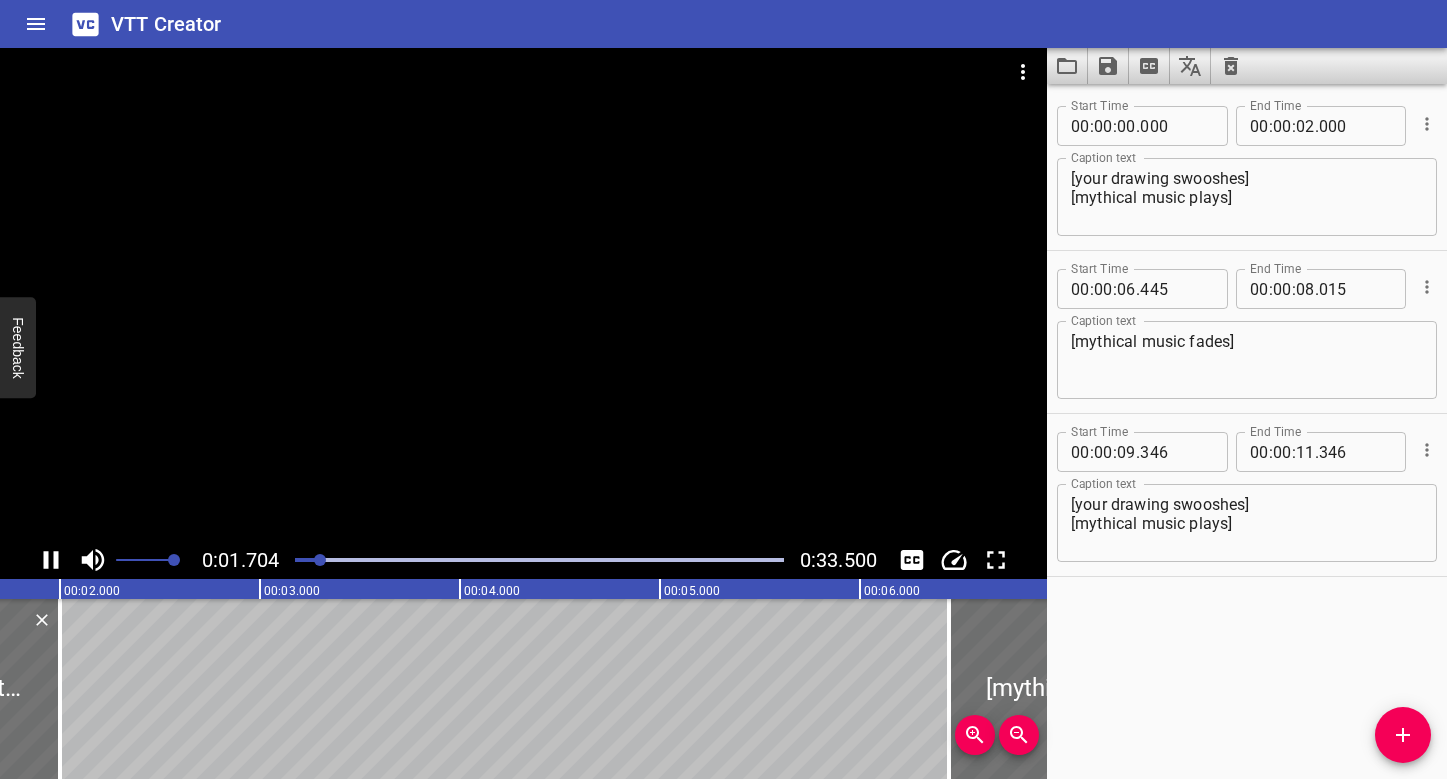 click at bounding box center (523, 294) 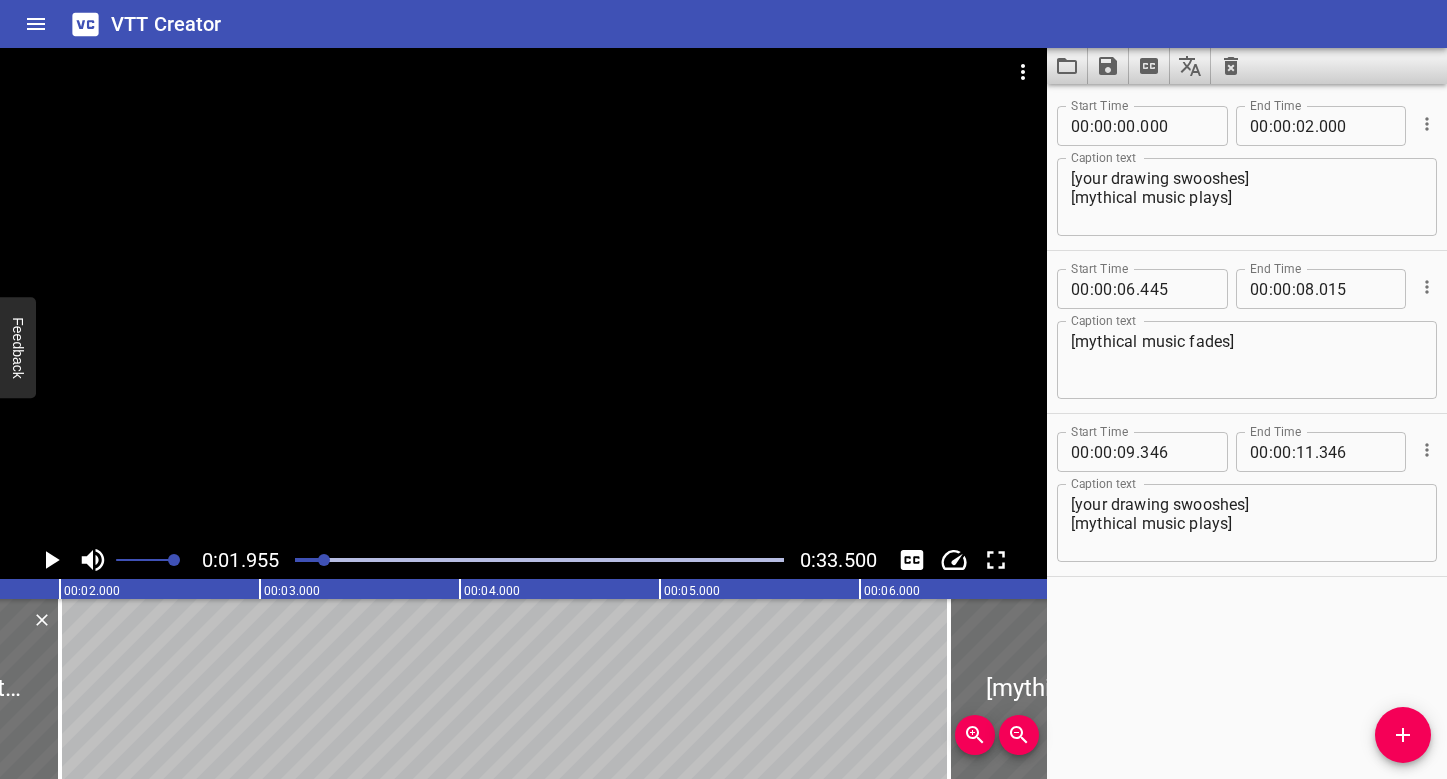 scroll, scrollTop: 0, scrollLeft: 390, axis: horizontal 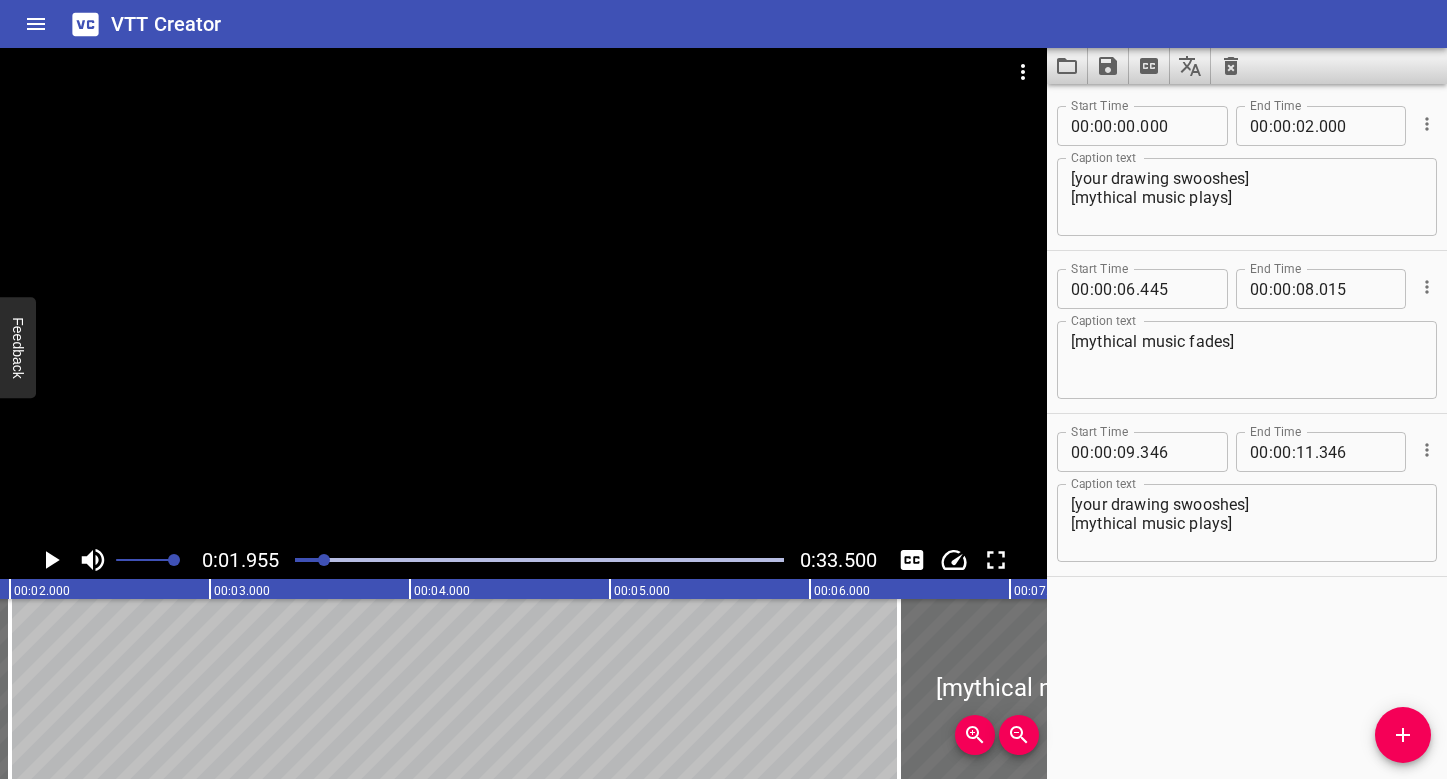 click at bounding box center [539, 560] 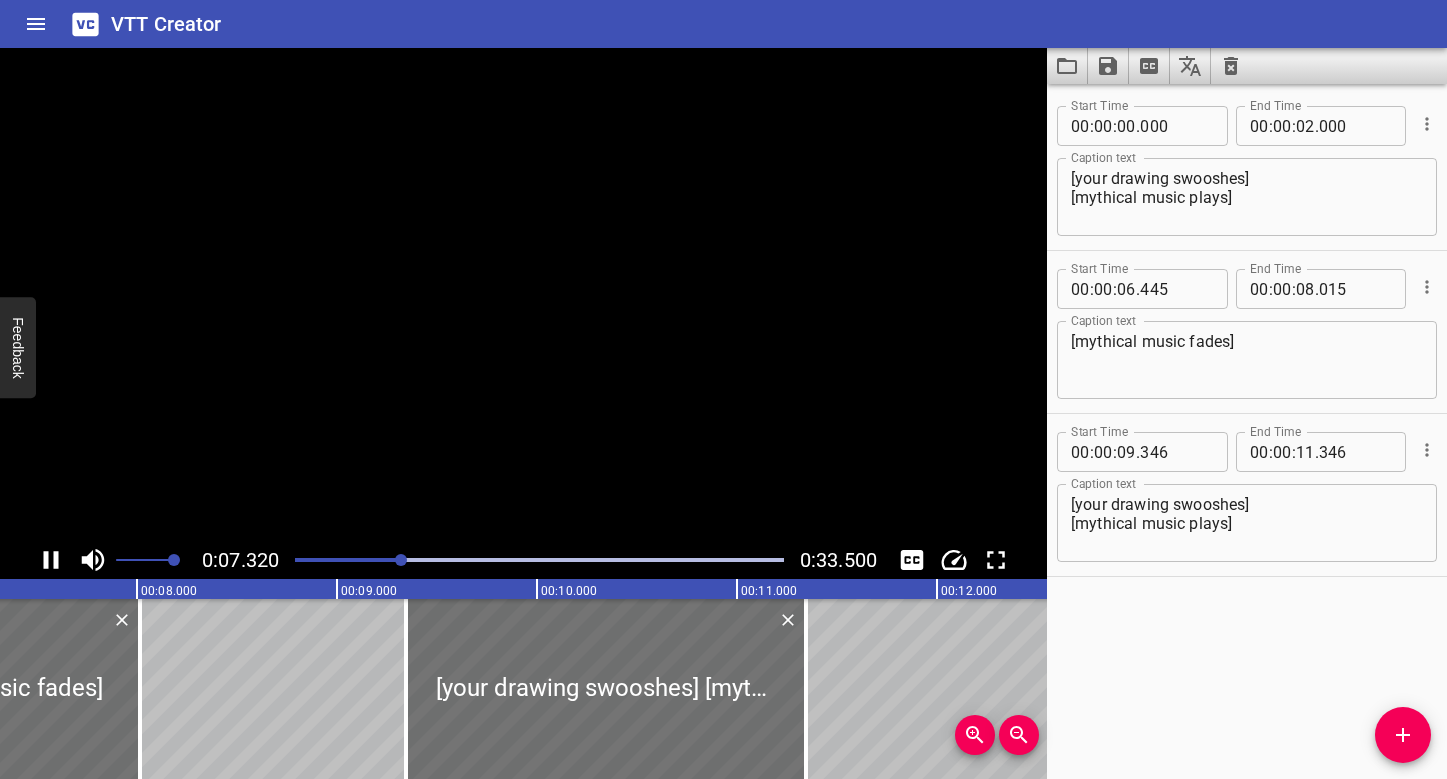 scroll, scrollTop: 0, scrollLeft: 1513, axis: horizontal 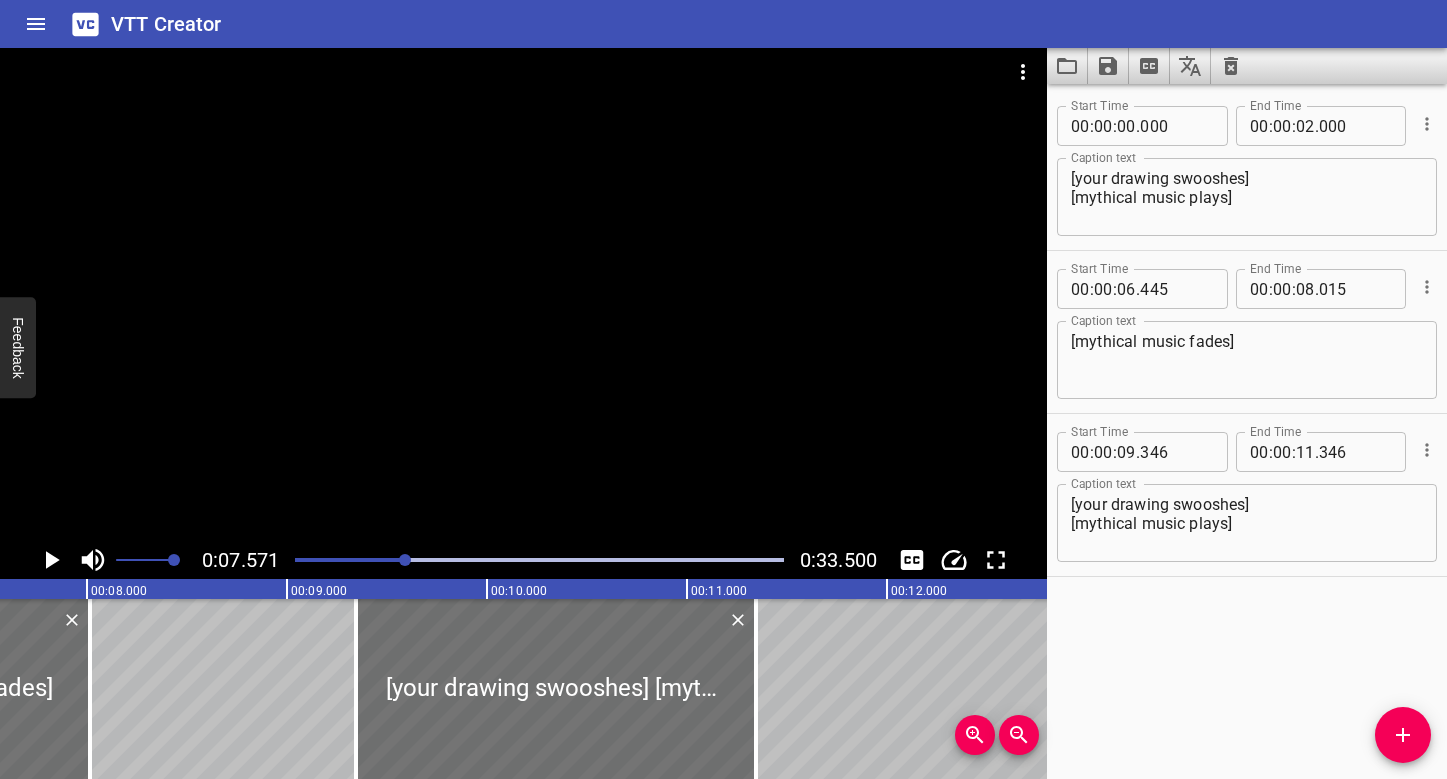 click at bounding box center [539, 560] 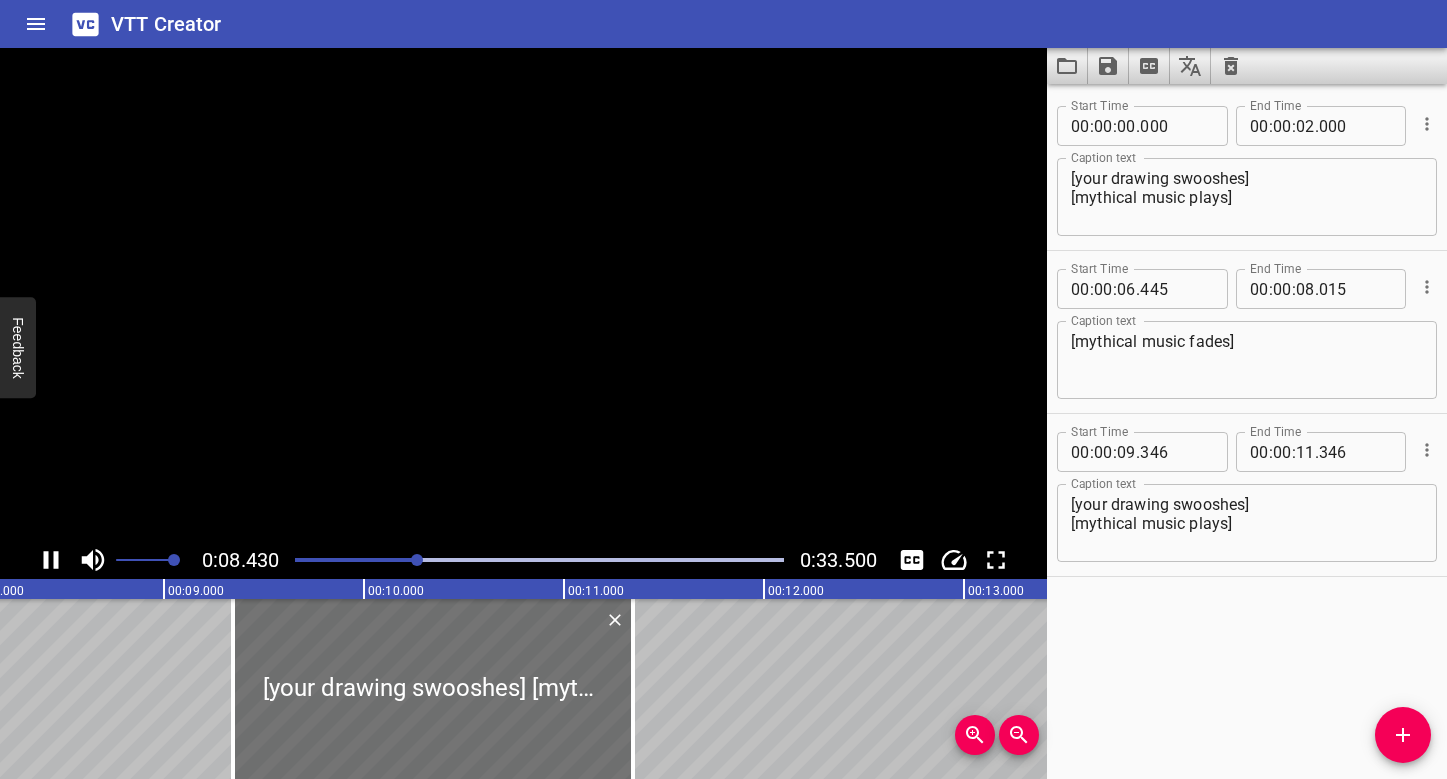scroll, scrollTop: 0, scrollLeft: 1685, axis: horizontal 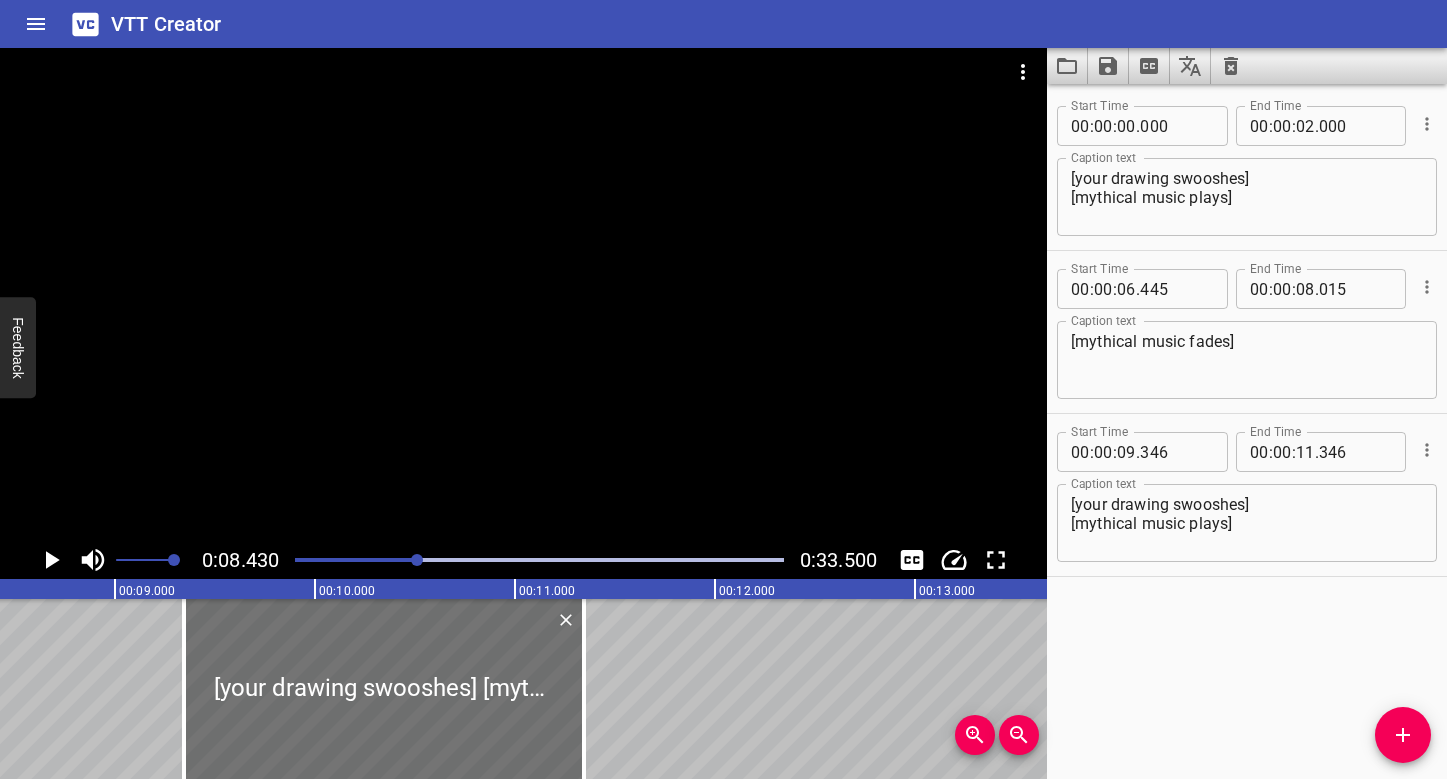 click at bounding box center (523, 294) 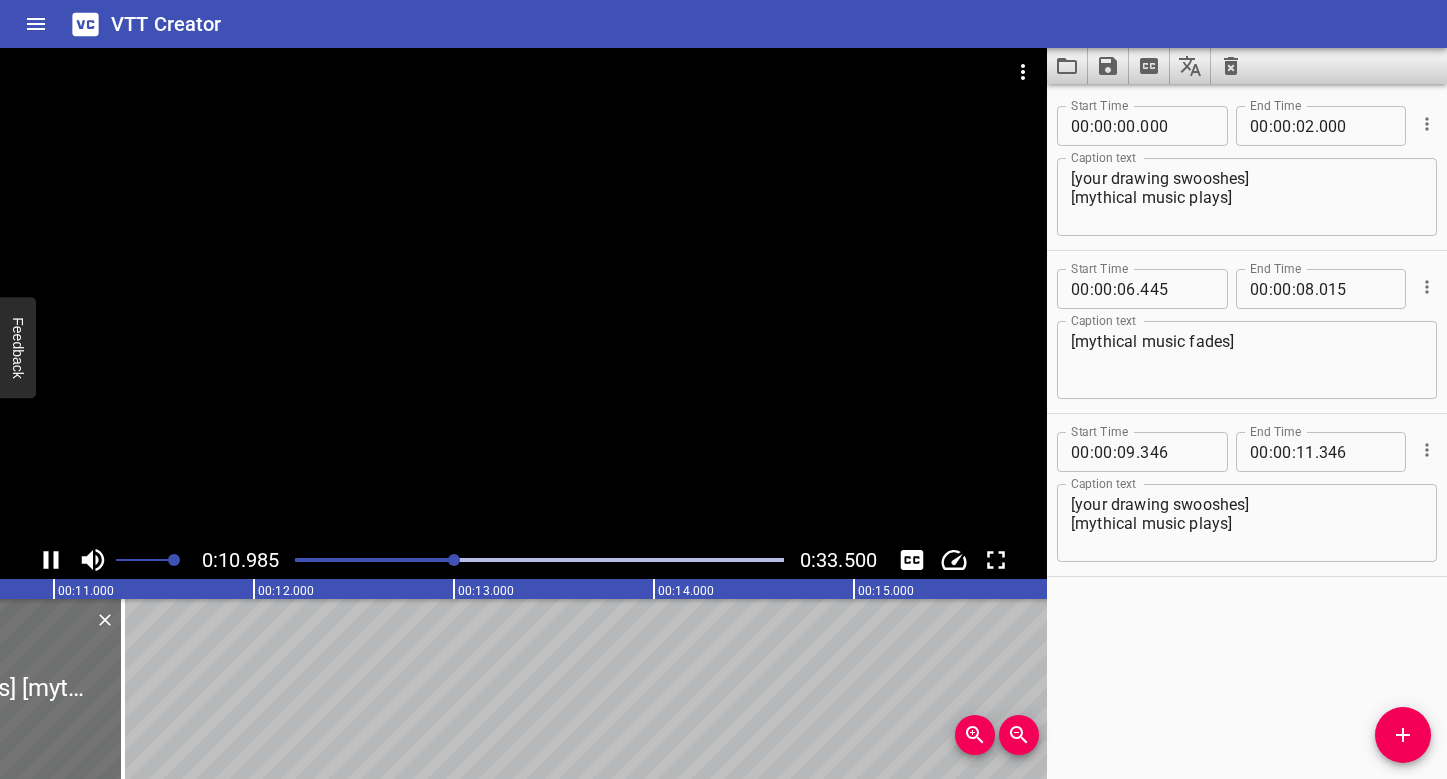 scroll, scrollTop: 0, scrollLeft: 2196, axis: horizontal 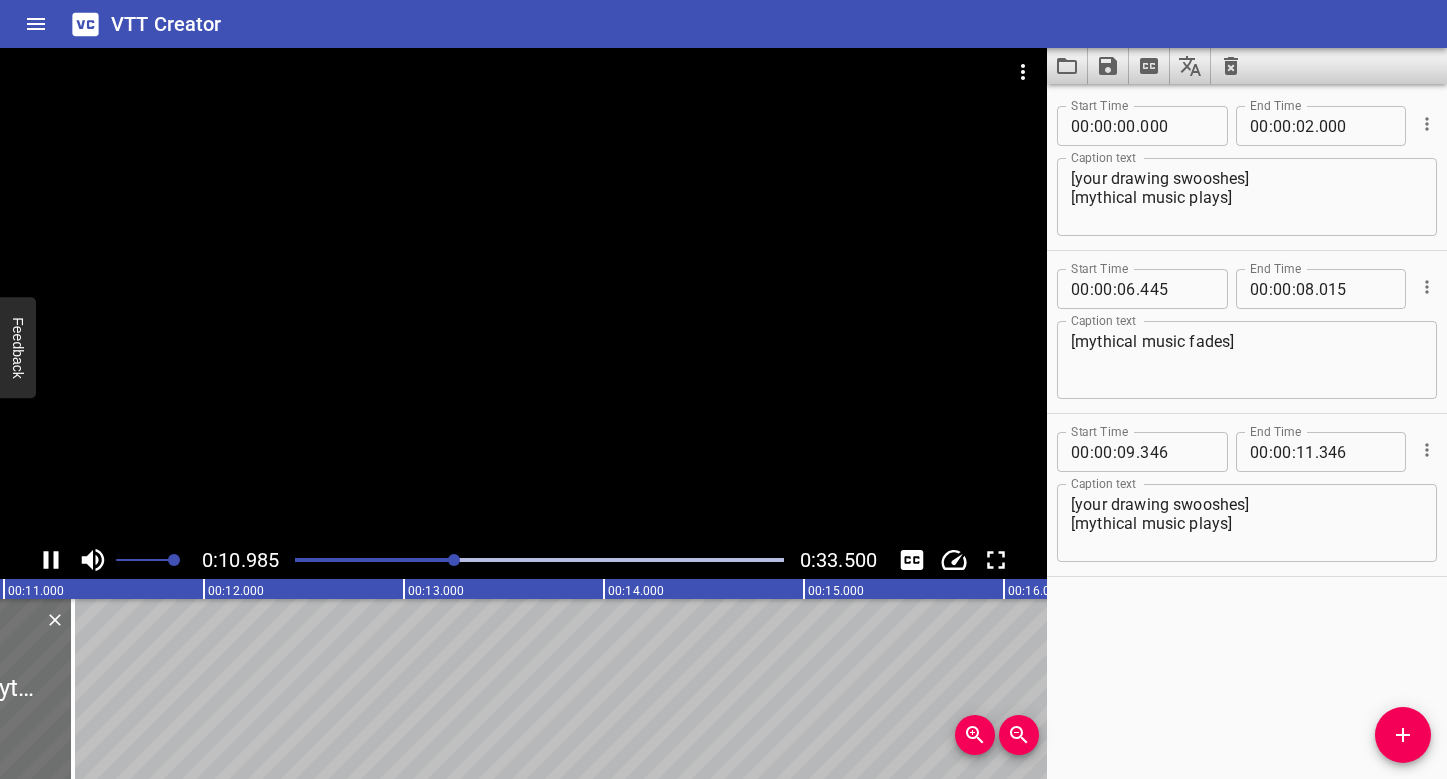 click at bounding box center (523, 294) 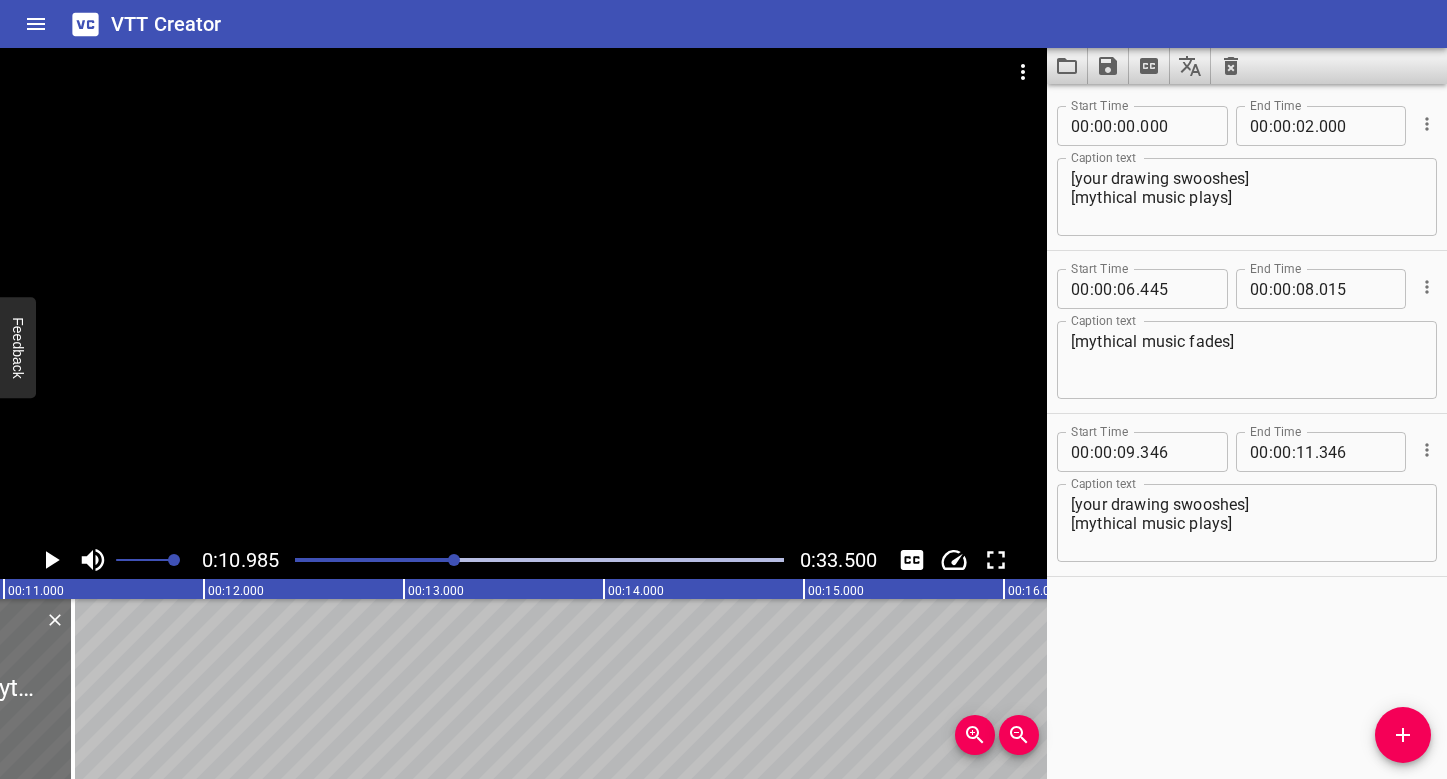 click at bounding box center [211, 560] 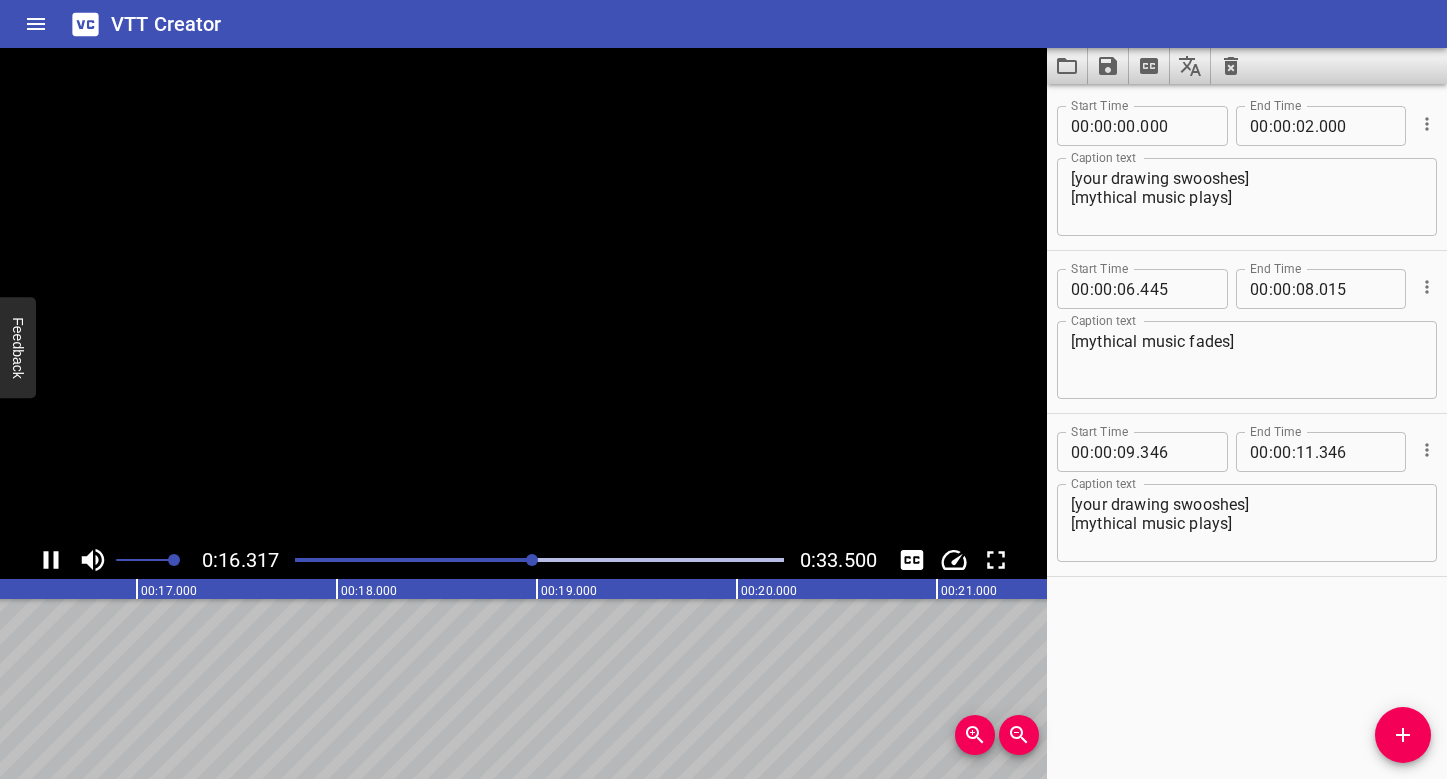 scroll, scrollTop: 0, scrollLeft: 3313, axis: horizontal 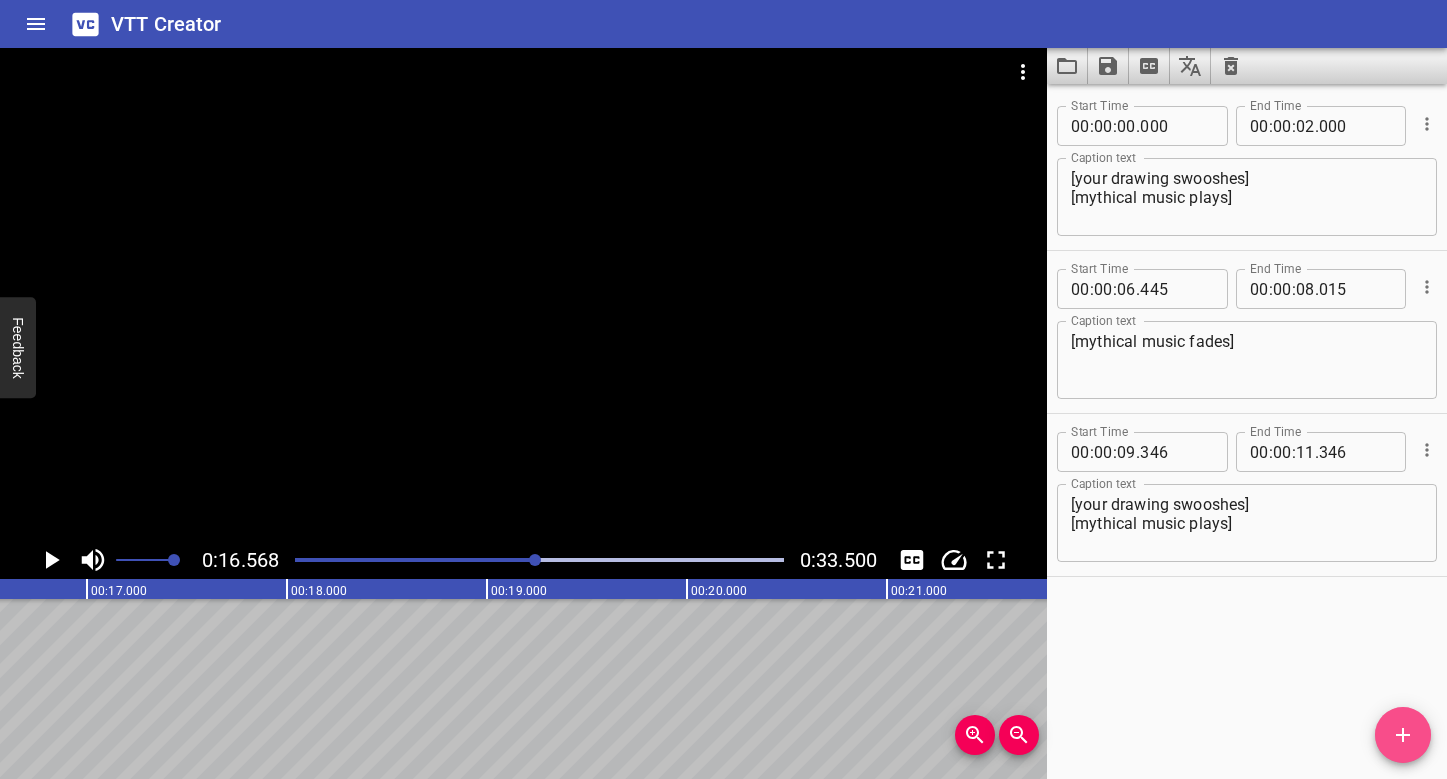 click 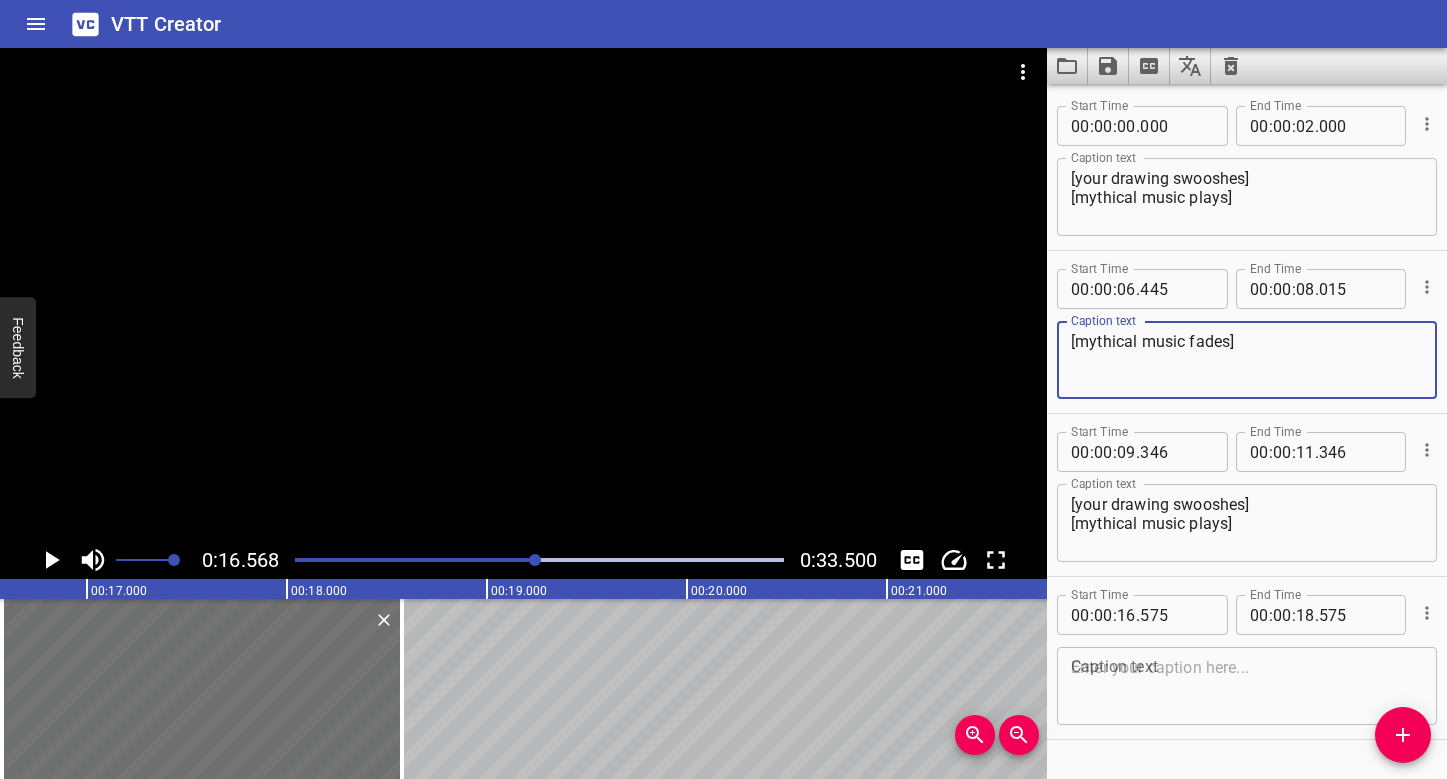 drag, startPoint x: 1267, startPoint y: 337, endPoint x: 1048, endPoint y: 337, distance: 219 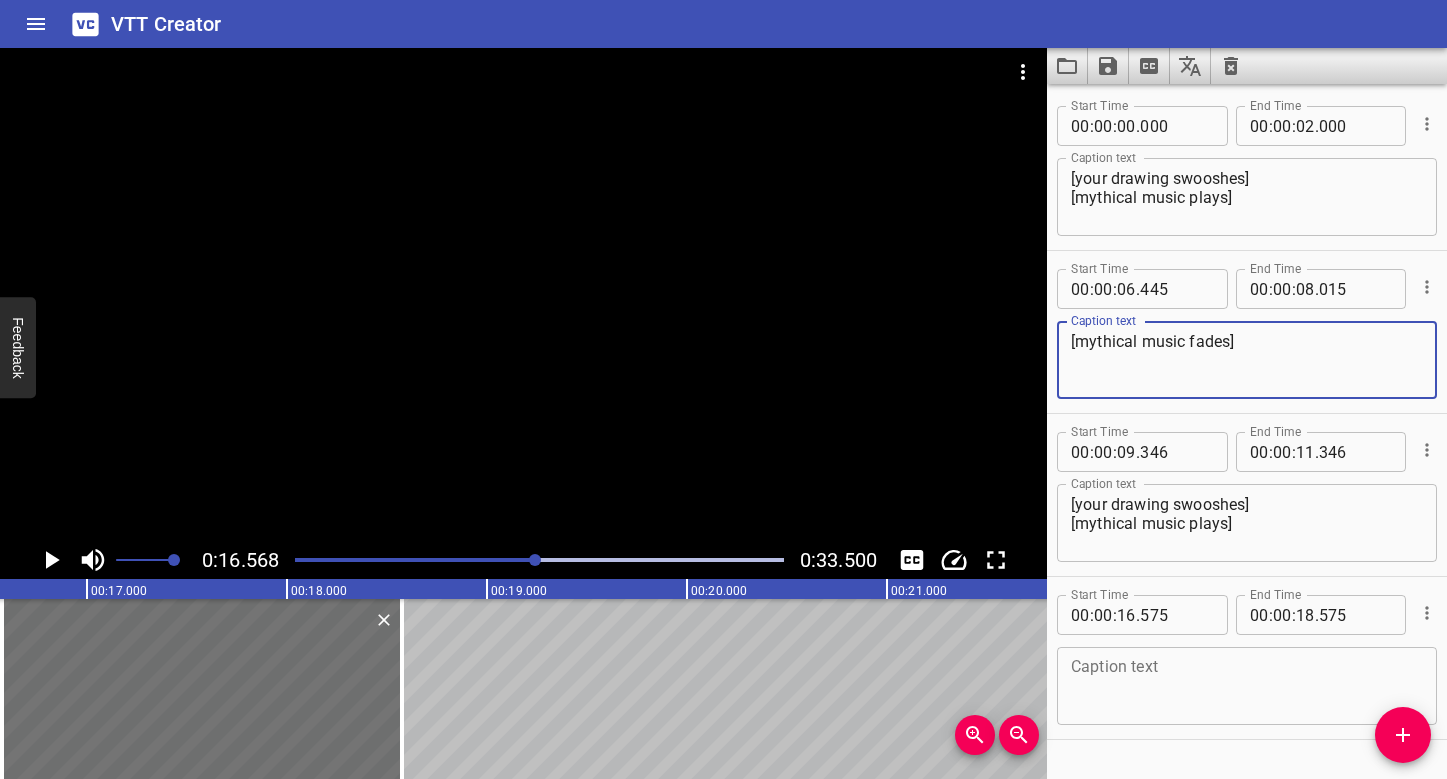 click on "Start Time 00 : 00 : 06 . 445 Start Time End Time 00 : 00 : 08 . 015 End Time Caption text [mythical music fades] Caption text" at bounding box center (1247, 332) 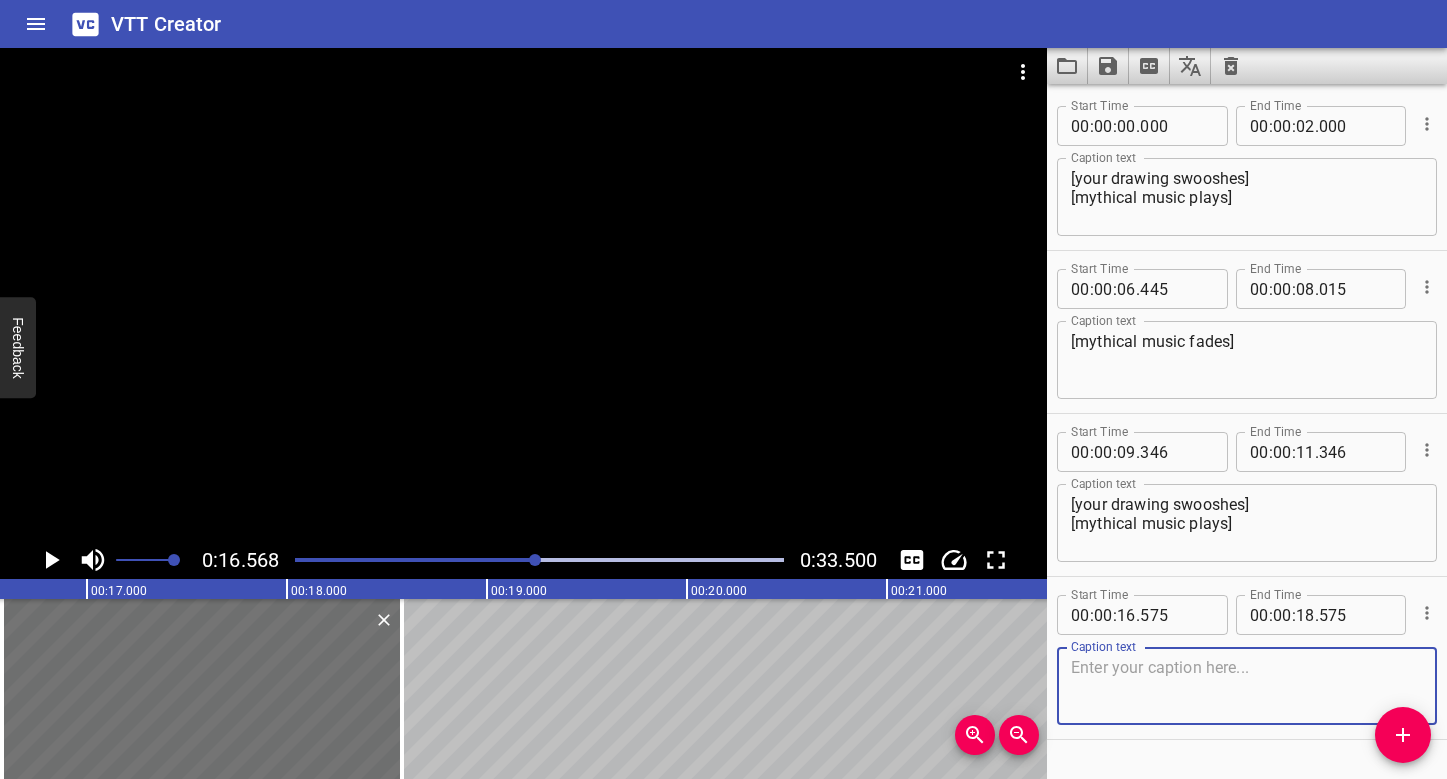 click at bounding box center (1247, 686) 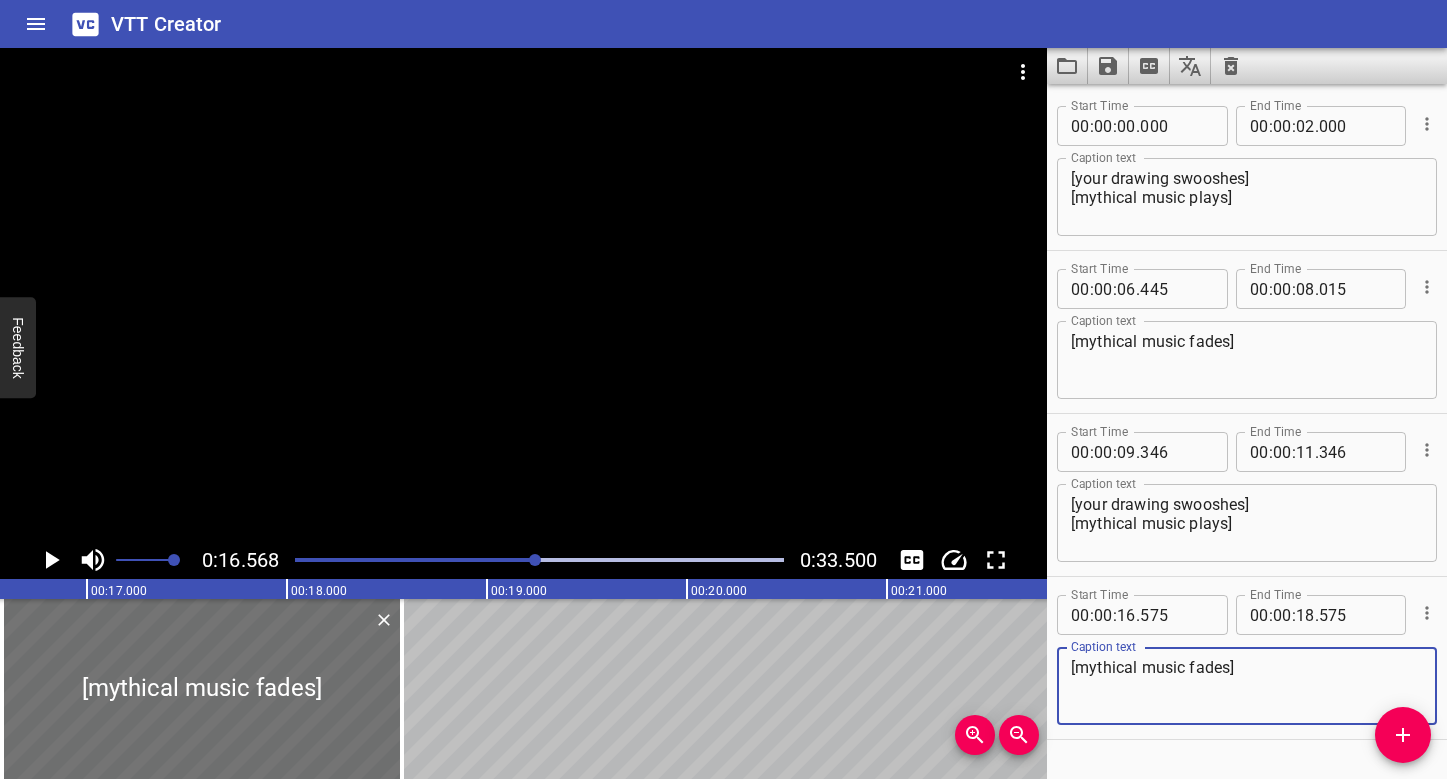 type on "[mythical music fades]" 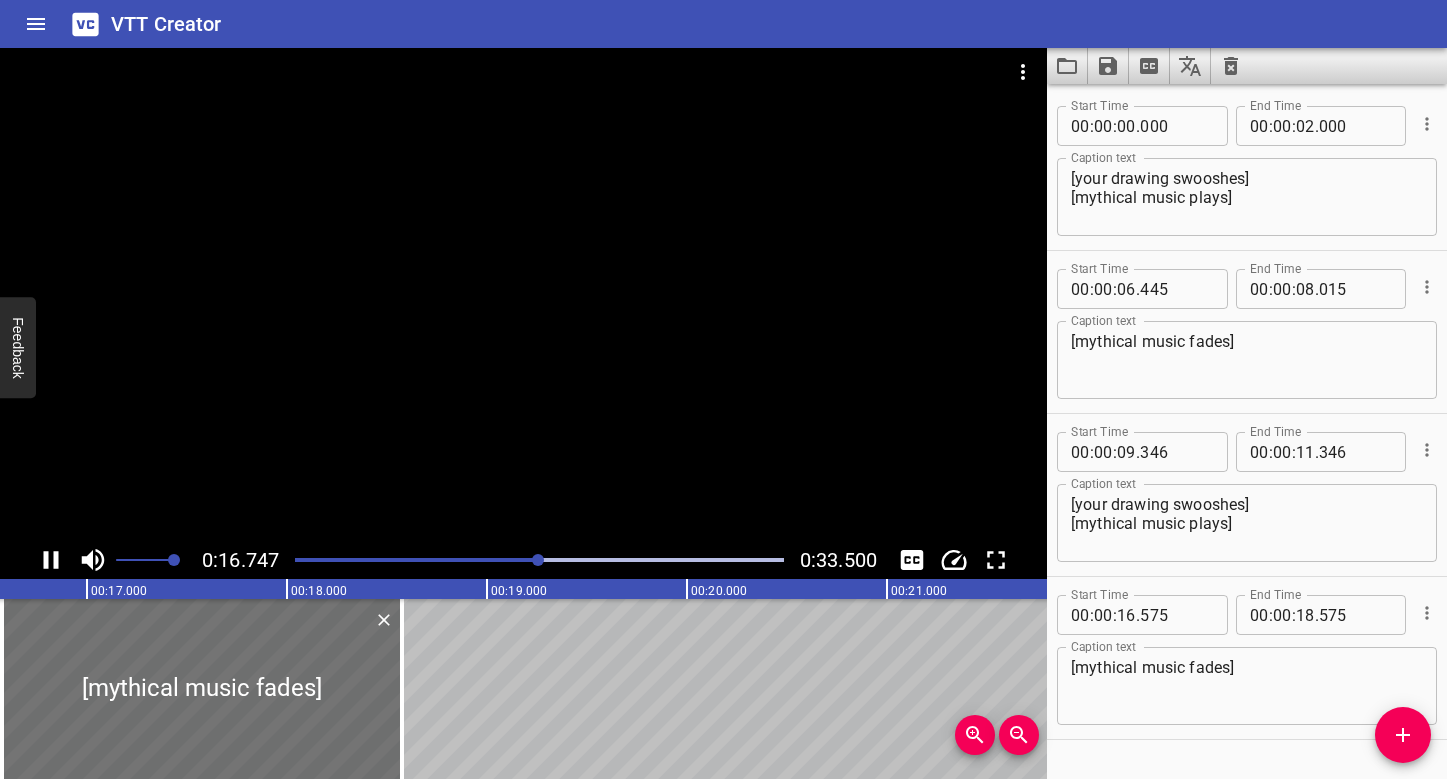 scroll, scrollTop: 0, scrollLeft: 3349, axis: horizontal 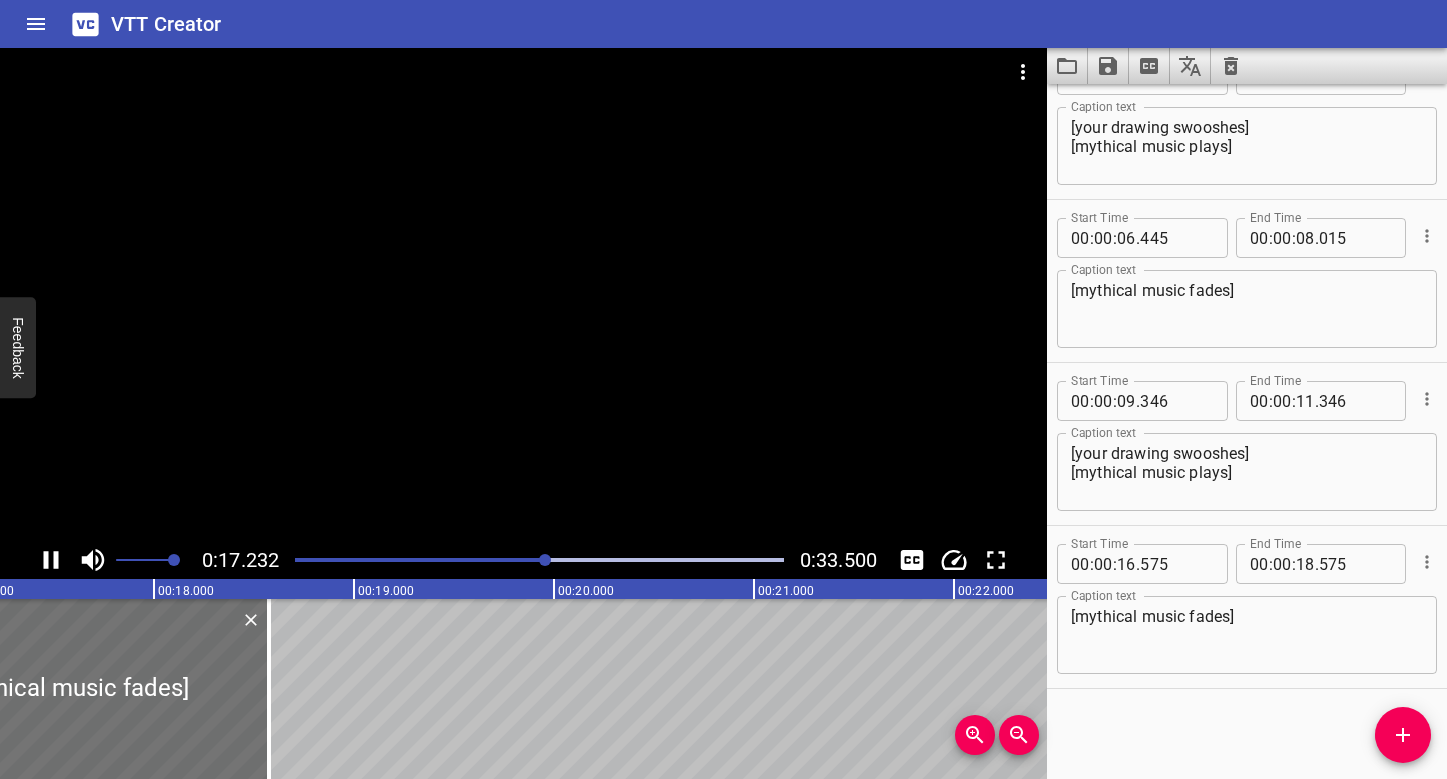 click at bounding box center (523, 294) 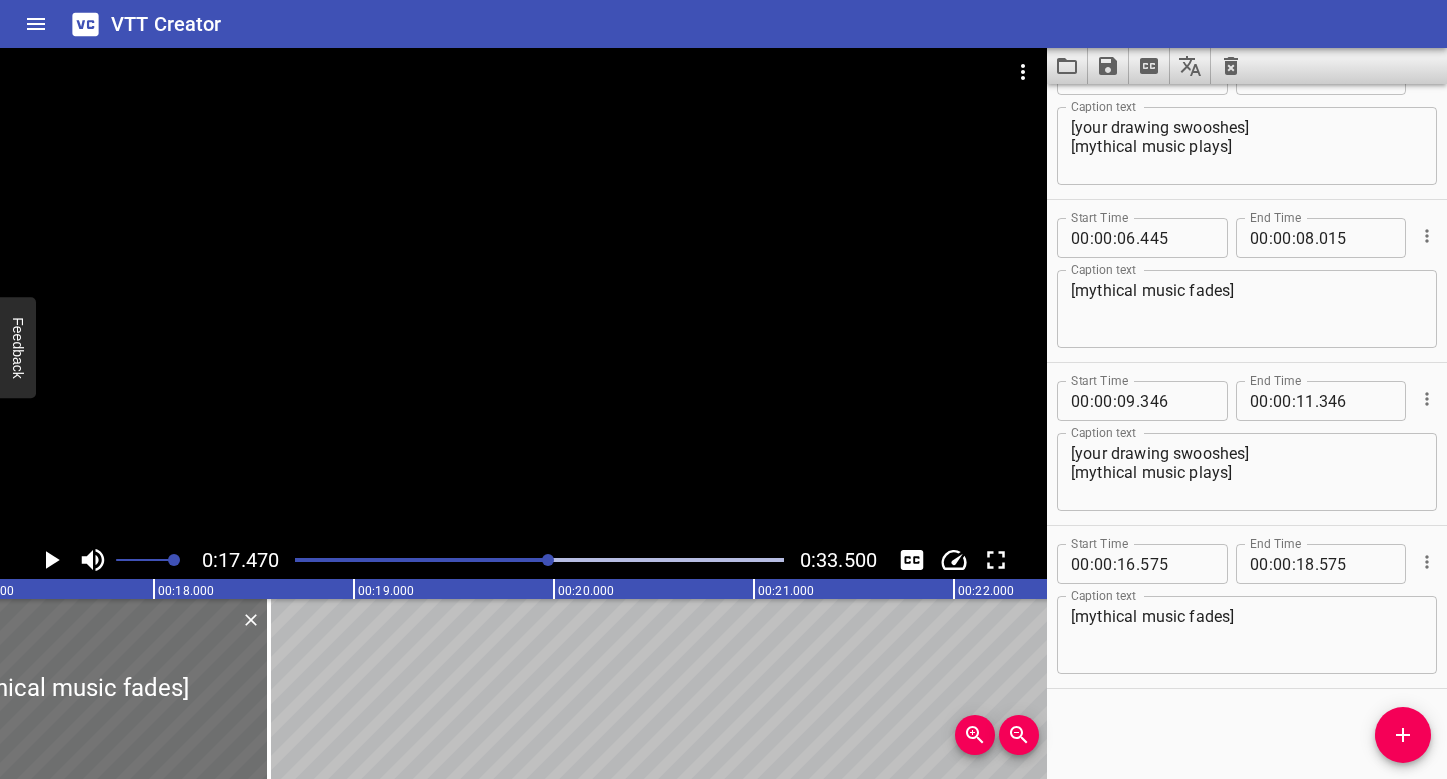 scroll, scrollTop: 0, scrollLeft: 3493, axis: horizontal 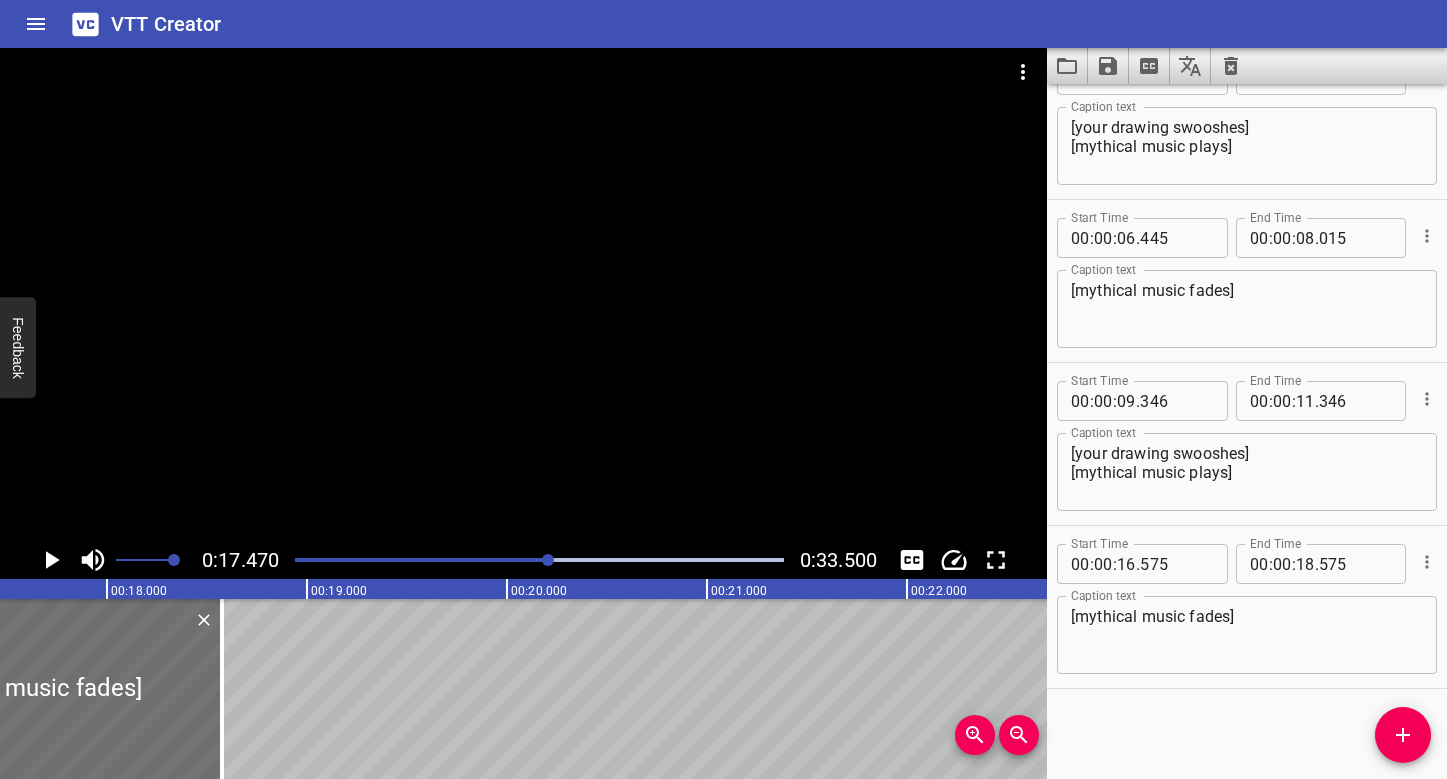 click at bounding box center [305, 560] 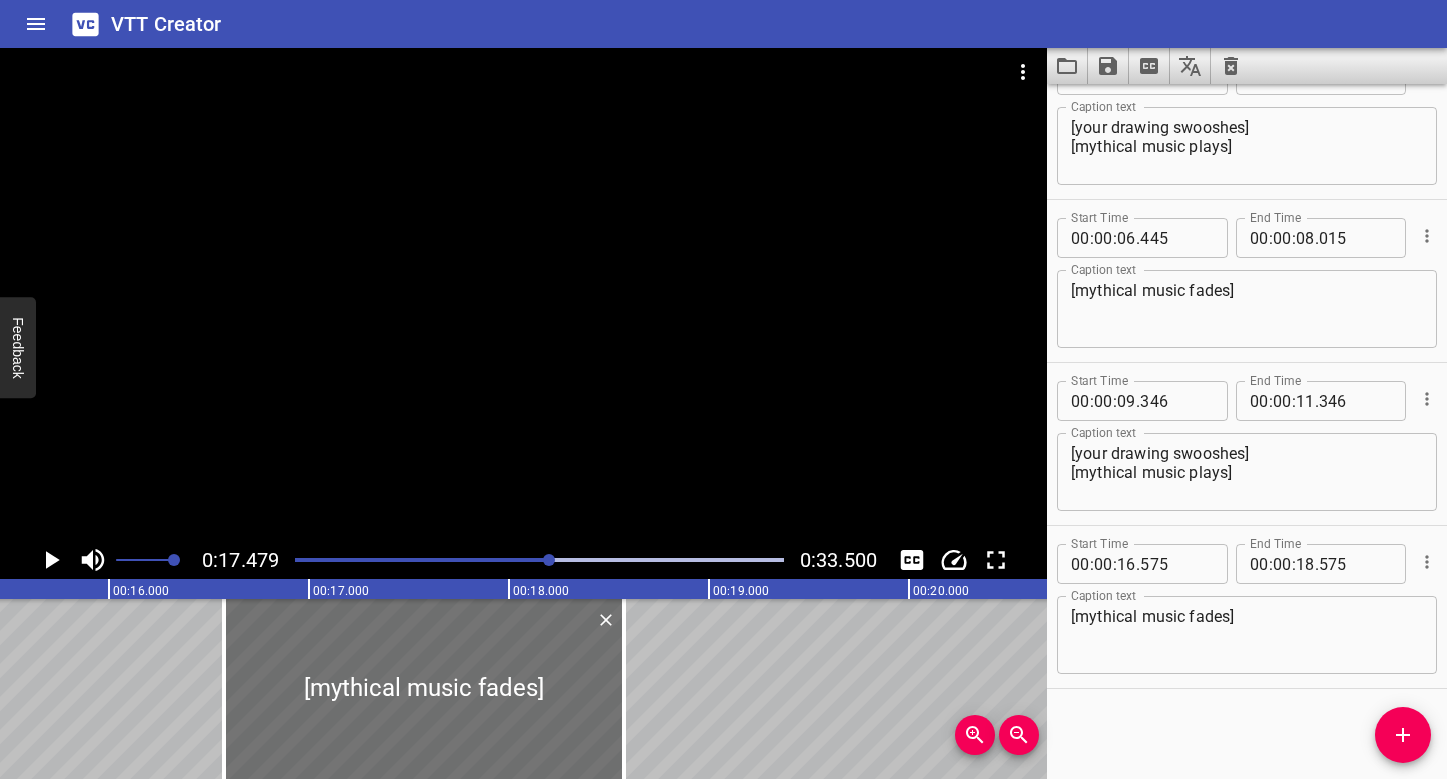 scroll, scrollTop: 0, scrollLeft: 2963, axis: horizontal 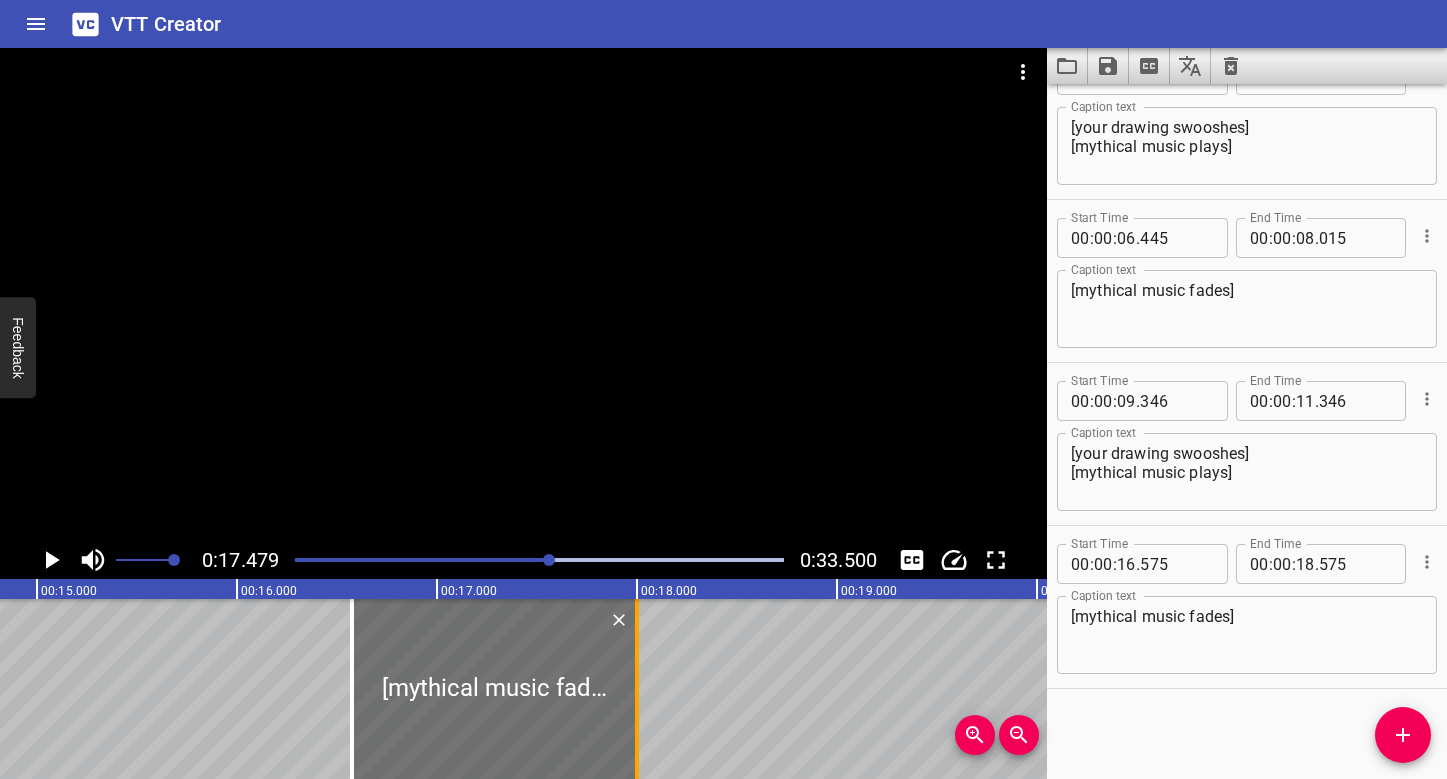 drag, startPoint x: 745, startPoint y: 662, endPoint x: 629, endPoint y: 658, distance: 116.06895 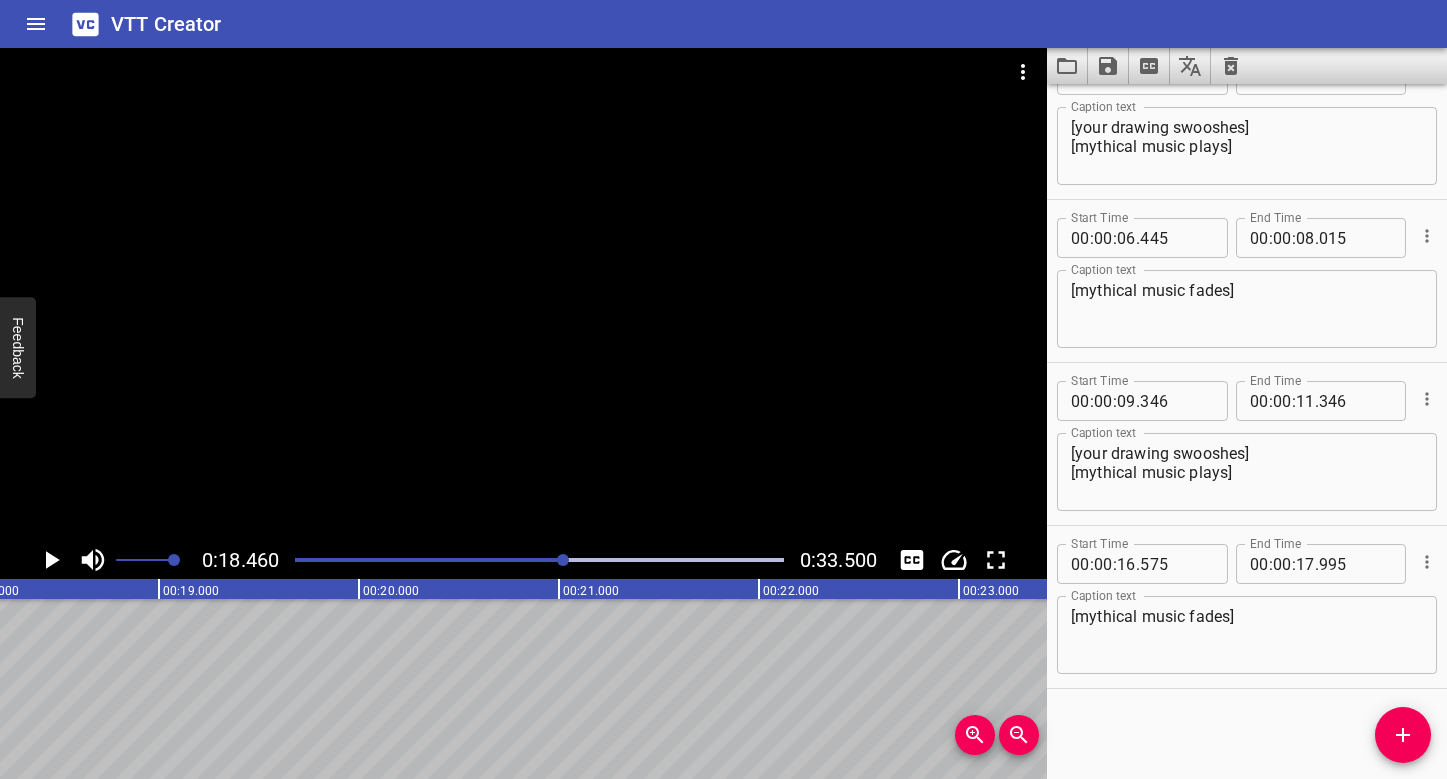 scroll, scrollTop: 0, scrollLeft: 3691, axis: horizontal 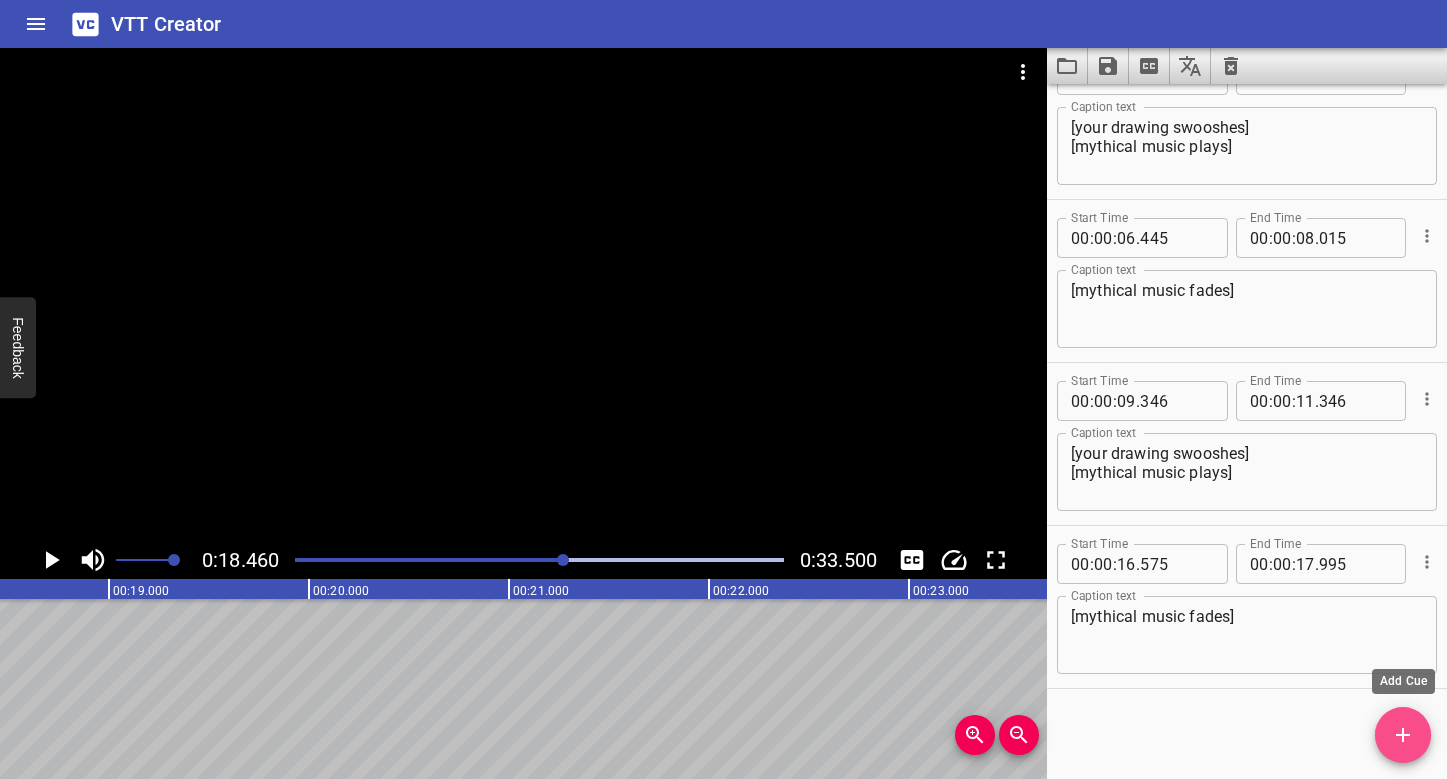 click 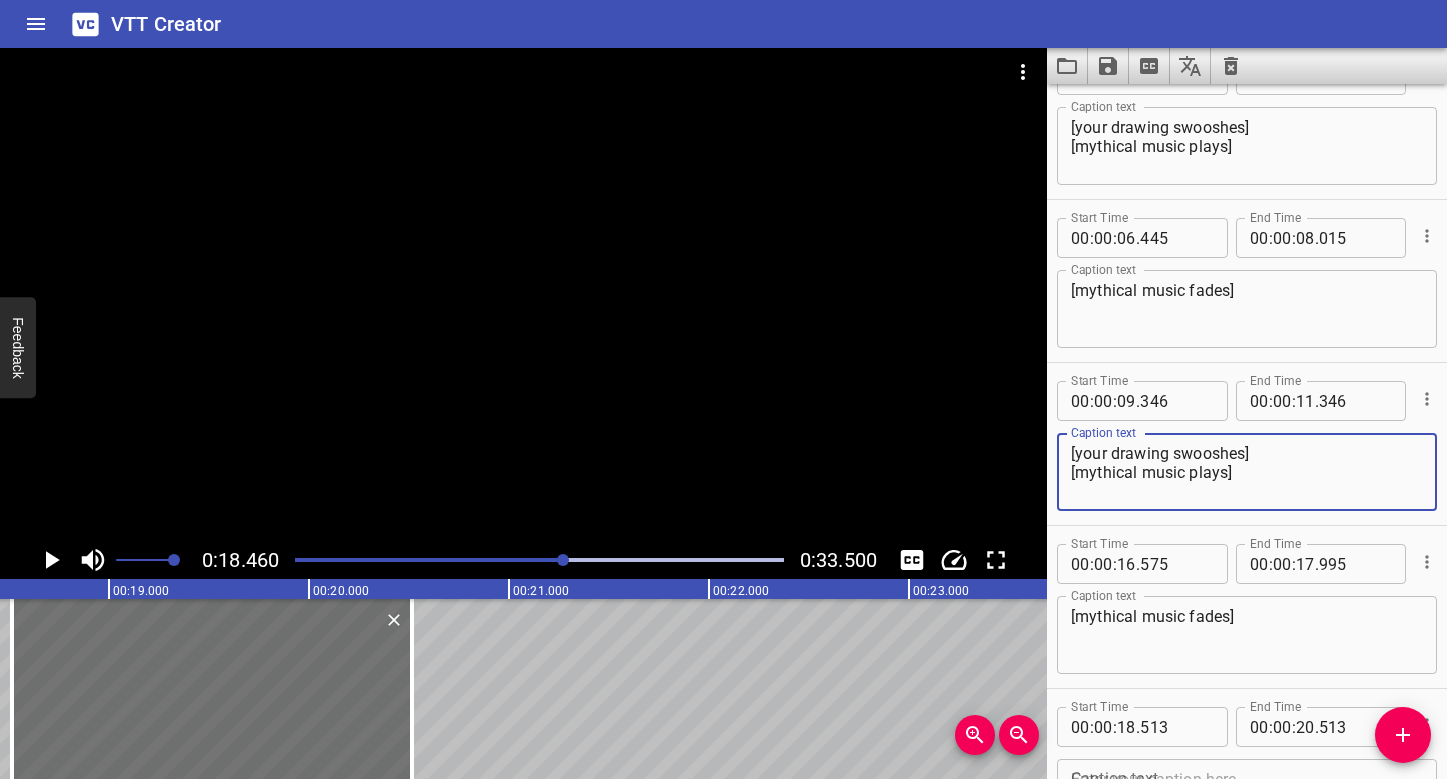 drag, startPoint x: 1254, startPoint y: 482, endPoint x: 1066, endPoint y: 449, distance: 190.8743 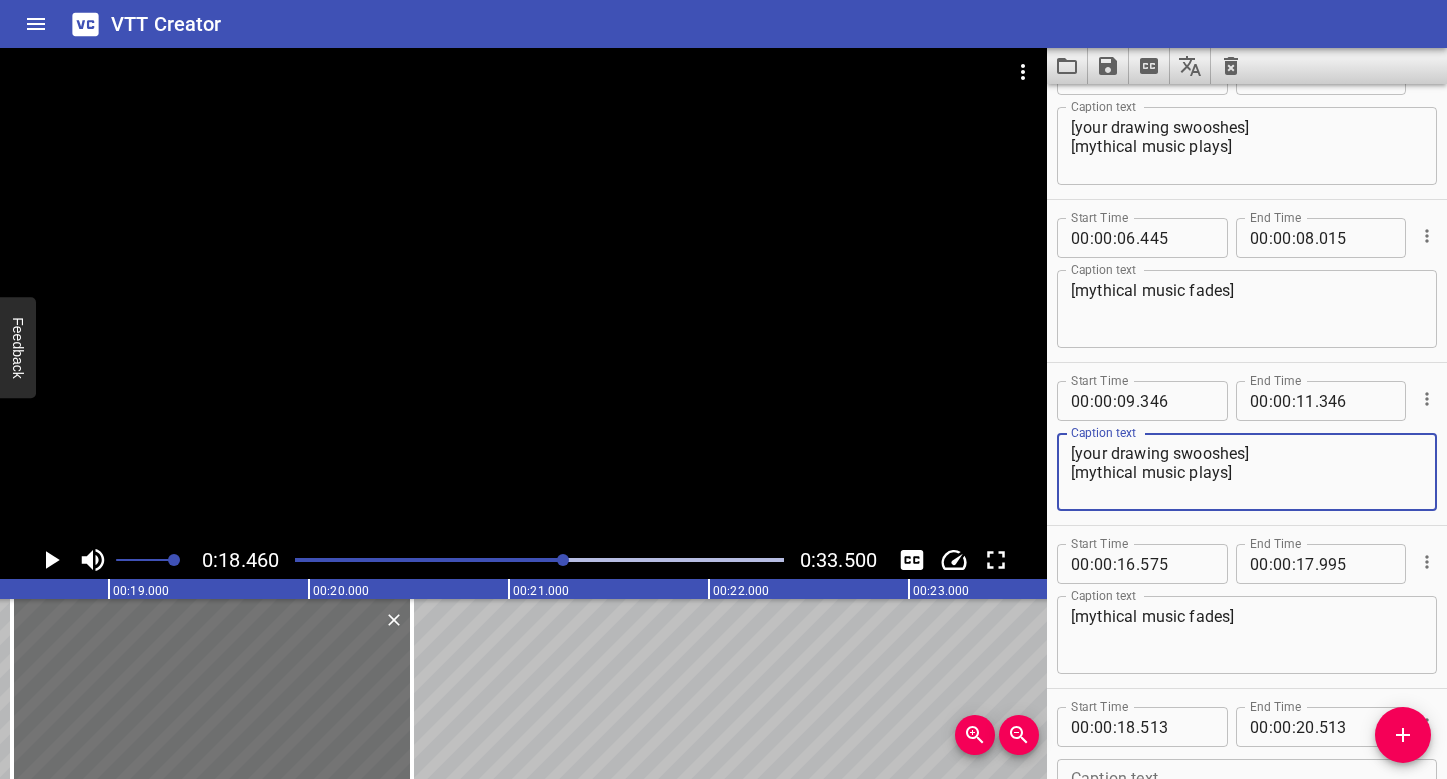 click on "[your drawing swooshes]
[mythical music plays] Caption text" at bounding box center (1247, 472) 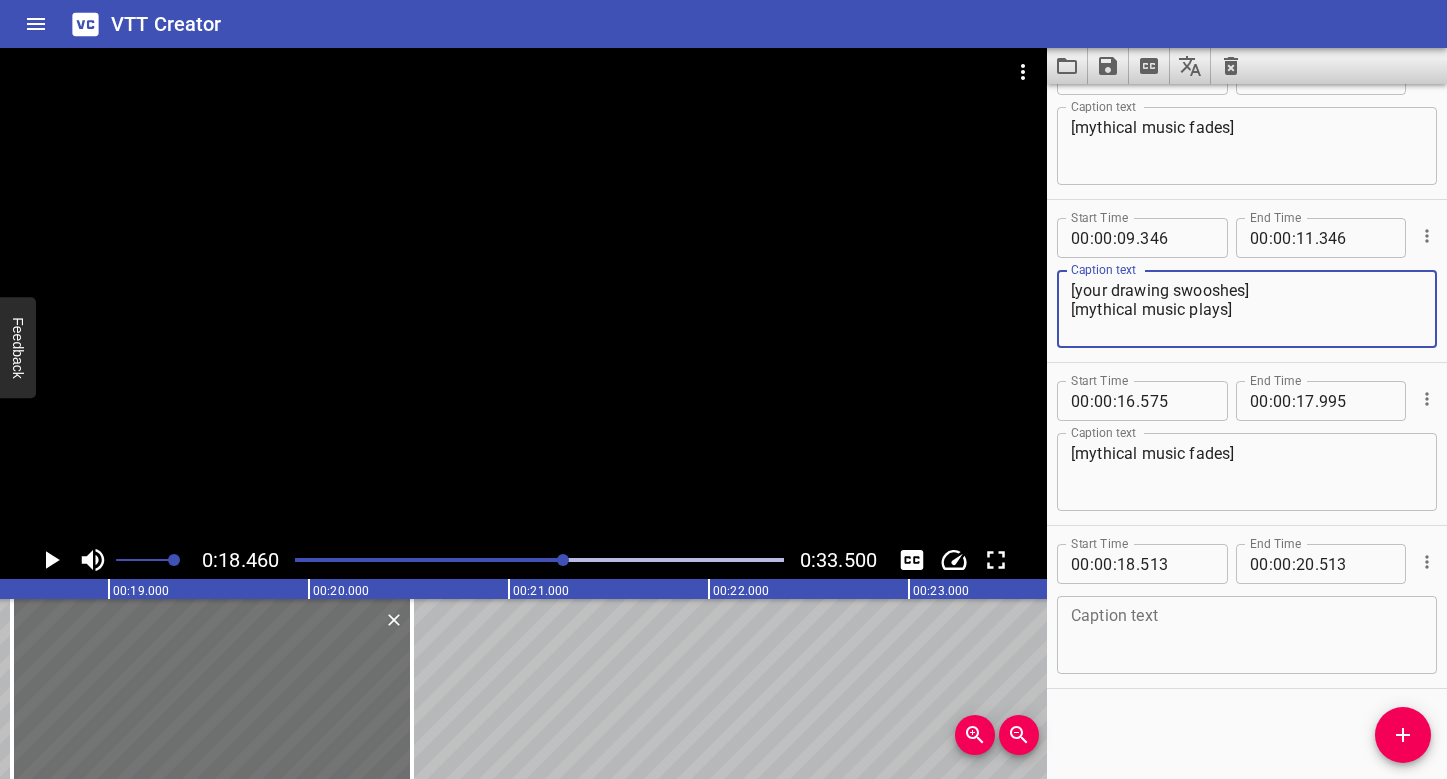 click at bounding box center [1247, 635] 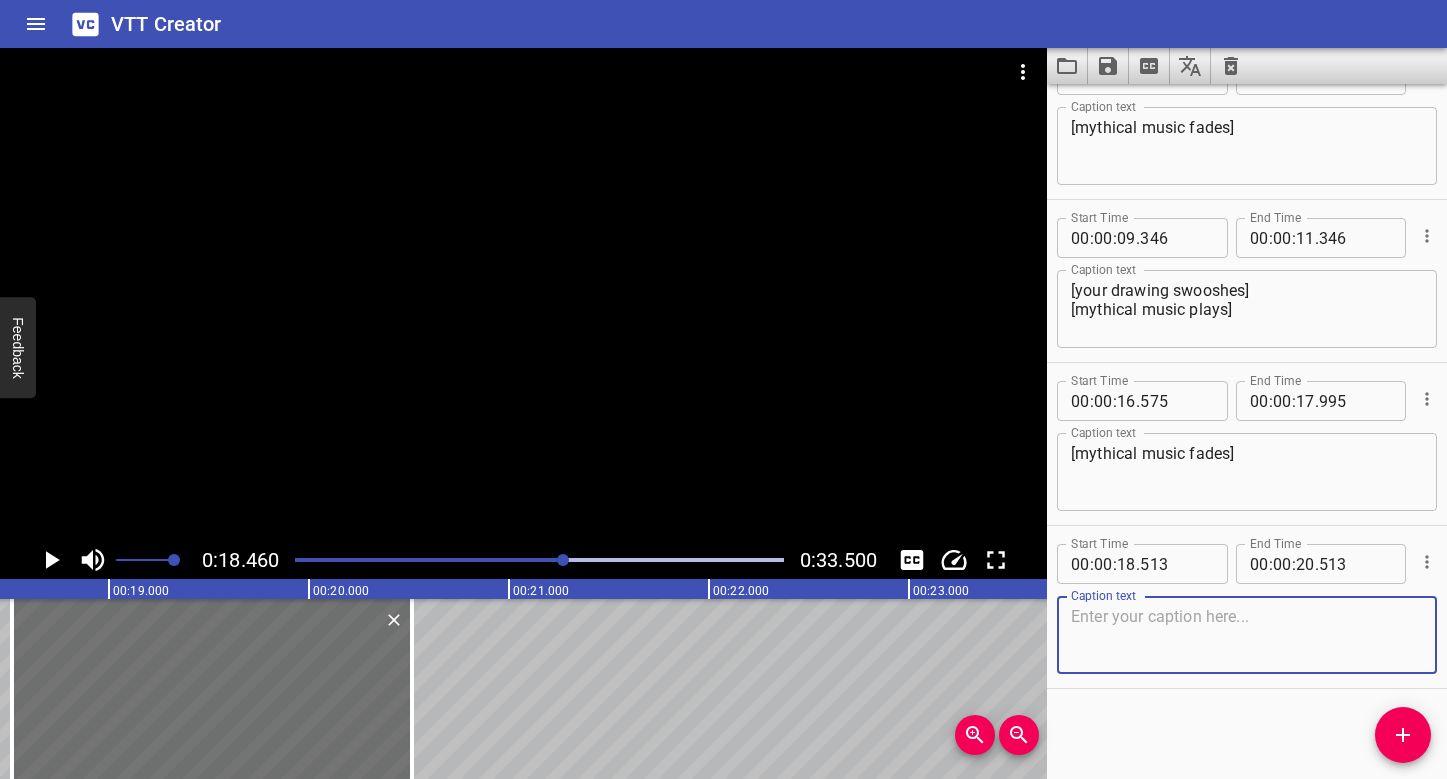 paste on "[your drawing swooshes]
[mythical music plays]" 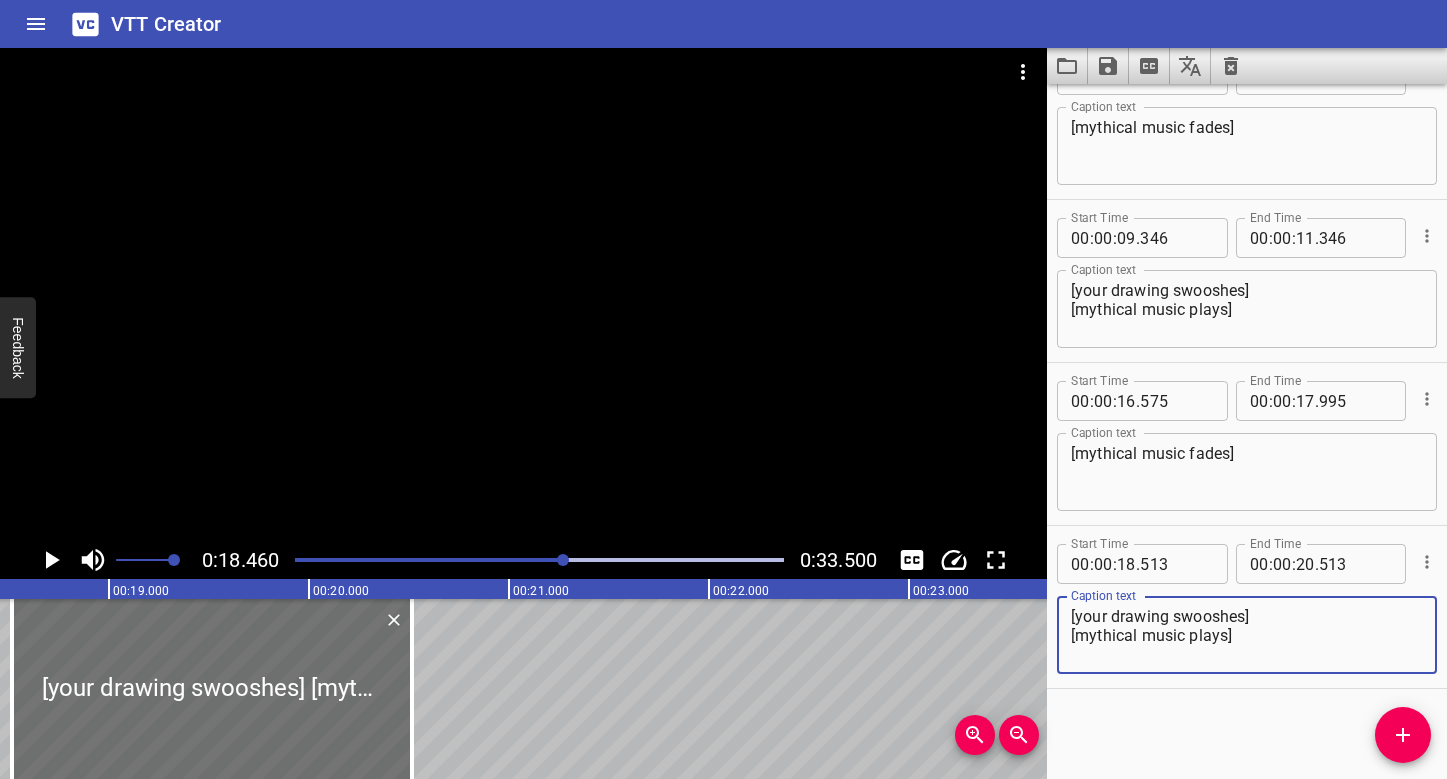 type on "[your drawing swooshes]
[mythical music plays]" 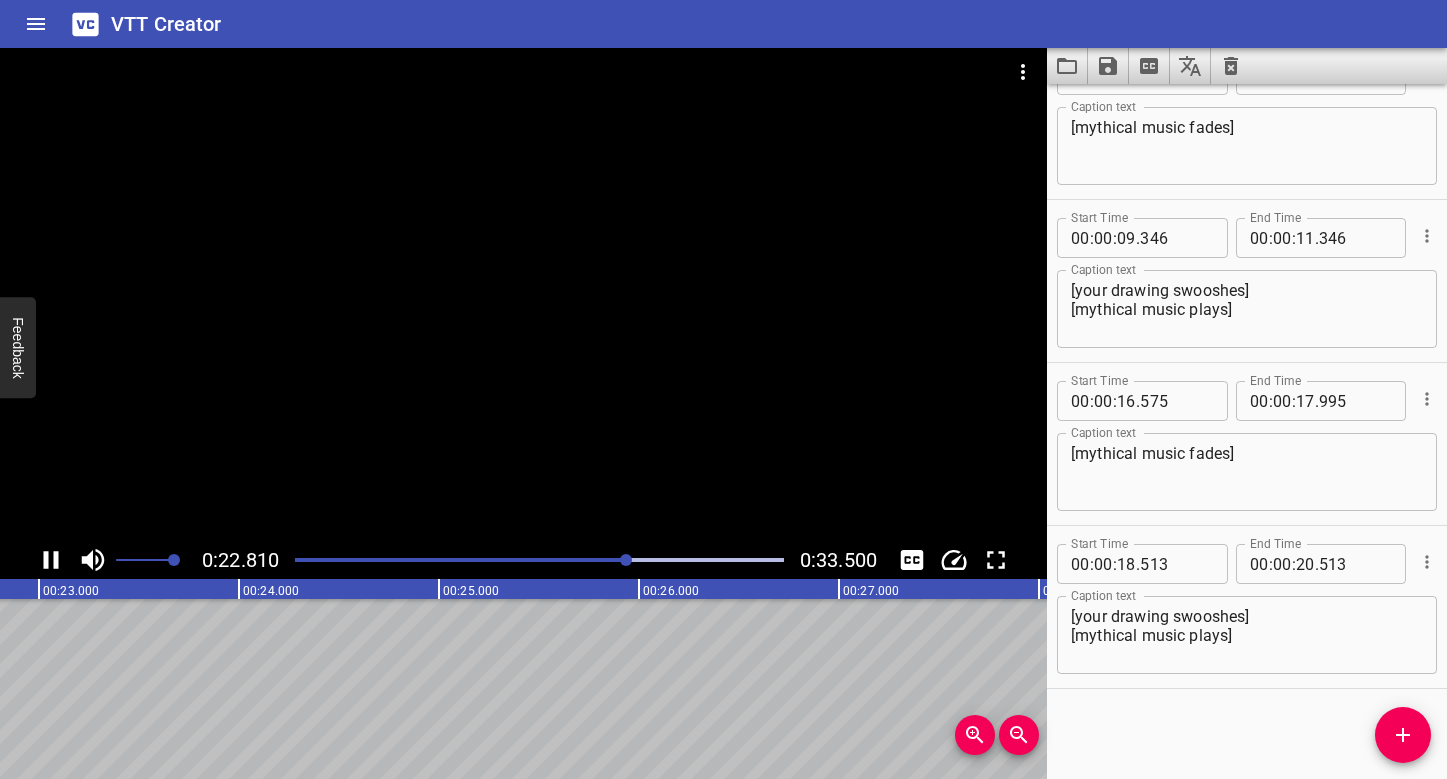 scroll, scrollTop: 0, scrollLeft: 4612, axis: horizontal 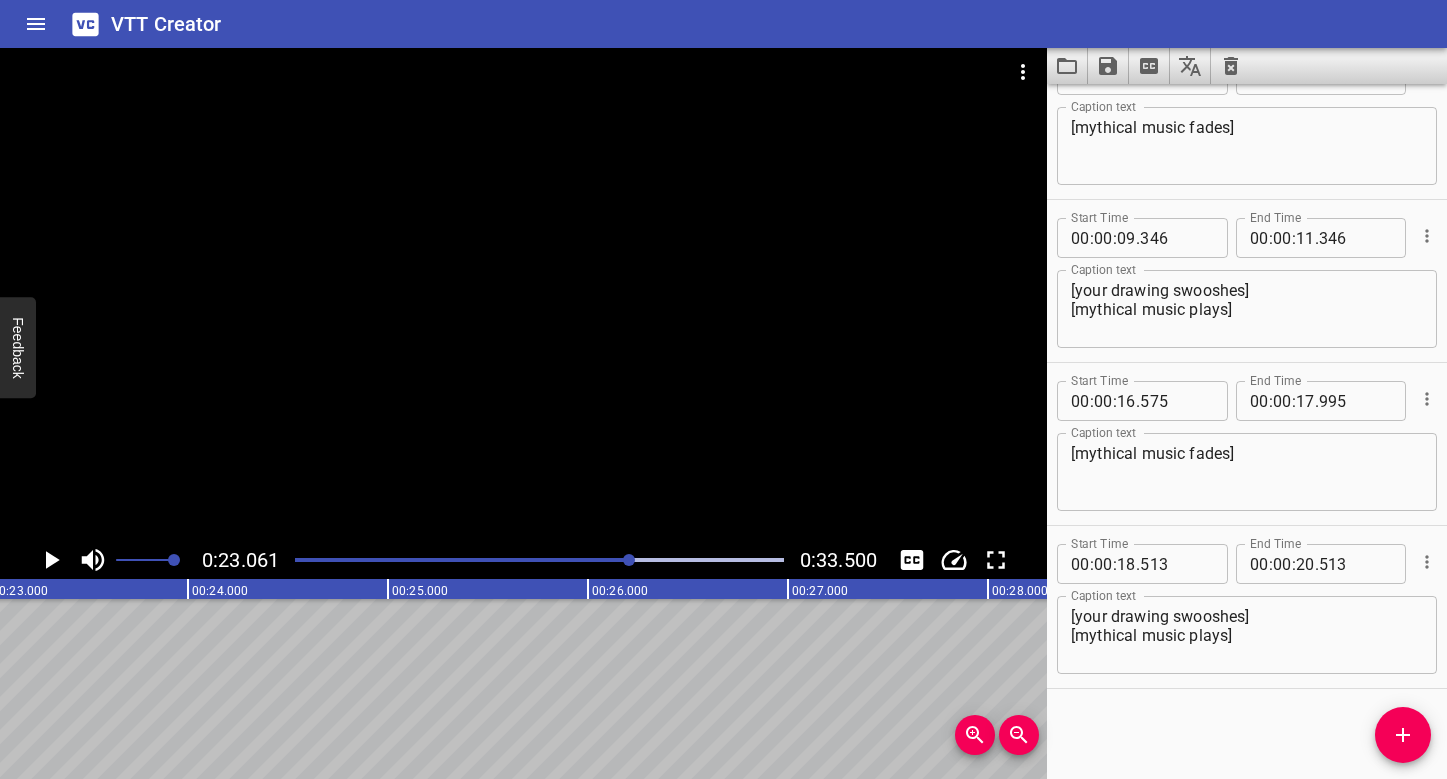 click 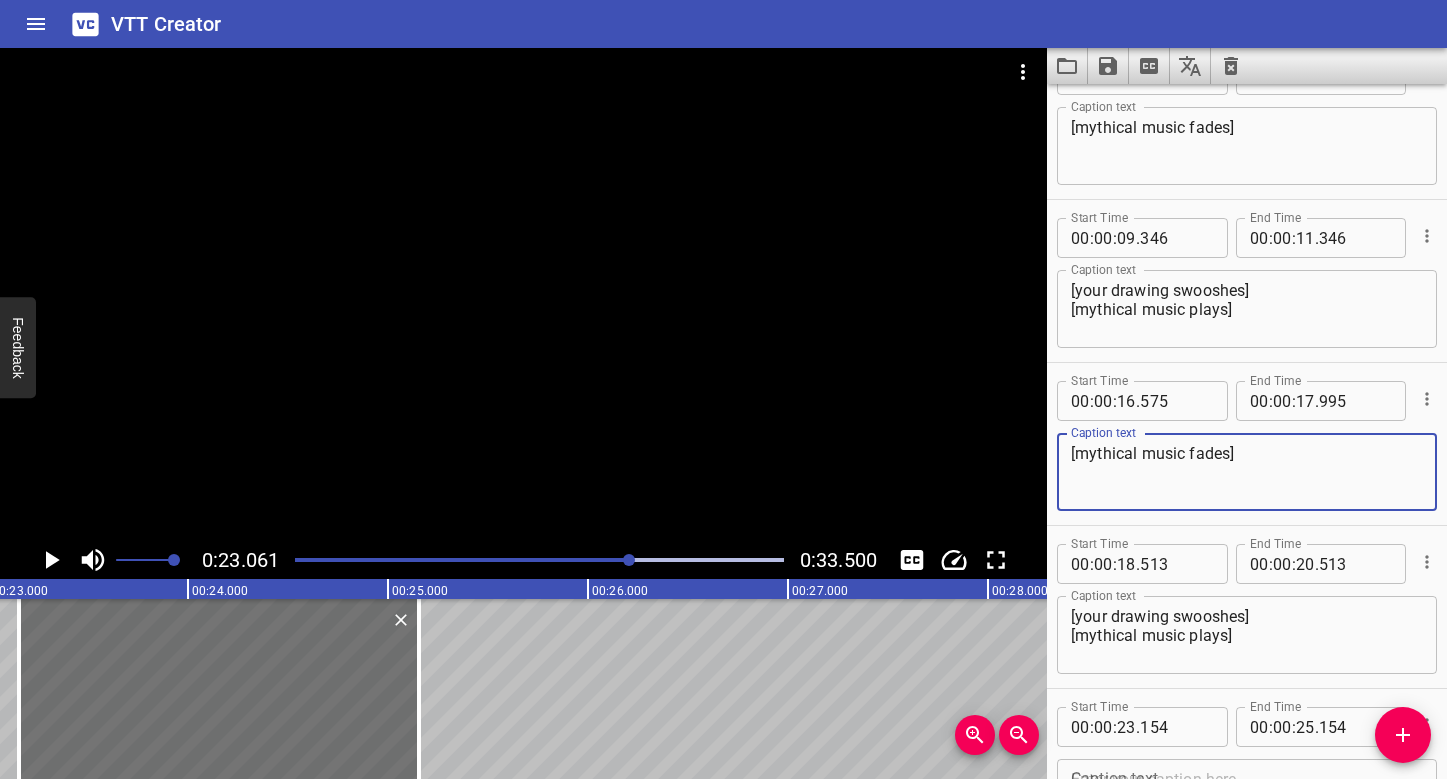 drag, startPoint x: 1244, startPoint y: 459, endPoint x: 1022, endPoint y: 451, distance: 222.1441 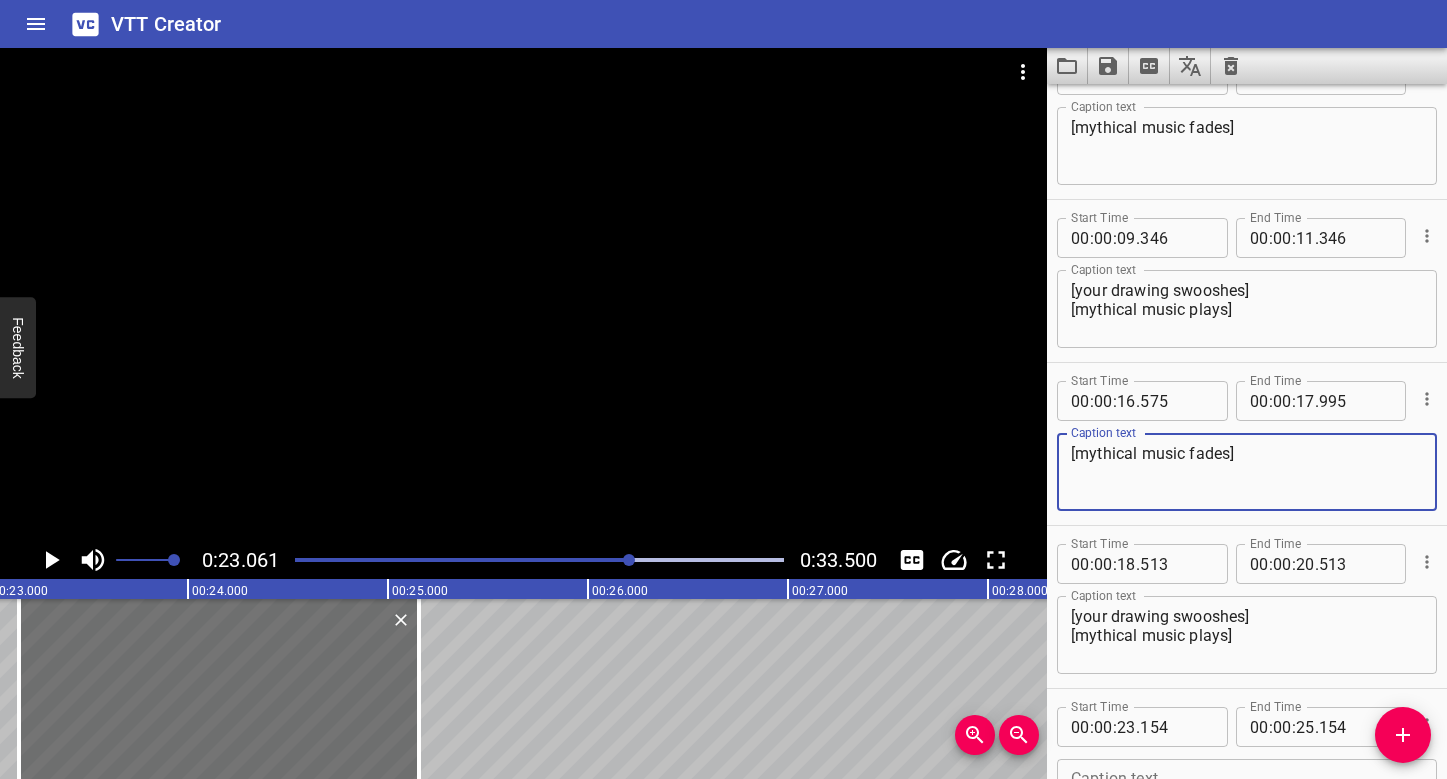 click on "0:23.061 0:33.500 00:00.000 00:01.000 00:02.000 00:03.000 00:04.000 00:05.000 00:06.000 00:07.000 00:08.000 00:09.000 00:10.000 00:11.000 00:12.000 00:13.000 00:14.000 00:15.000 00:16.000 00:17.000 00:18.000 00:19.000 00:20.000 00:21.000 00:22.000 00:23.000 00:24.000 00:25.000 00:25.000 00:26.000 00:27.000 00:28.000 00:29.000 00:30.000 00:31.000 00:32.000 00:33.000 00:34.000 00:35.000 00:36.000 00:37.000 00:38.000 00:39.000 00:40.000 00:41.000 00:42.000 00:43.000 00:44.000 00:45.000 00:46.000 00:47.000 00:48.000 00:49.000 00:50.000 00:50.000 00:51.000 00:52.000 00:53.000 00:54.000 00:55.000 00:56.000 00:57.000 00:58.000 00:59.000 01:00.000 [your drawing swooshes]
[mythical music plays] [mythical music fades] [your drawing swooshes]
[mythical music plays] [mythical music fades] [your drawing swooshes]
[mythical music plays] Start Time 00 : 00 : 00 . 000 Start Time End Time 00 : 00 : 02 . 000 End Time Caption text [your drawing swooshes]
[mythical music plays] Caption text Start Time 00 : 00 : 06 . 445 End Time" at bounding box center [723, 413] 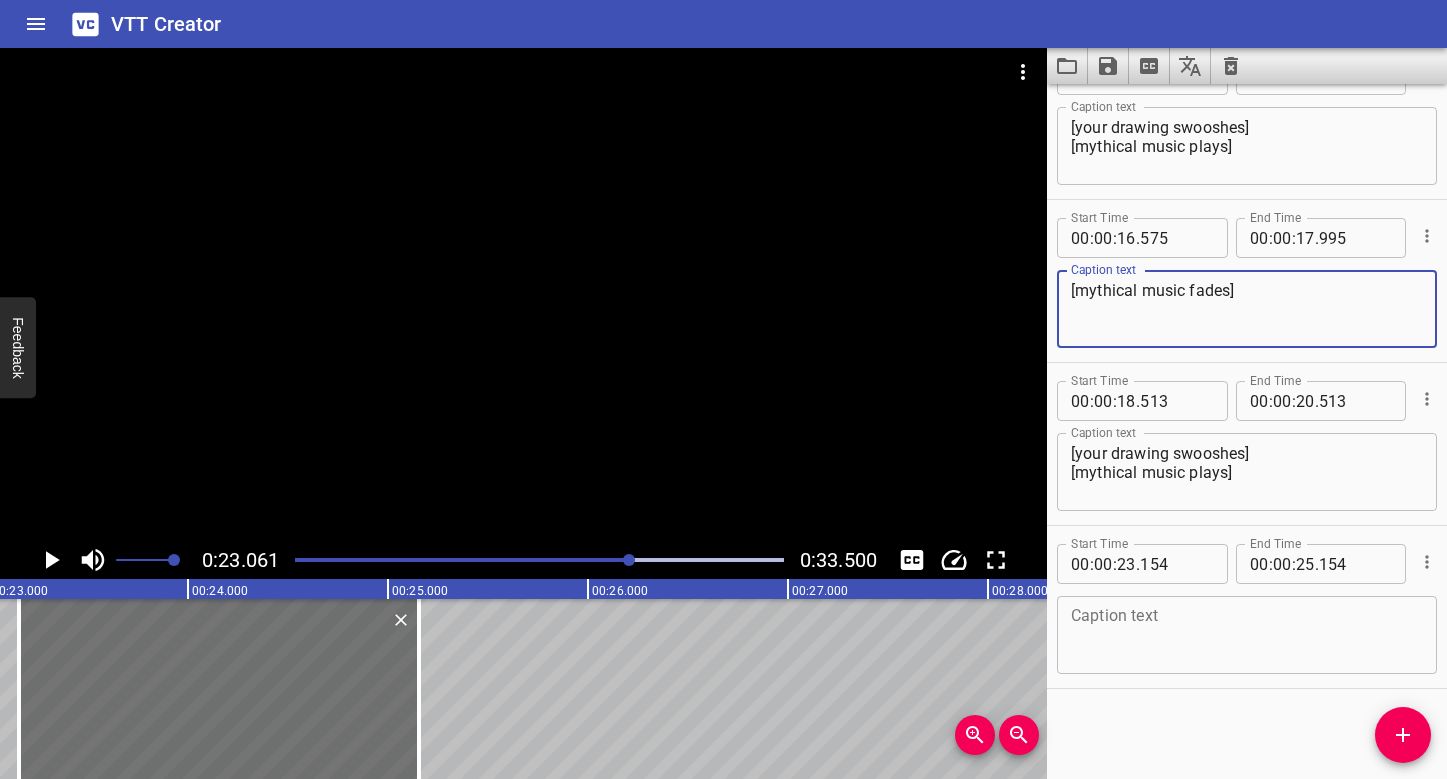 scroll, scrollTop: 377, scrollLeft: 0, axis: vertical 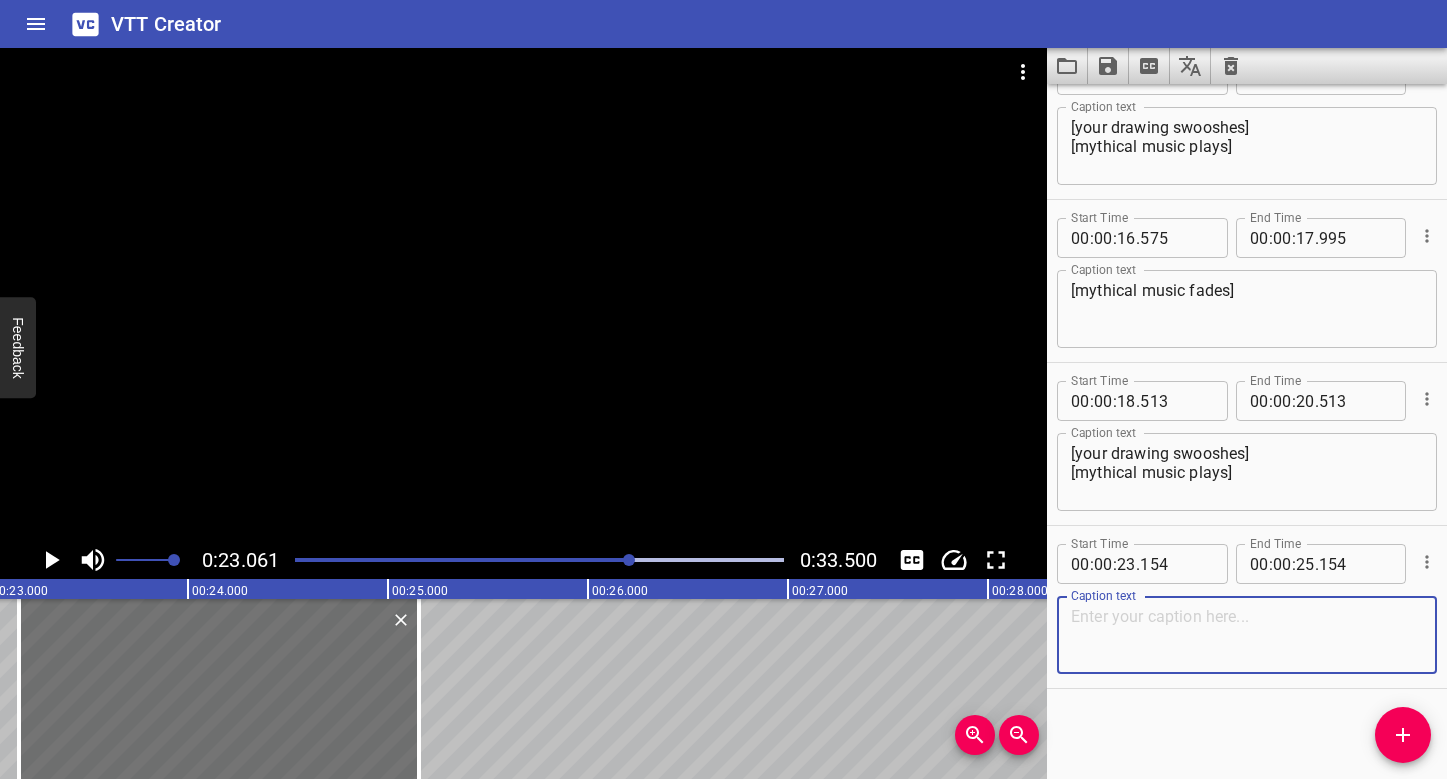 paste on "[mythical music fades]" 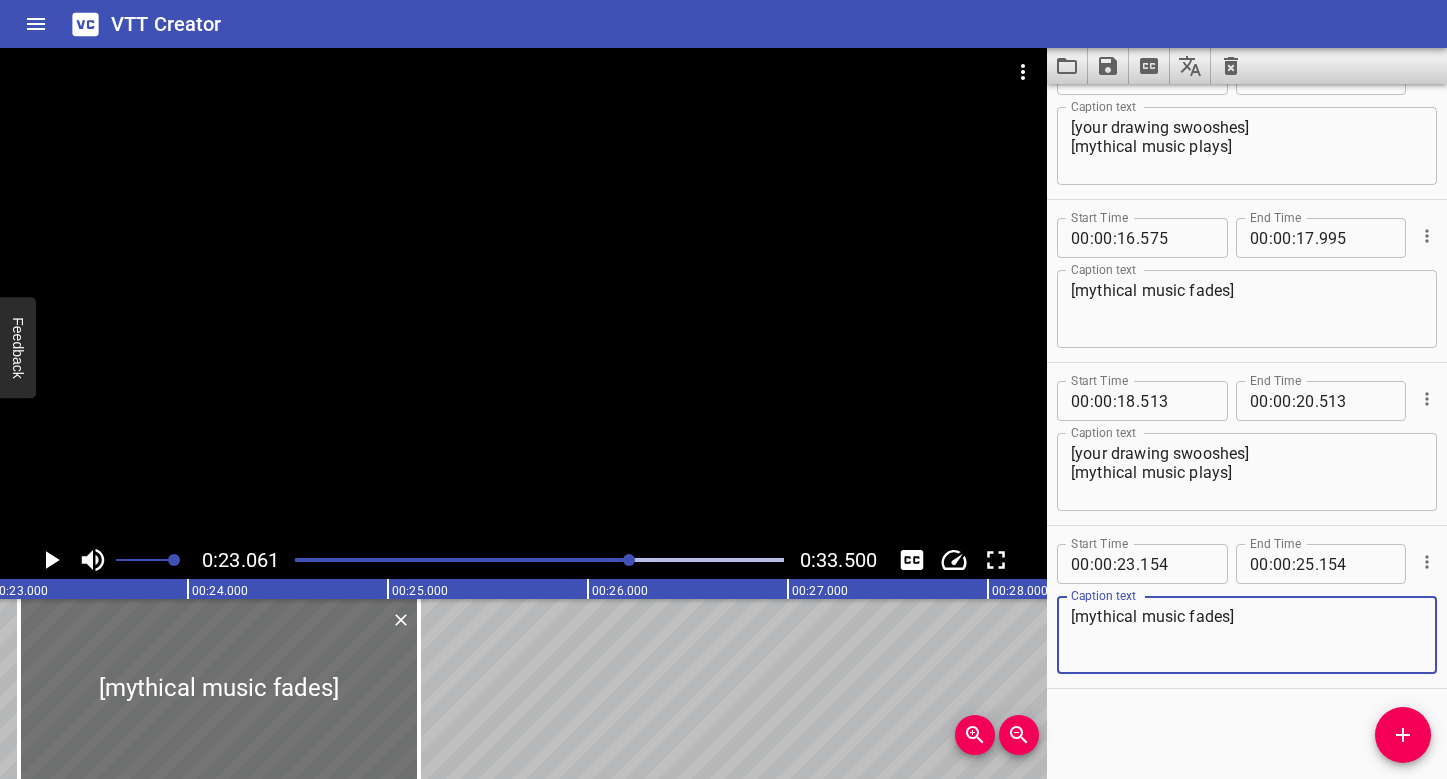 type on "[mythical music fades]" 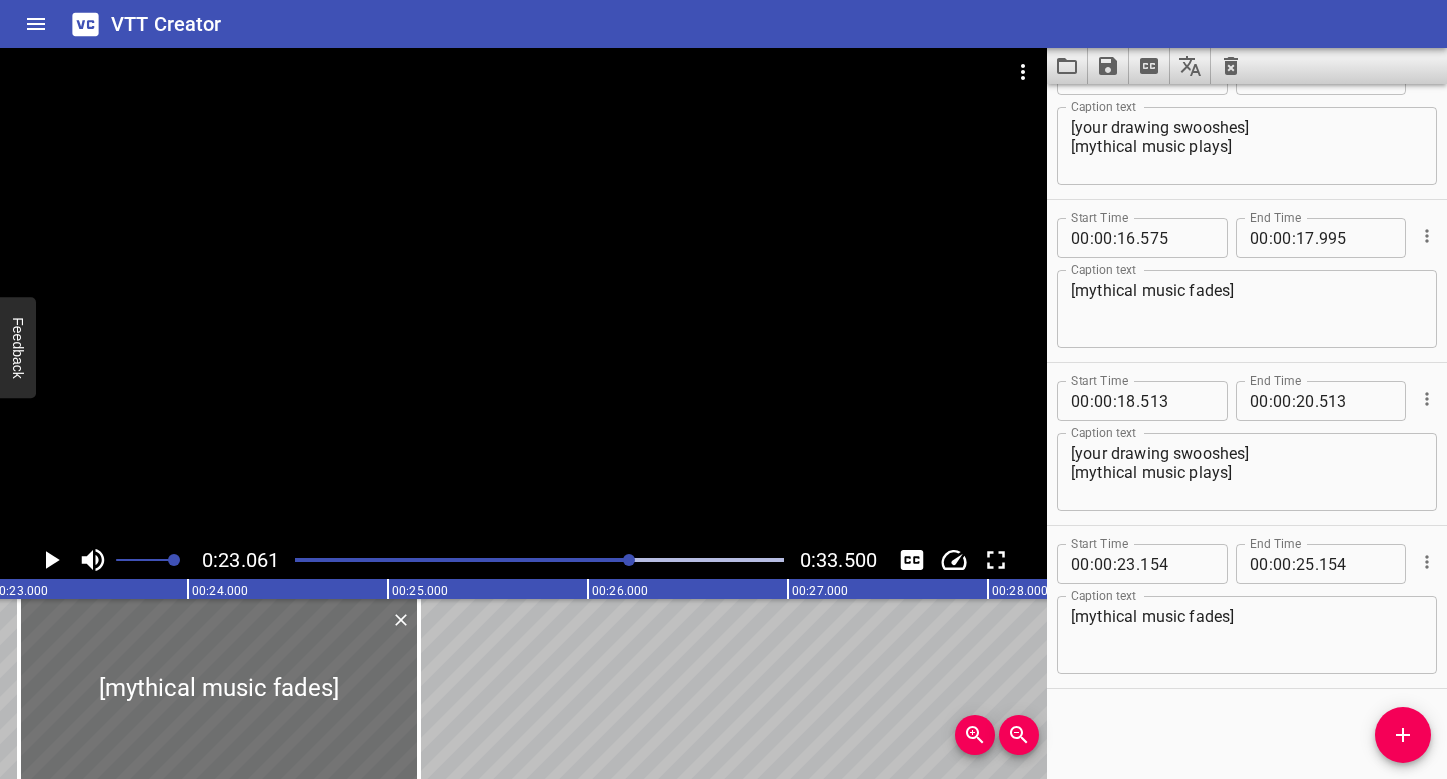 click at bounding box center (523, 294) 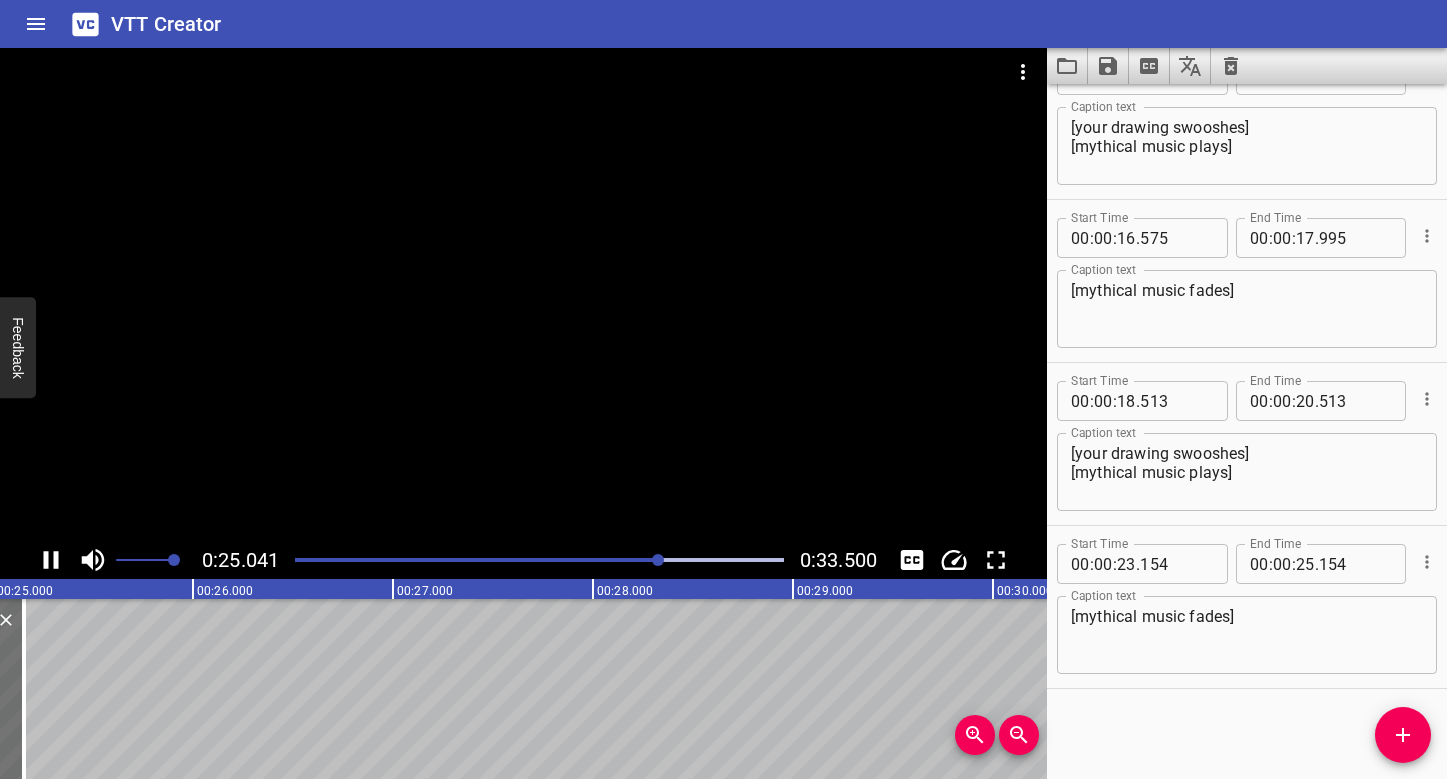 scroll, scrollTop: 0, scrollLeft: 5058, axis: horizontal 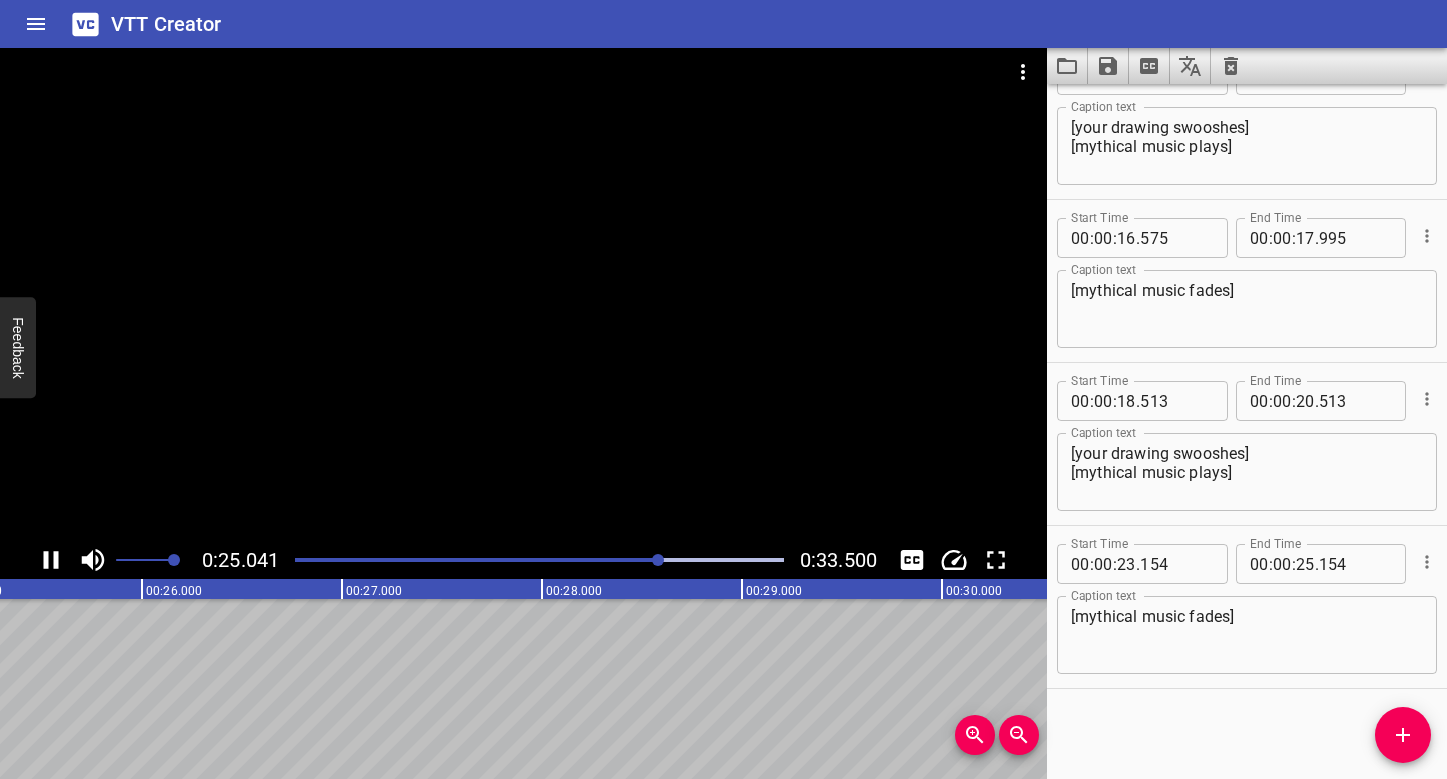 click at bounding box center (523, 294) 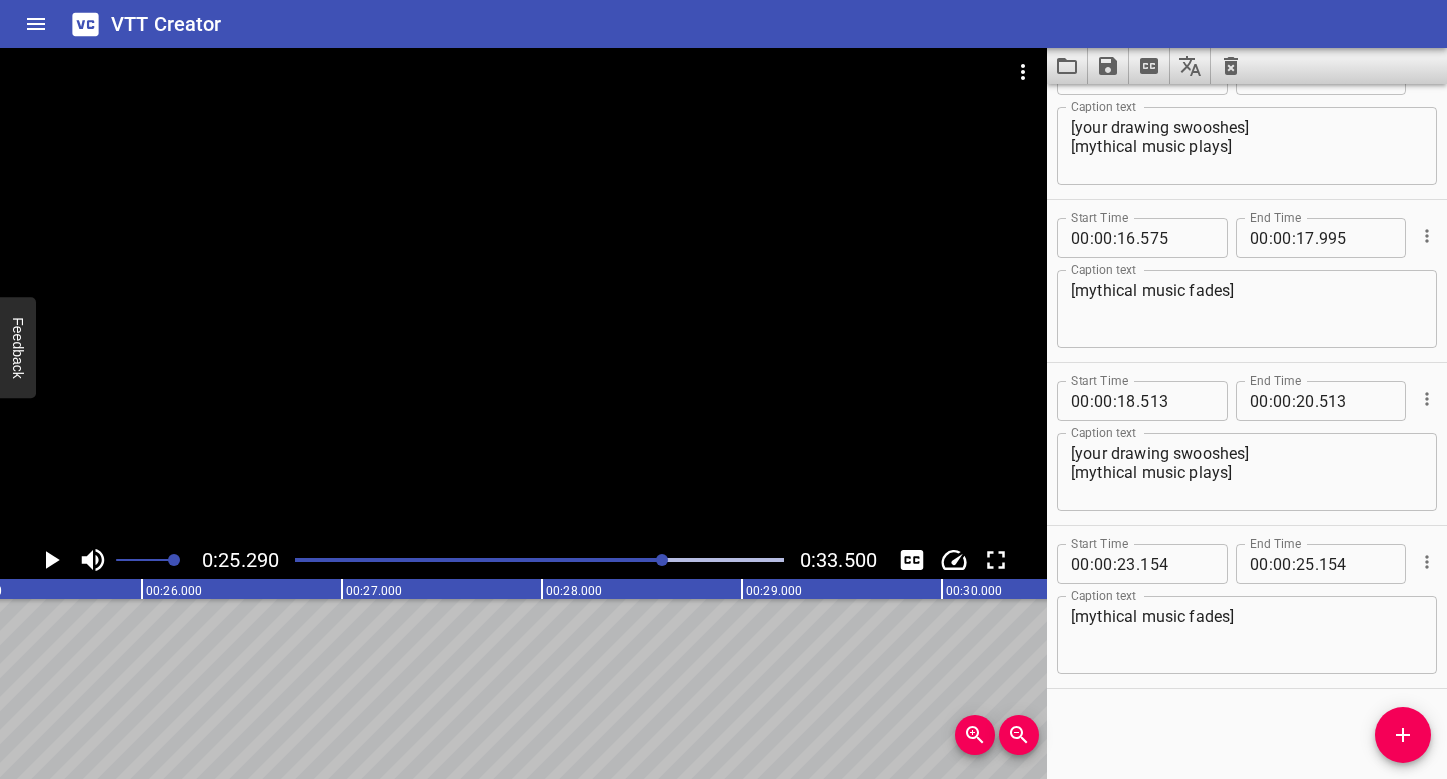 scroll, scrollTop: 0, scrollLeft: 0, axis: both 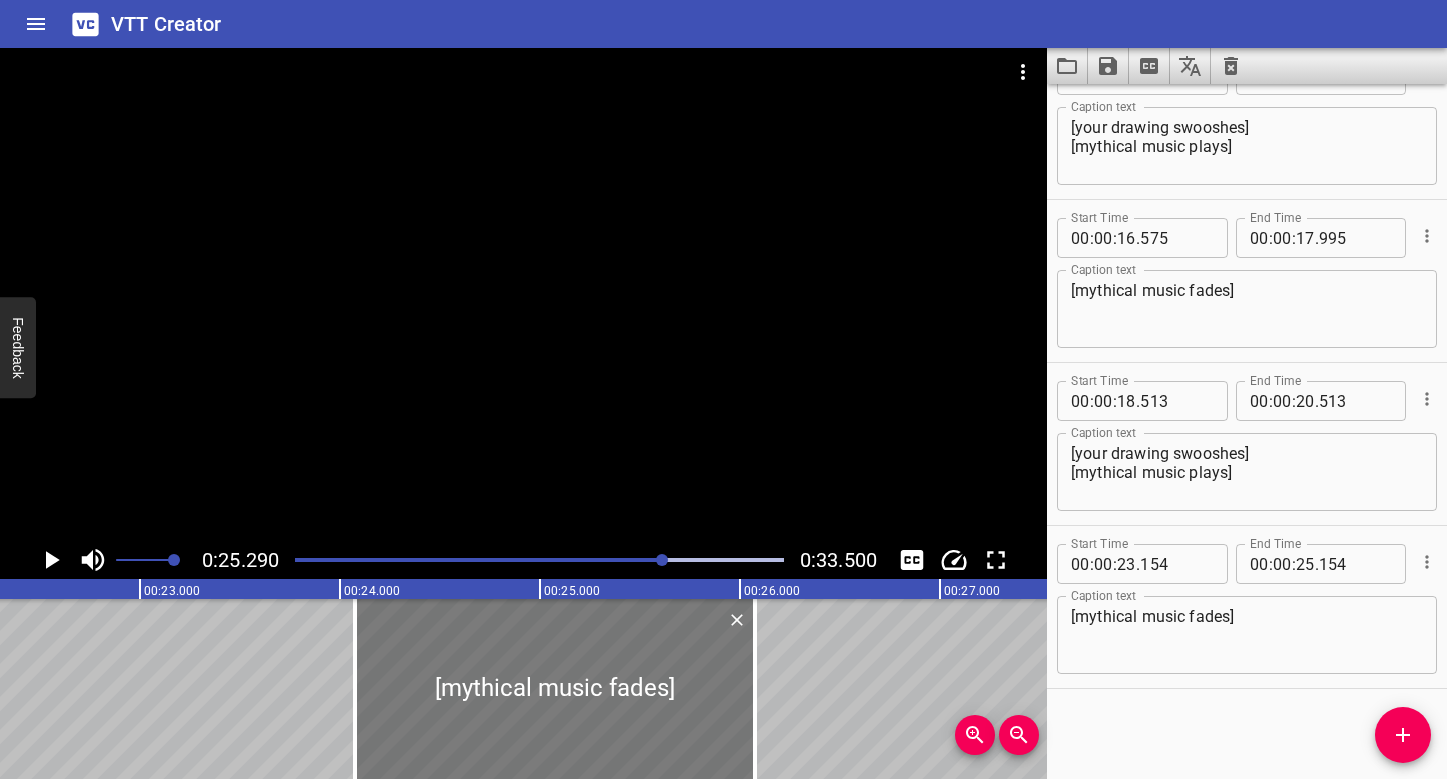 drag, startPoint x: 413, startPoint y: 651, endPoint x: 597, endPoint y: 651, distance: 184 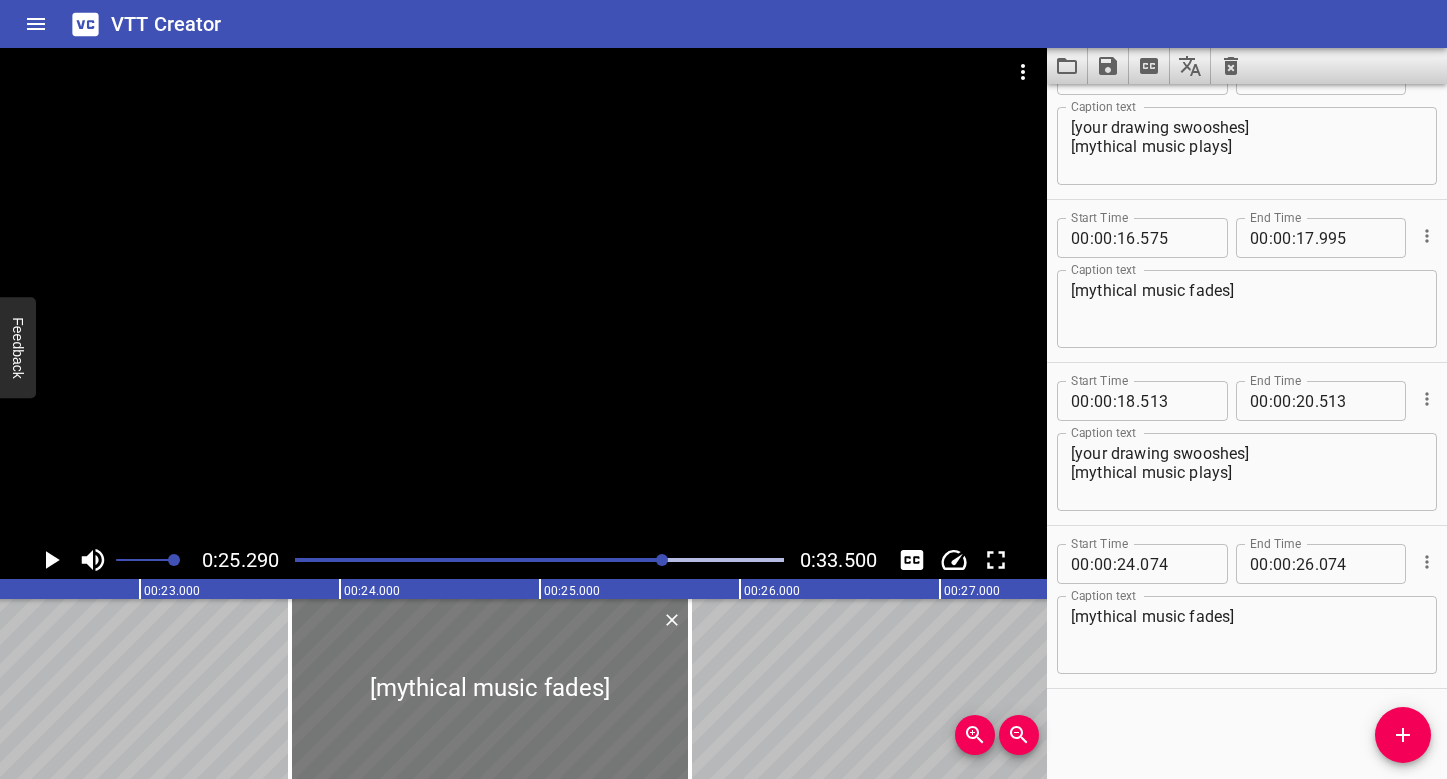 drag, startPoint x: 744, startPoint y: 641, endPoint x: 705, endPoint y: 642, distance: 39.012817 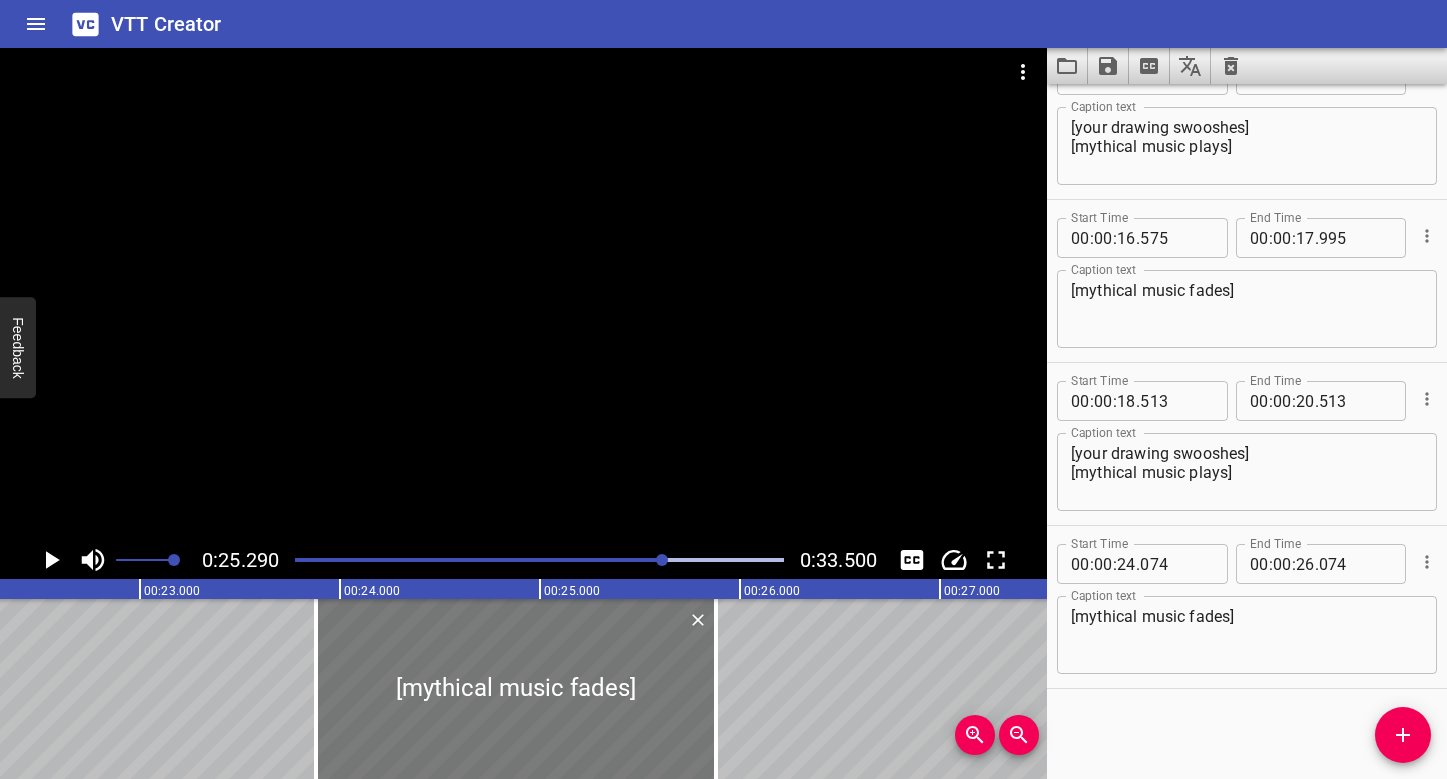 type on "23" 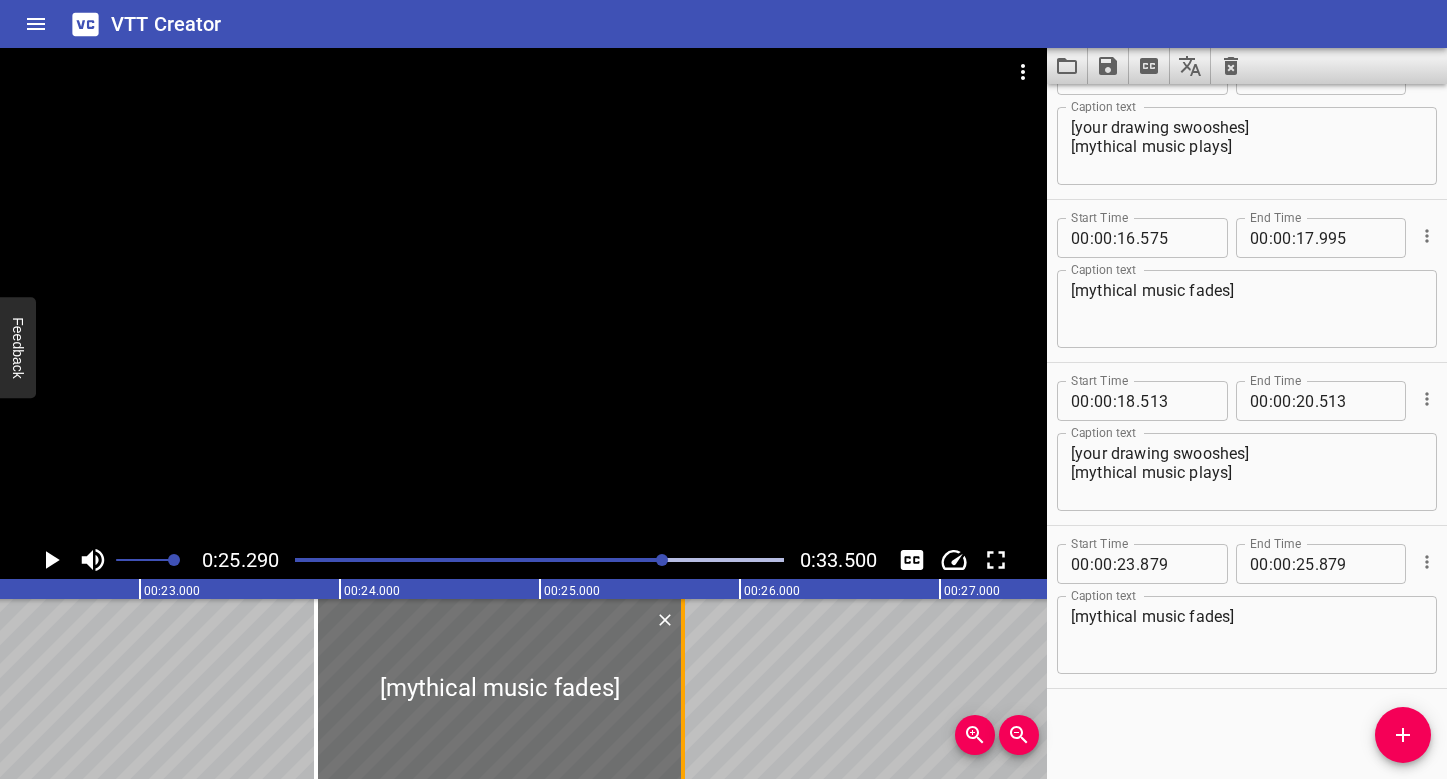 drag, startPoint x: 717, startPoint y: 673, endPoint x: 683, endPoint y: 673, distance: 34 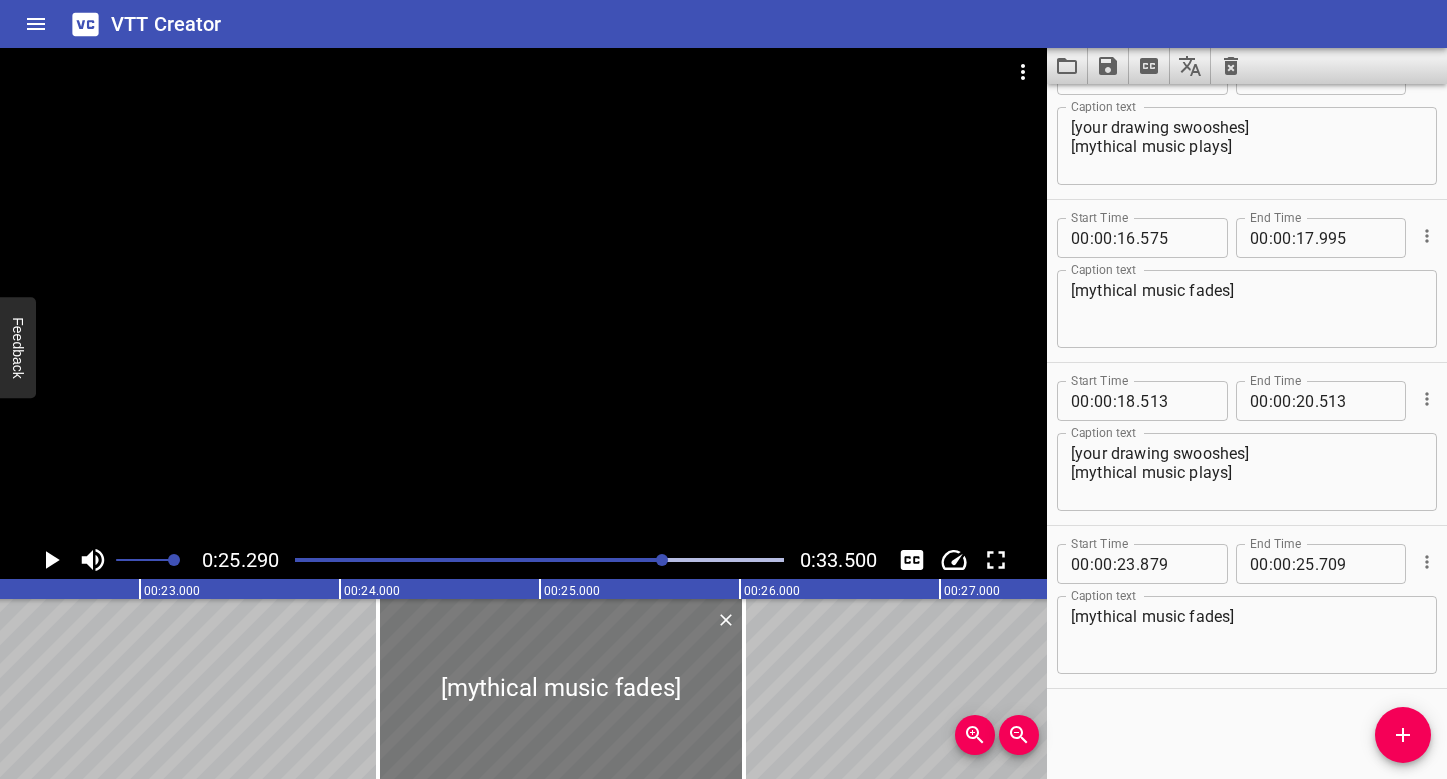drag, startPoint x: 484, startPoint y: 664, endPoint x: 540, endPoint y: 666, distance: 56.0357 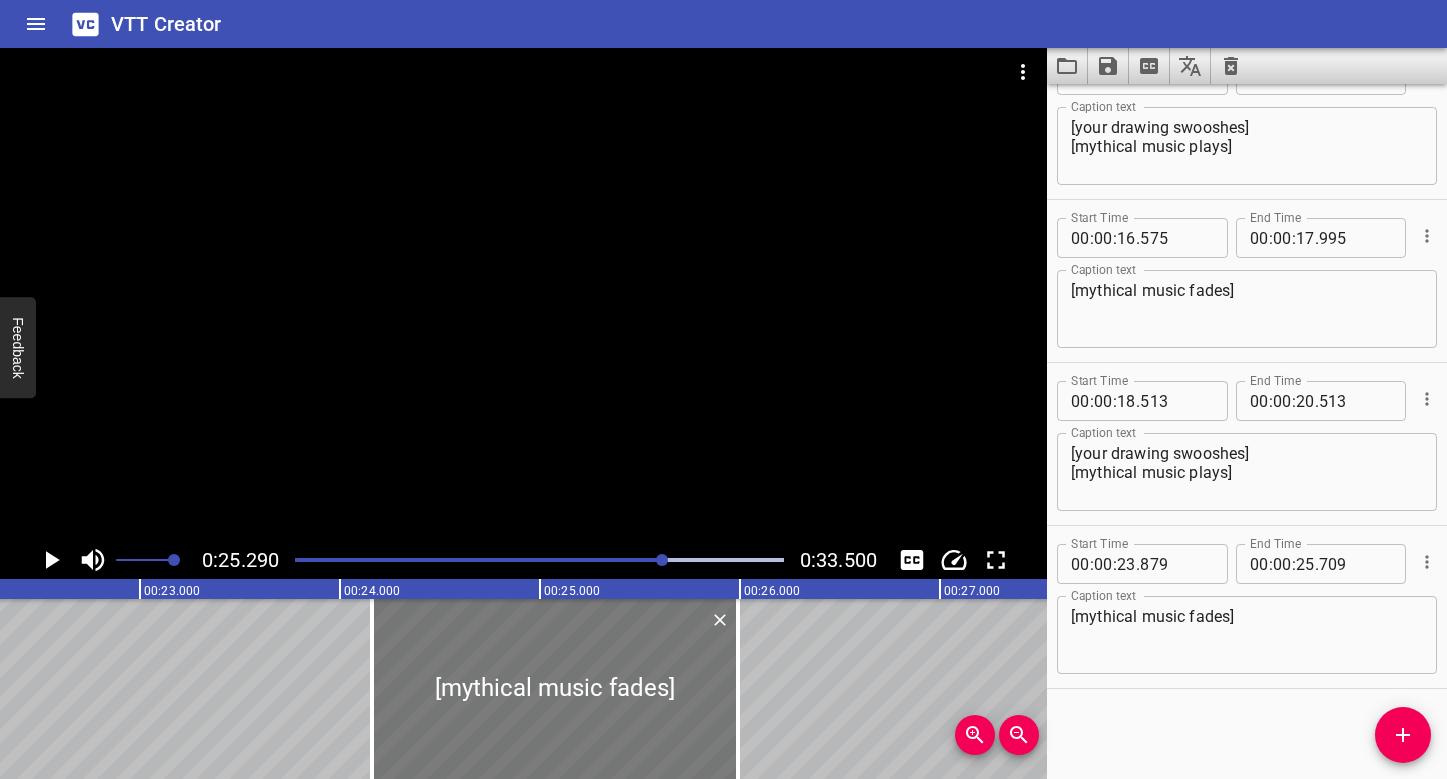 type on "24" 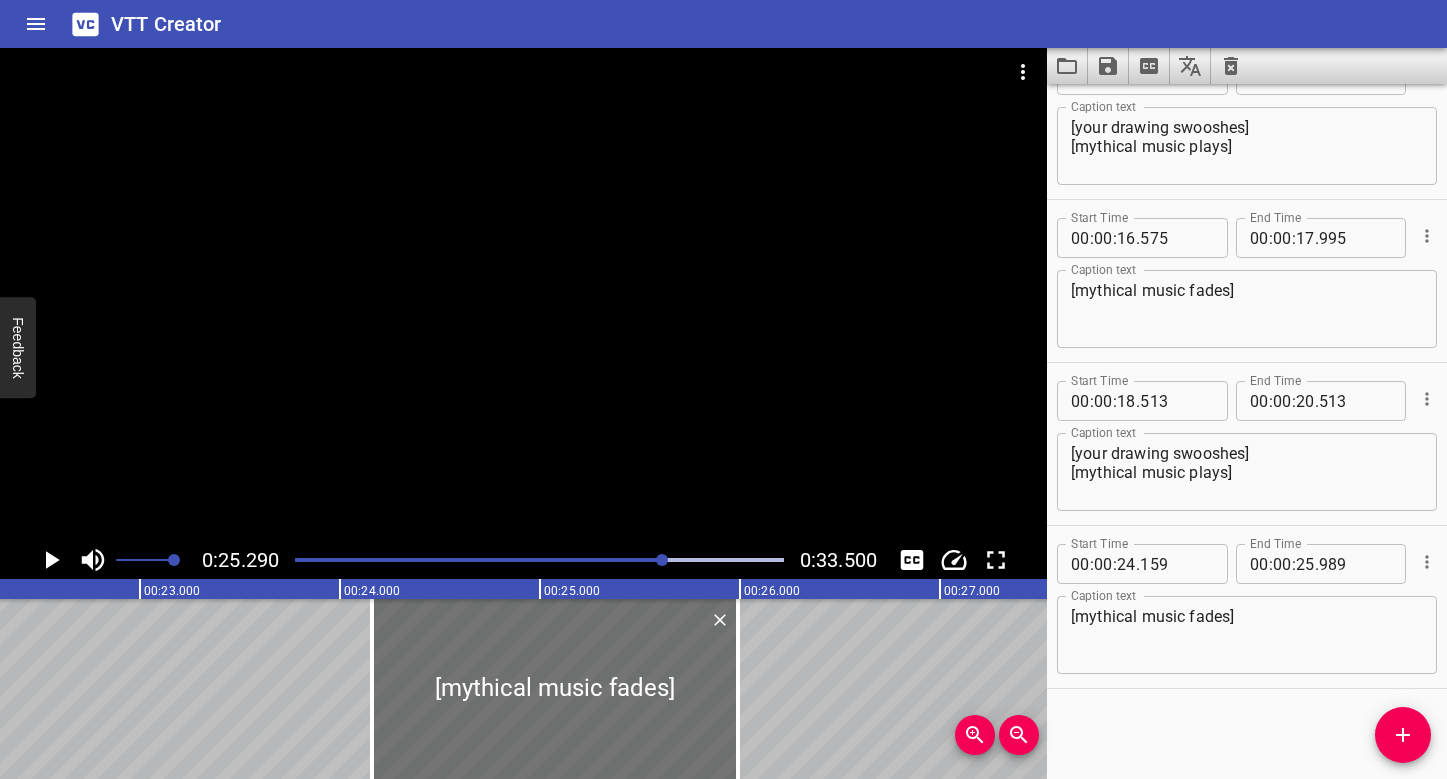 click at bounding box center (539, 560) 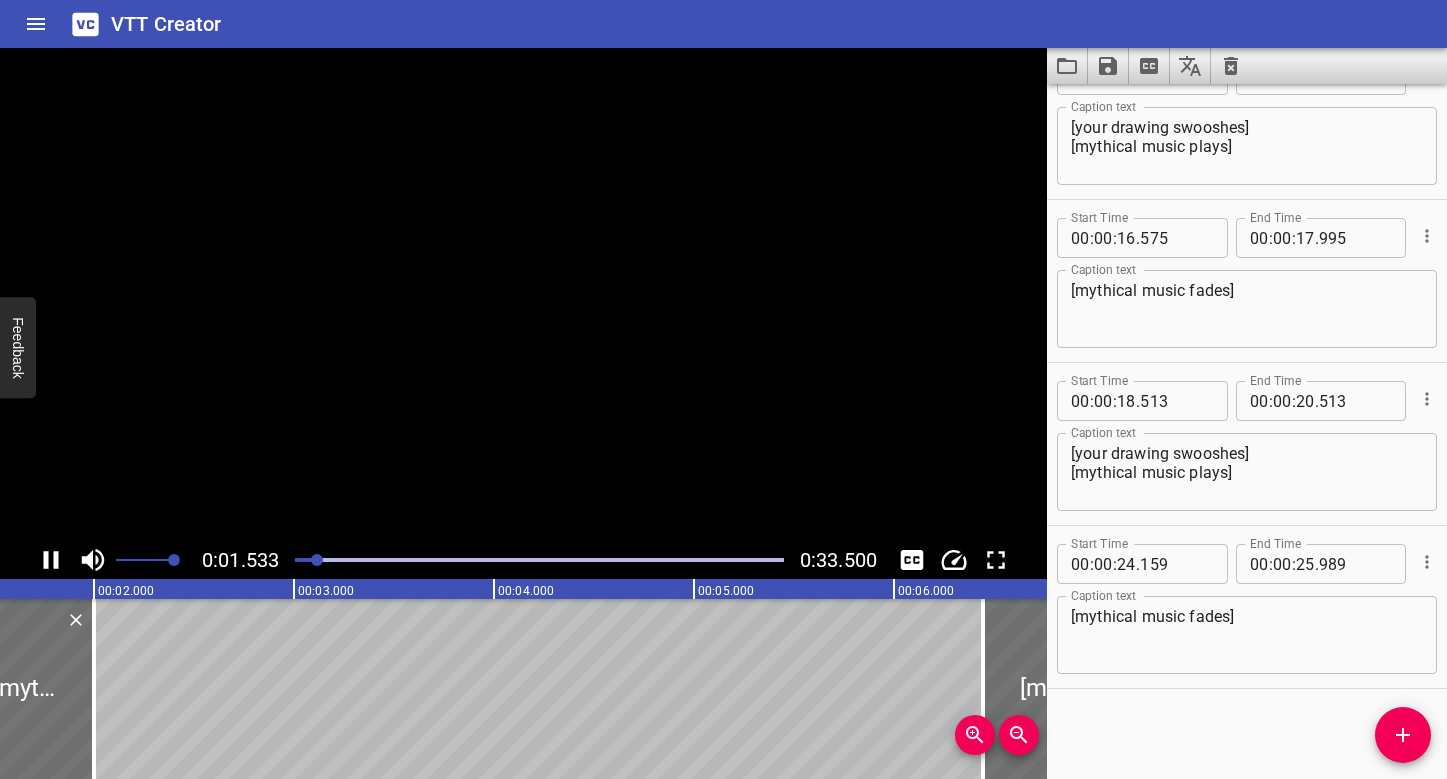 scroll, scrollTop: 0, scrollLeft: 356, axis: horizontal 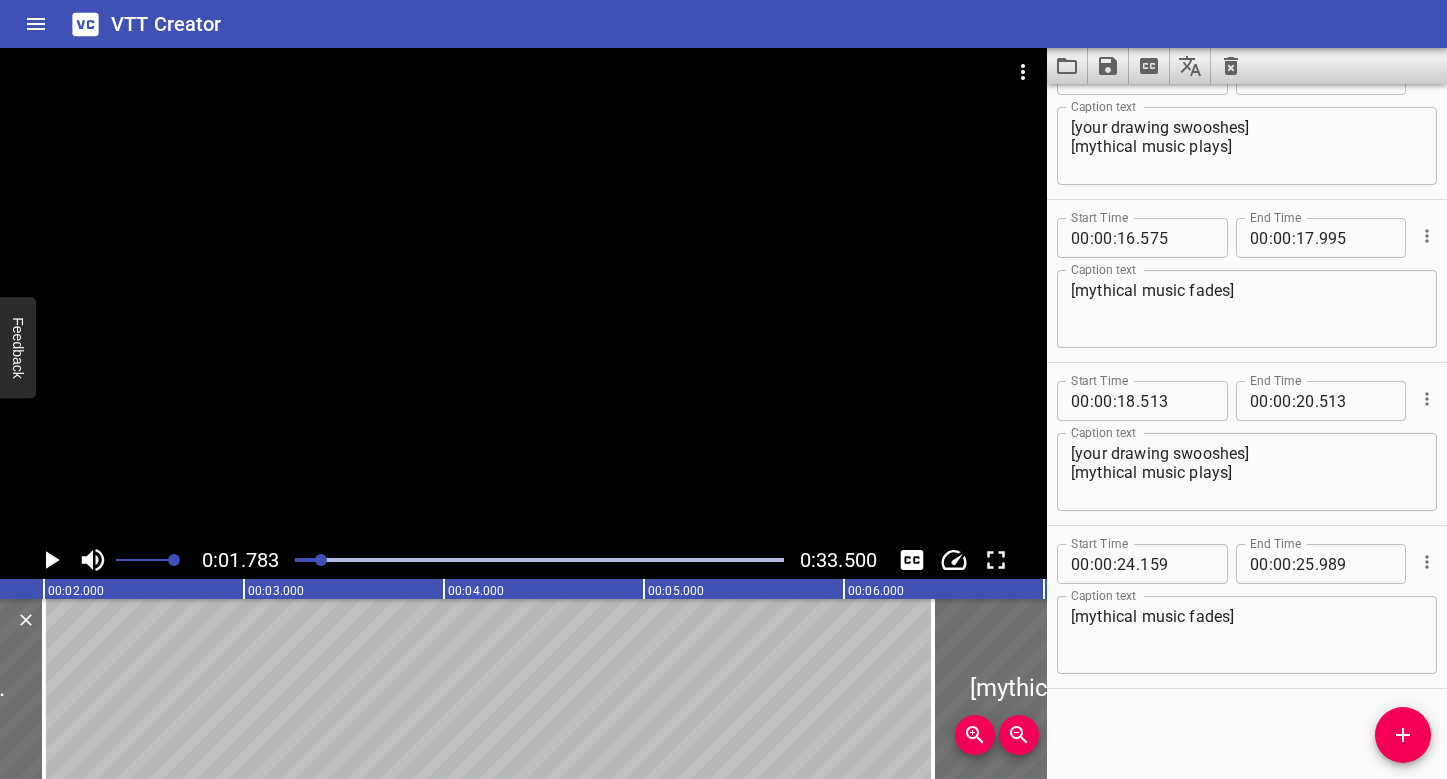 click at bounding box center [539, 560] 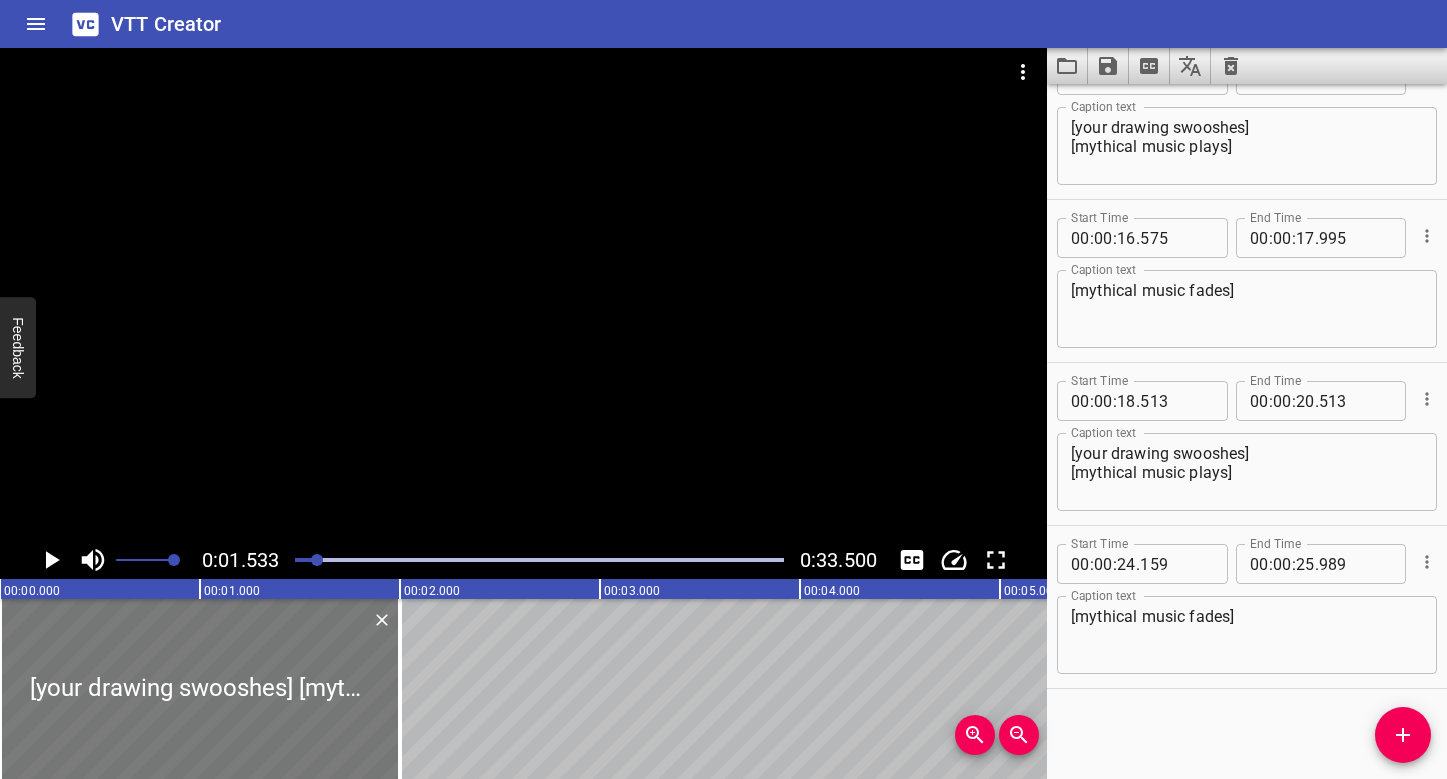 scroll, scrollTop: 0, scrollLeft: 0, axis: both 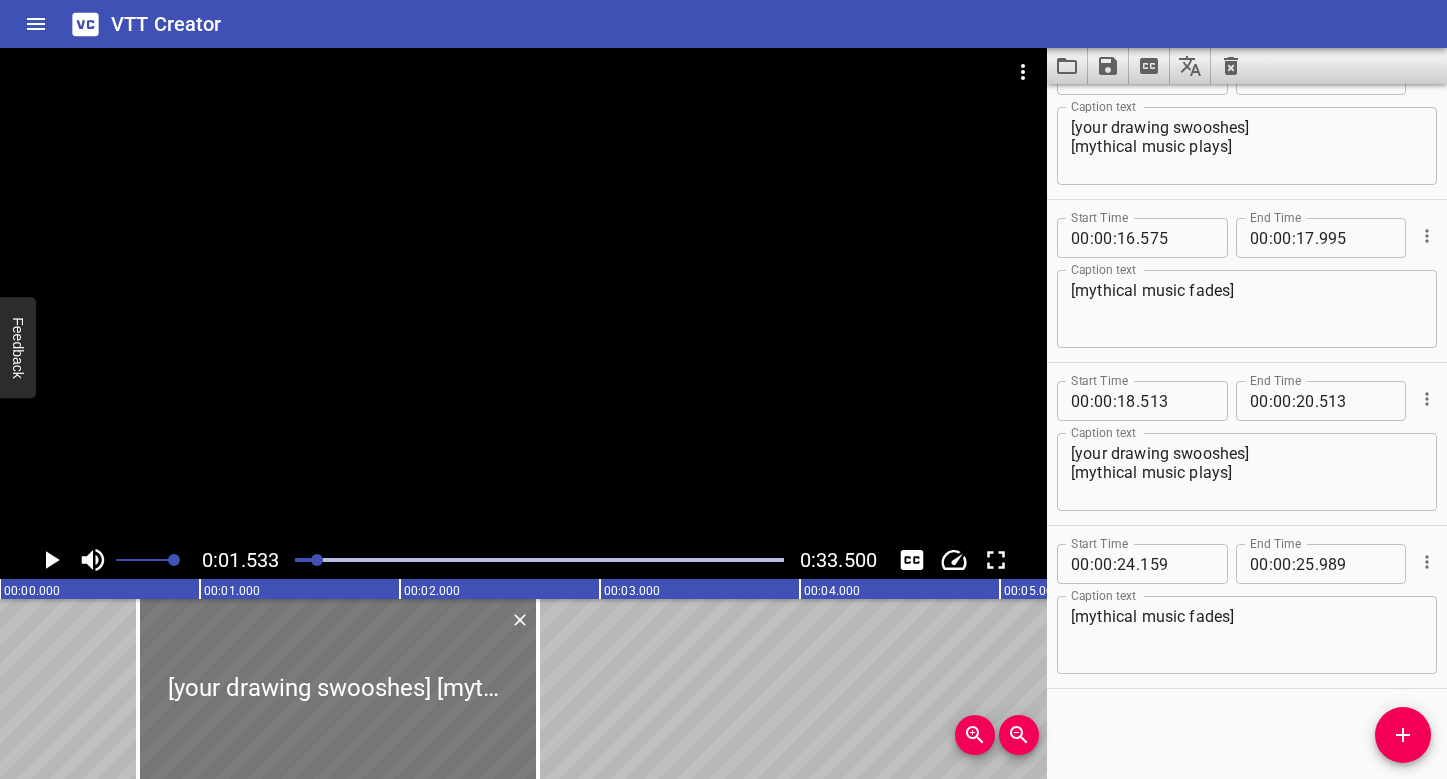 drag, startPoint x: 228, startPoint y: 671, endPoint x: 368, endPoint y: 667, distance: 140.05713 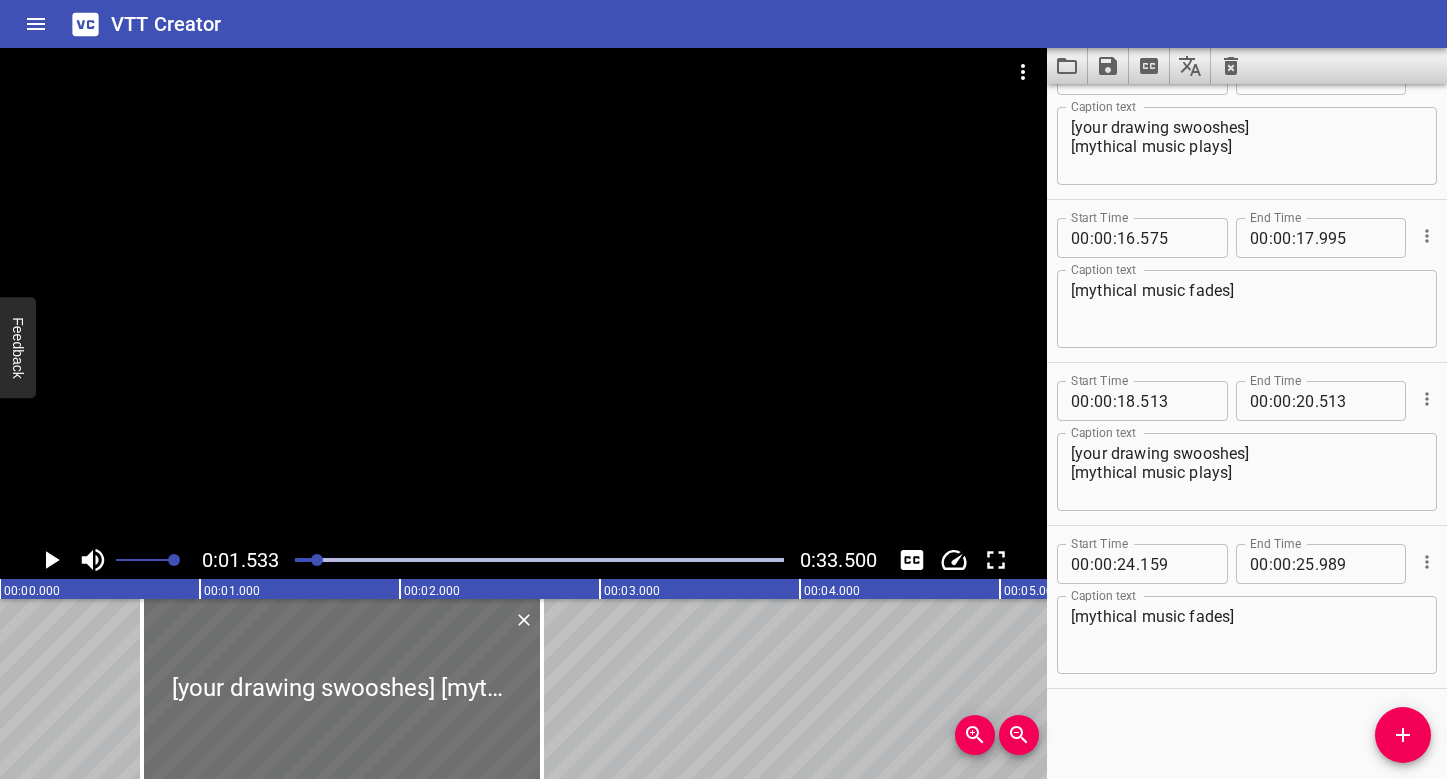 click at bounding box center (539, 560) 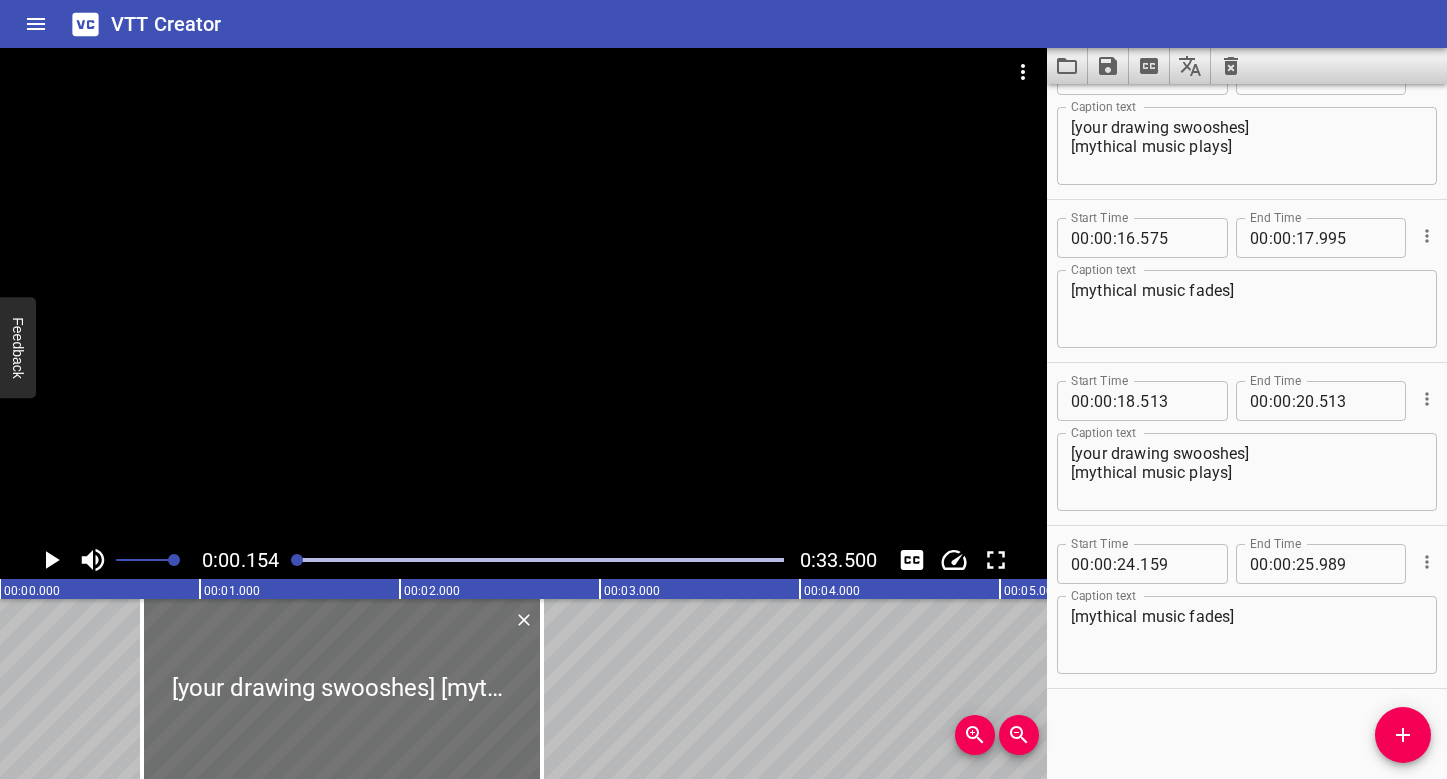 scroll, scrollTop: 0, scrollLeft: 30, axis: horizontal 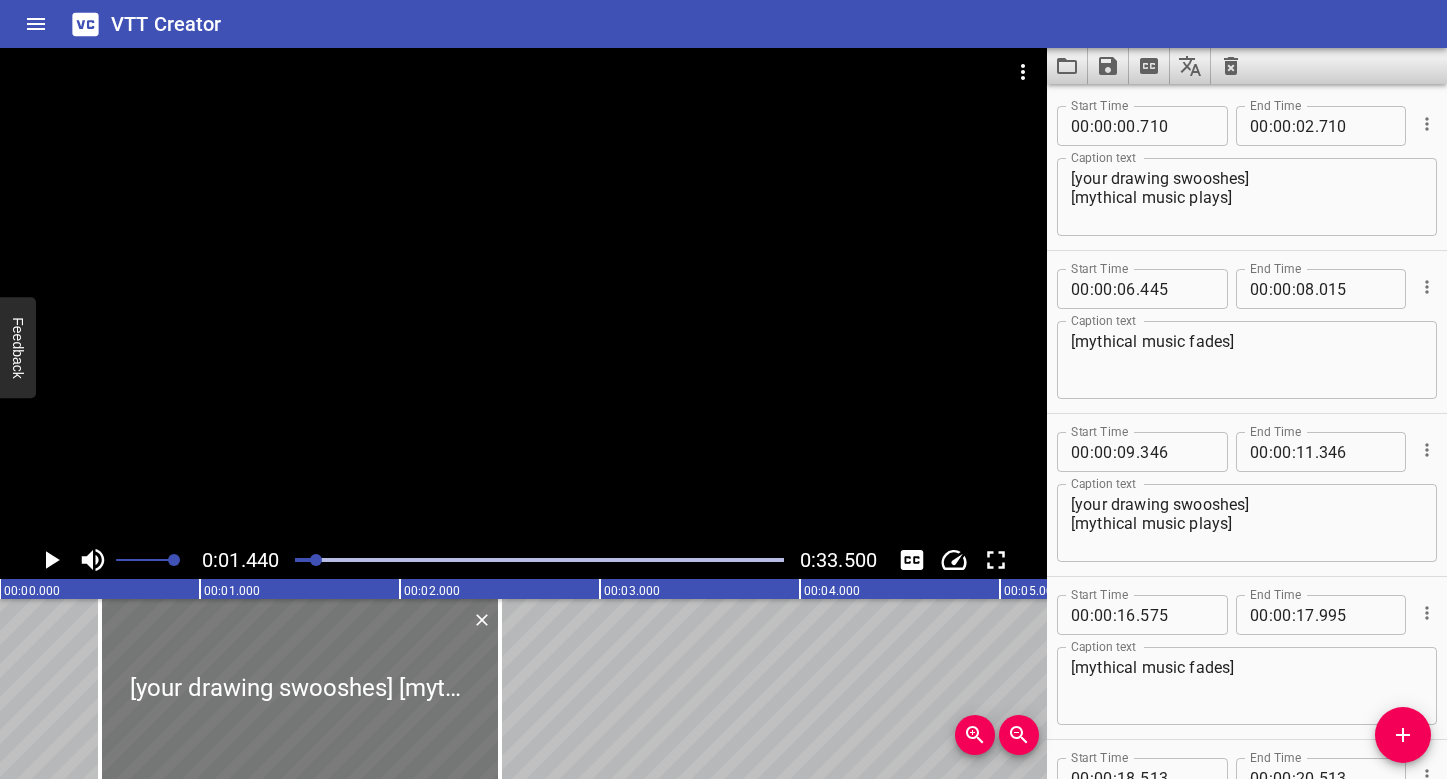 drag, startPoint x: 282, startPoint y: 681, endPoint x: 240, endPoint y: 676, distance: 42.296574 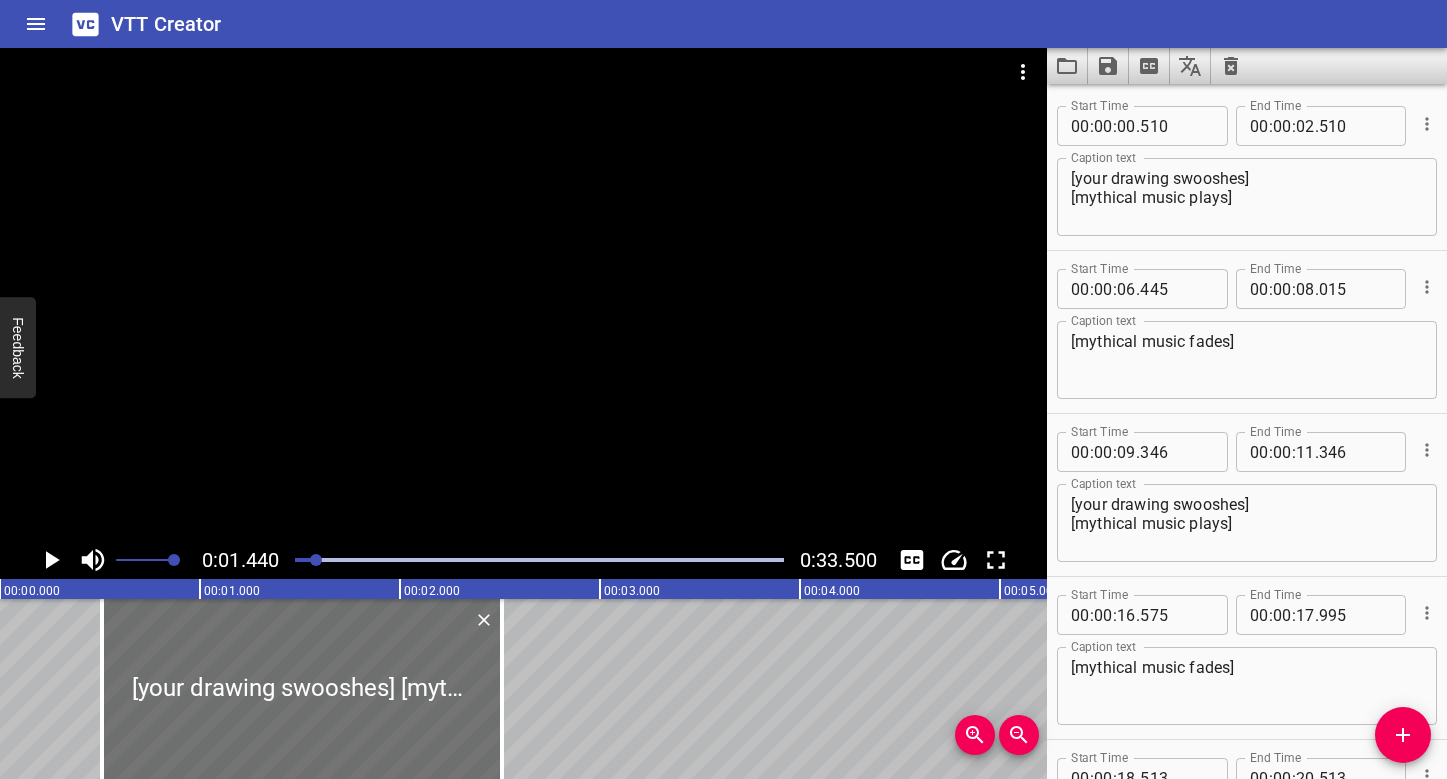 click at bounding box center (539, 560) 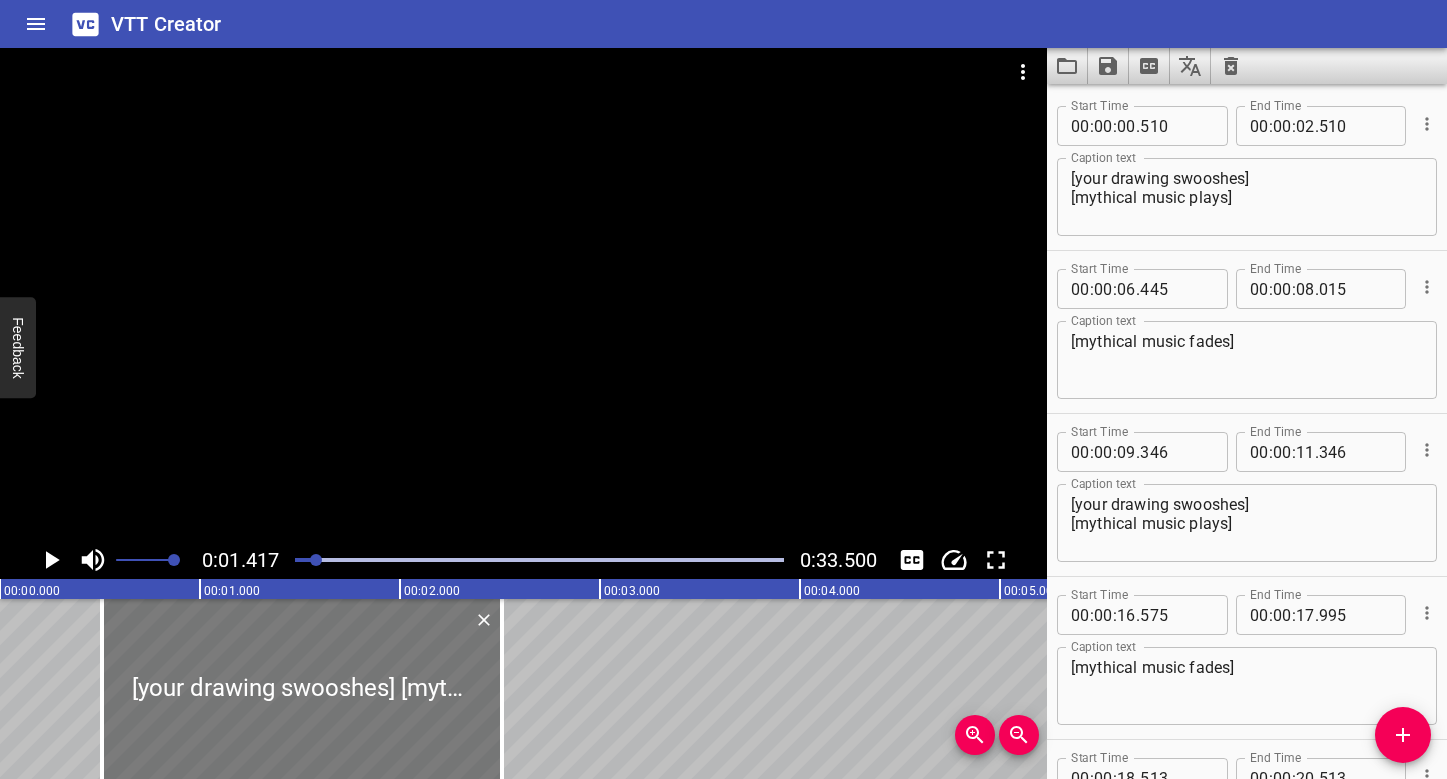 scroll, scrollTop: 0, scrollLeft: 0, axis: both 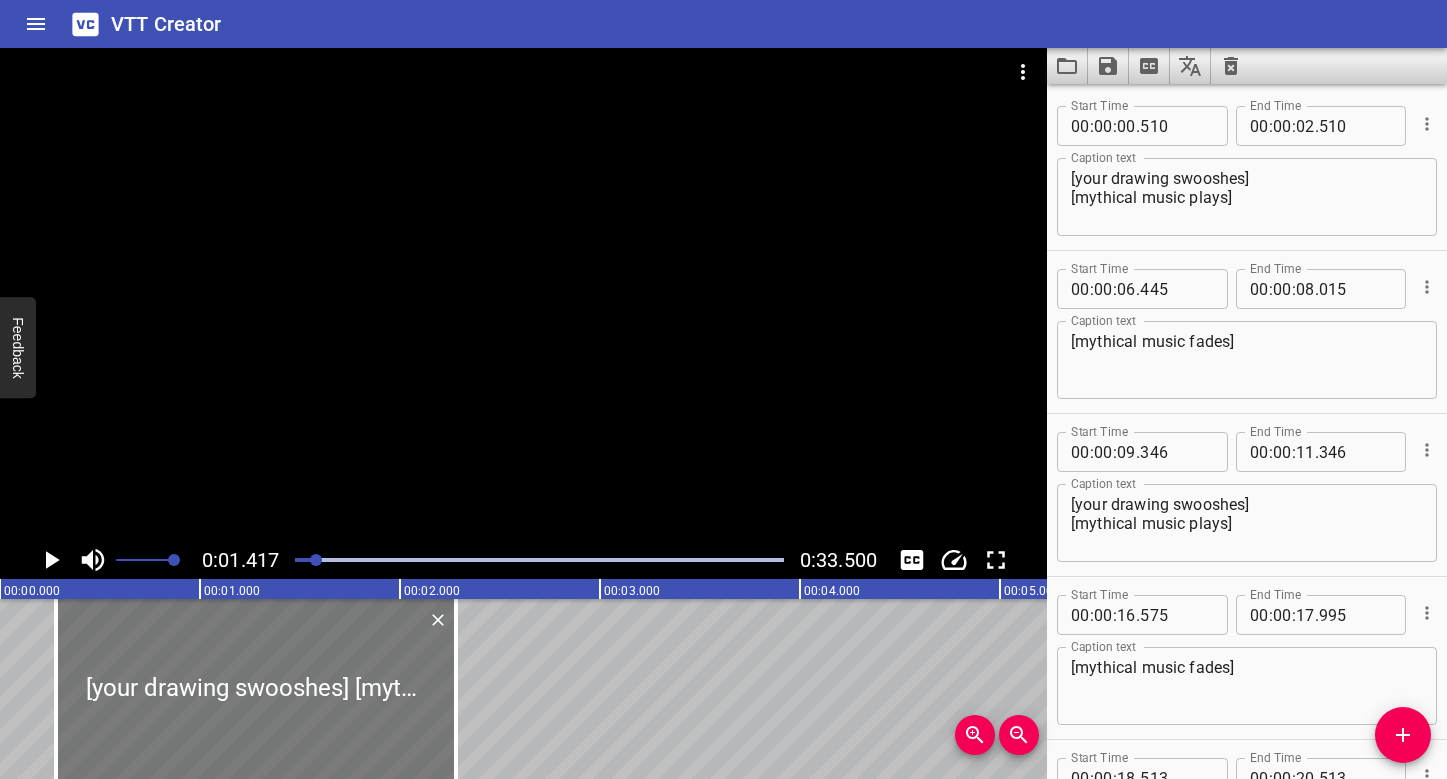 drag, startPoint x: 273, startPoint y: 677, endPoint x: 224, endPoint y: 666, distance: 50.219517 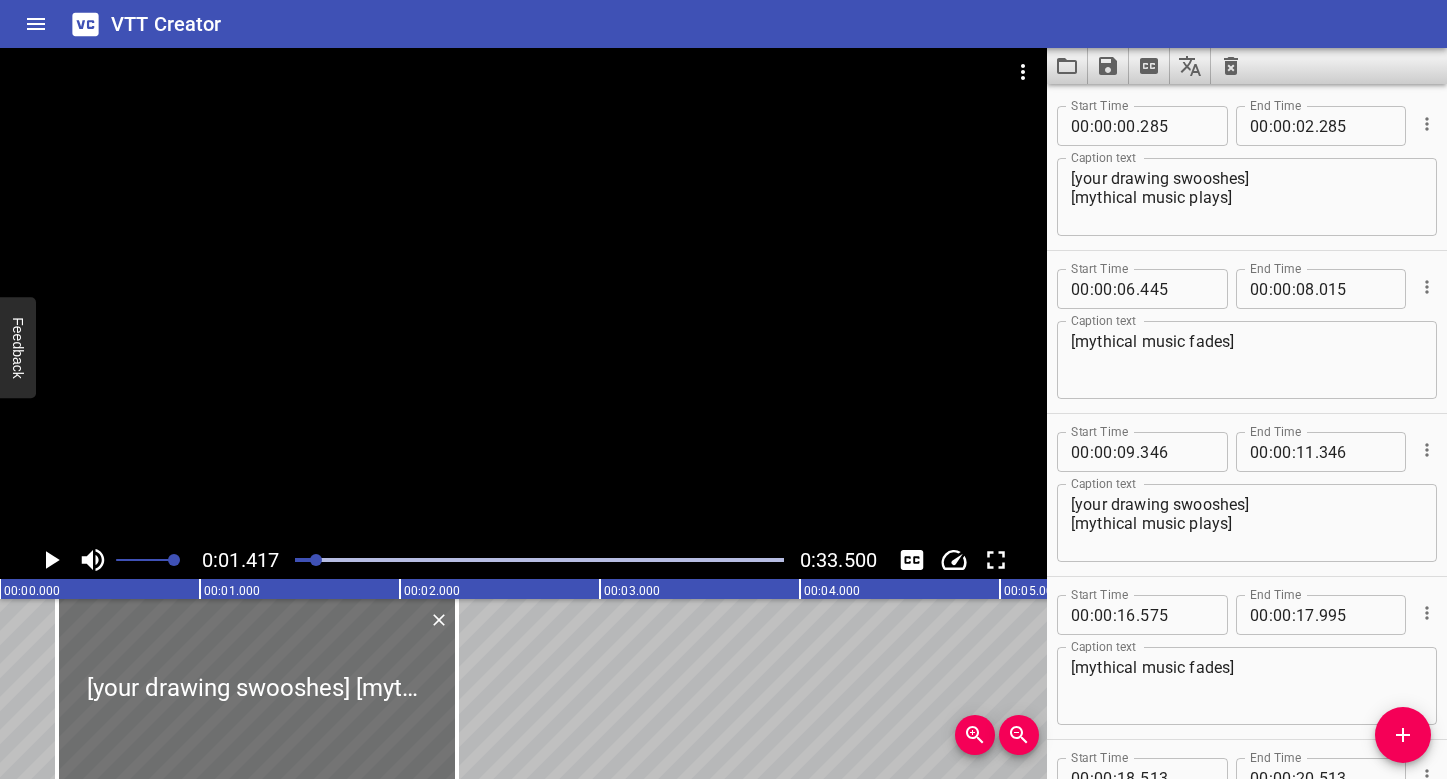 click at bounding box center (539, 560) 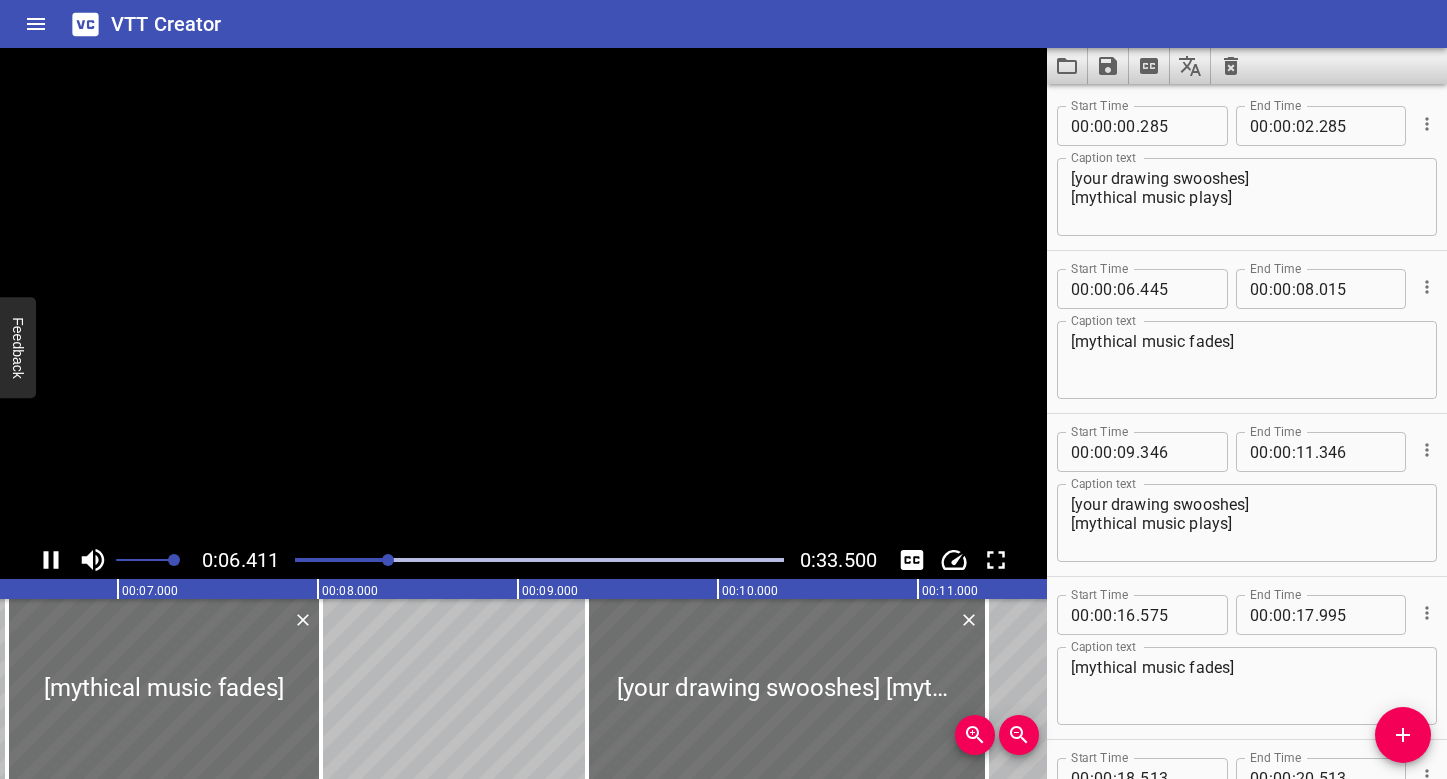 scroll, scrollTop: 0, scrollLeft: 1331, axis: horizontal 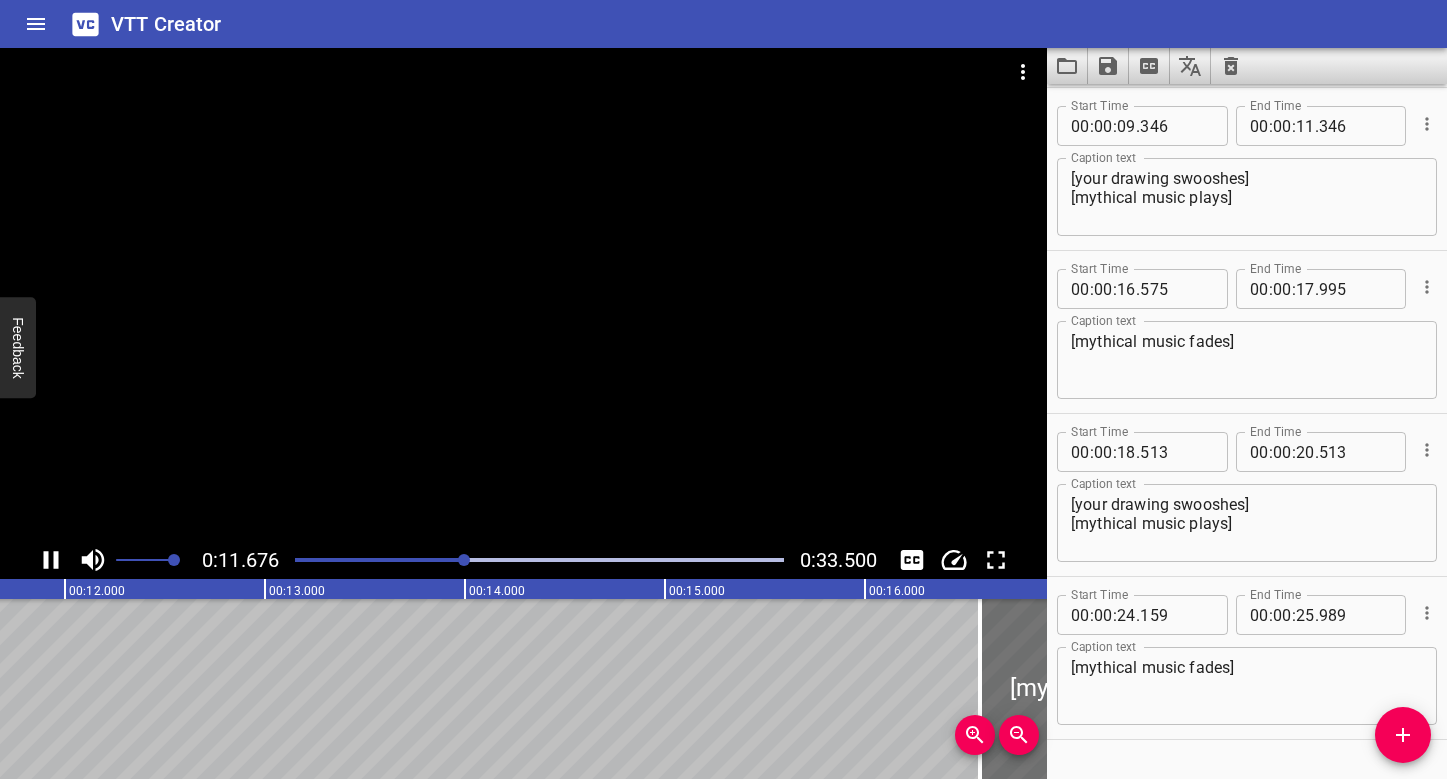 click at bounding box center [221, 560] 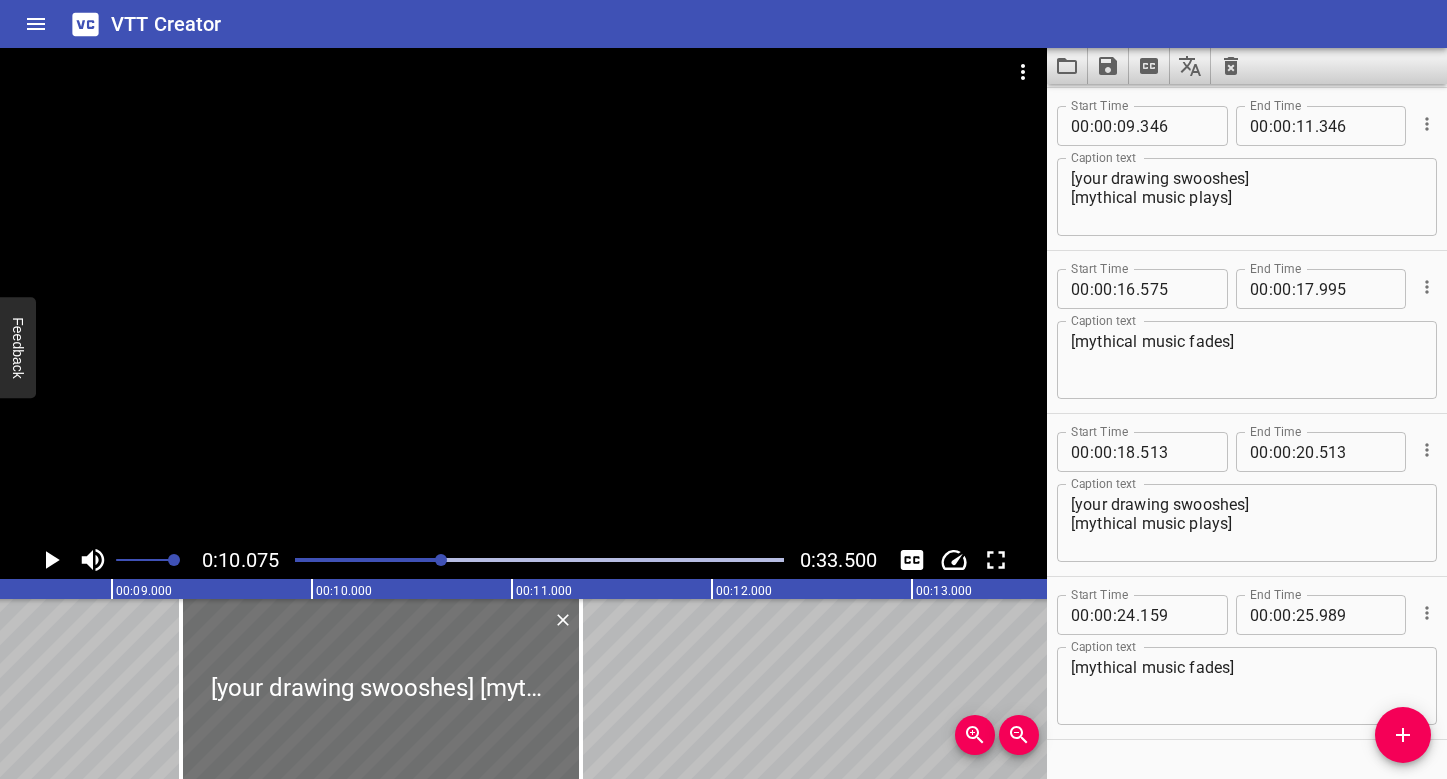 scroll, scrollTop: 0, scrollLeft: 1521, axis: horizontal 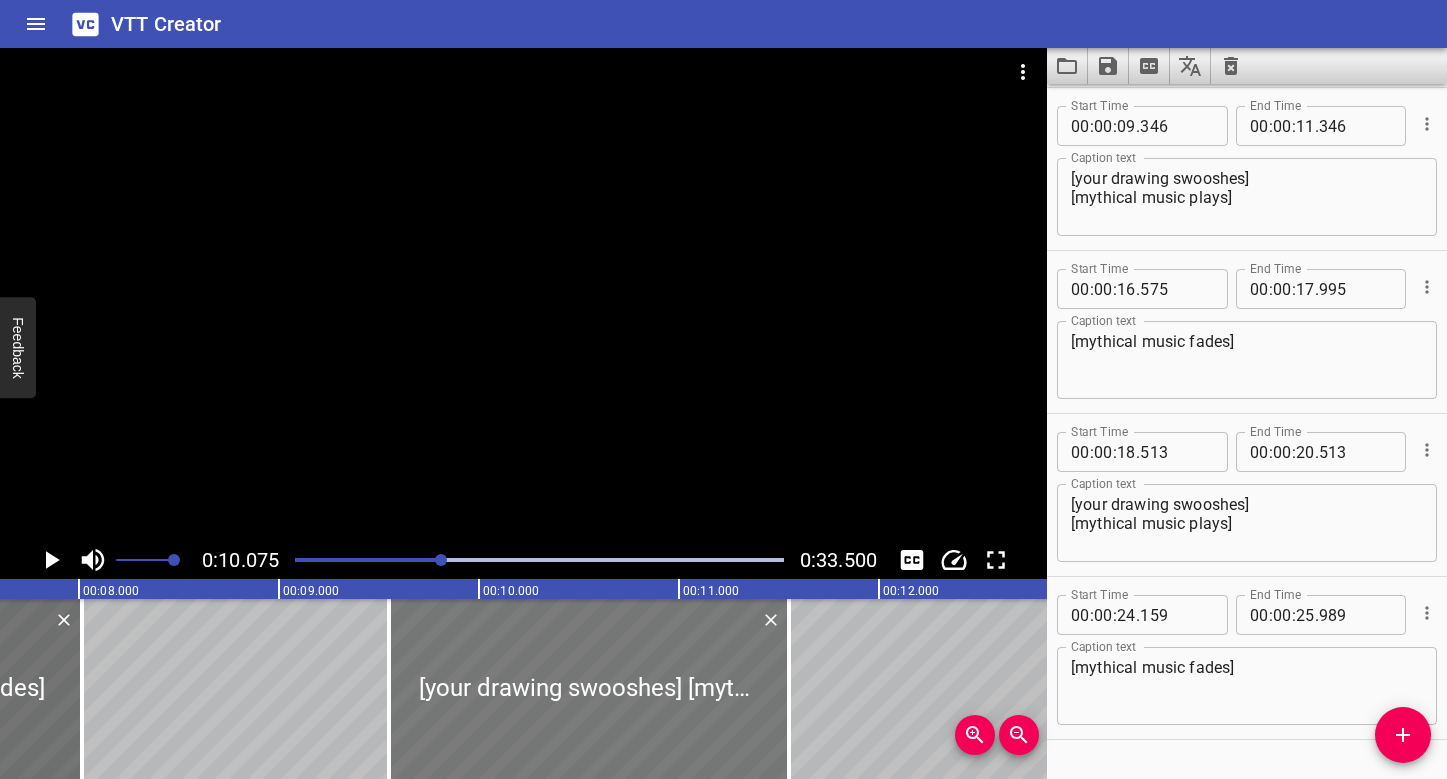 drag, startPoint x: 496, startPoint y: 656, endPoint x: 536, endPoint y: 656, distance: 40 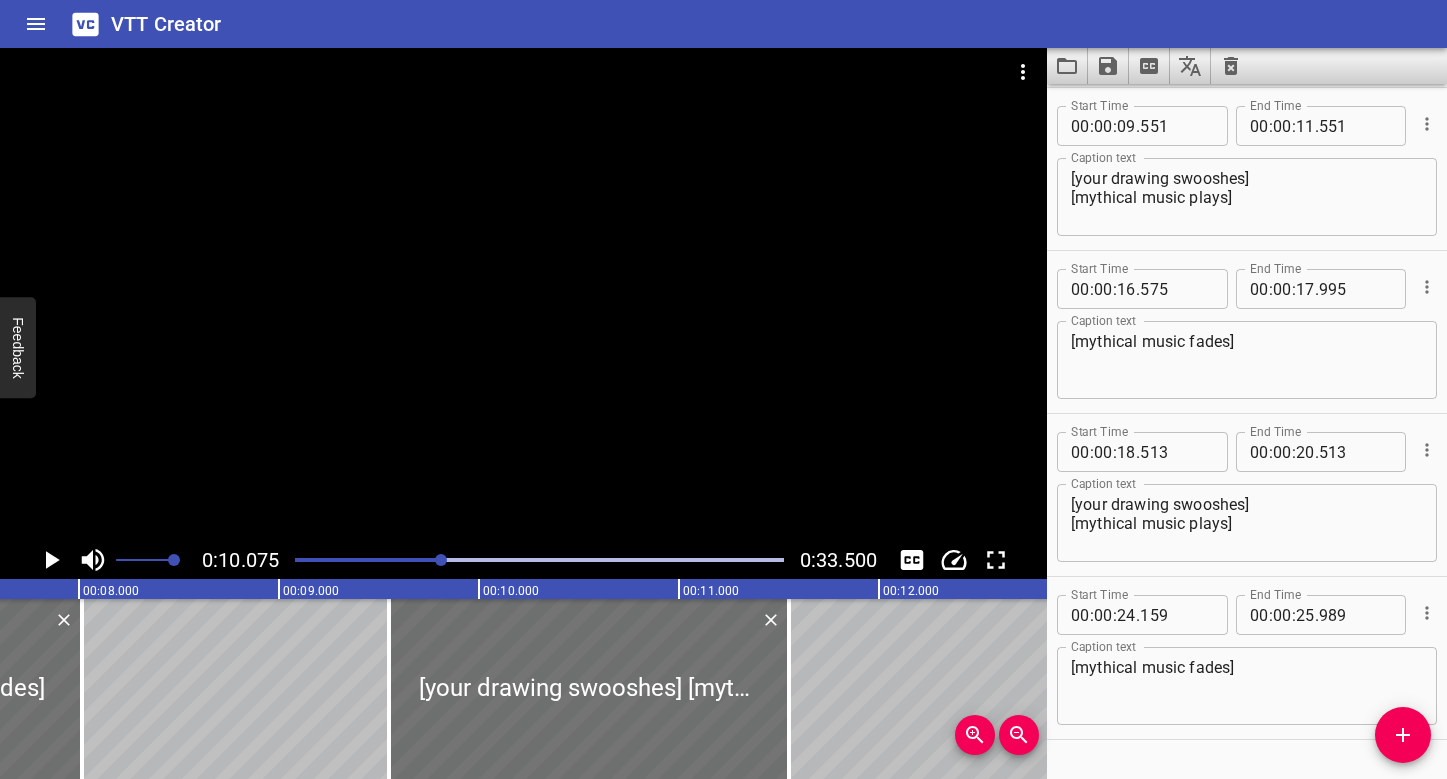 click at bounding box center [198, 560] 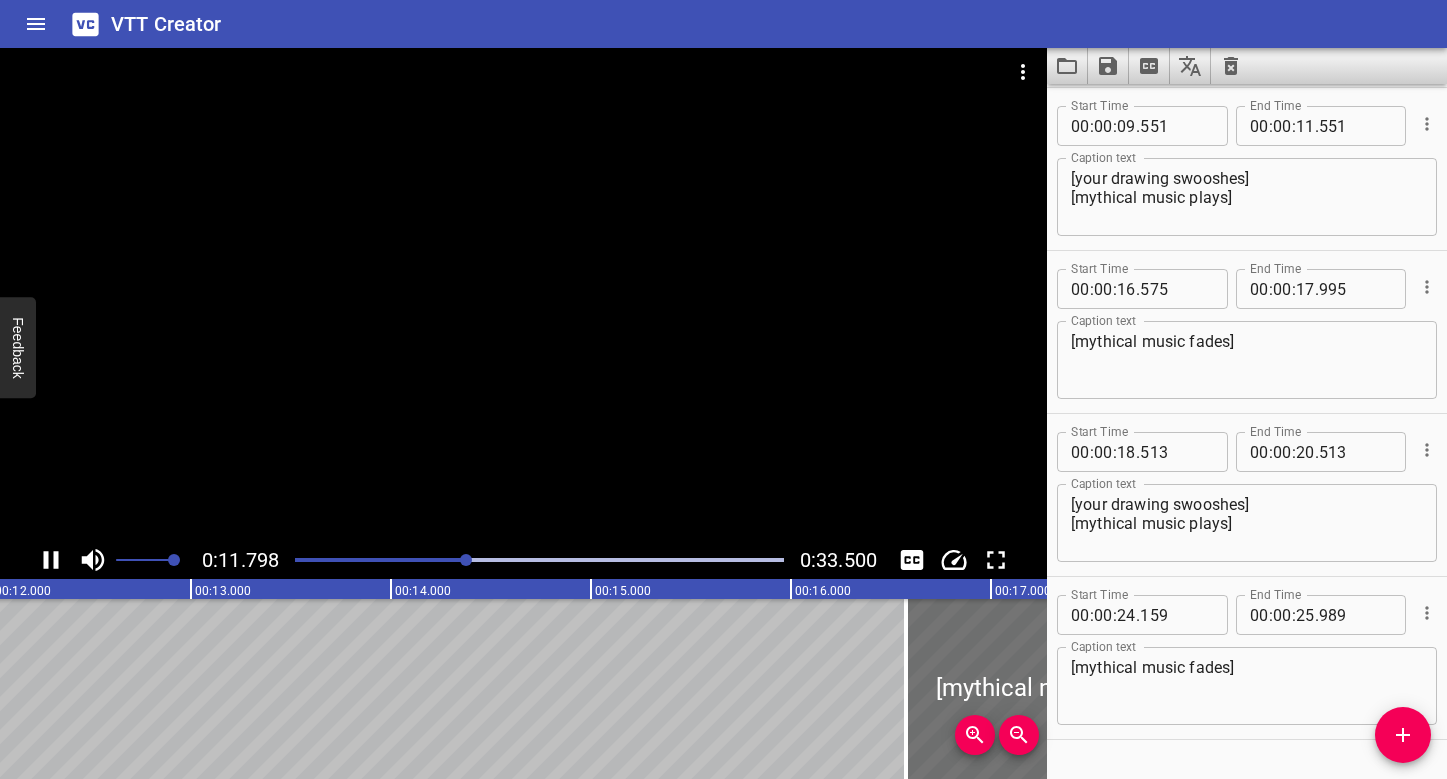 click at bounding box center (223, 560) 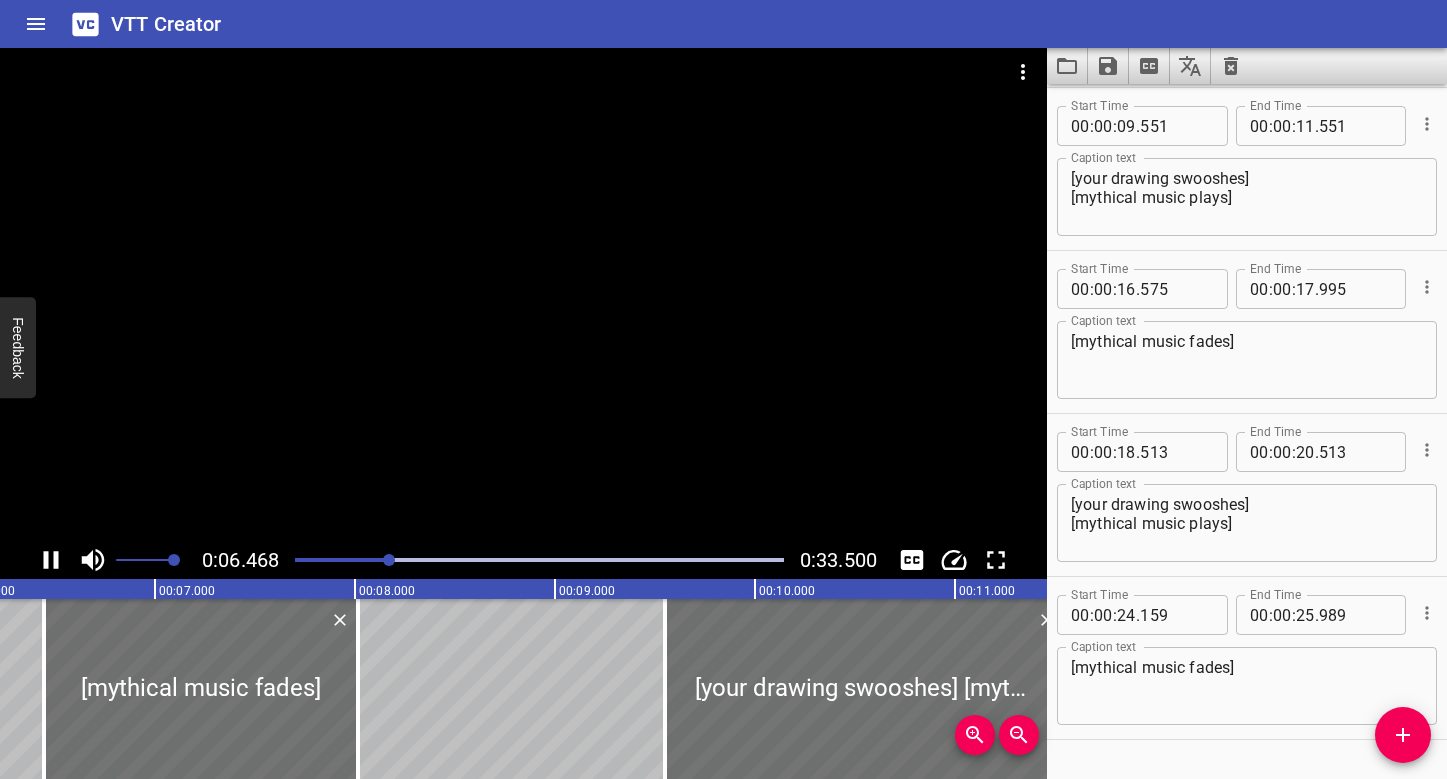 scroll, scrollTop: 0, scrollLeft: 1293, axis: horizontal 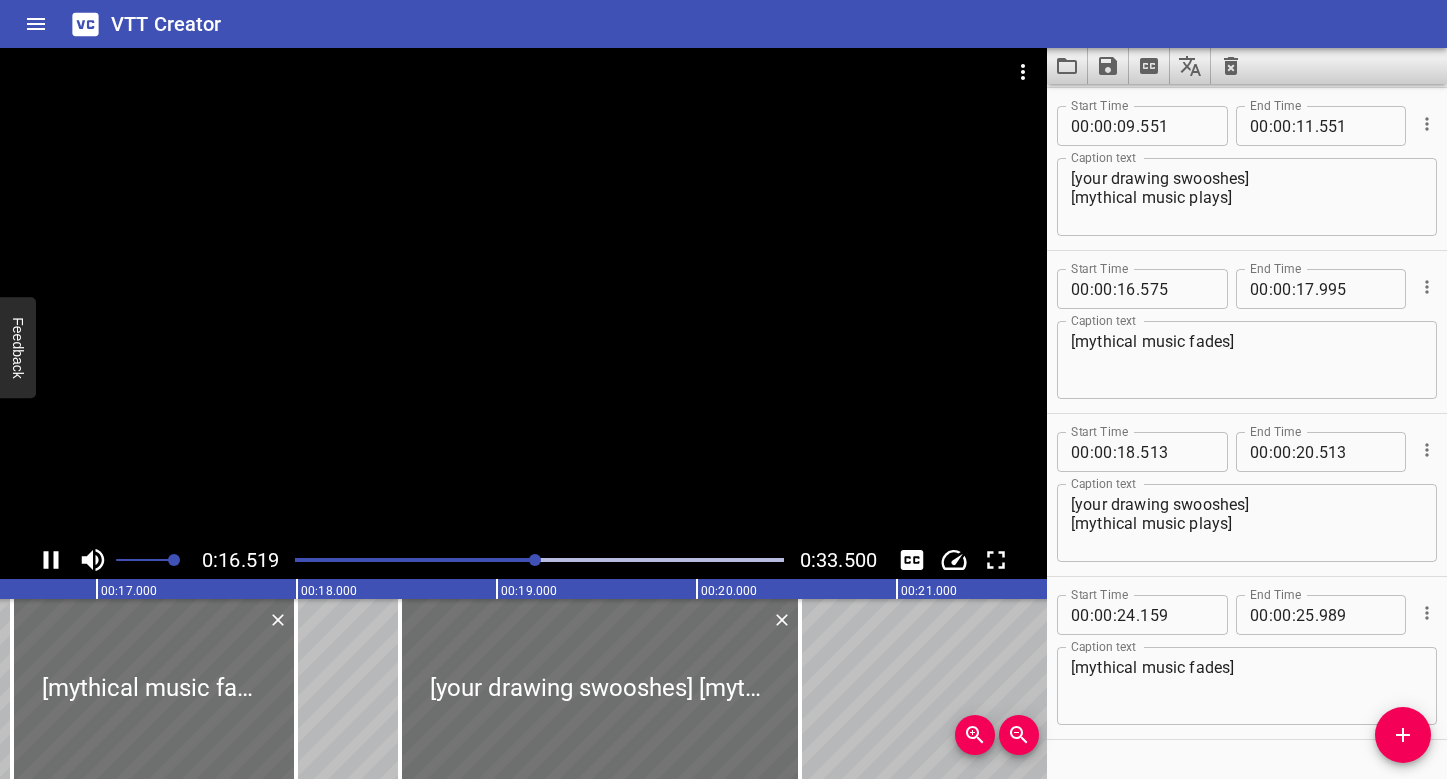 click at bounding box center [523, 294] 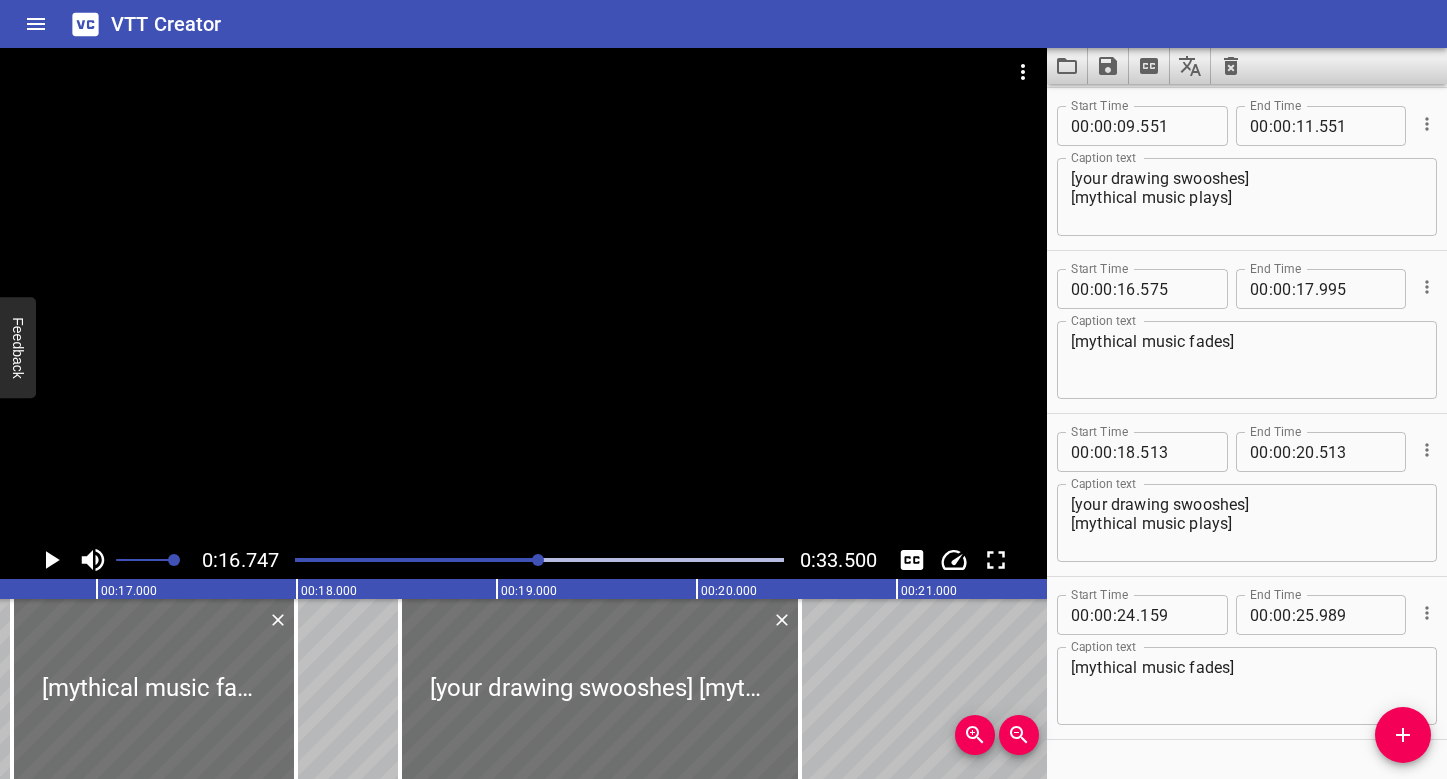 scroll, scrollTop: 0, scrollLeft: 3349, axis: horizontal 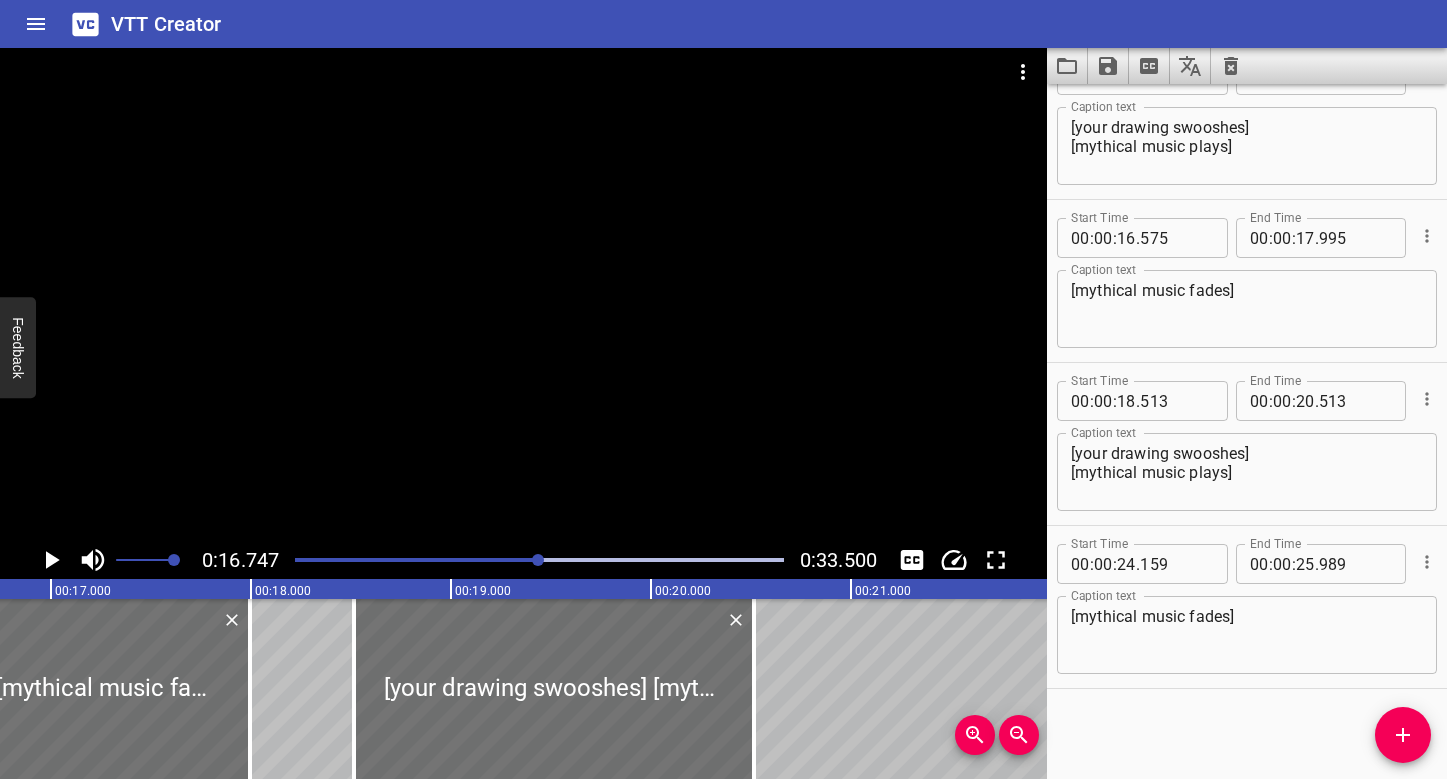 click at bounding box center [539, 560] 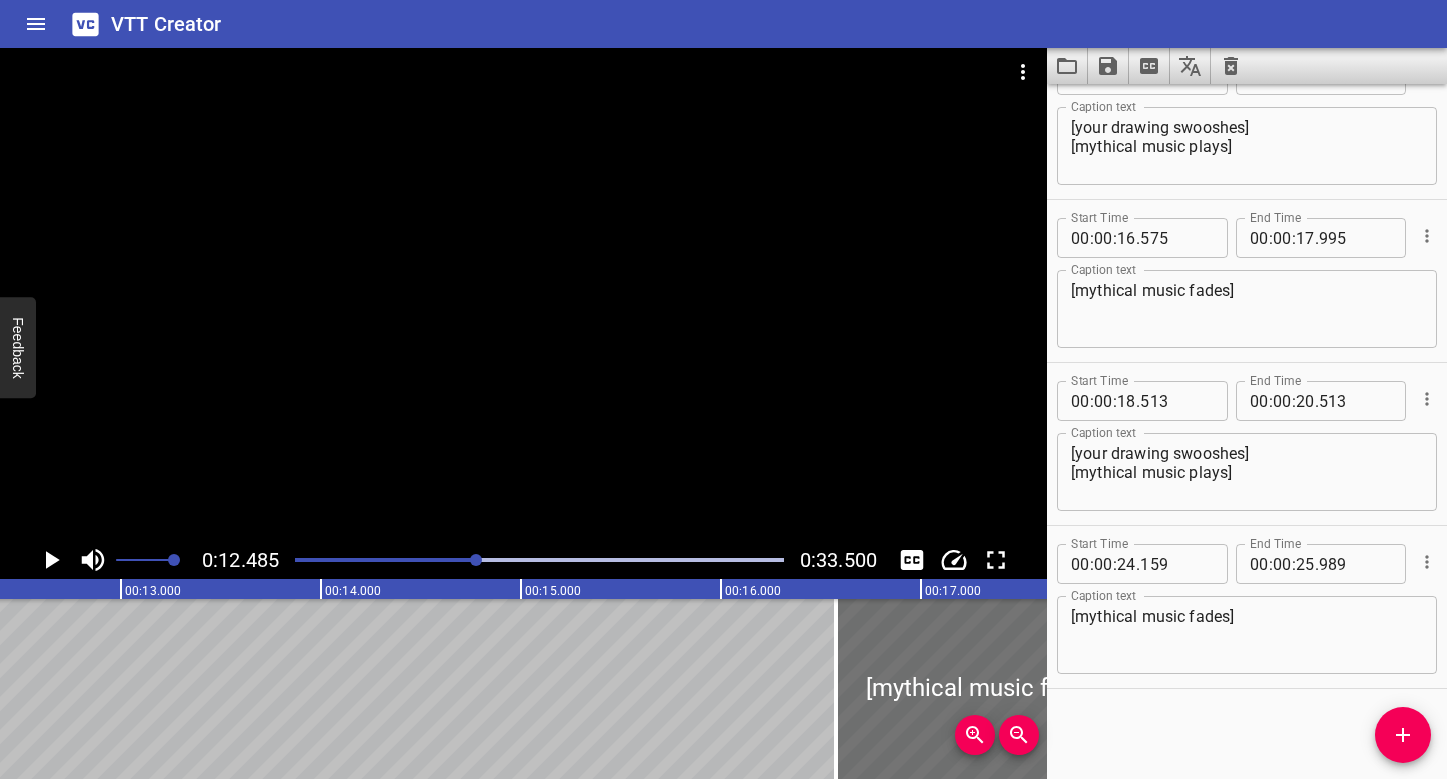 scroll, scrollTop: 0, scrollLeft: 2497, axis: horizontal 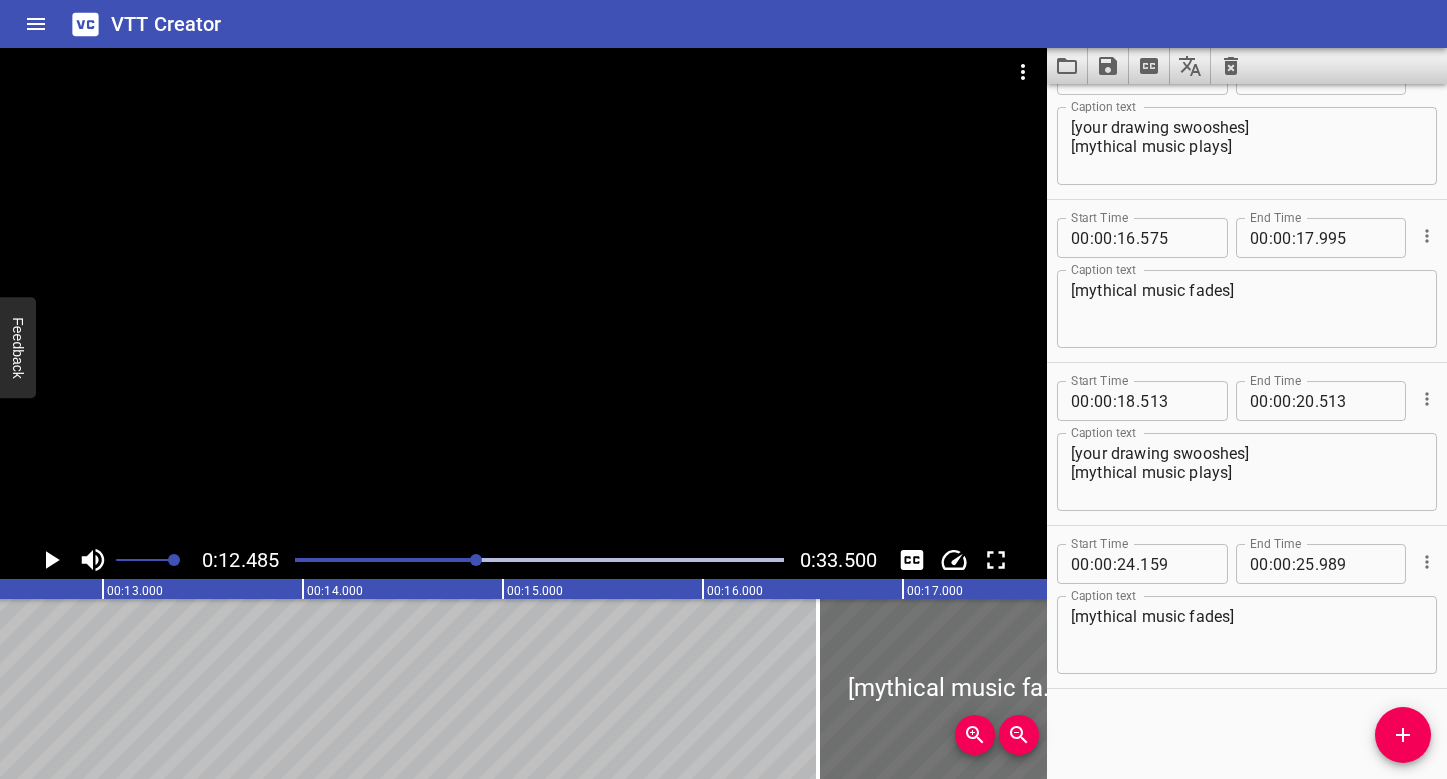 click at bounding box center [523, 294] 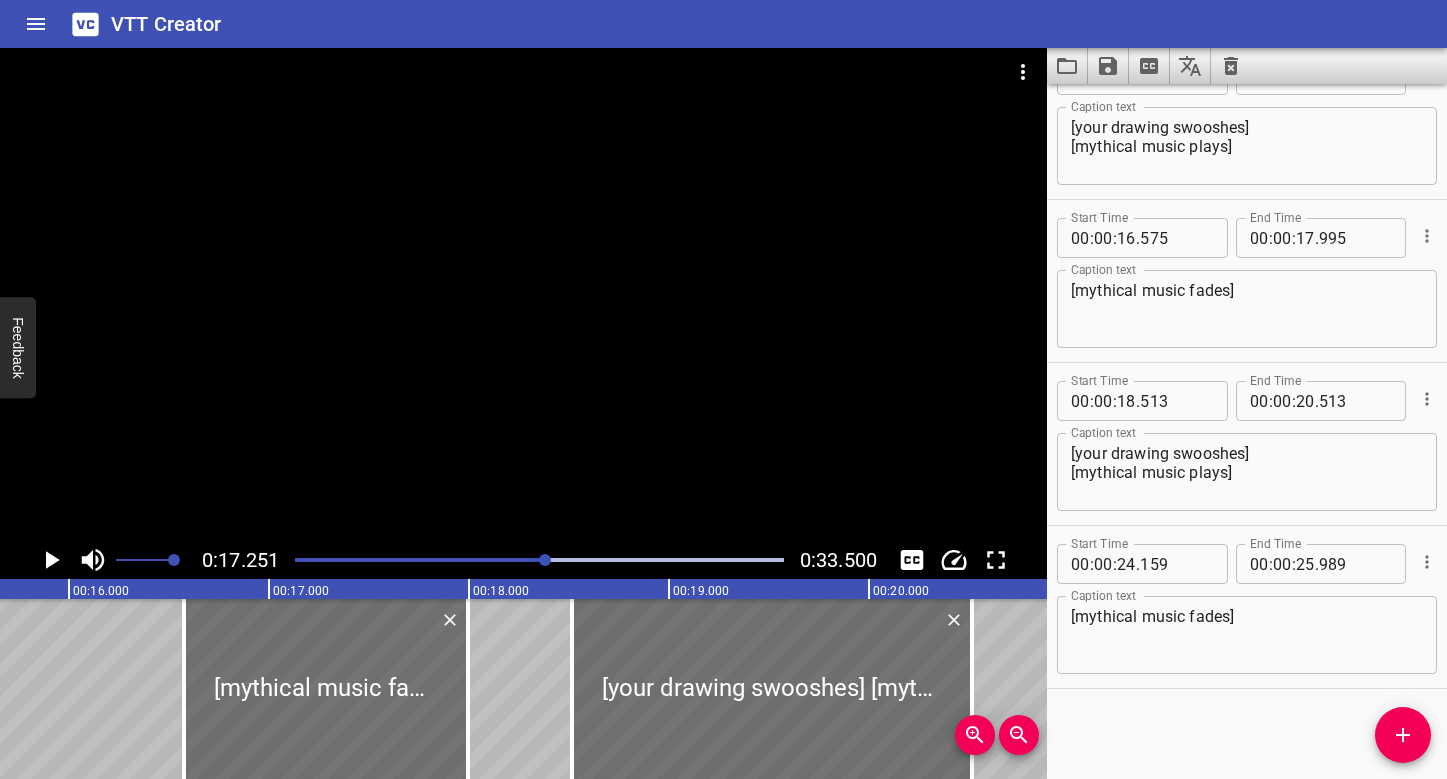 scroll, scrollTop: 0, scrollLeft: 3057, axis: horizontal 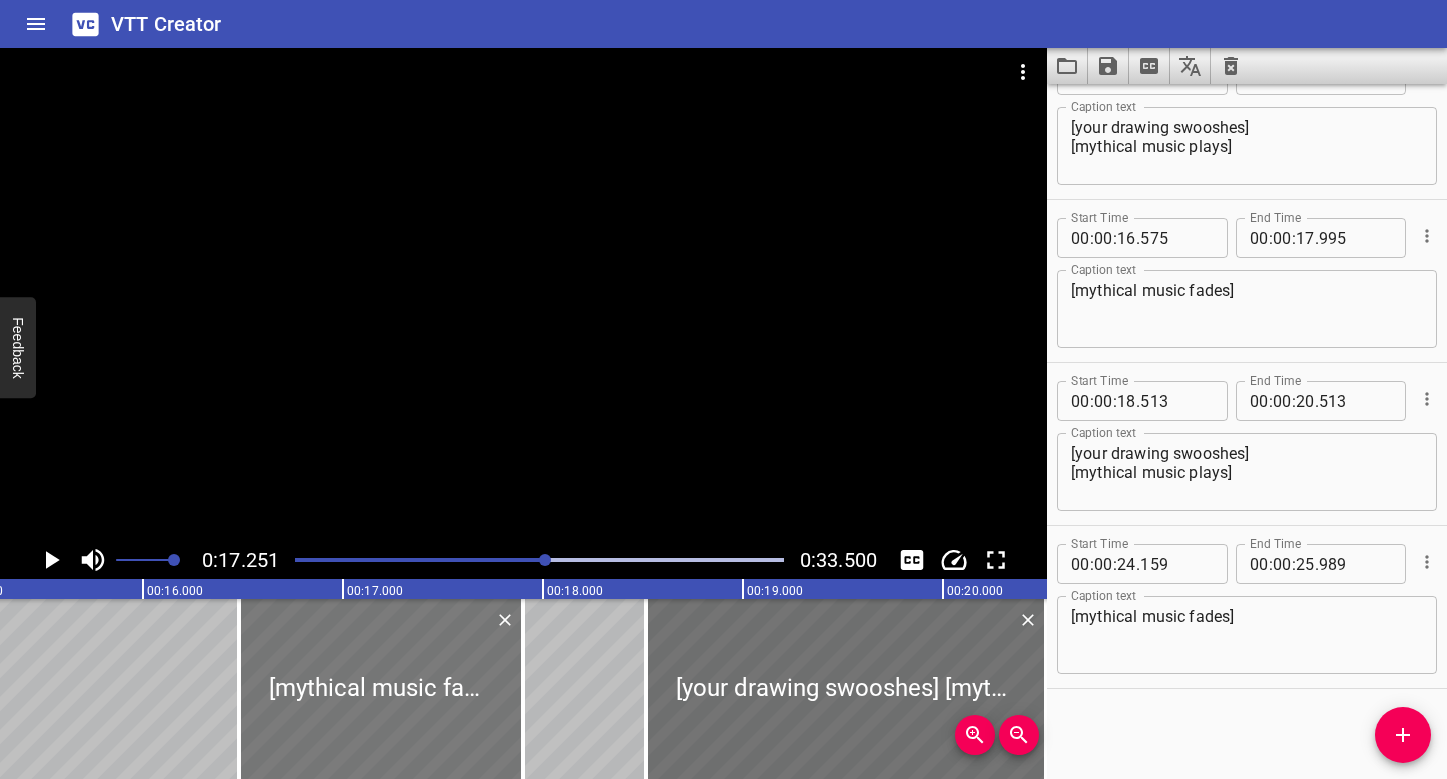 drag, startPoint x: 404, startPoint y: 644, endPoint x: 386, endPoint y: 642, distance: 18.110771 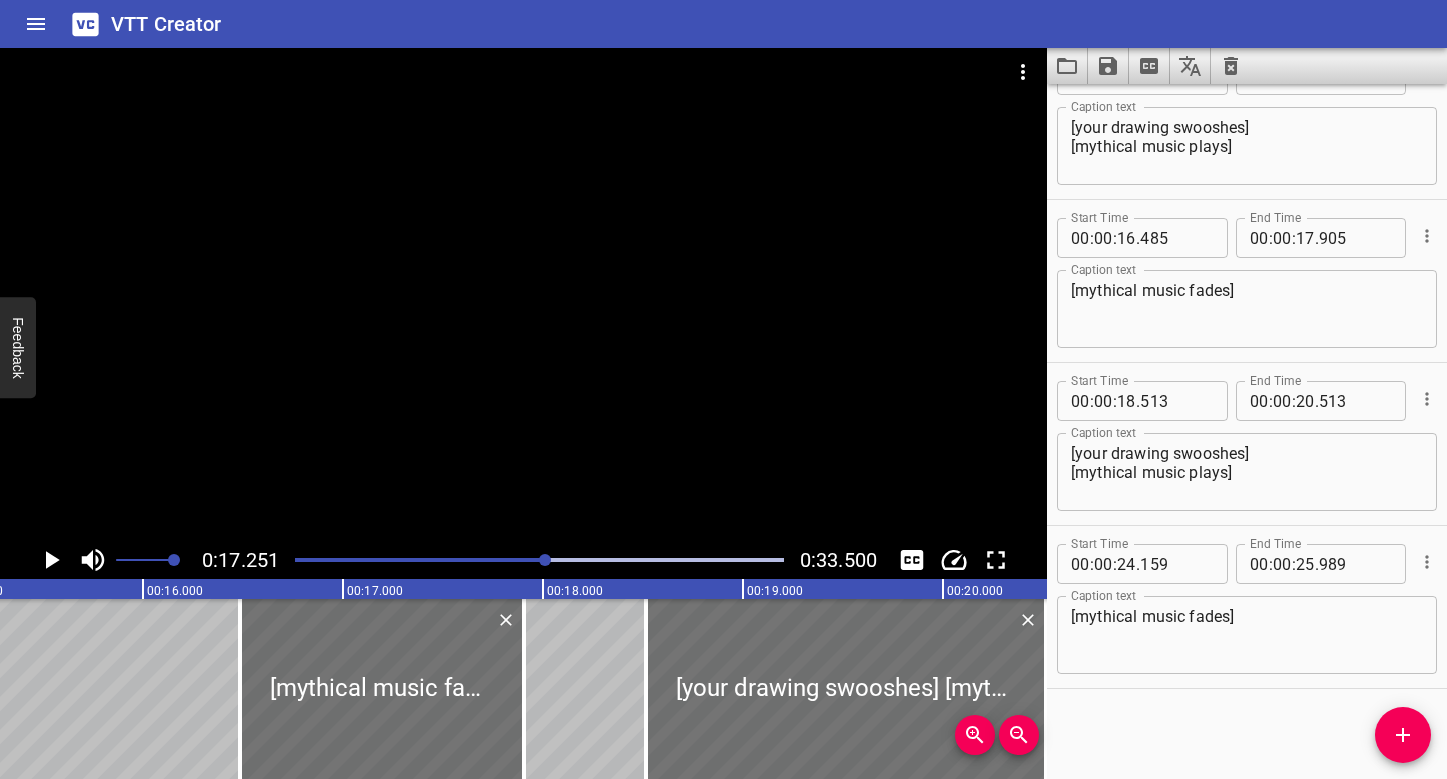 click at bounding box center (539, 560) 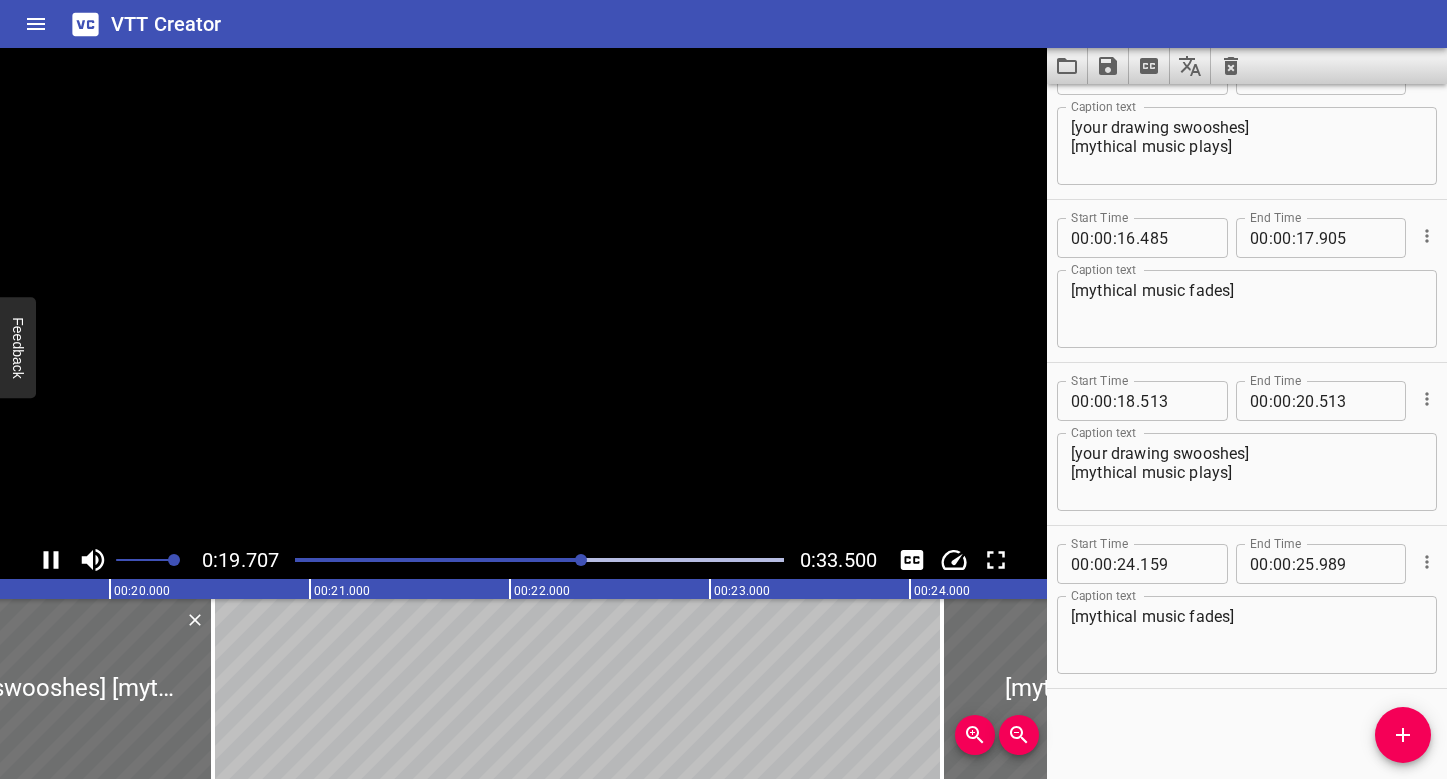 scroll, scrollTop: 0, scrollLeft: 3941, axis: horizontal 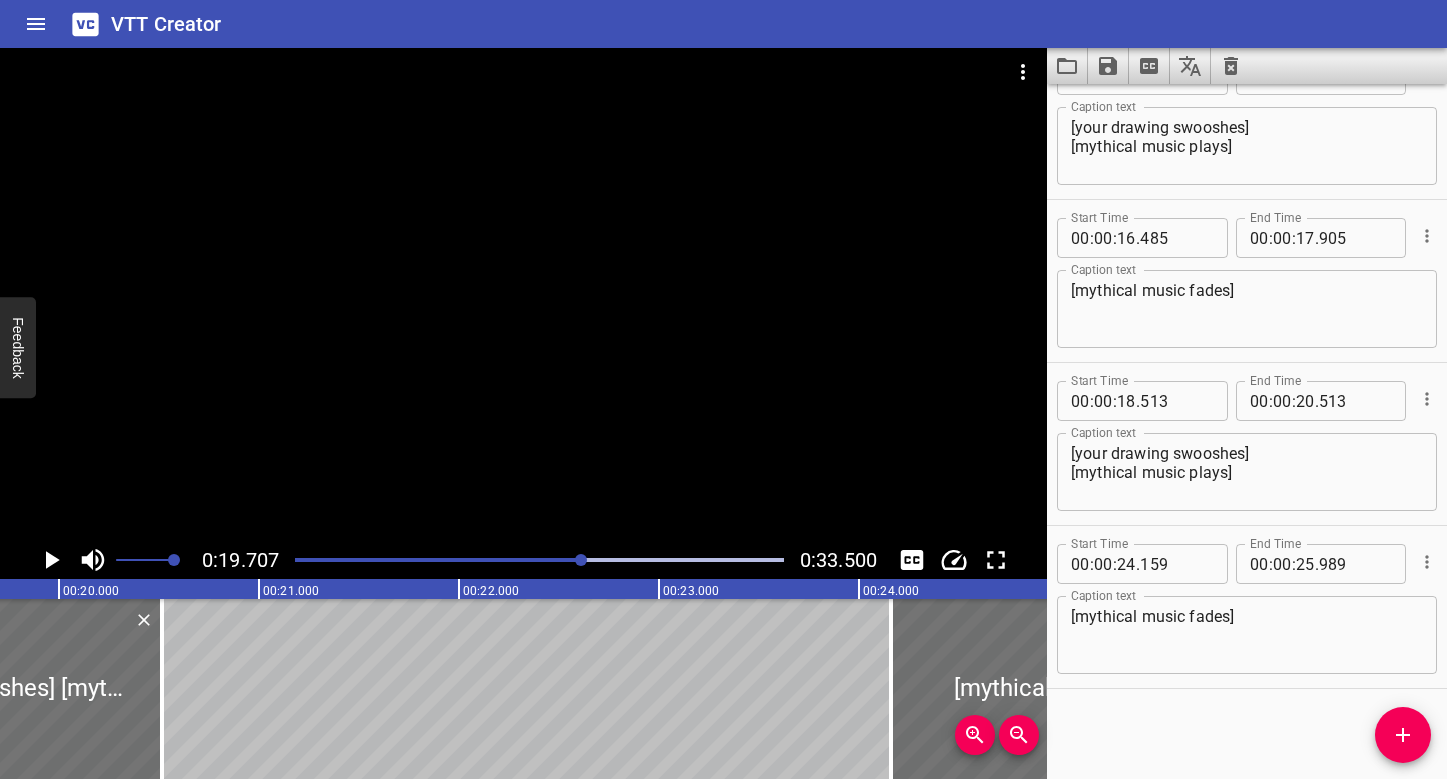 click at bounding box center [539, 560] 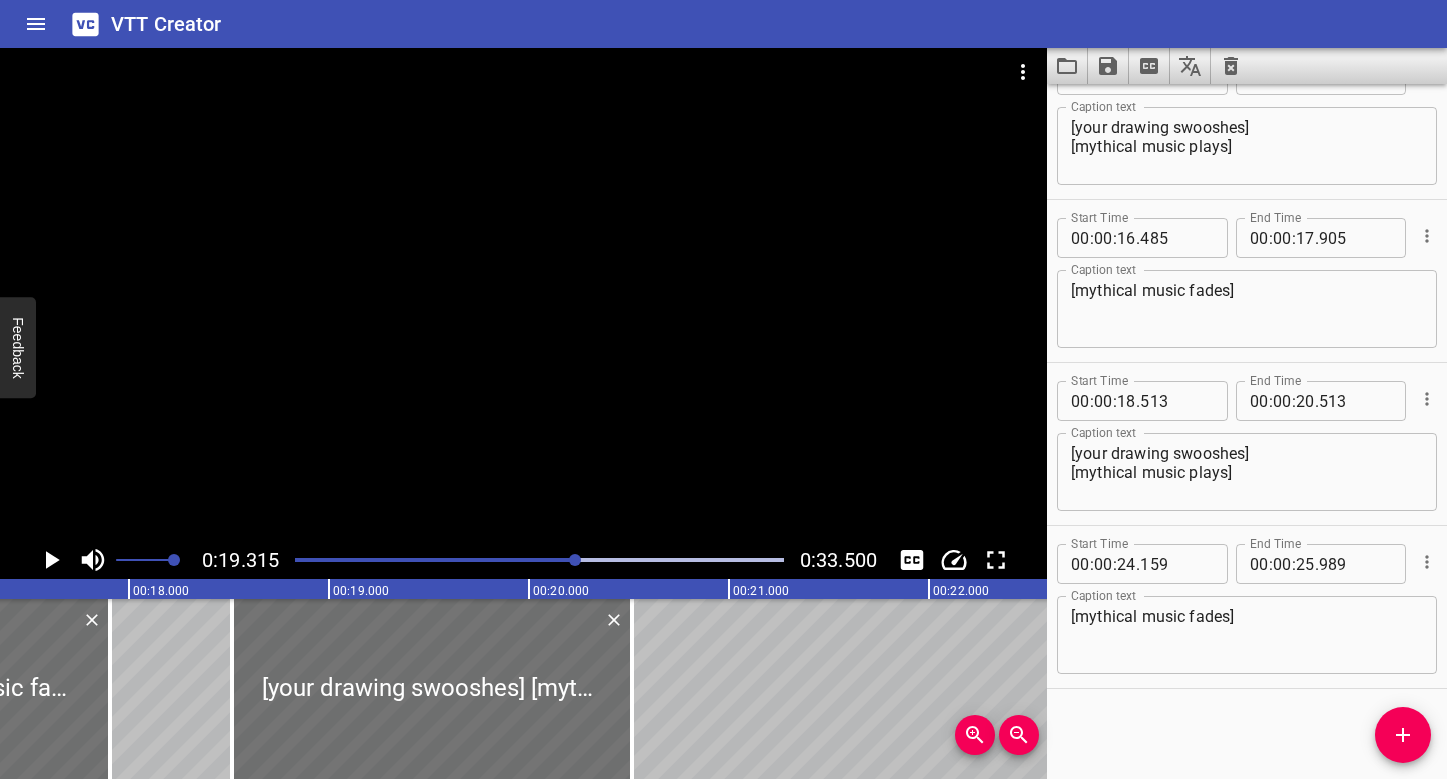 scroll, scrollTop: 0, scrollLeft: 3466, axis: horizontal 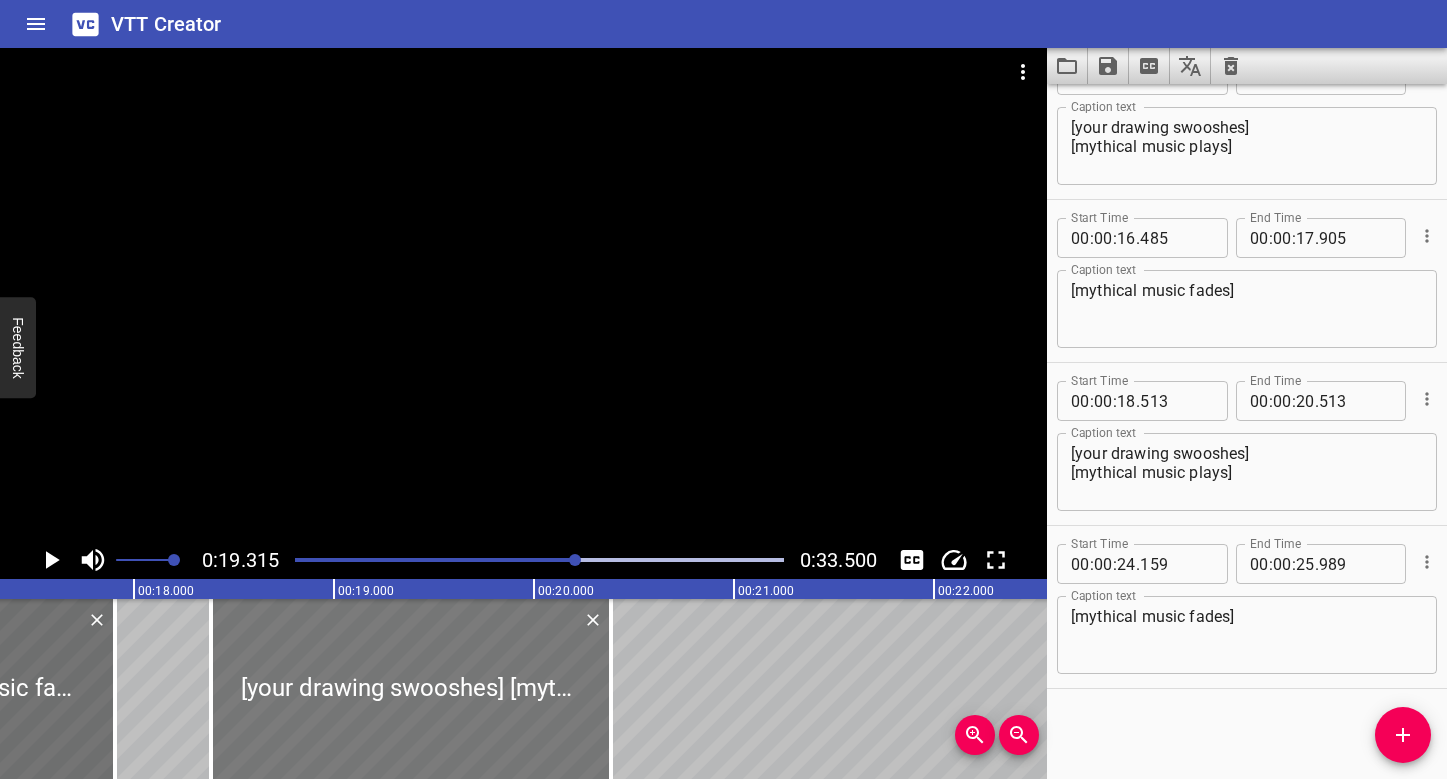 drag, startPoint x: 403, startPoint y: 632, endPoint x: 377, endPoint y: 629, distance: 26.172504 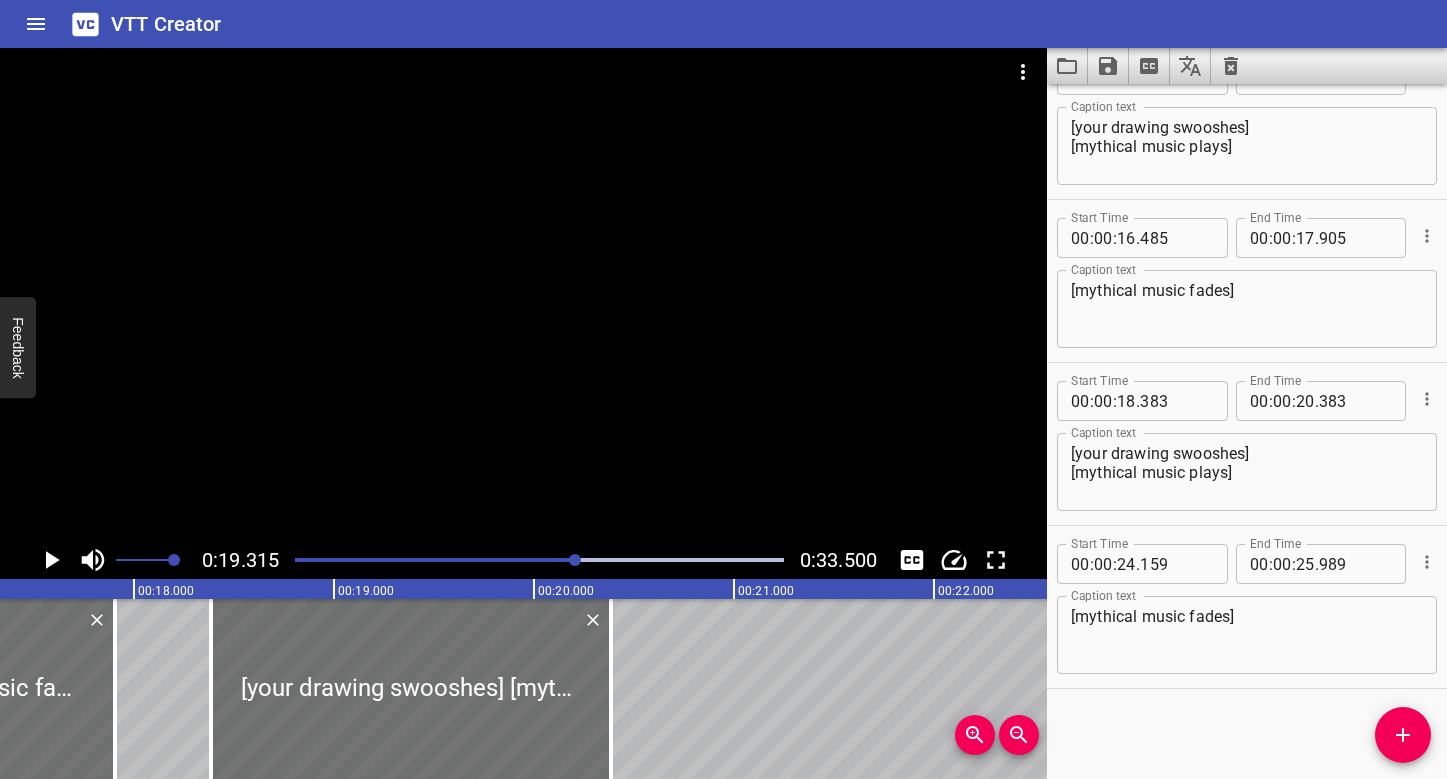 click at bounding box center [539, 560] 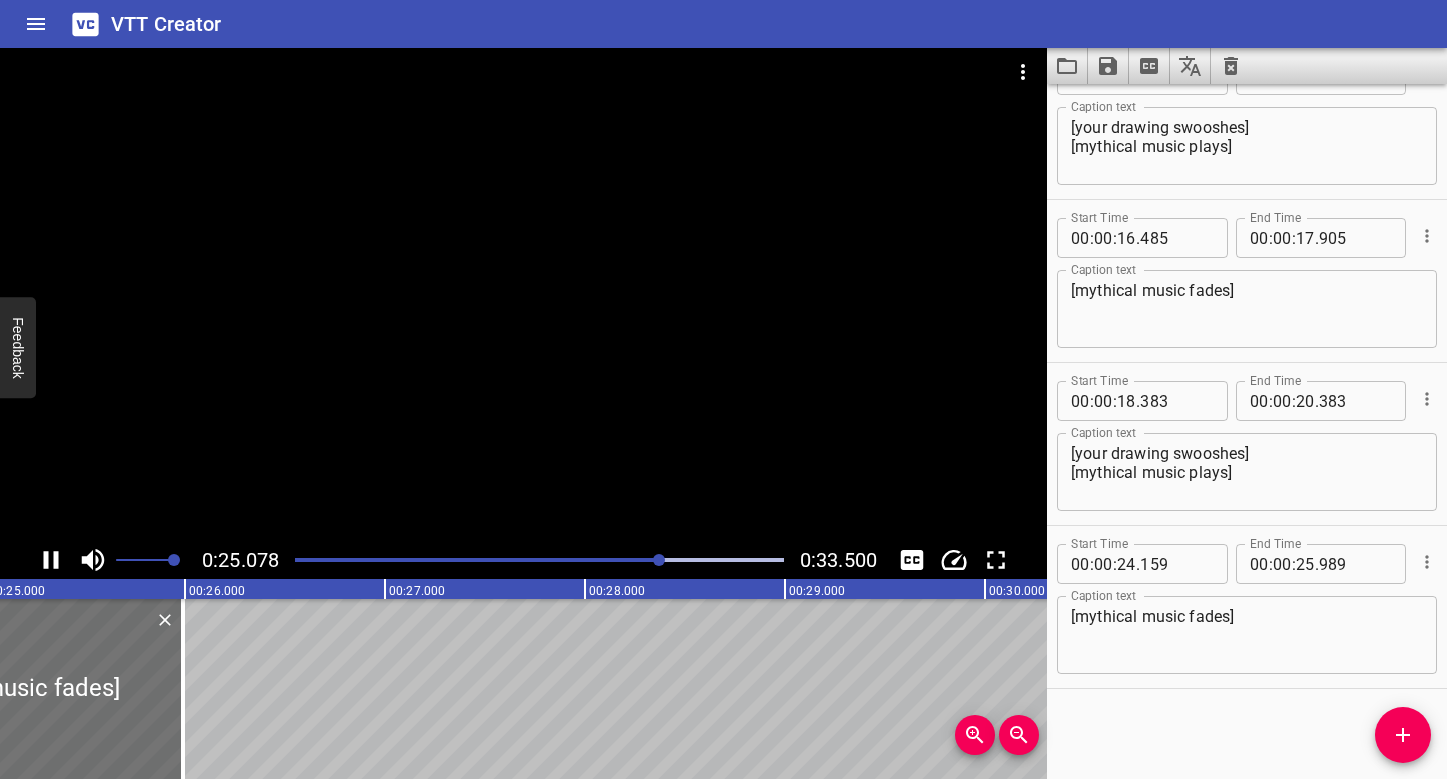 click at bounding box center (523, 294) 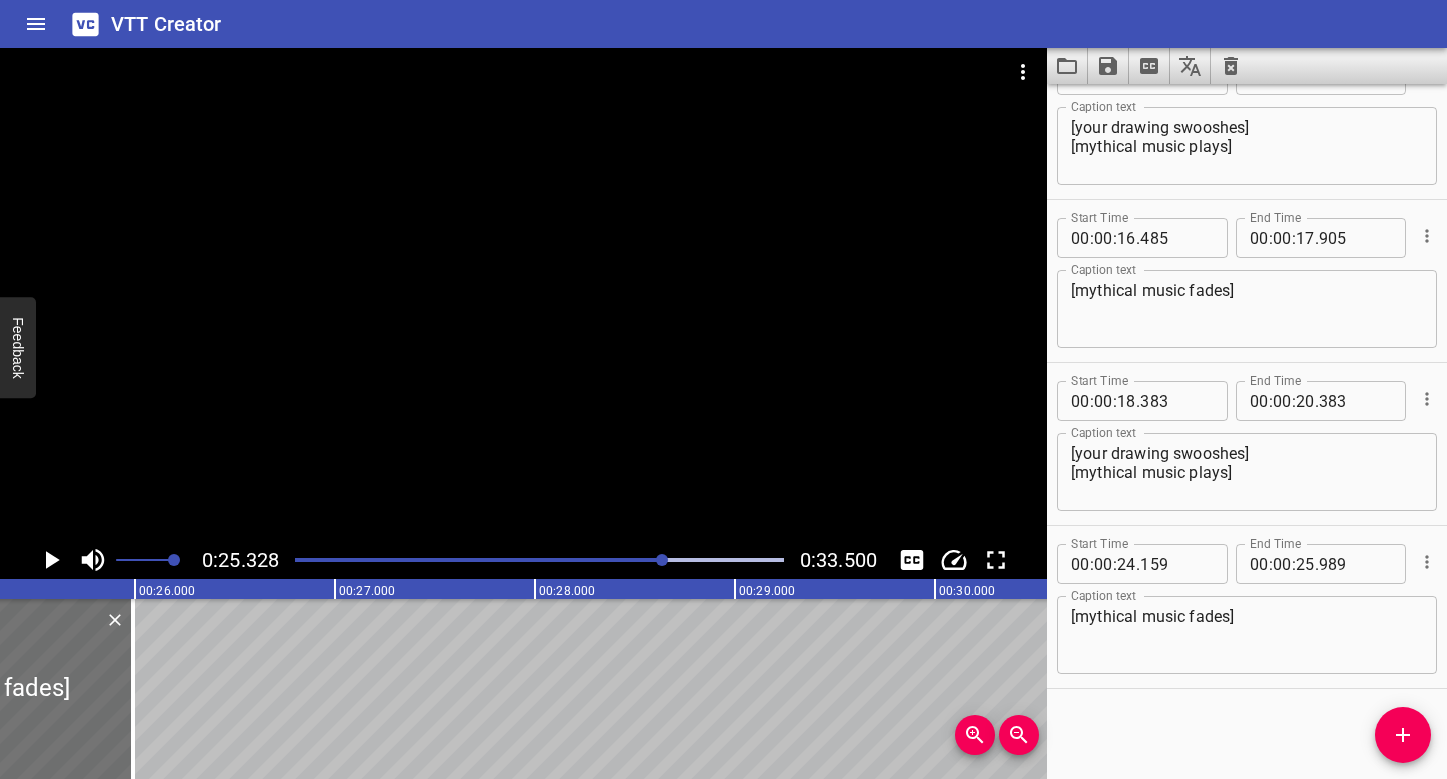 click at bounding box center (523, 294) 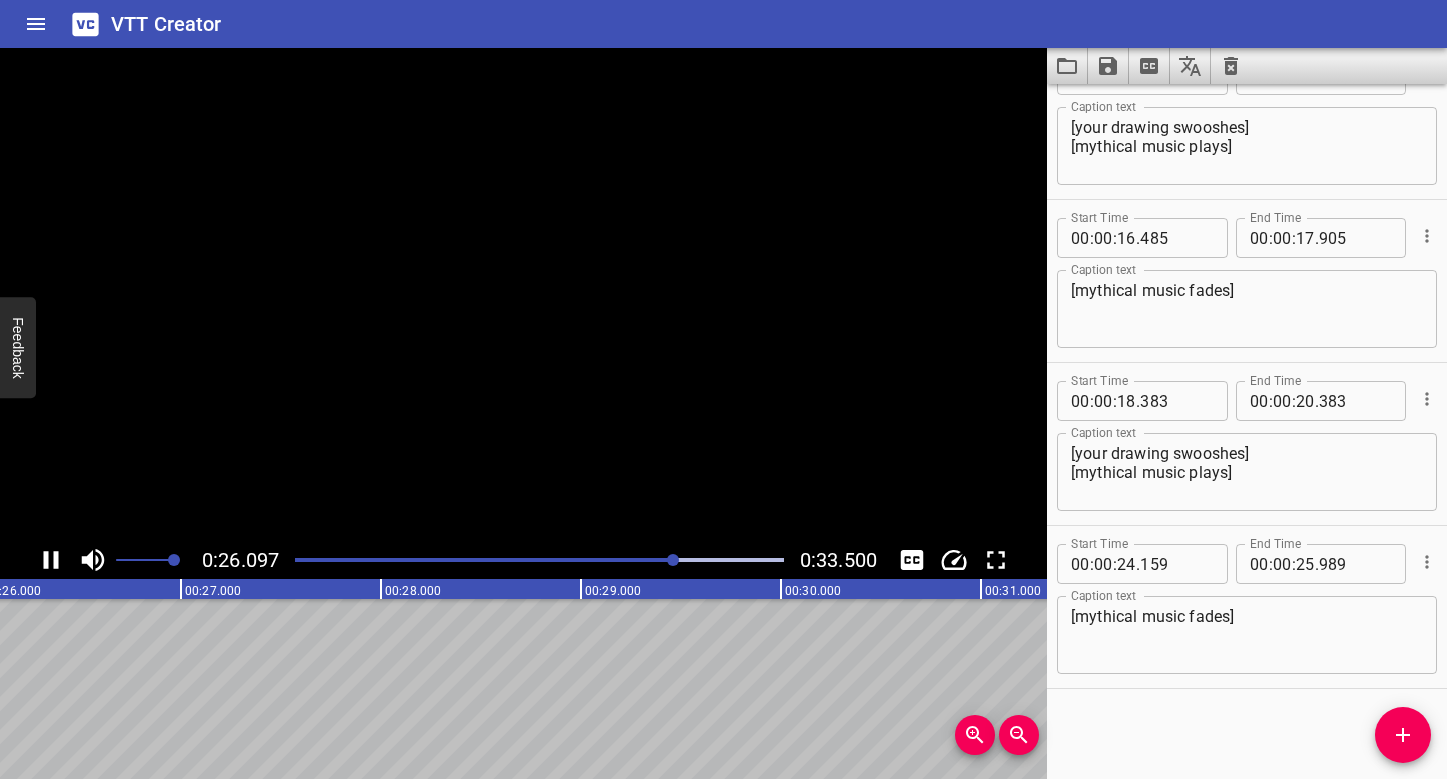 click at bounding box center [523, 294] 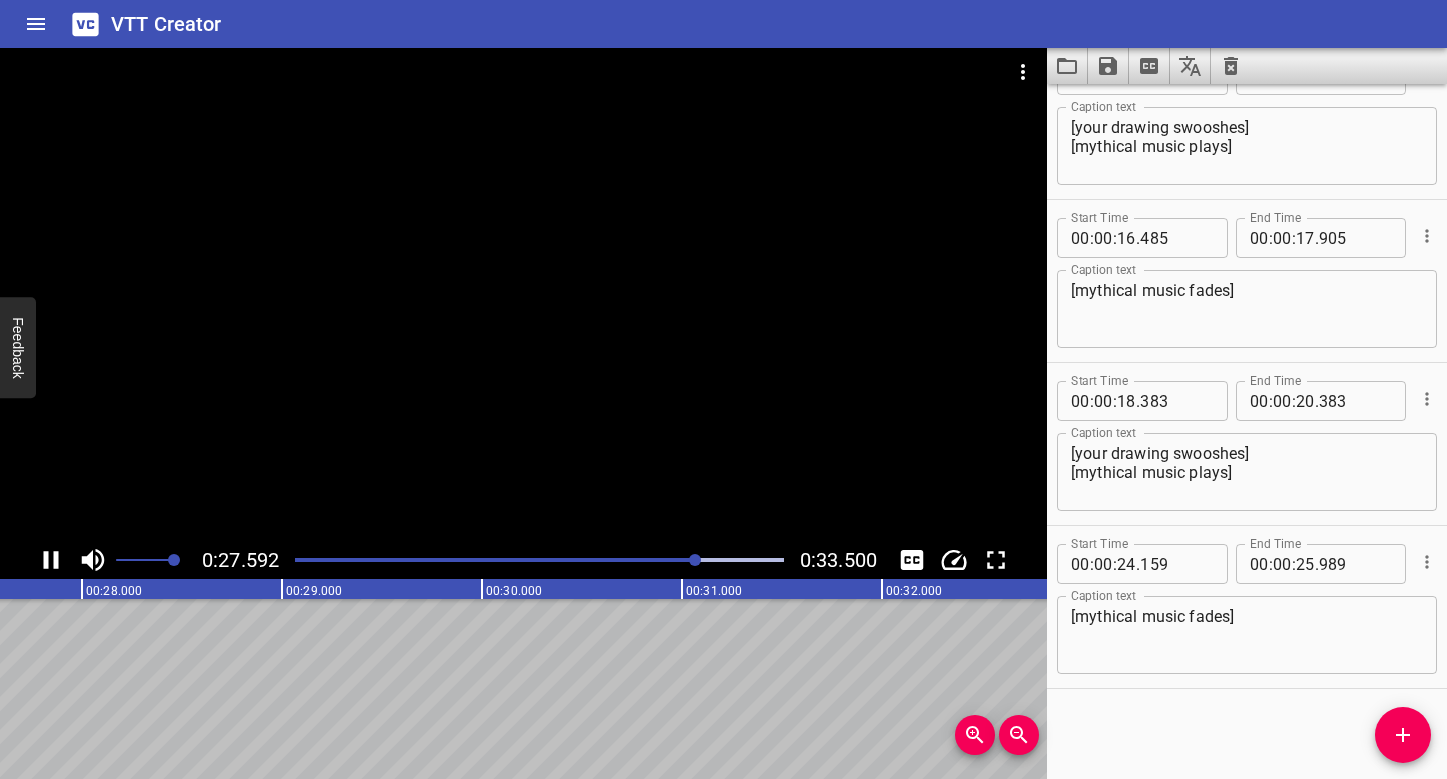 scroll, scrollTop: 0, scrollLeft: 5569, axis: horizontal 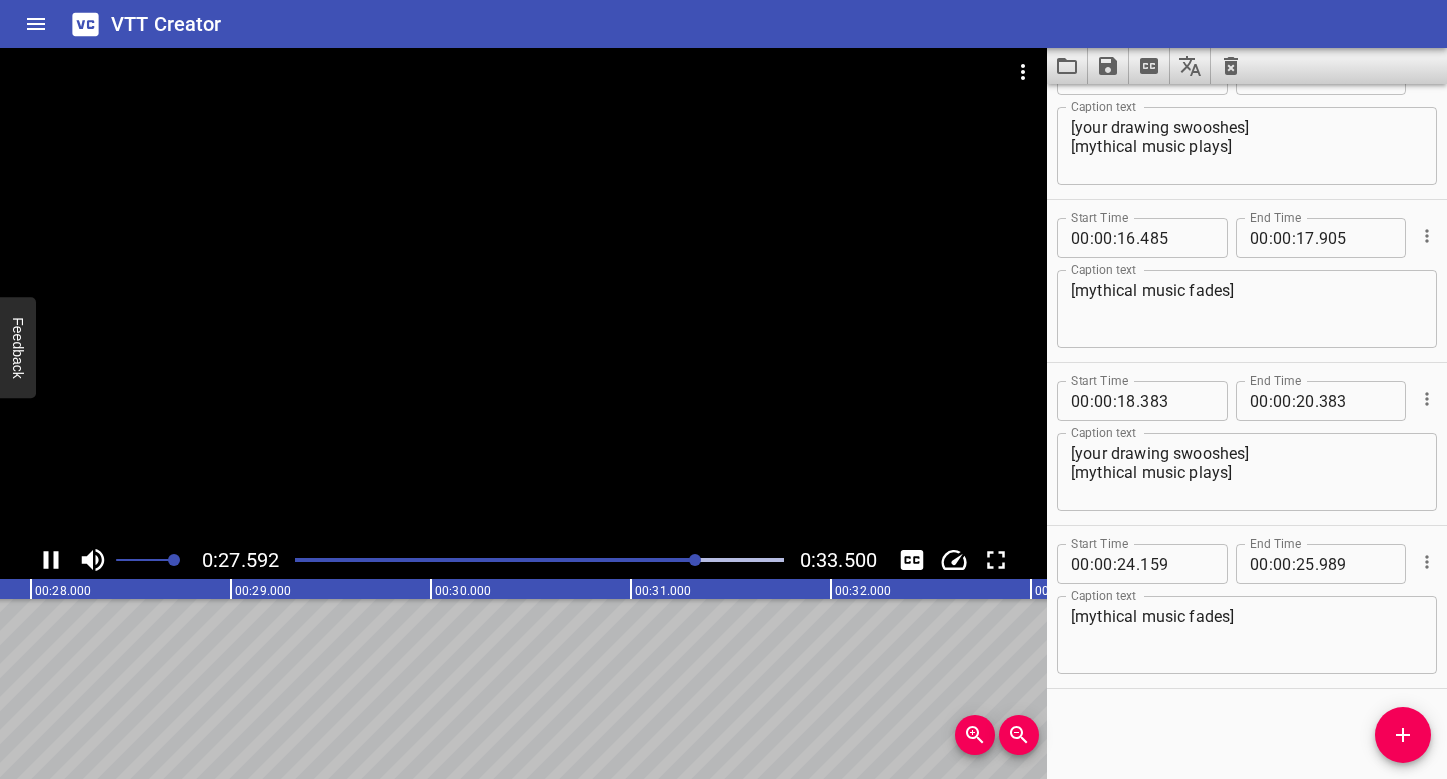 click at bounding box center [523, 294] 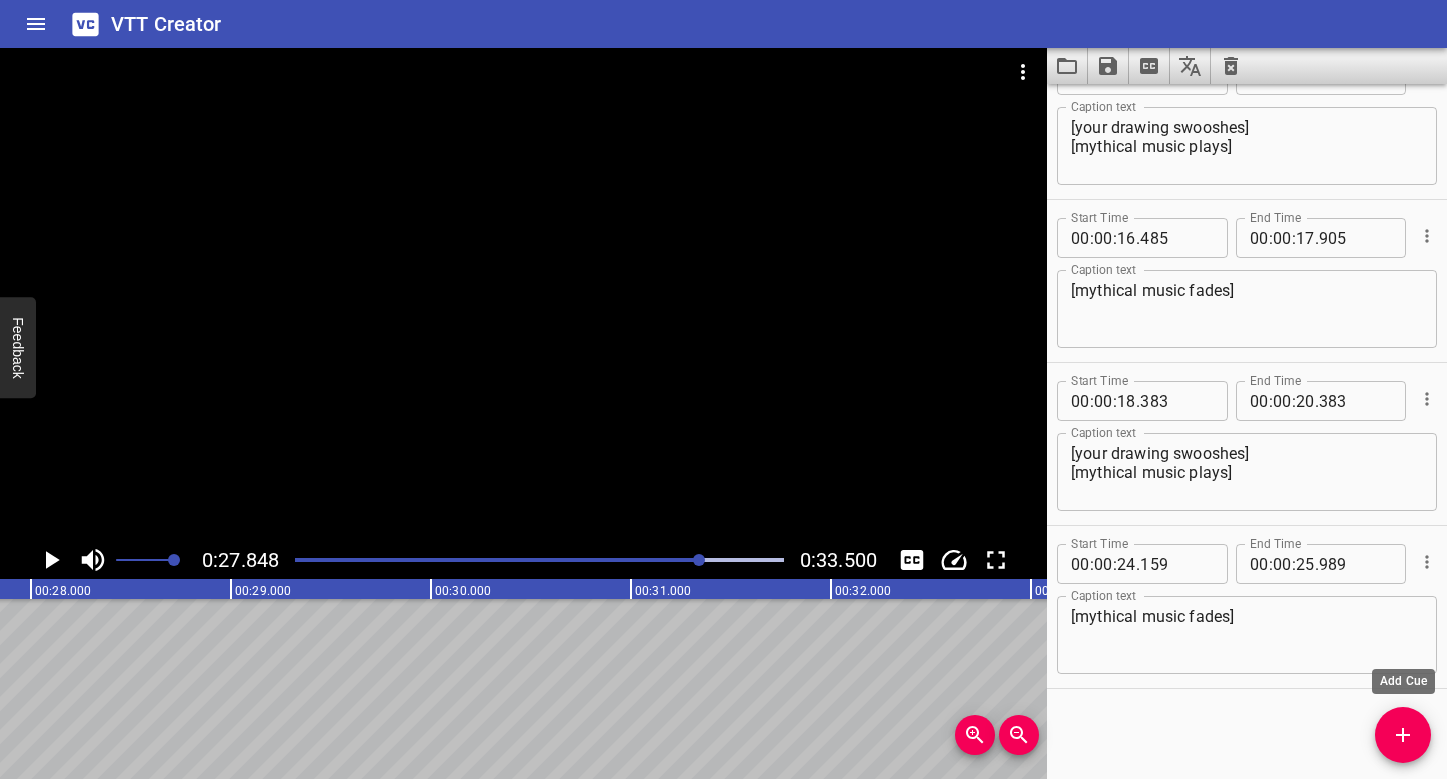 click at bounding box center (1403, 735) 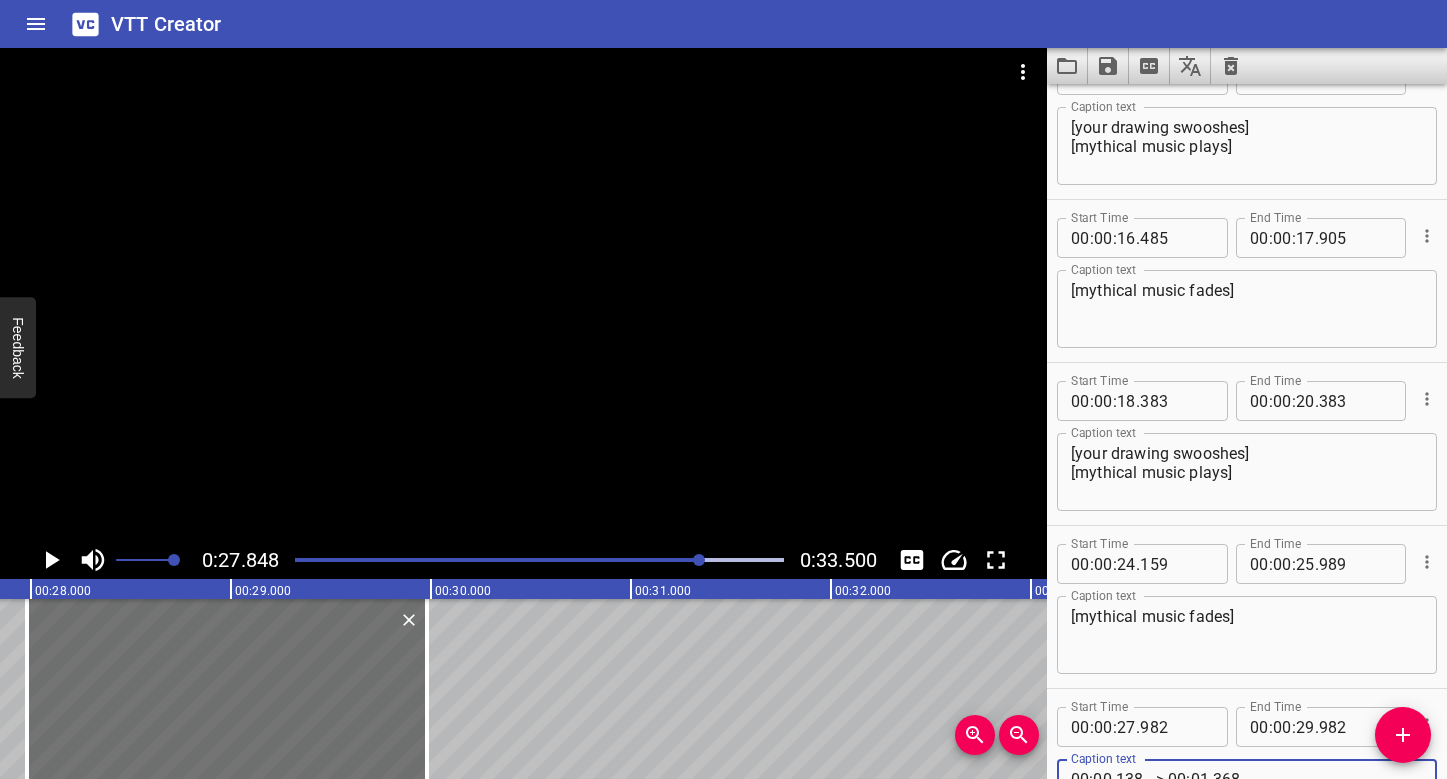 scroll, scrollTop: 540, scrollLeft: 0, axis: vertical 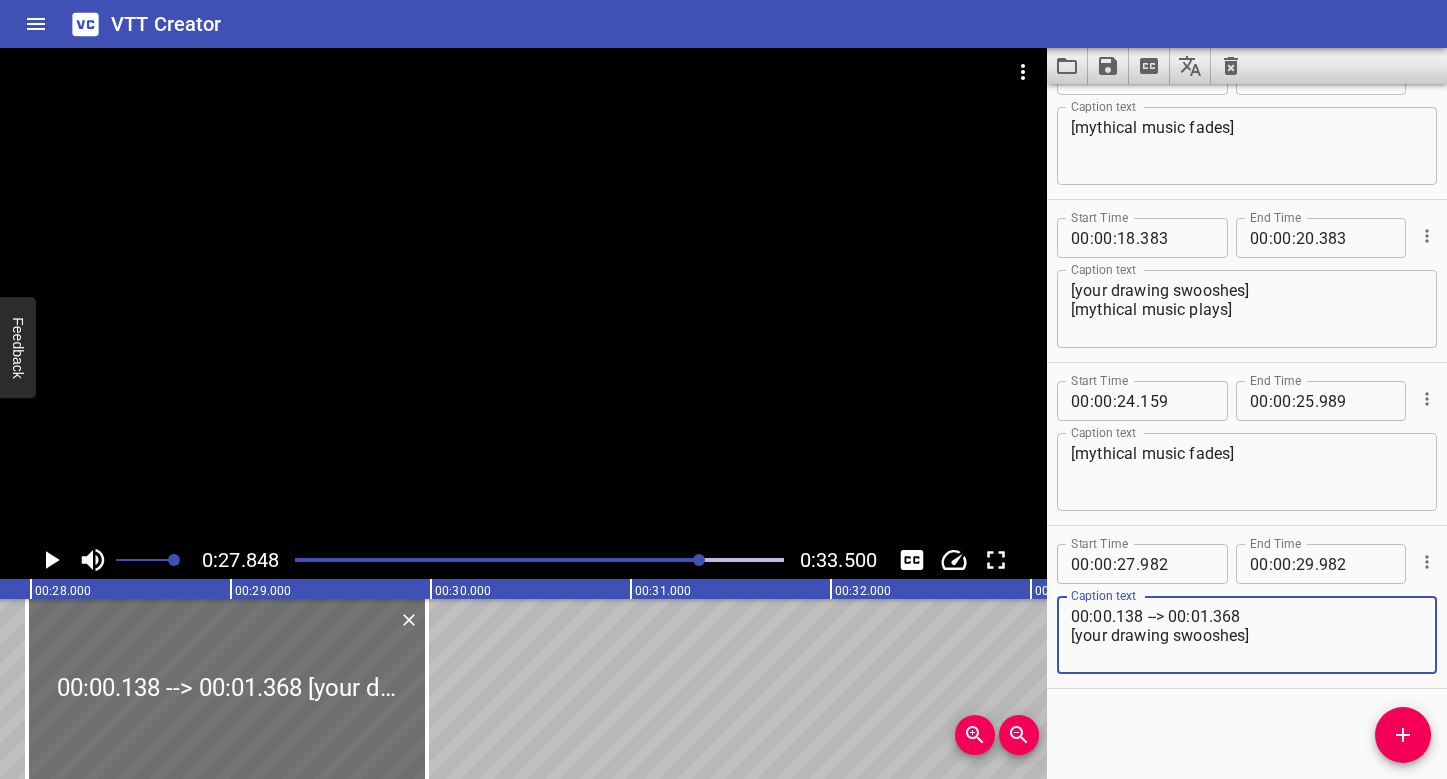 drag, startPoint x: 1254, startPoint y: 614, endPoint x: 1044, endPoint y: 606, distance: 210.15233 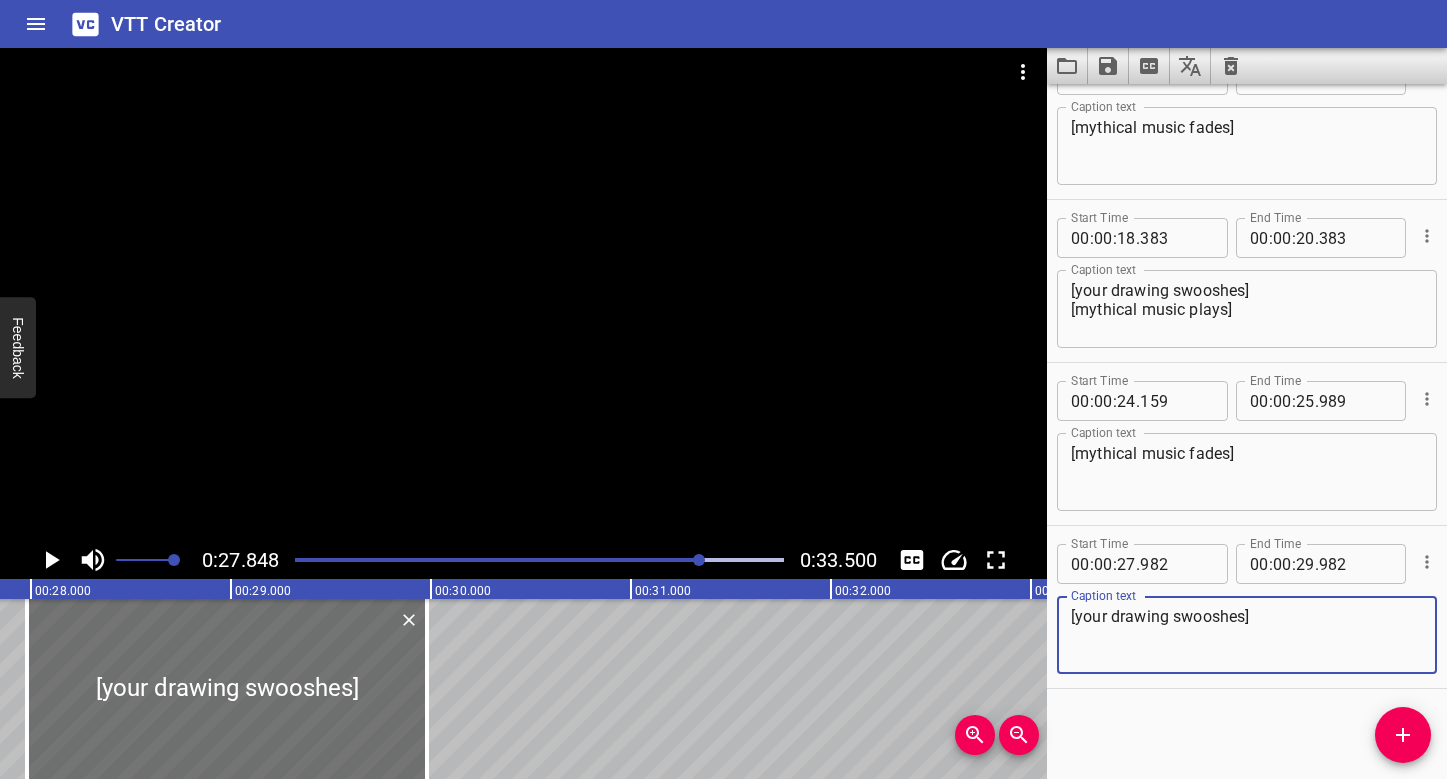 click on "[your drawing swooshes]" at bounding box center [1247, 635] 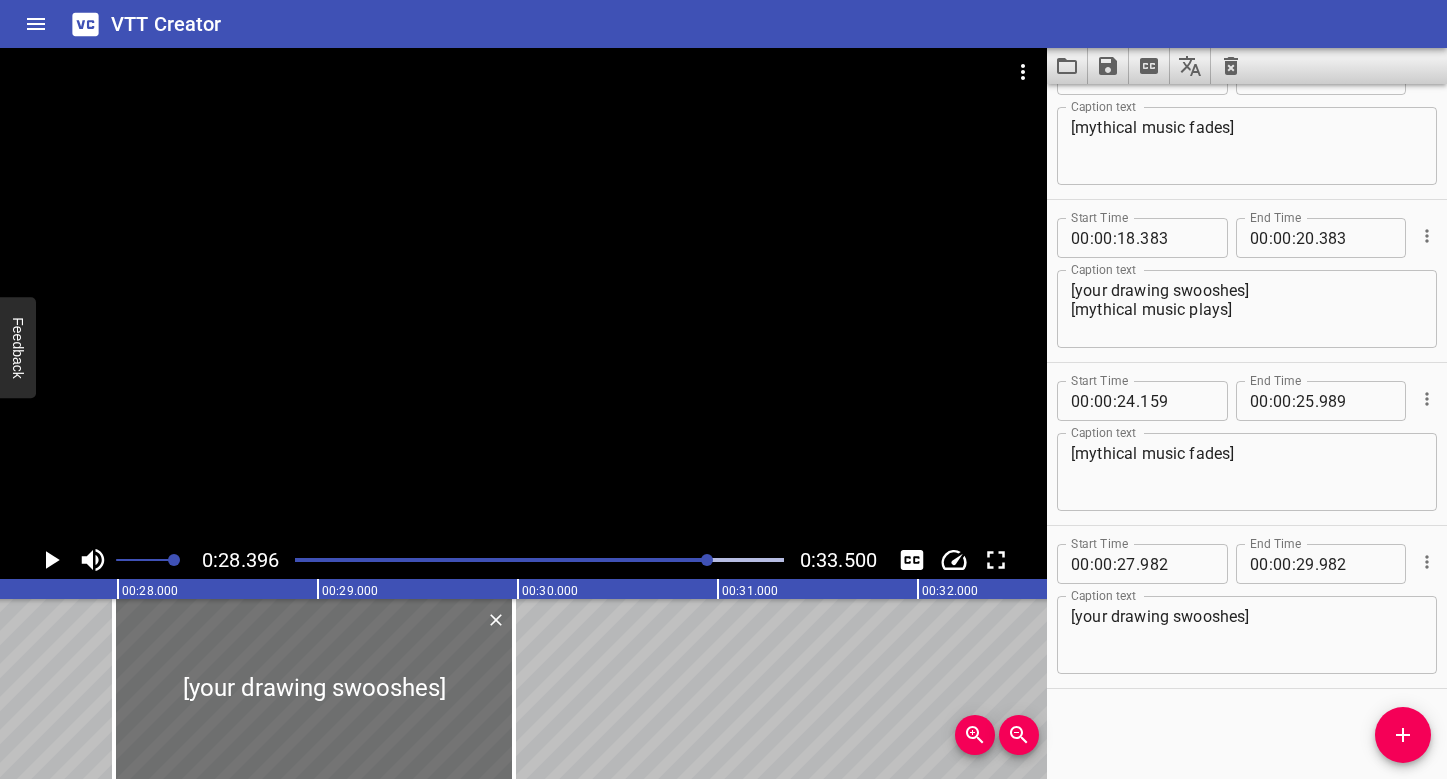 scroll, scrollTop: 0, scrollLeft: 5368, axis: horizontal 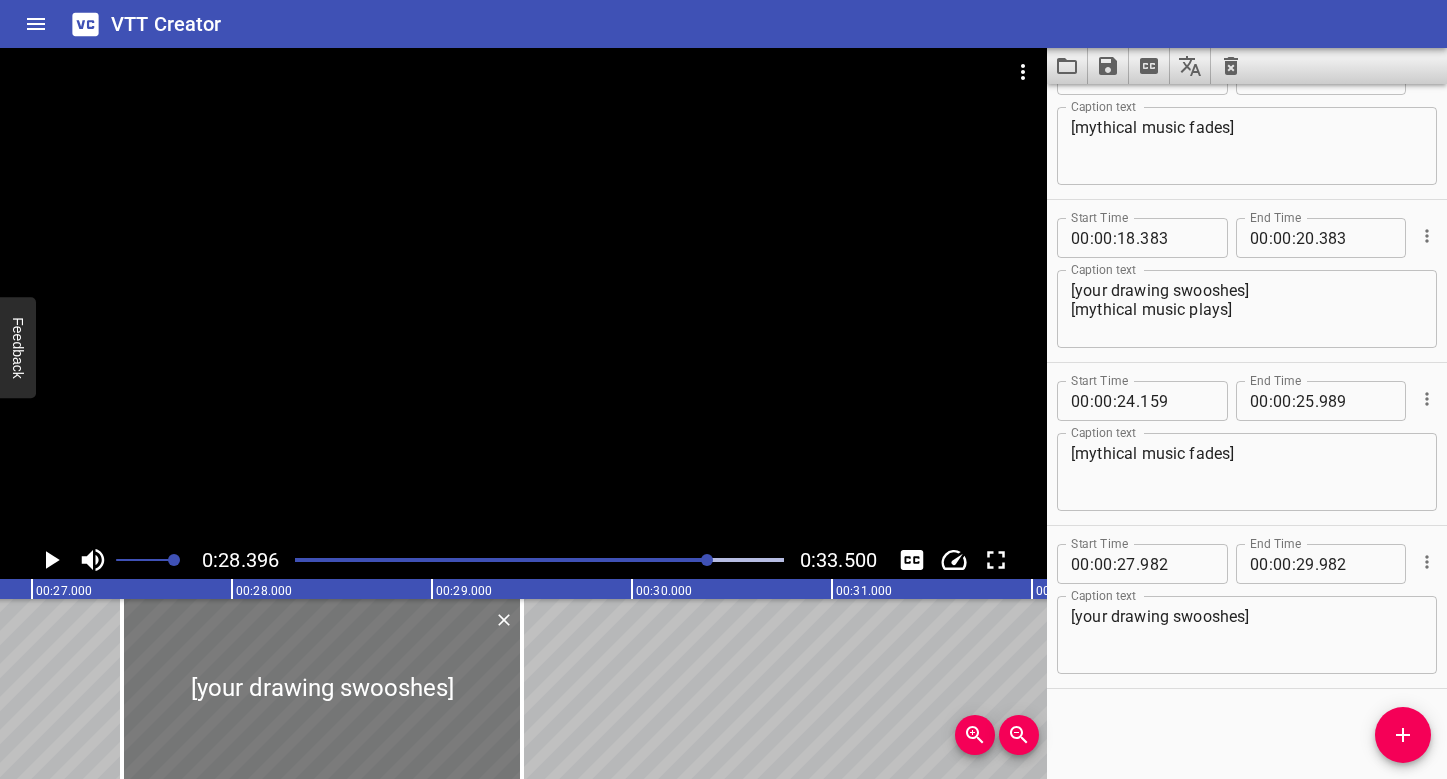 drag, startPoint x: 561, startPoint y: 656, endPoint x: 461, endPoint y: 647, distance: 100.40418 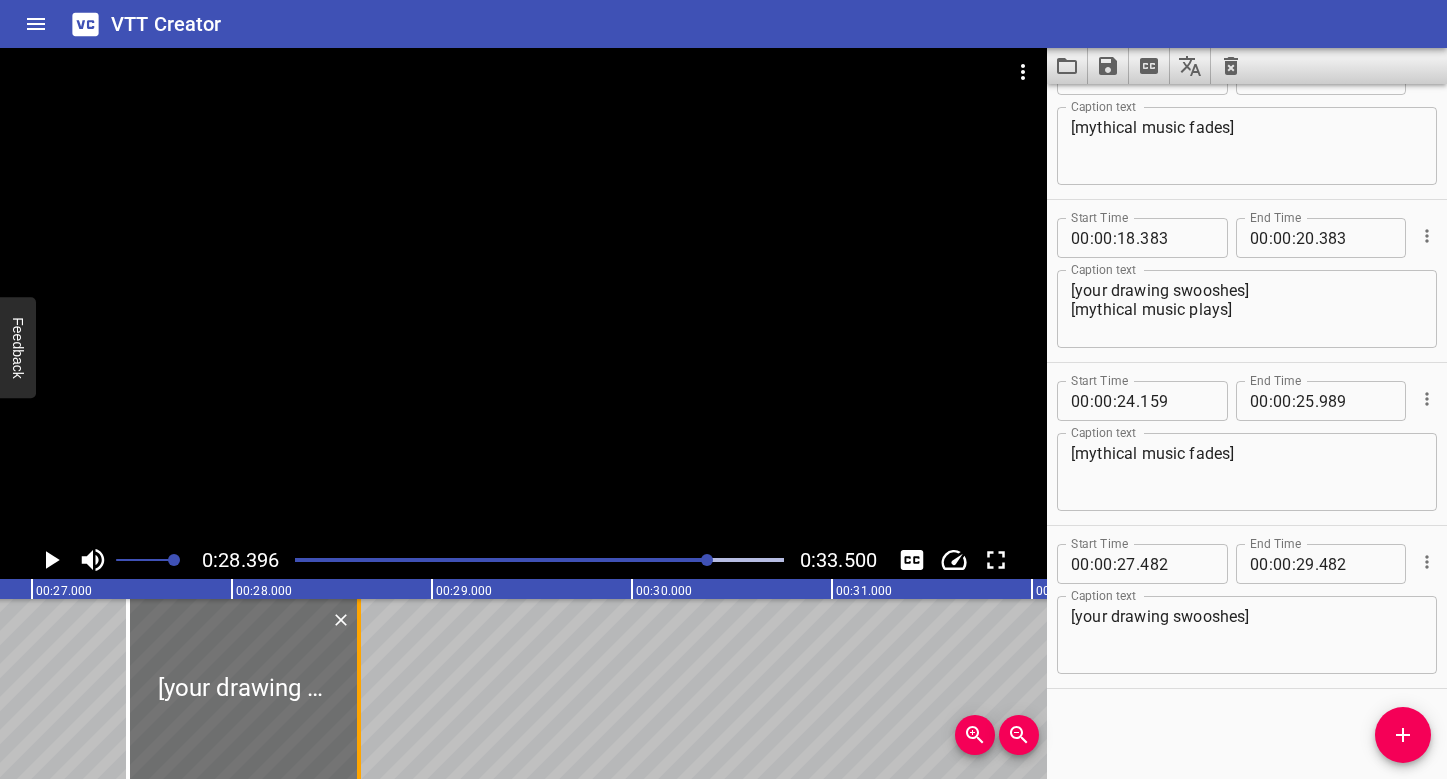 drag, startPoint x: 525, startPoint y: 661, endPoint x: 361, endPoint y: 654, distance: 164.14932 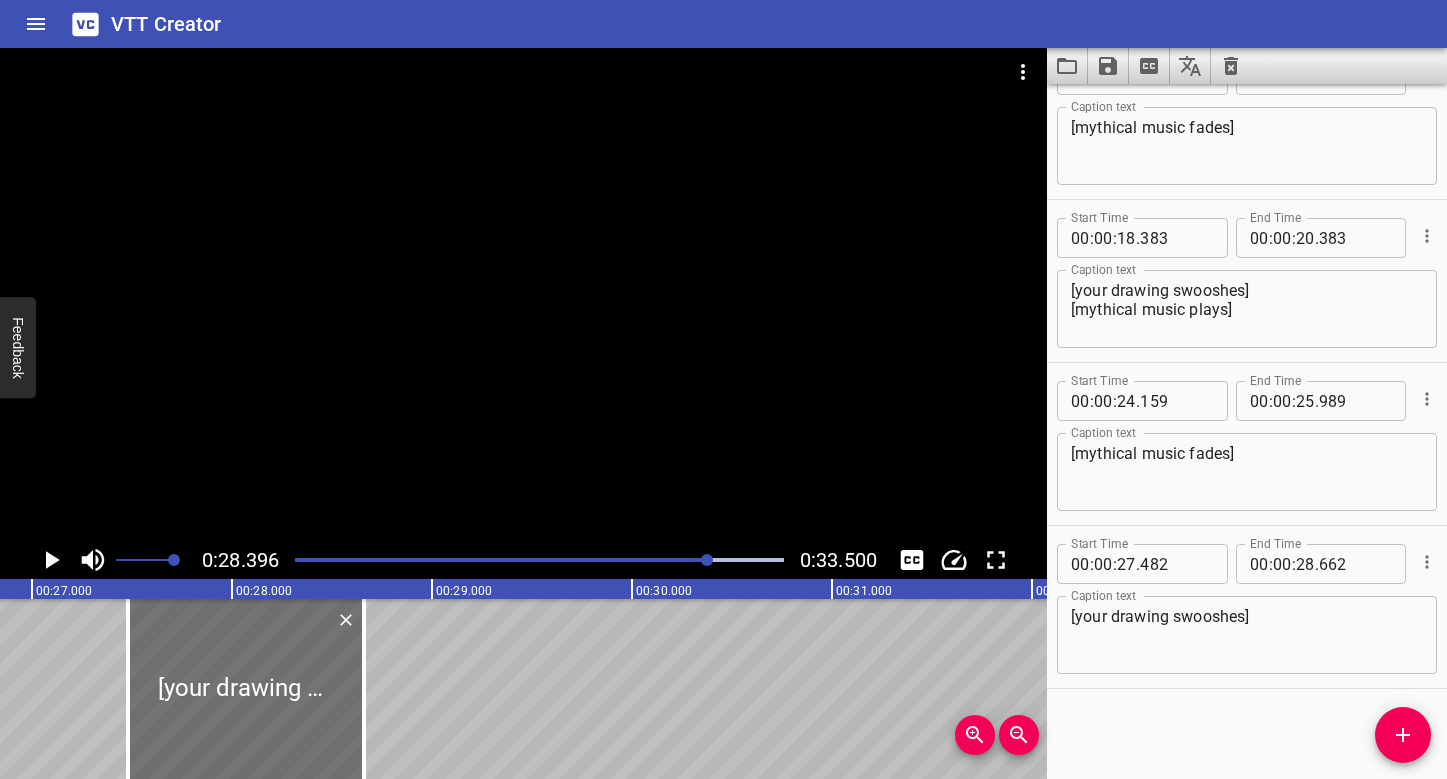 click at bounding box center [539, 560] 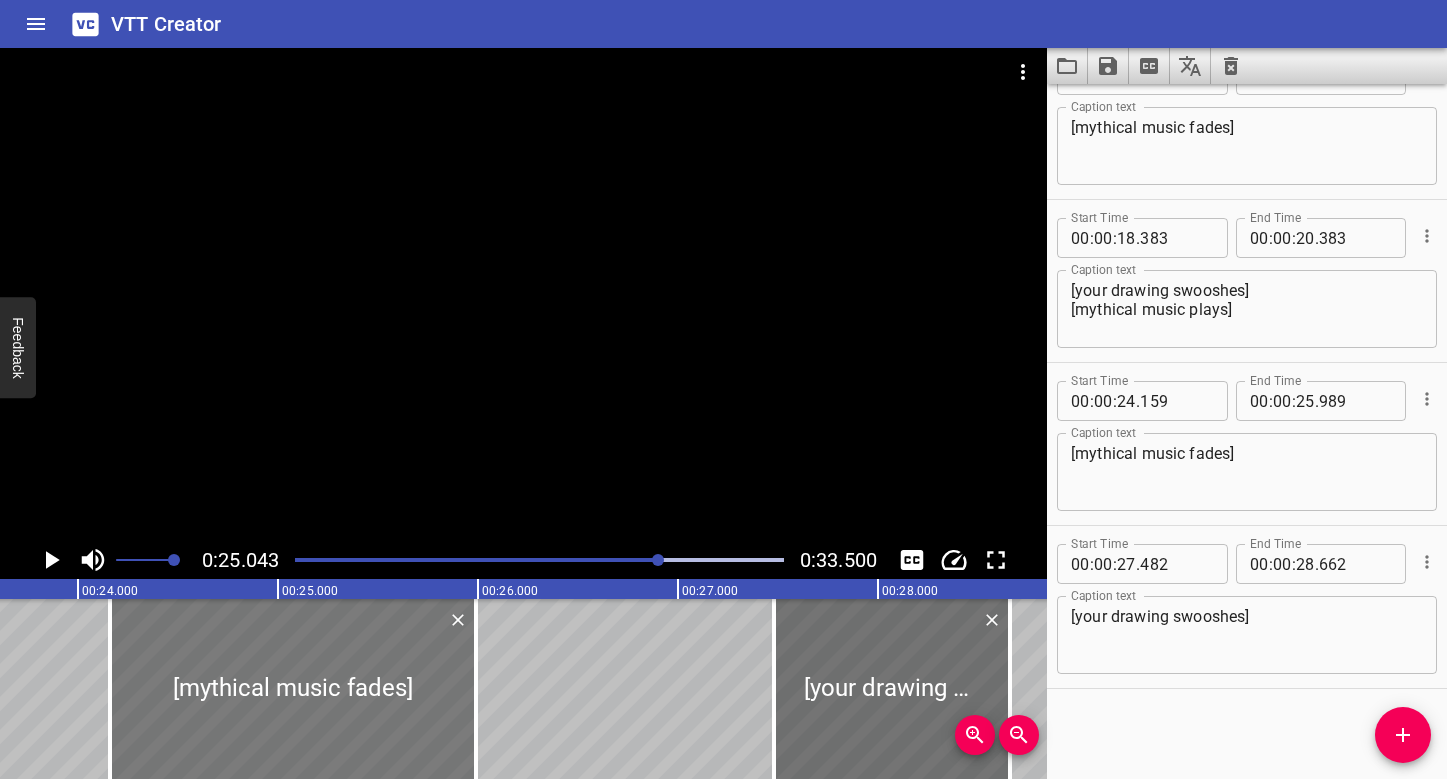 scroll, scrollTop: 0, scrollLeft: 4642, axis: horizontal 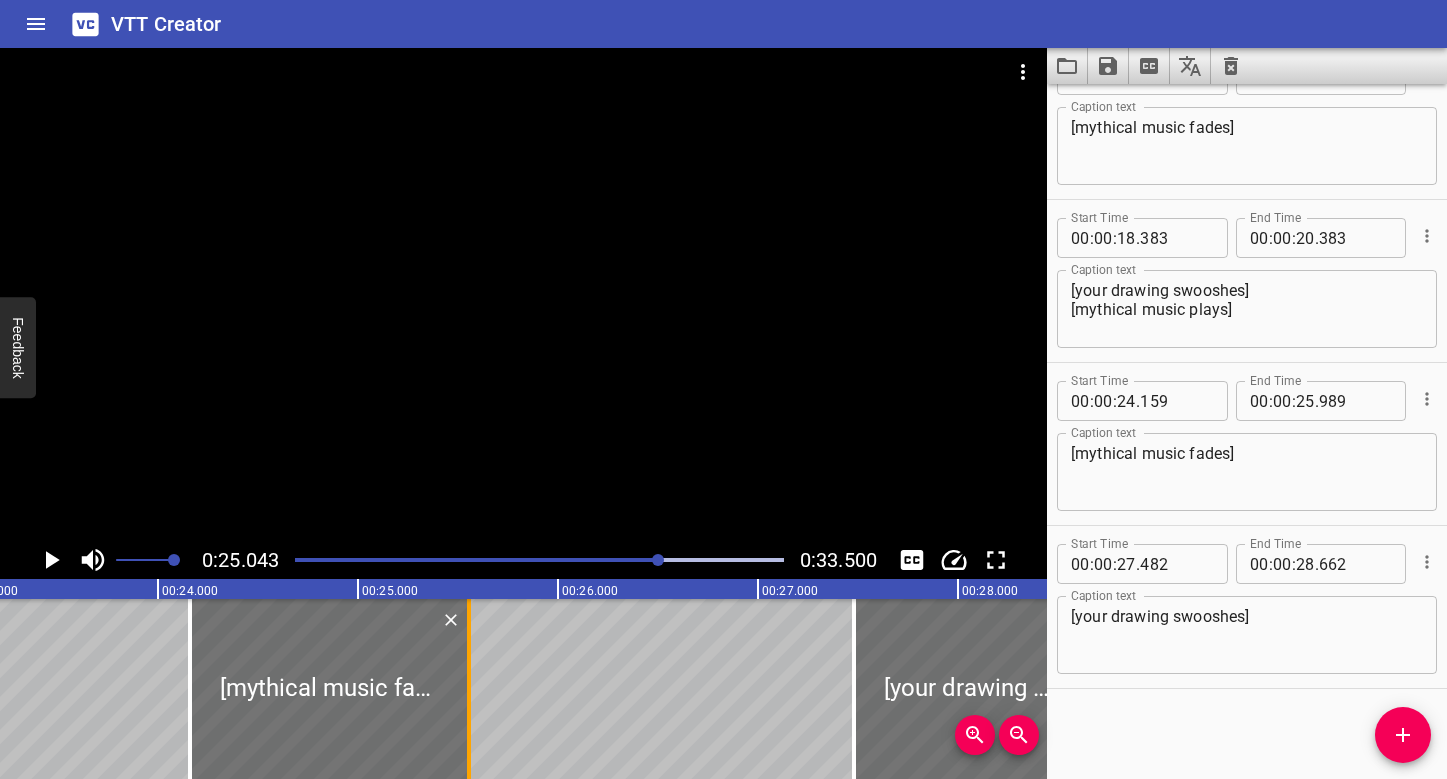 drag, startPoint x: 551, startPoint y: 656, endPoint x: 461, endPoint y: 651, distance: 90.13878 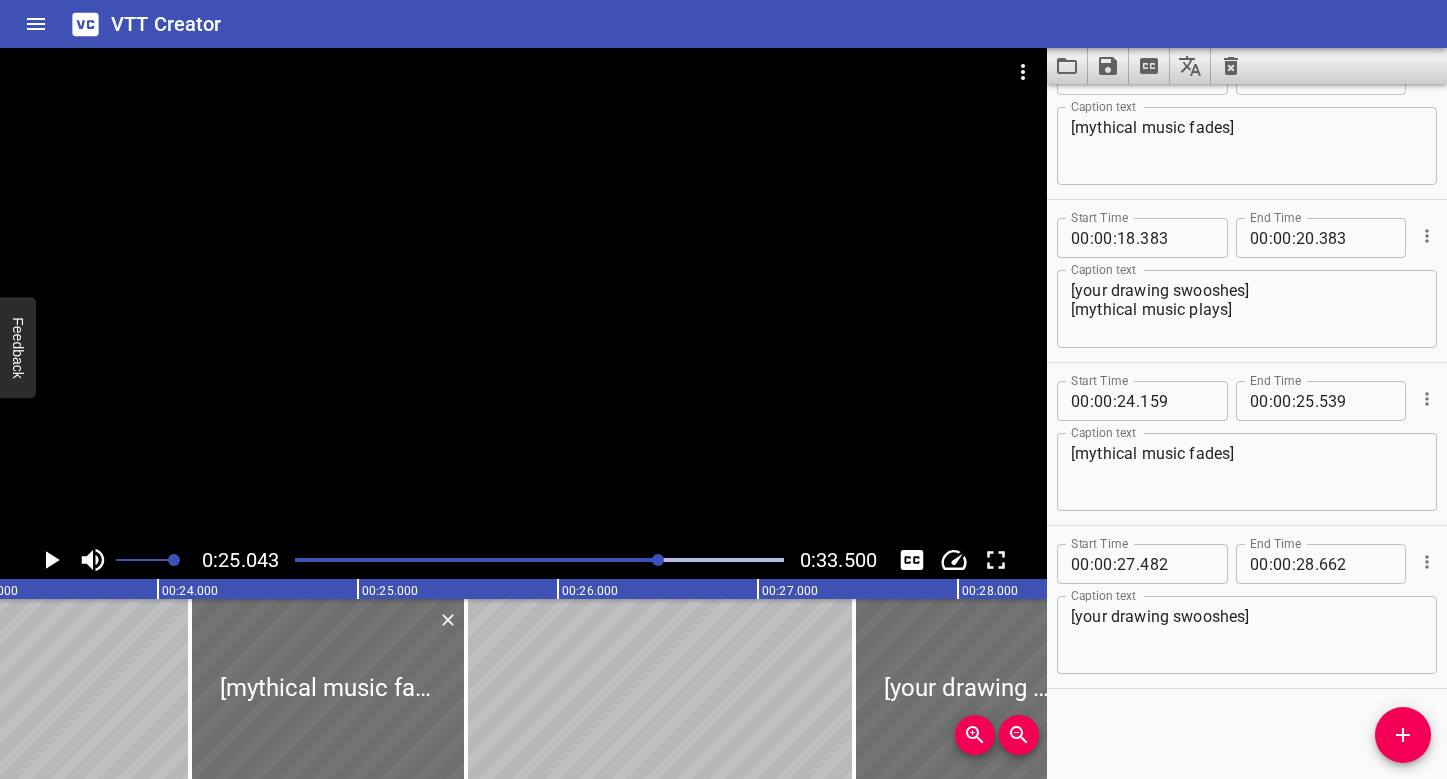 click at bounding box center (523, 294) 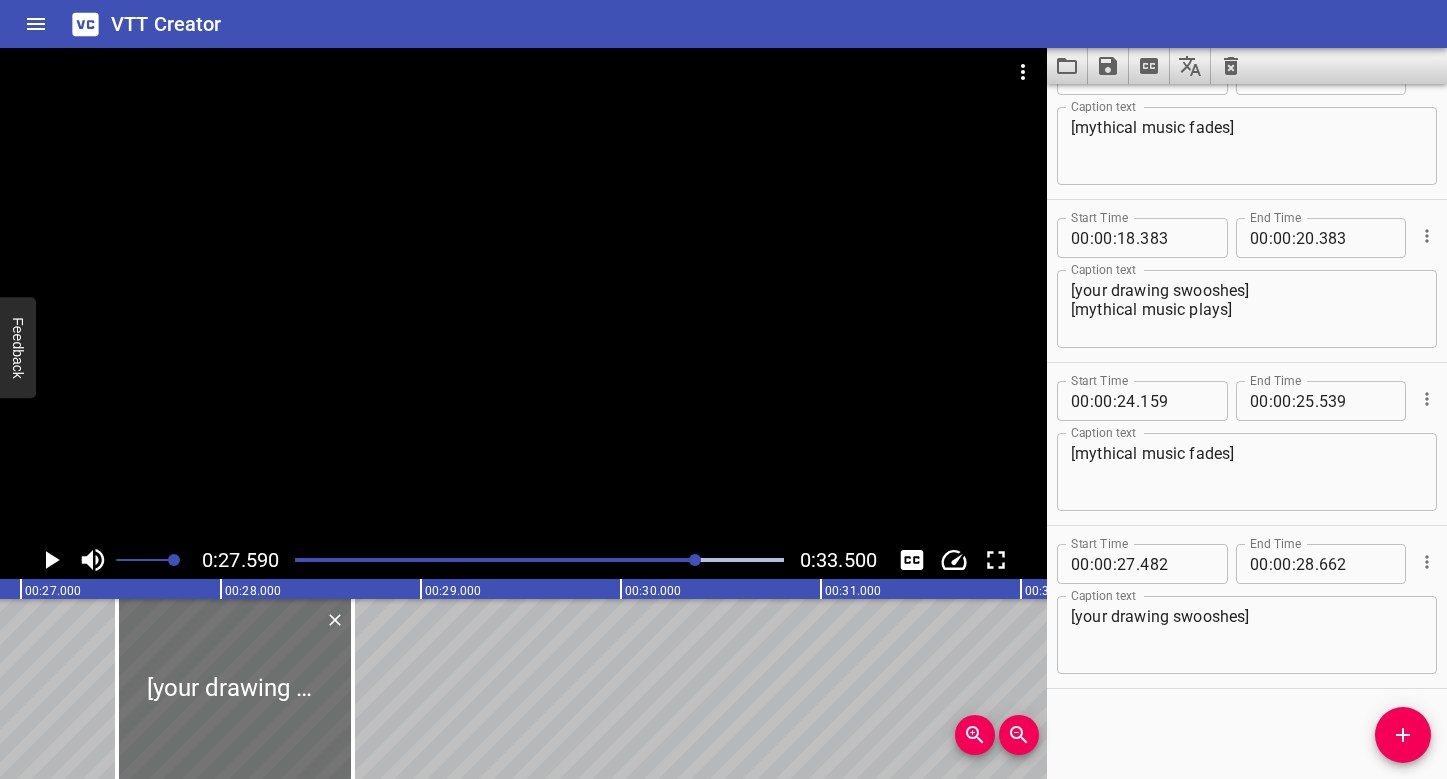 scroll, scrollTop: 0, scrollLeft: 5340, axis: horizontal 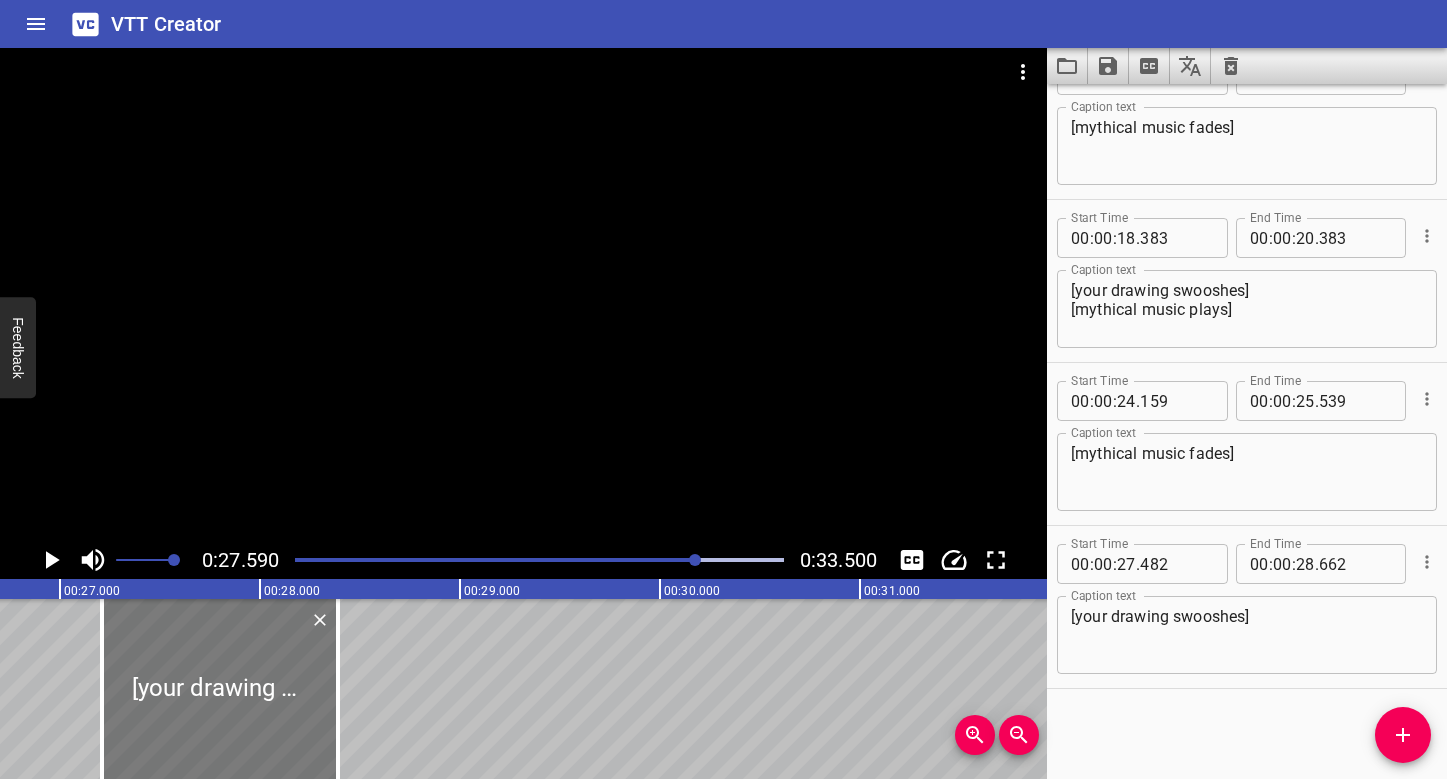 drag, startPoint x: 347, startPoint y: 700, endPoint x: 298, endPoint y: 693, distance: 49.497475 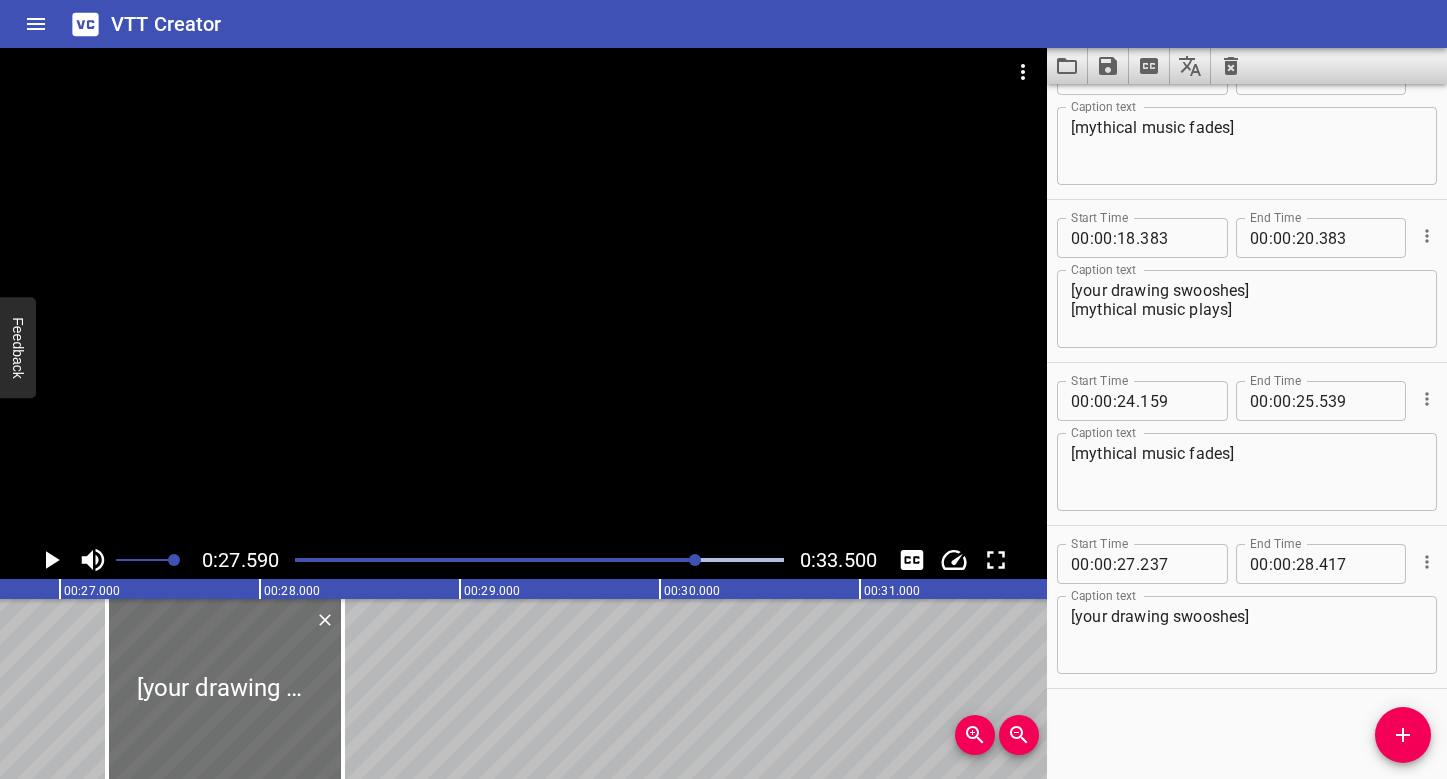 click at bounding box center [453, 560] 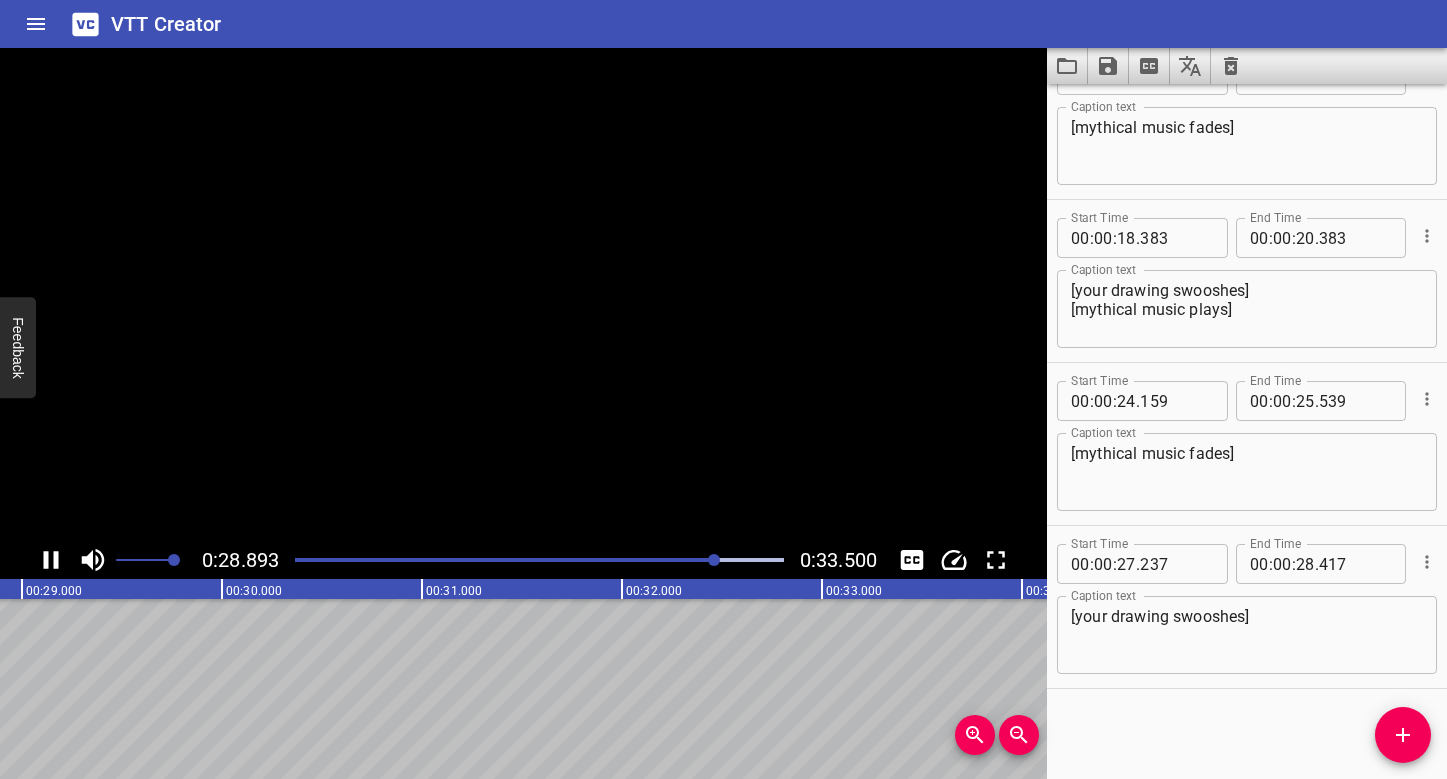 scroll, scrollTop: 0, scrollLeft: 5829, axis: horizontal 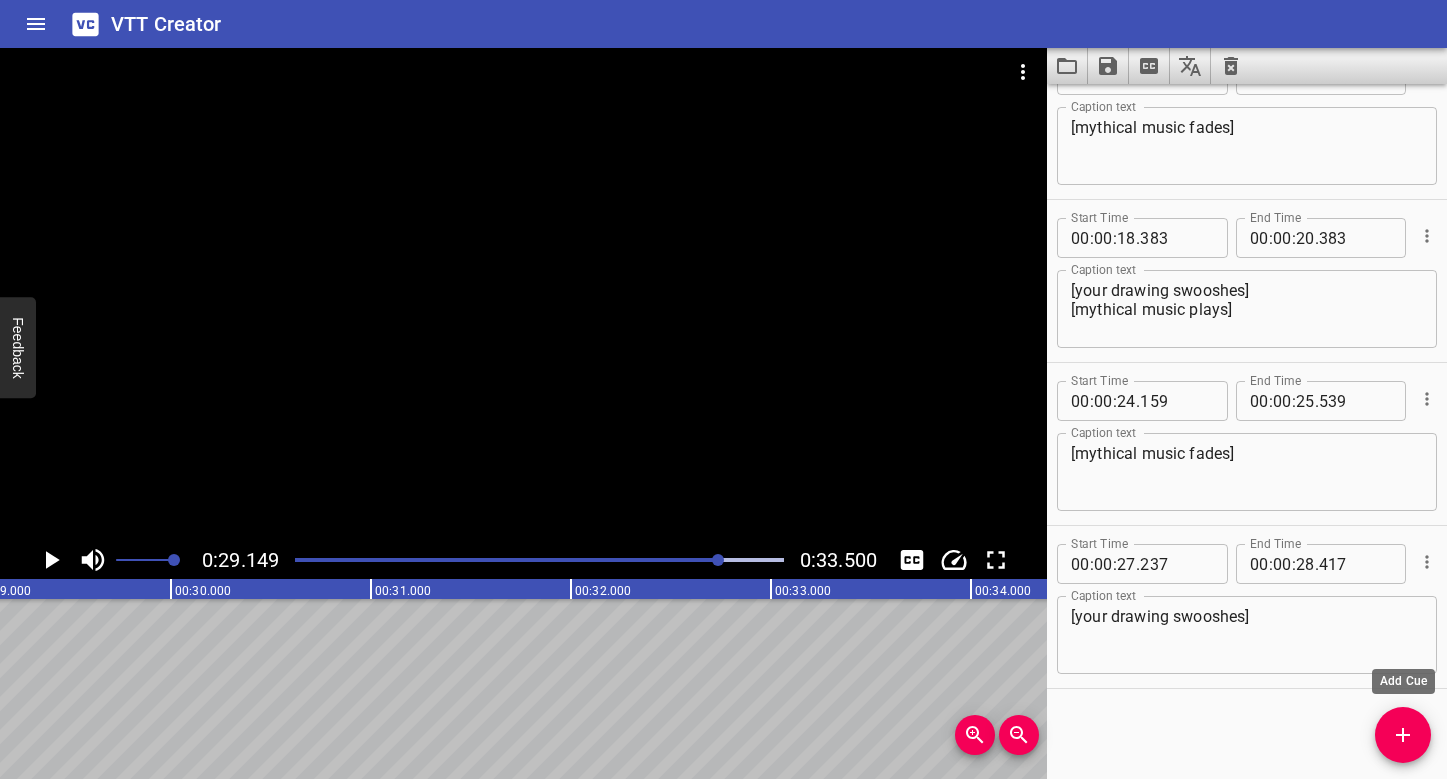 click 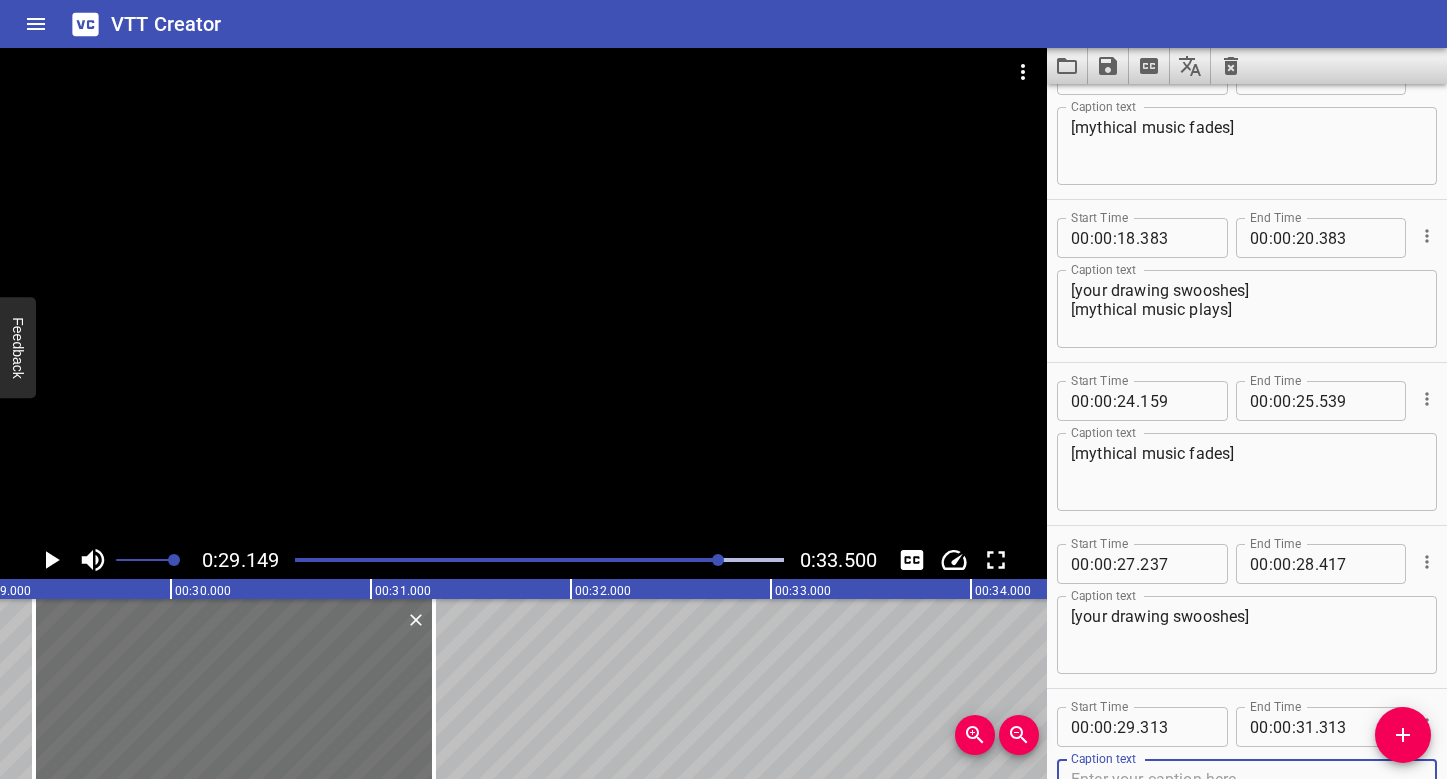 click at bounding box center [476, 560] 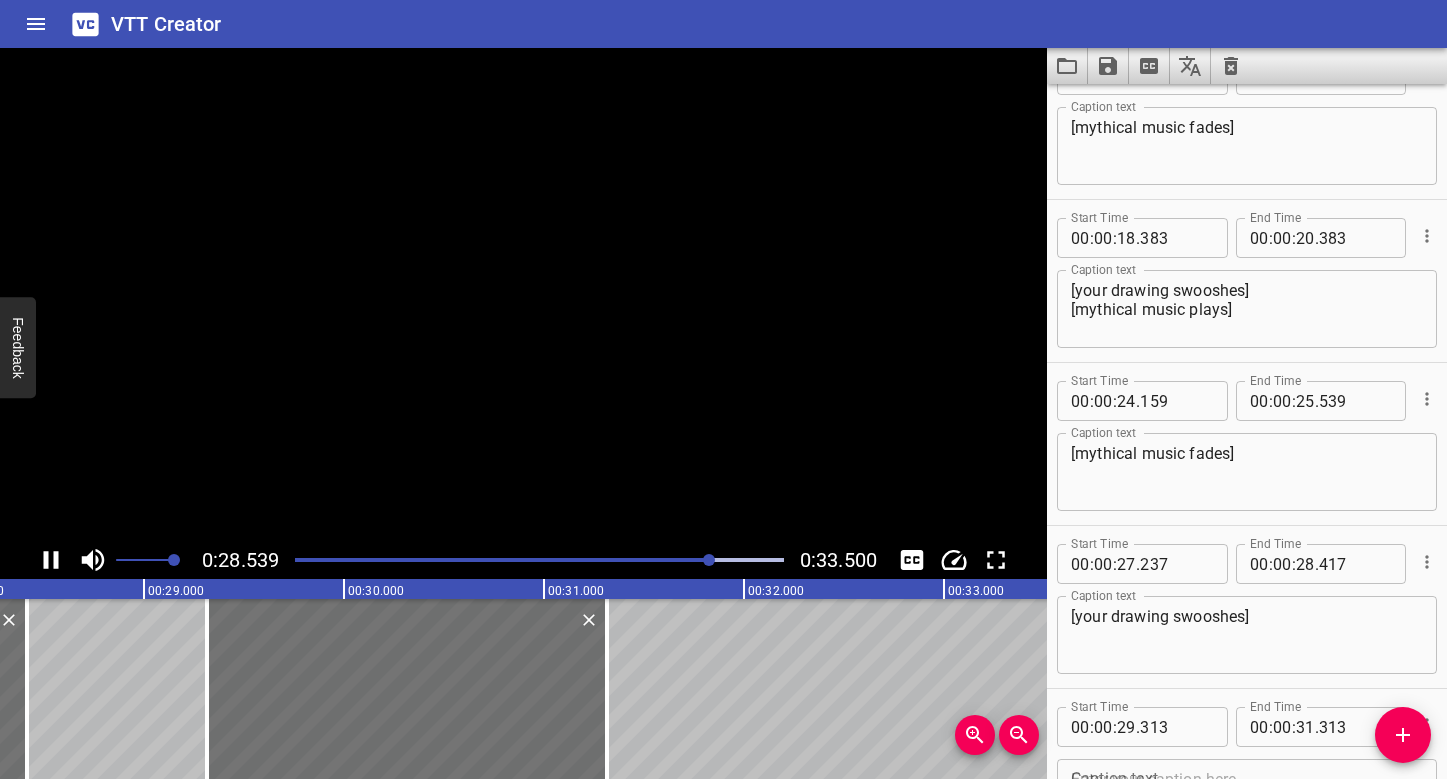 scroll, scrollTop: 0, scrollLeft: 5729, axis: horizontal 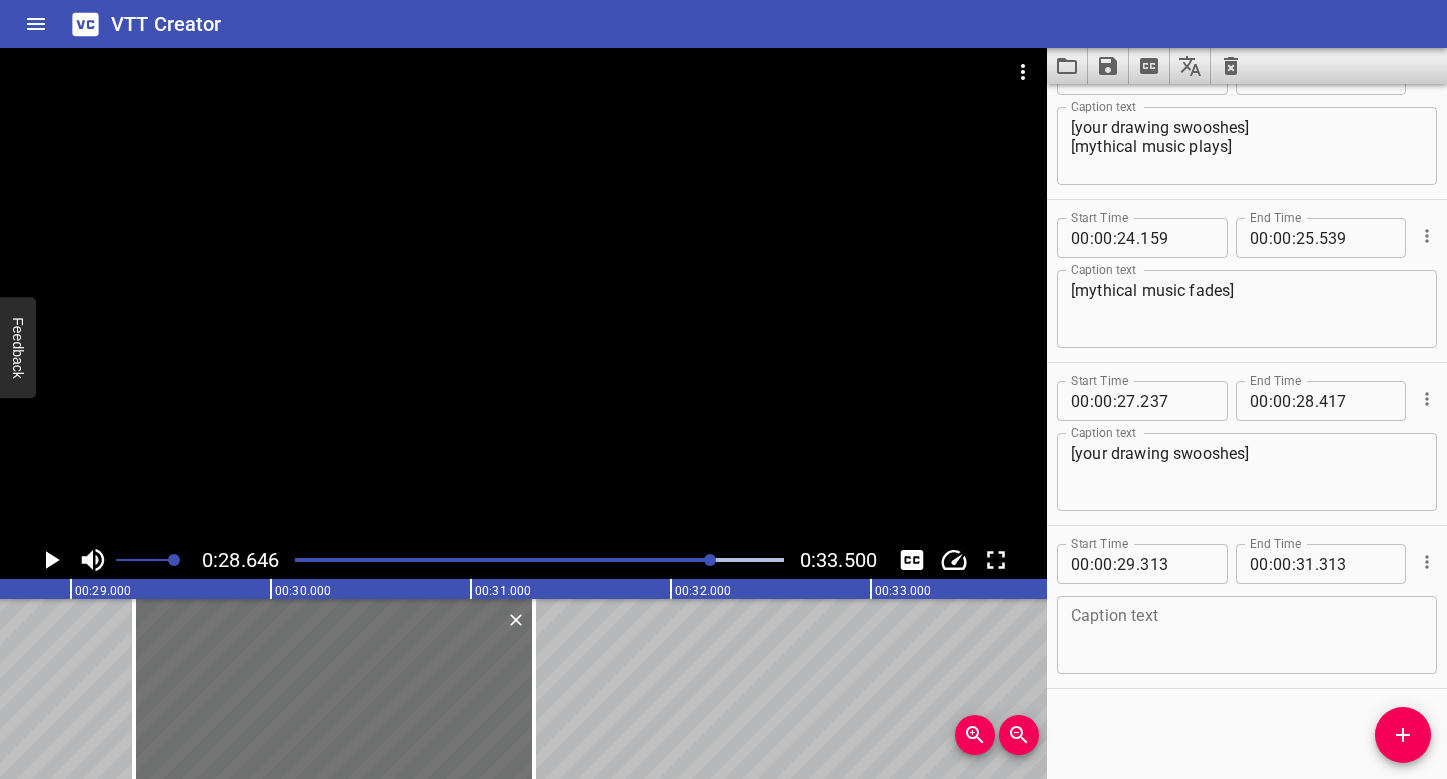 click at bounding box center [1247, 635] 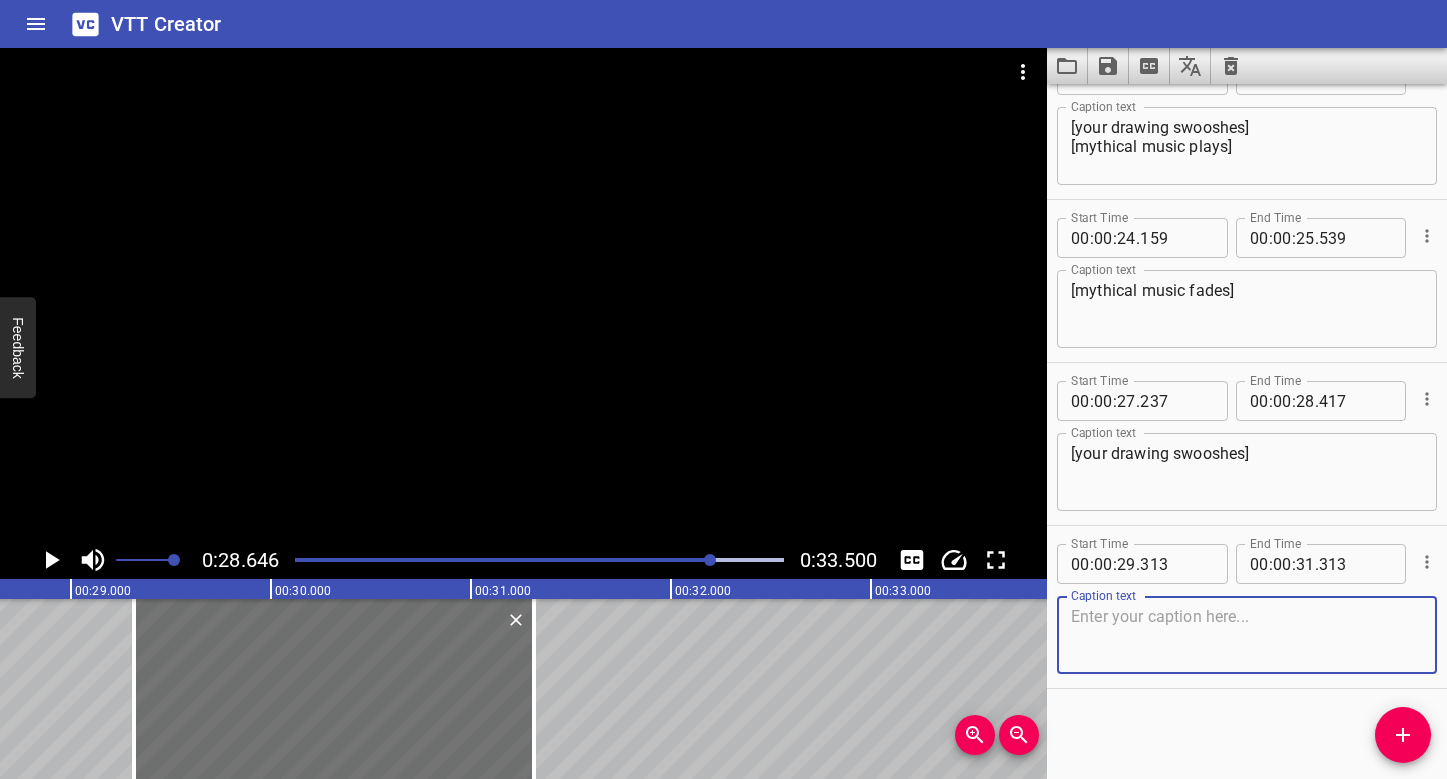 paste on "[mythical music plays]" 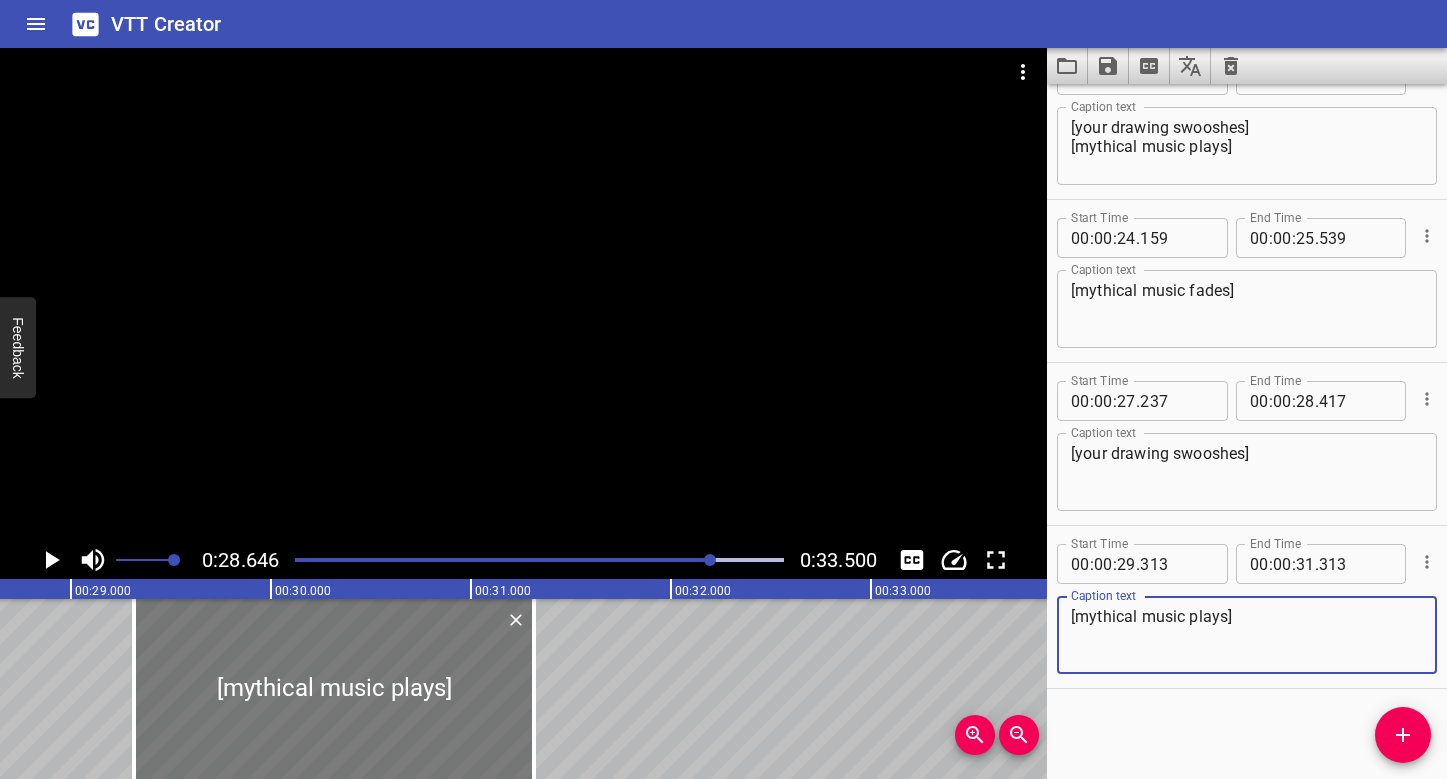 type on "[mythical music plays]" 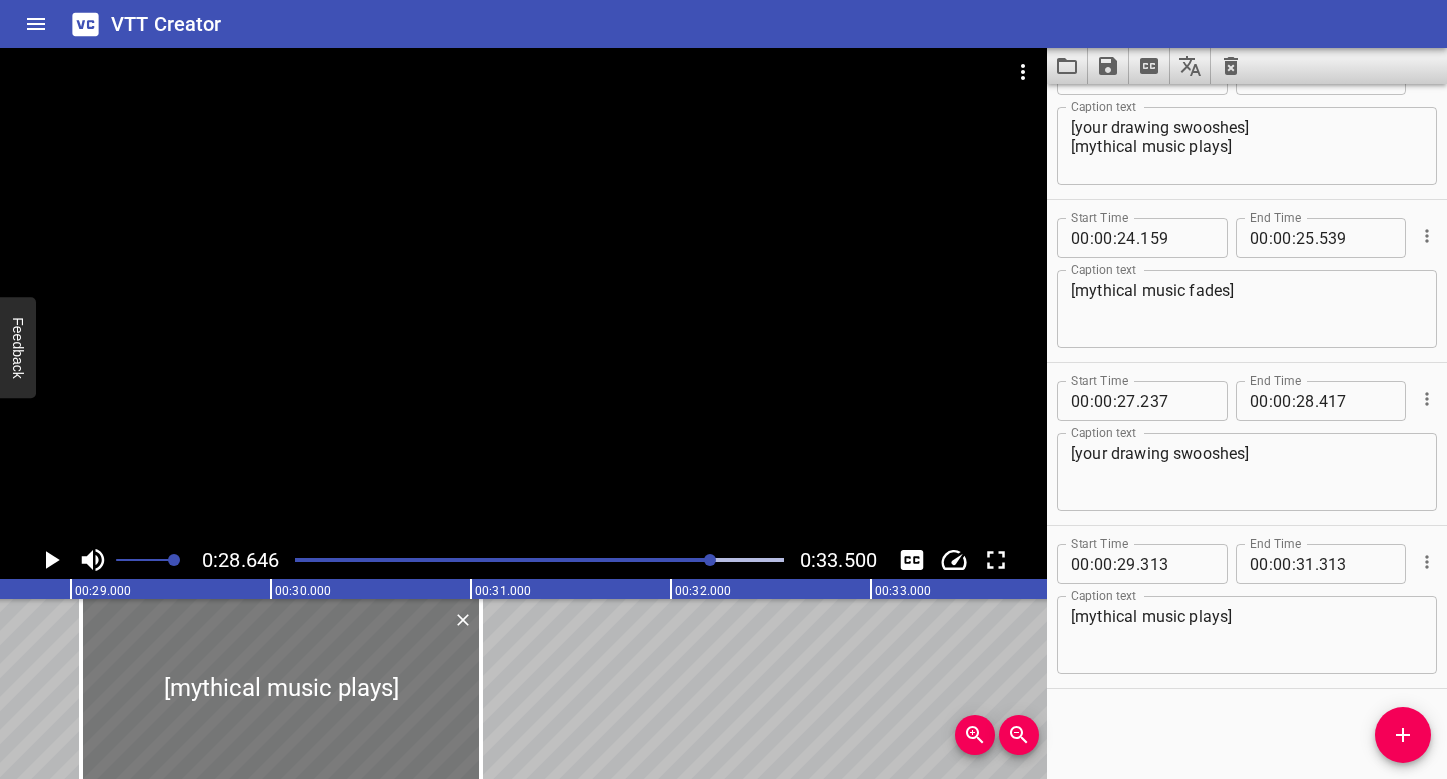 drag, startPoint x: 370, startPoint y: 688, endPoint x: 251, endPoint y: 682, distance: 119.15116 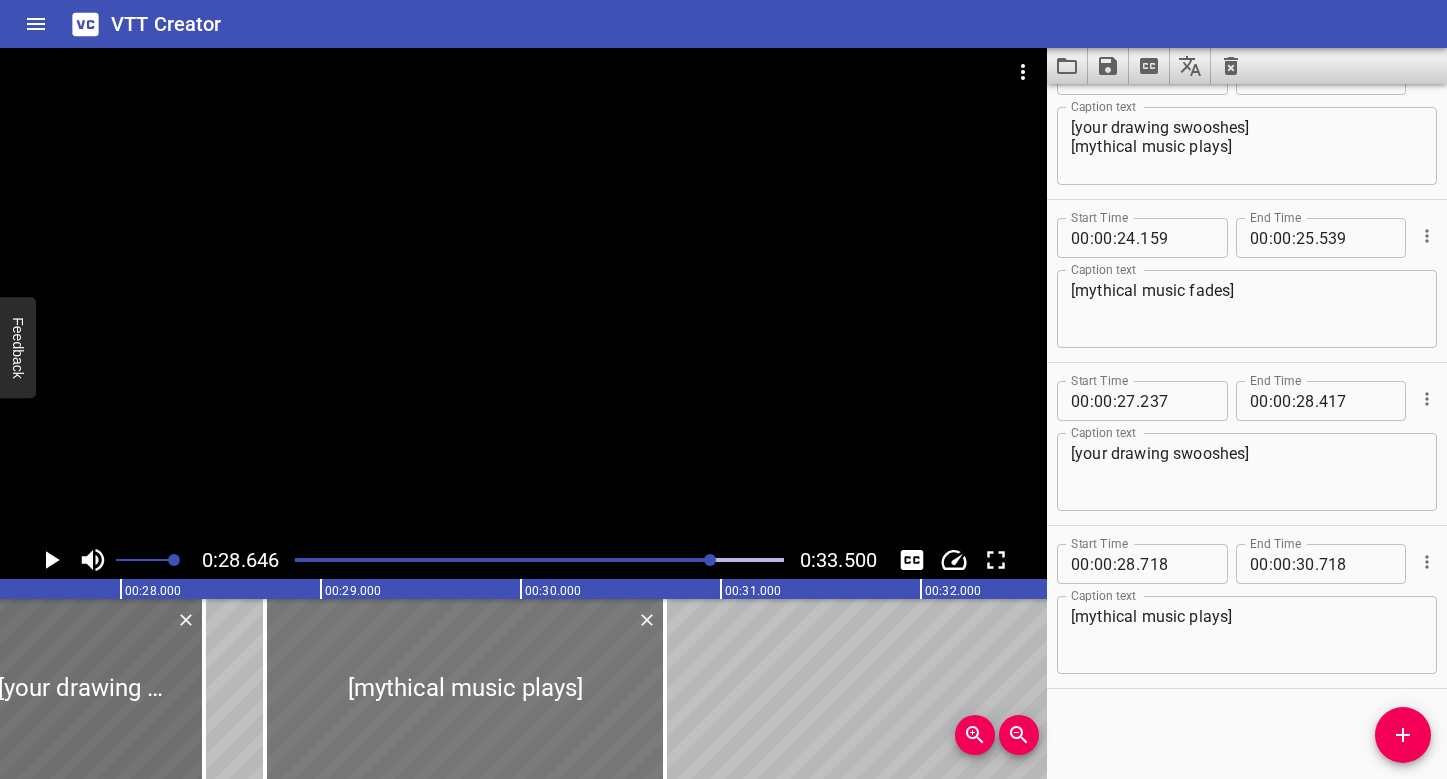 scroll, scrollTop: 0, scrollLeft: 5376, axis: horizontal 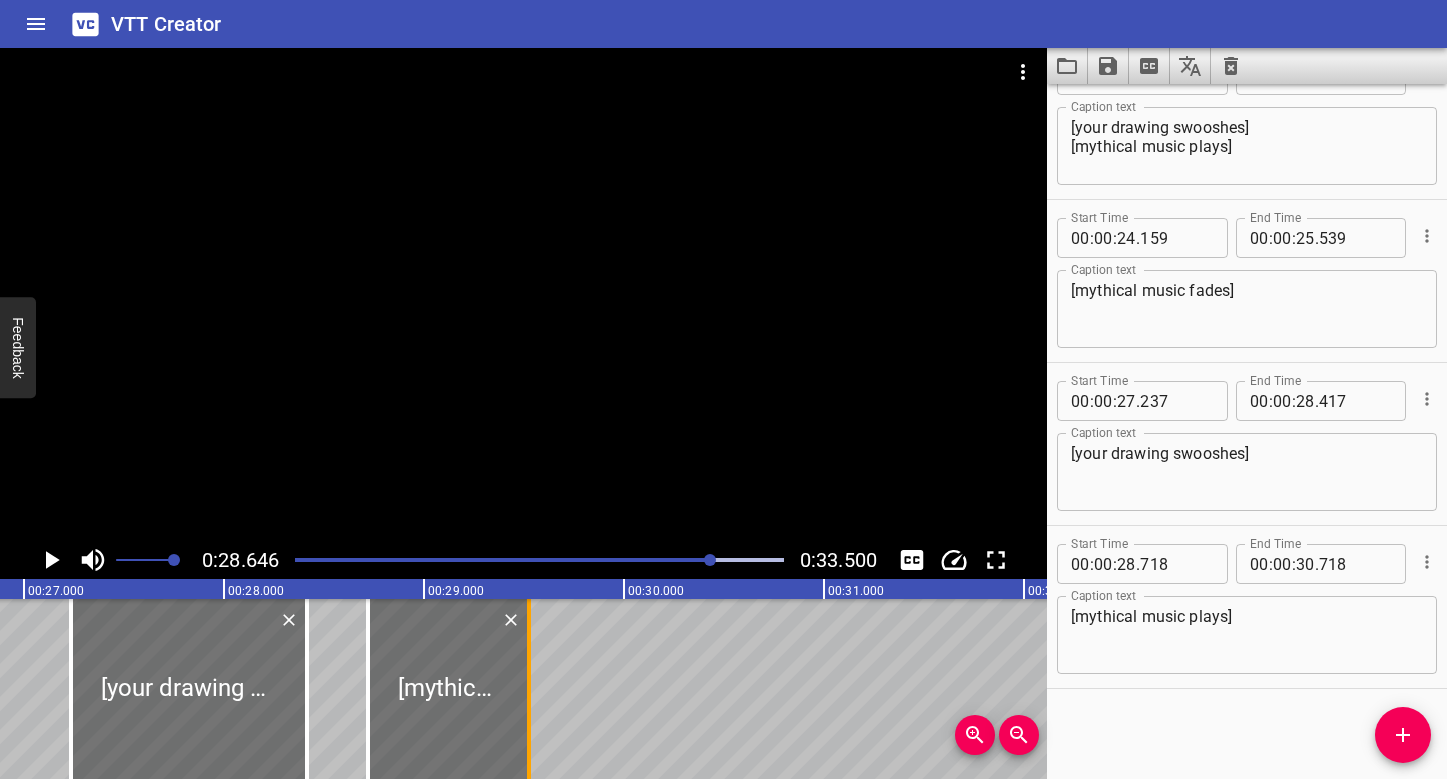 drag, startPoint x: 764, startPoint y: 652, endPoint x: 522, endPoint y: 640, distance: 242.29733 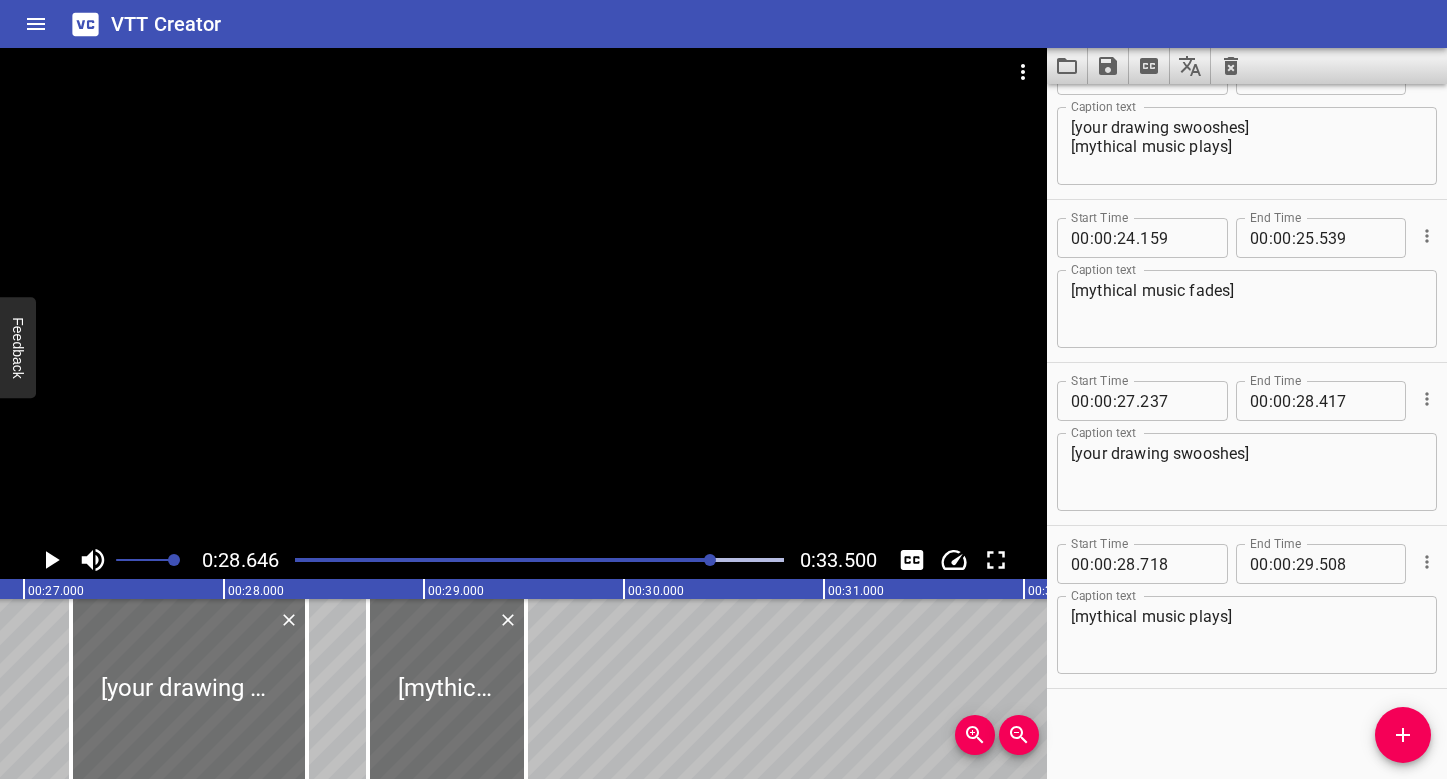 click at bounding box center [539, 560] 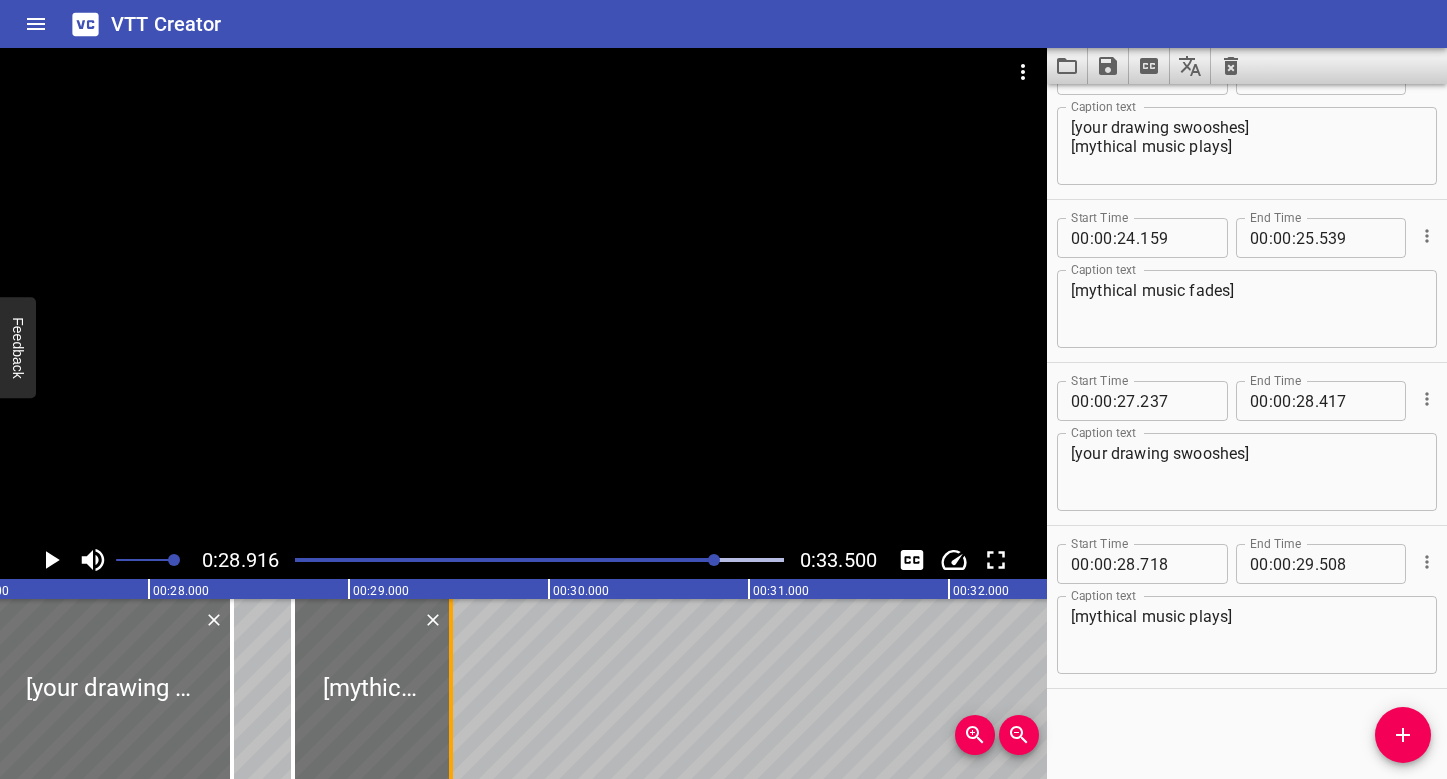 scroll, scrollTop: 0, scrollLeft: 5373, axis: horizontal 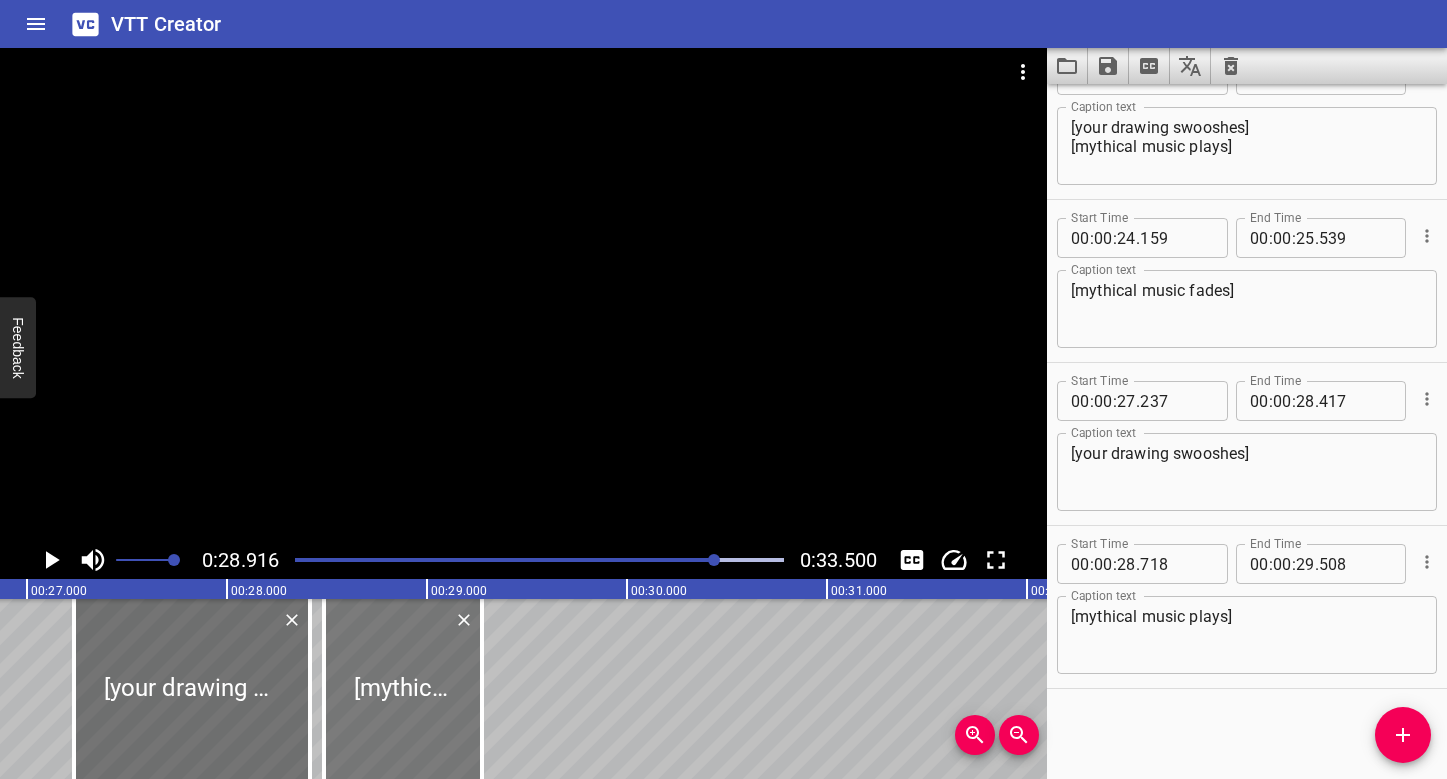 drag, startPoint x: 488, startPoint y: 740, endPoint x: 439, endPoint y: 728, distance: 50.447994 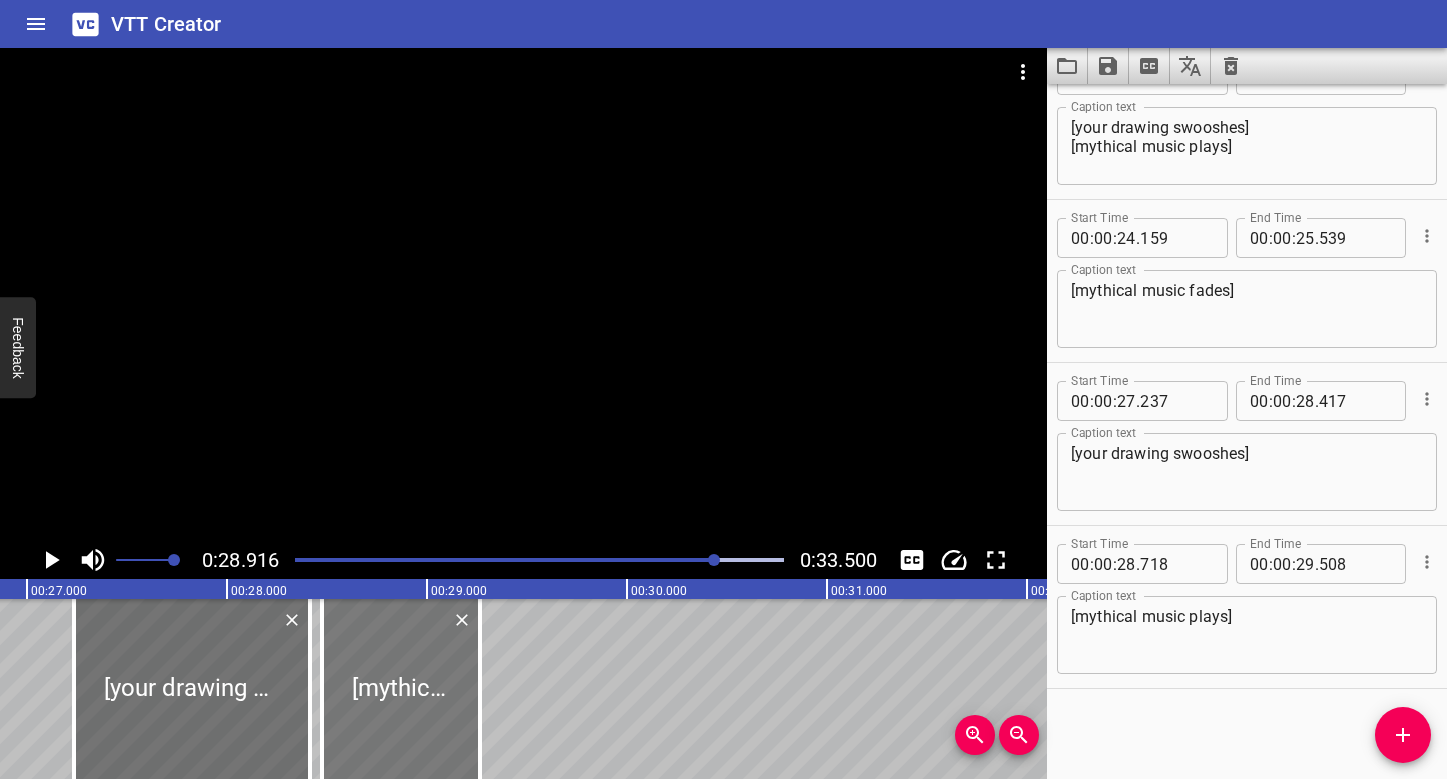 type on "473" 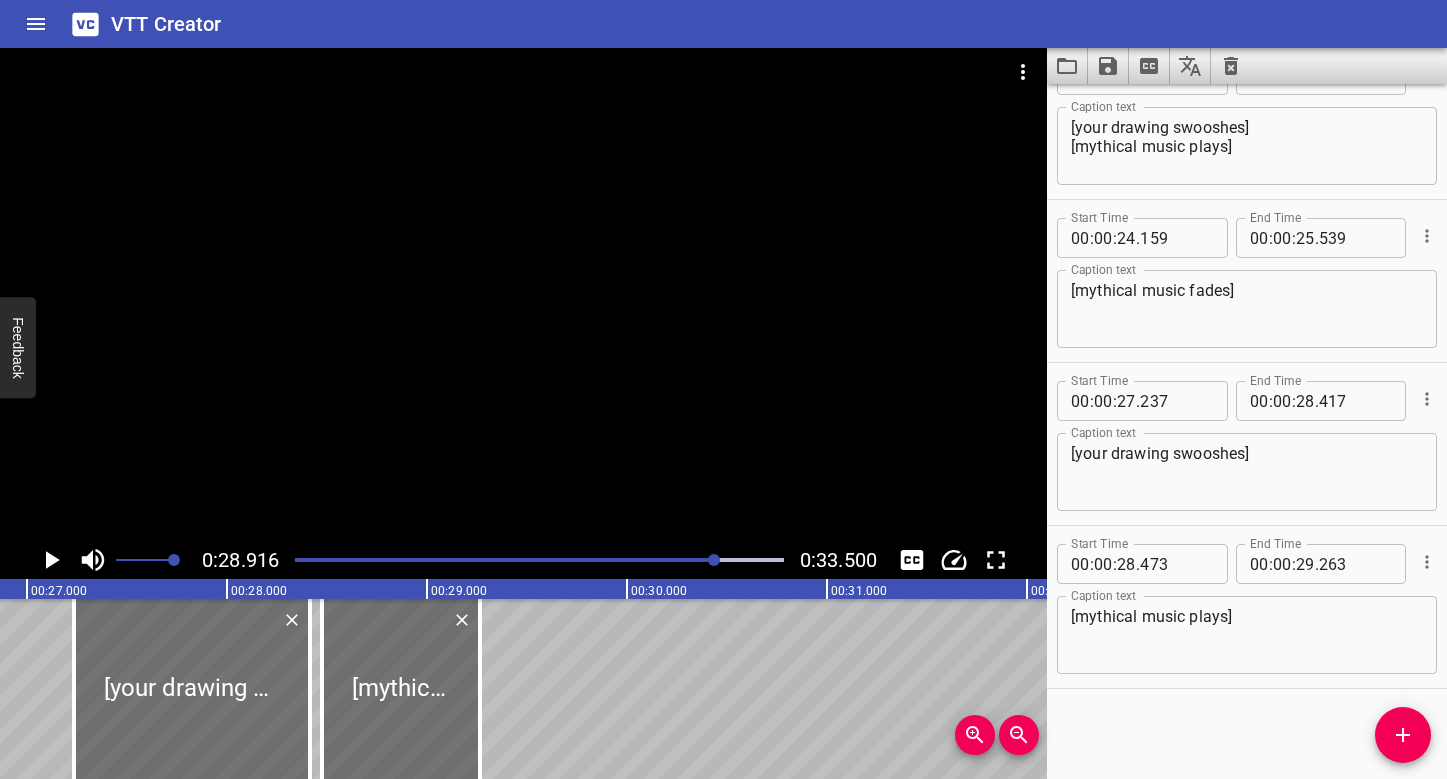 click at bounding box center [472, 560] 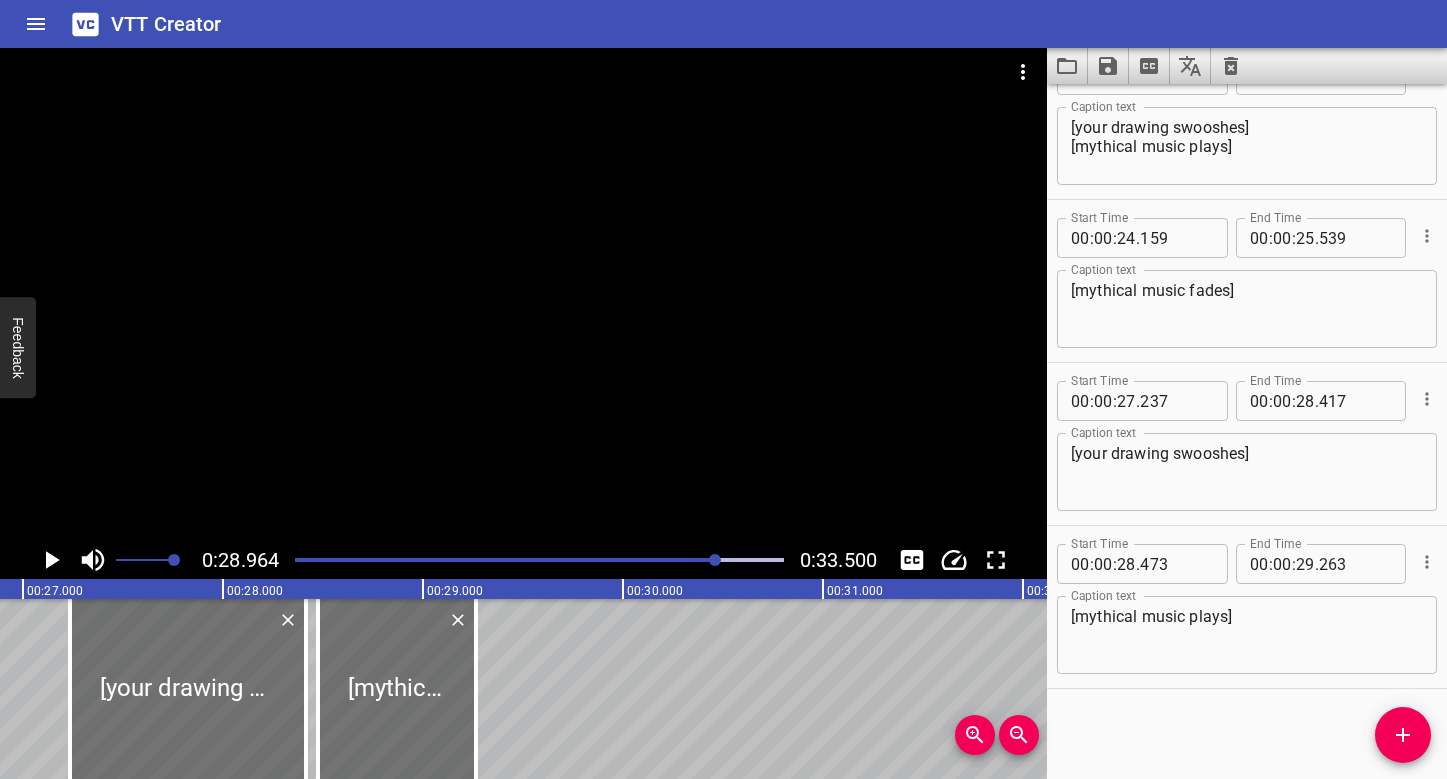 scroll, scrollTop: 0, scrollLeft: 5310, axis: horizontal 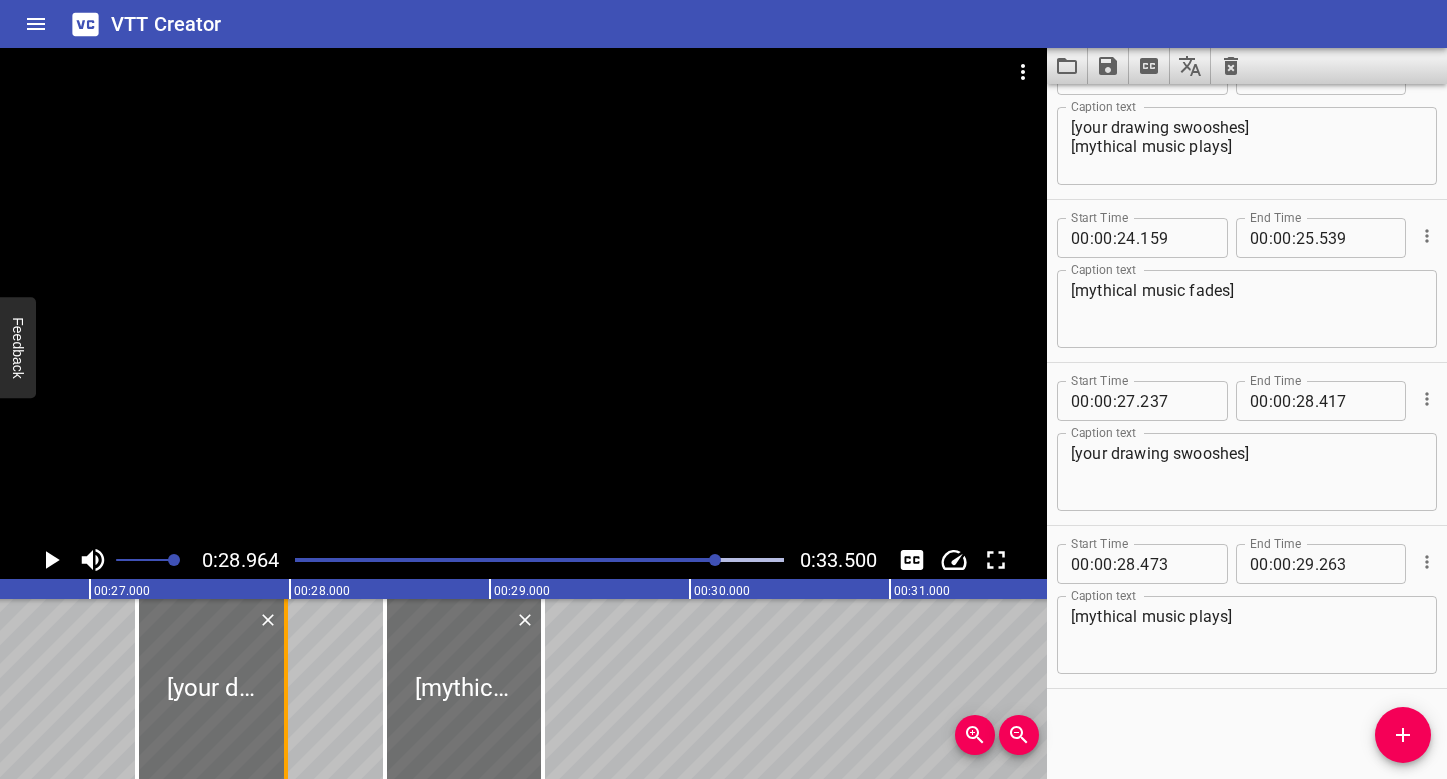 drag, startPoint x: 371, startPoint y: 687, endPoint x: 283, endPoint y: 678, distance: 88.45903 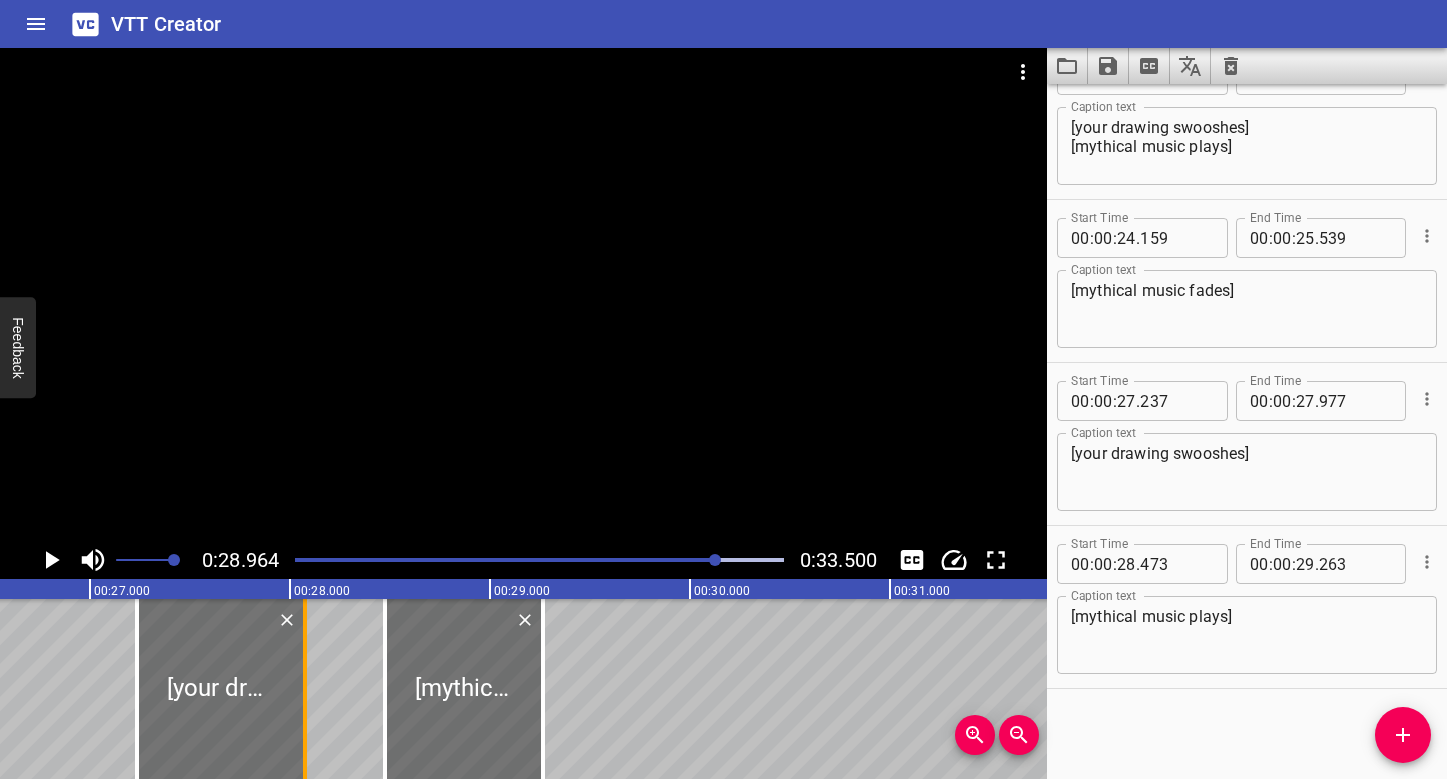 drag, startPoint x: 285, startPoint y: 677, endPoint x: 305, endPoint y: 677, distance: 20 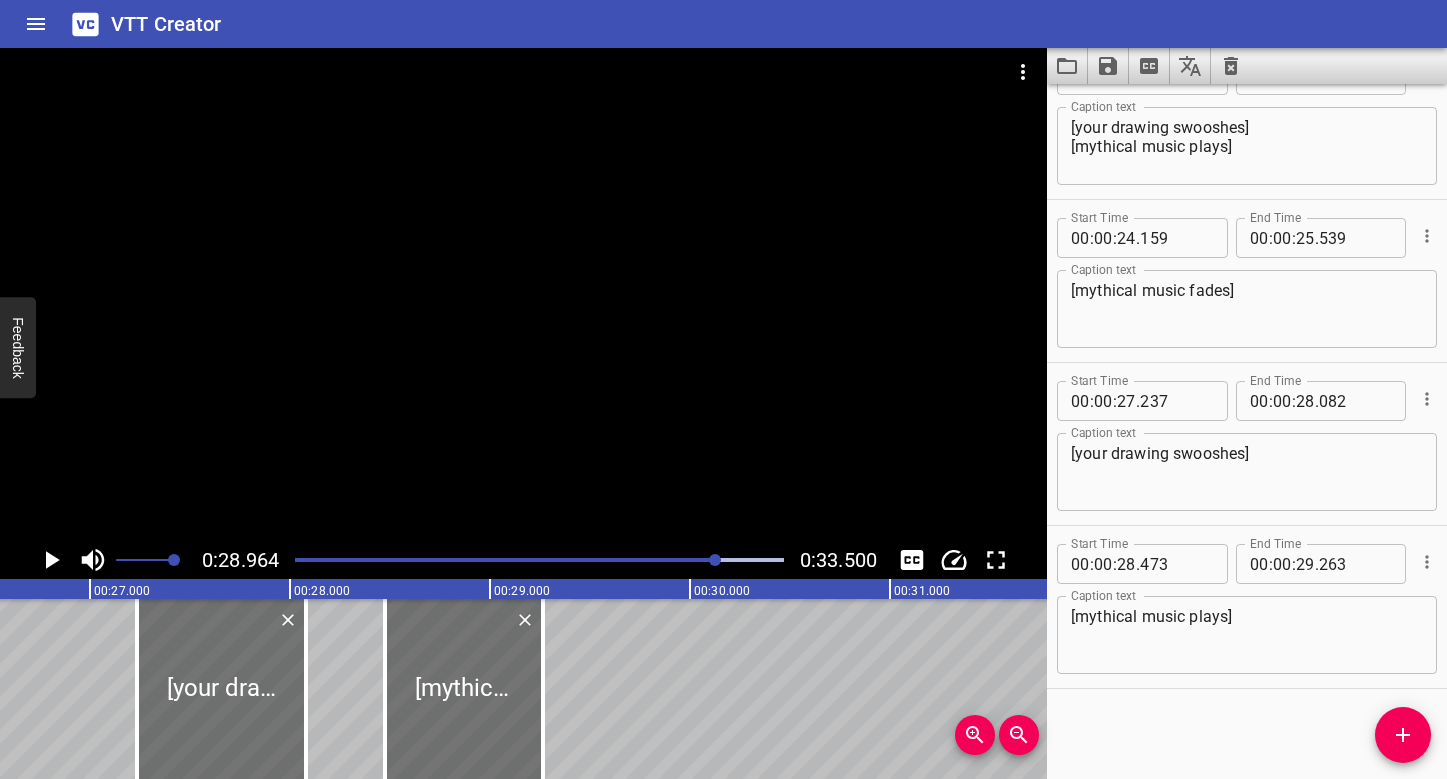 click at bounding box center [539, 560] 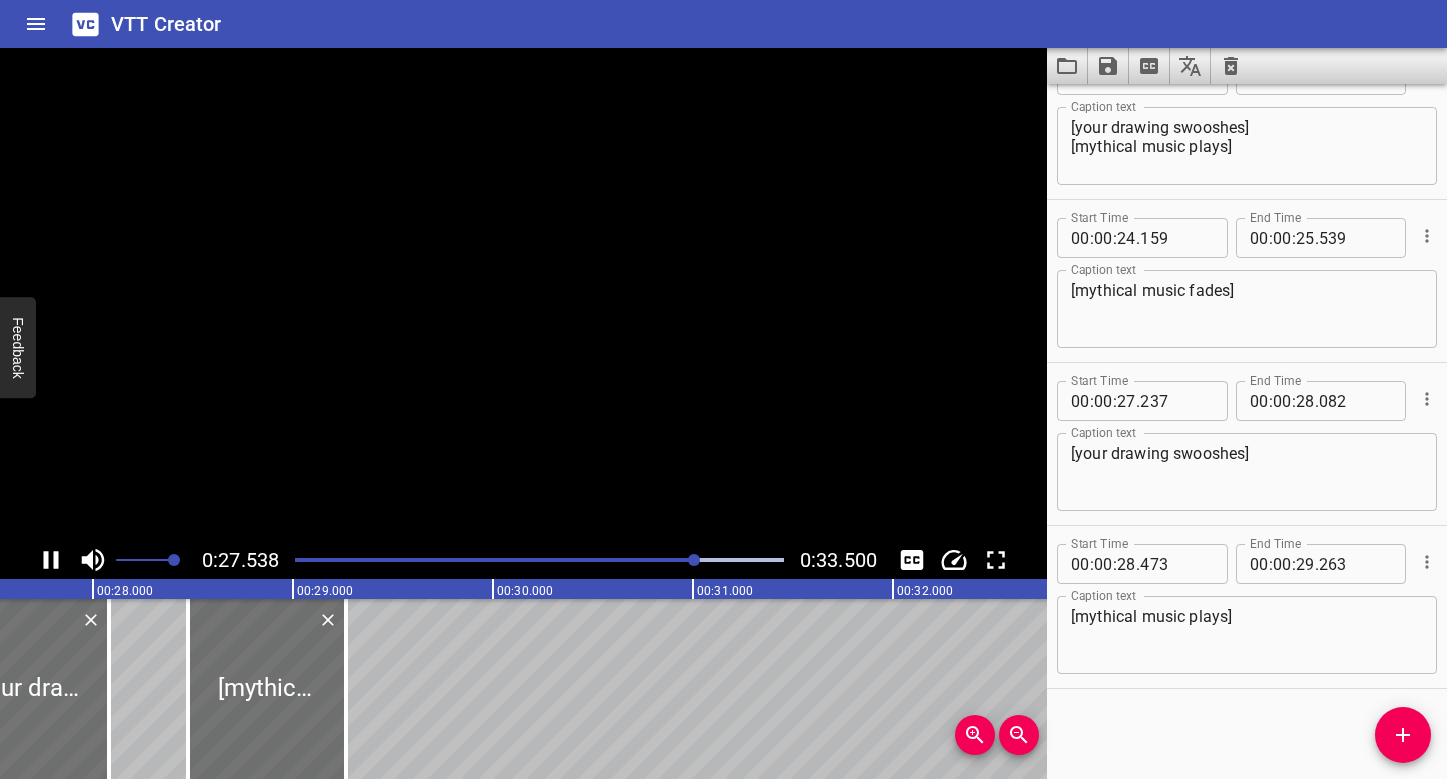 scroll, scrollTop: 0, scrollLeft: 5559, axis: horizontal 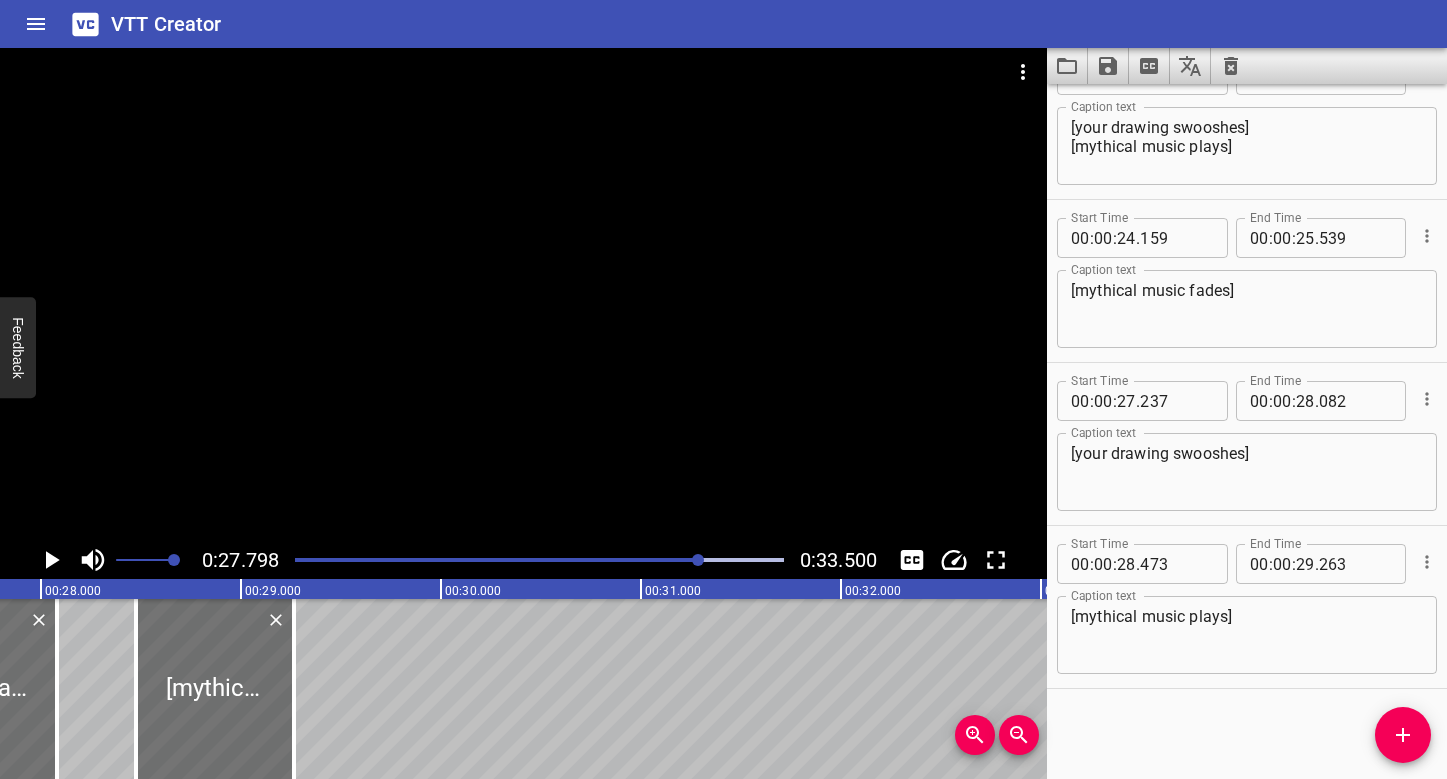 click at bounding box center [523, 294] 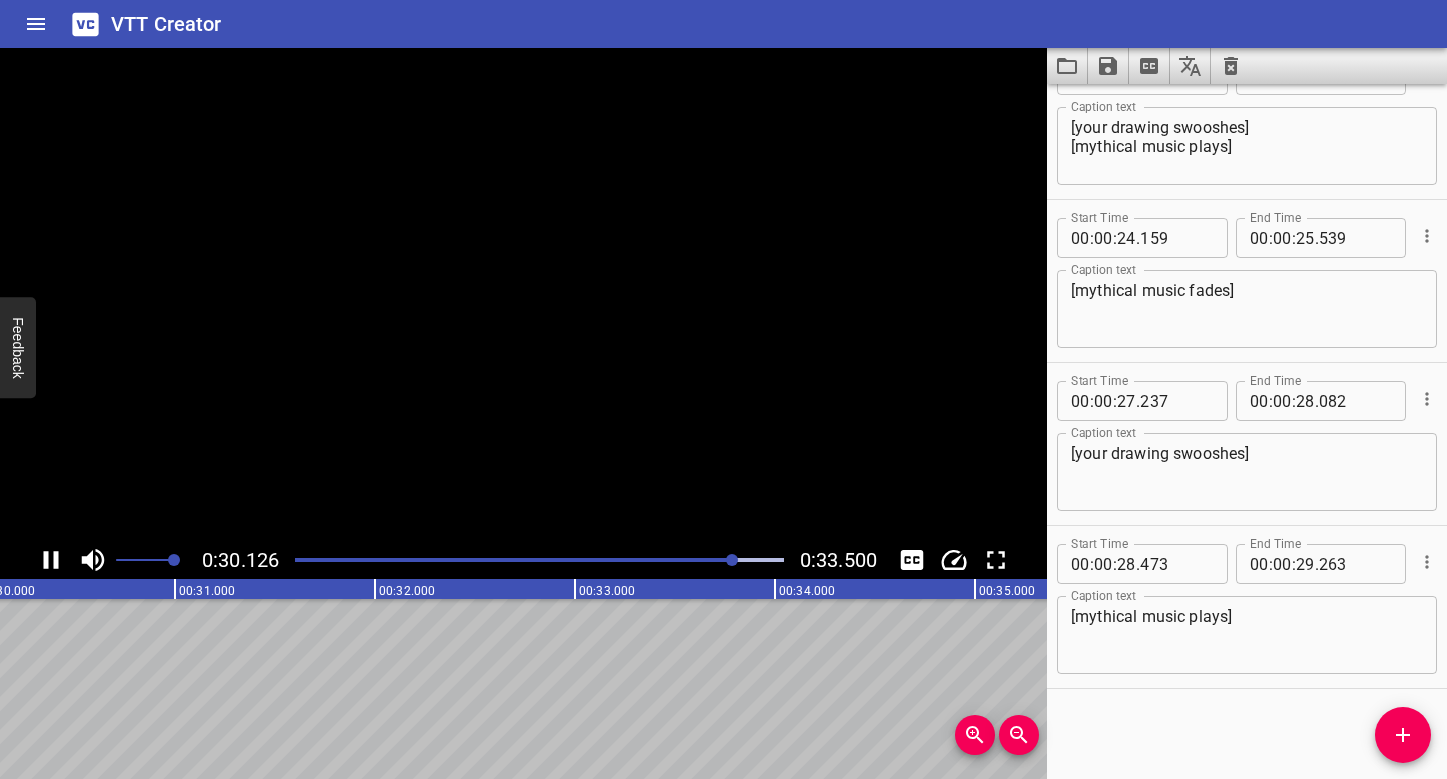 scroll, scrollTop: 0, scrollLeft: 6076, axis: horizontal 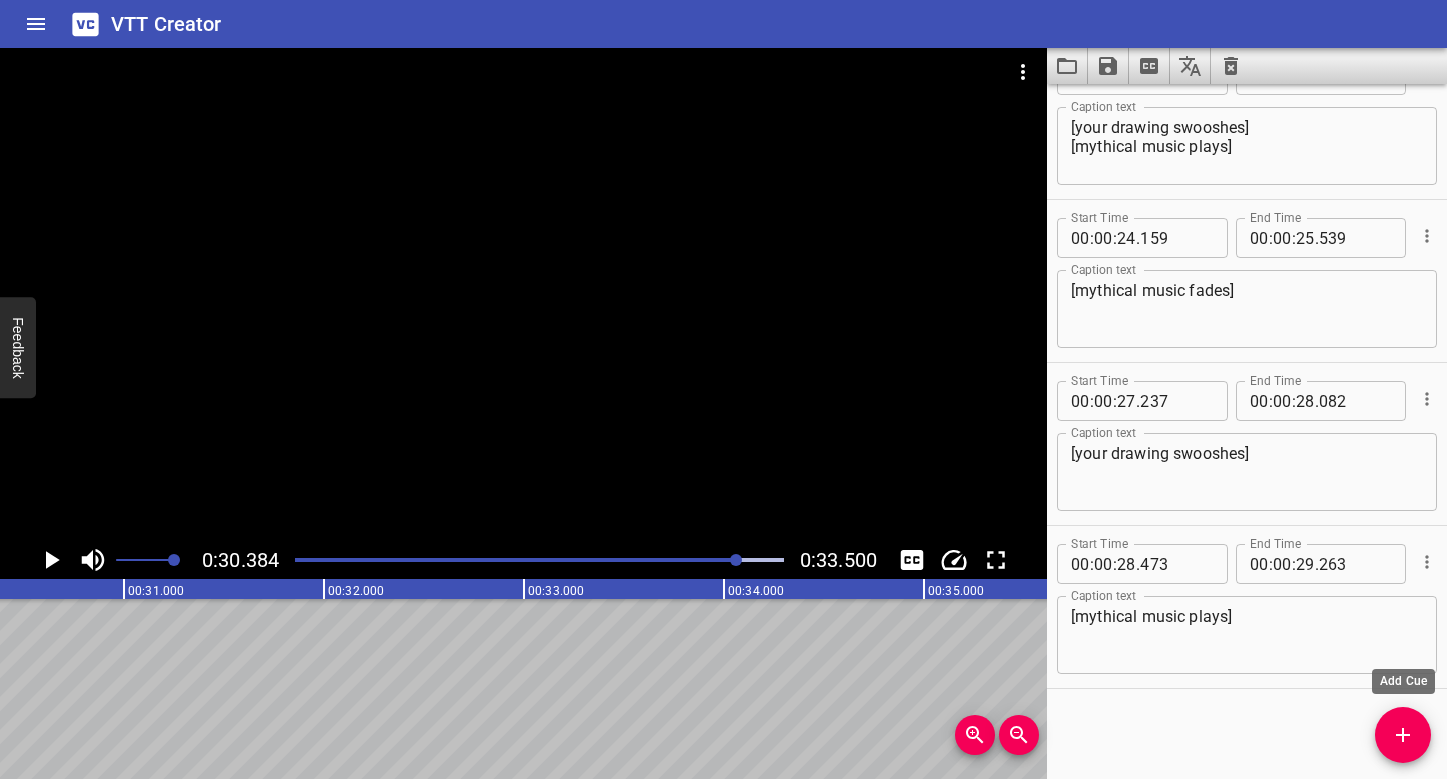click at bounding box center [1403, 735] 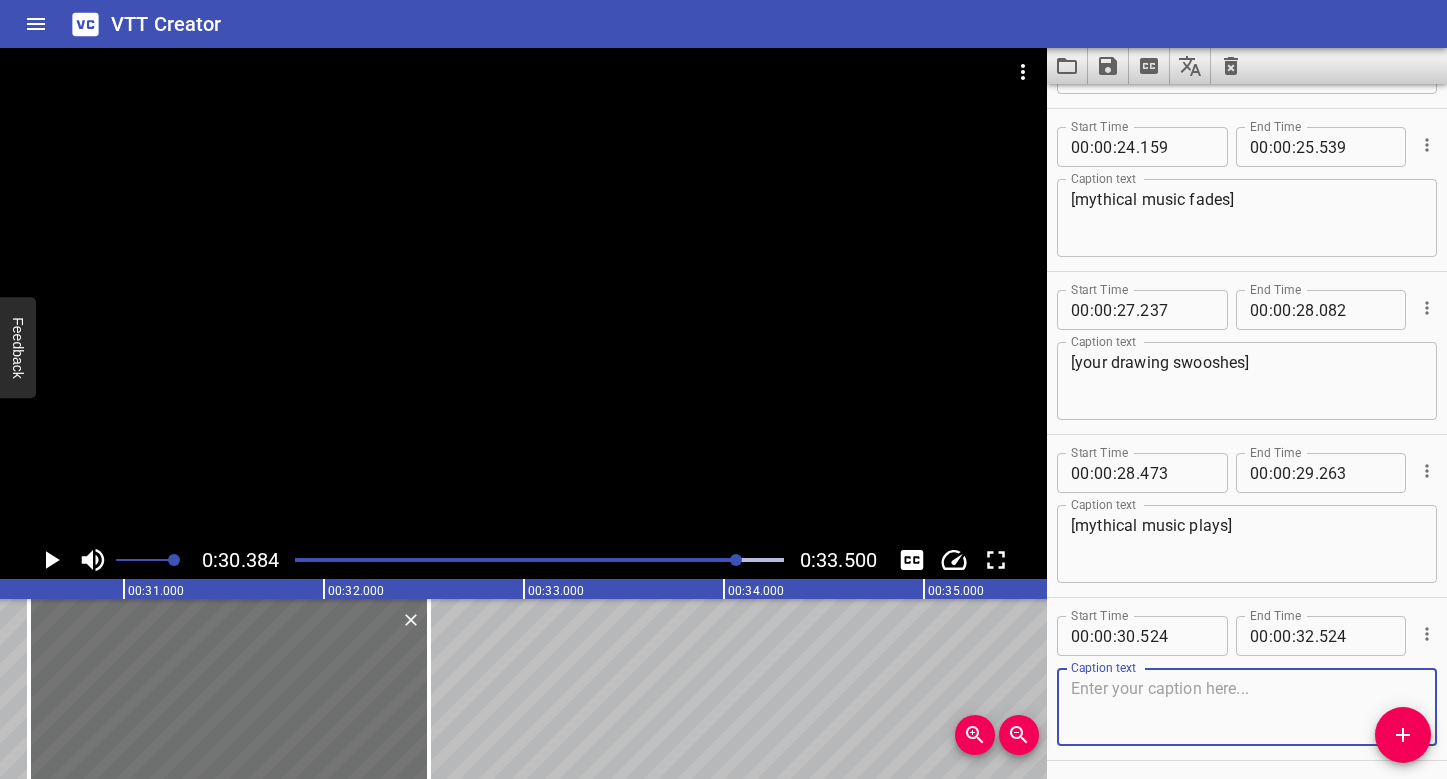 scroll, scrollTop: 833, scrollLeft: 0, axis: vertical 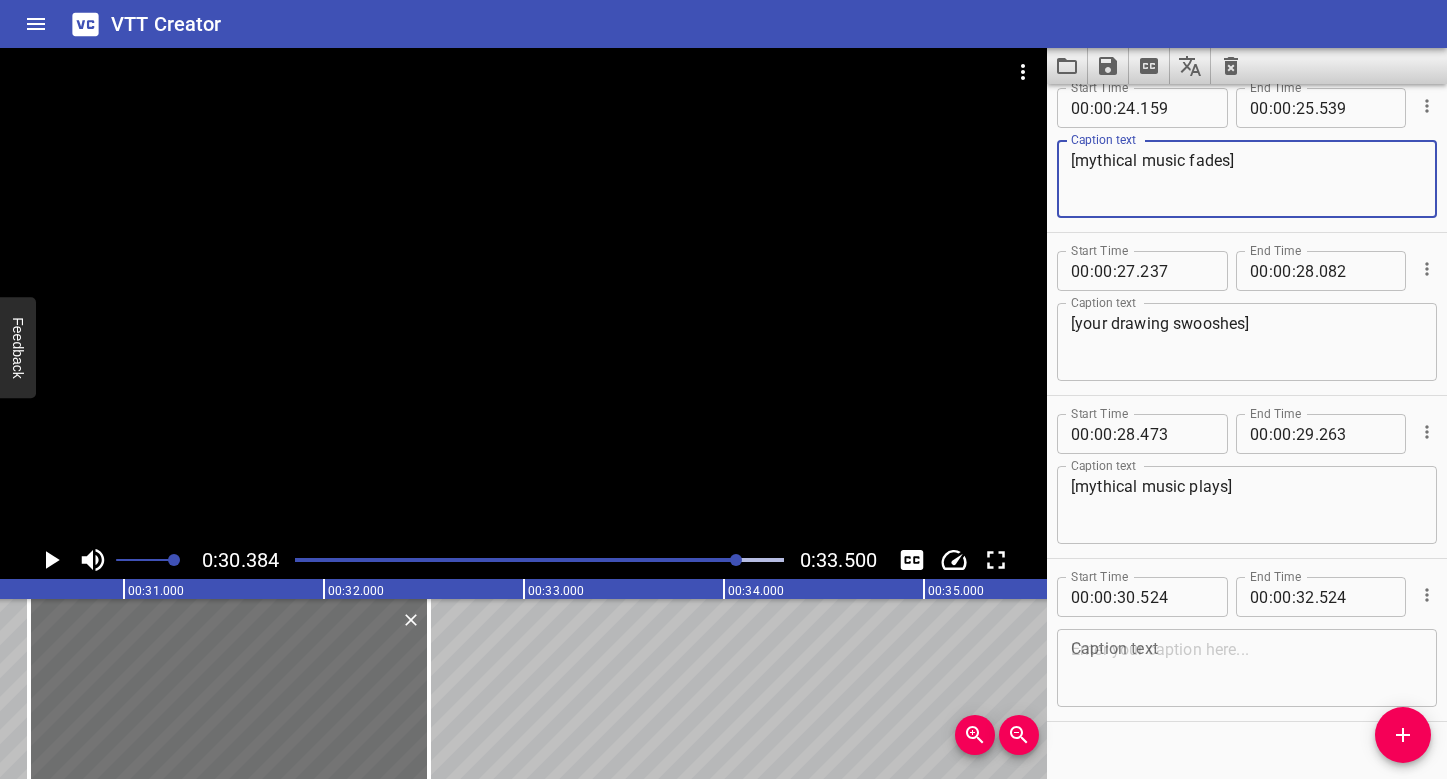 drag, startPoint x: 1255, startPoint y: 156, endPoint x: 1046, endPoint y: 157, distance: 209.0024 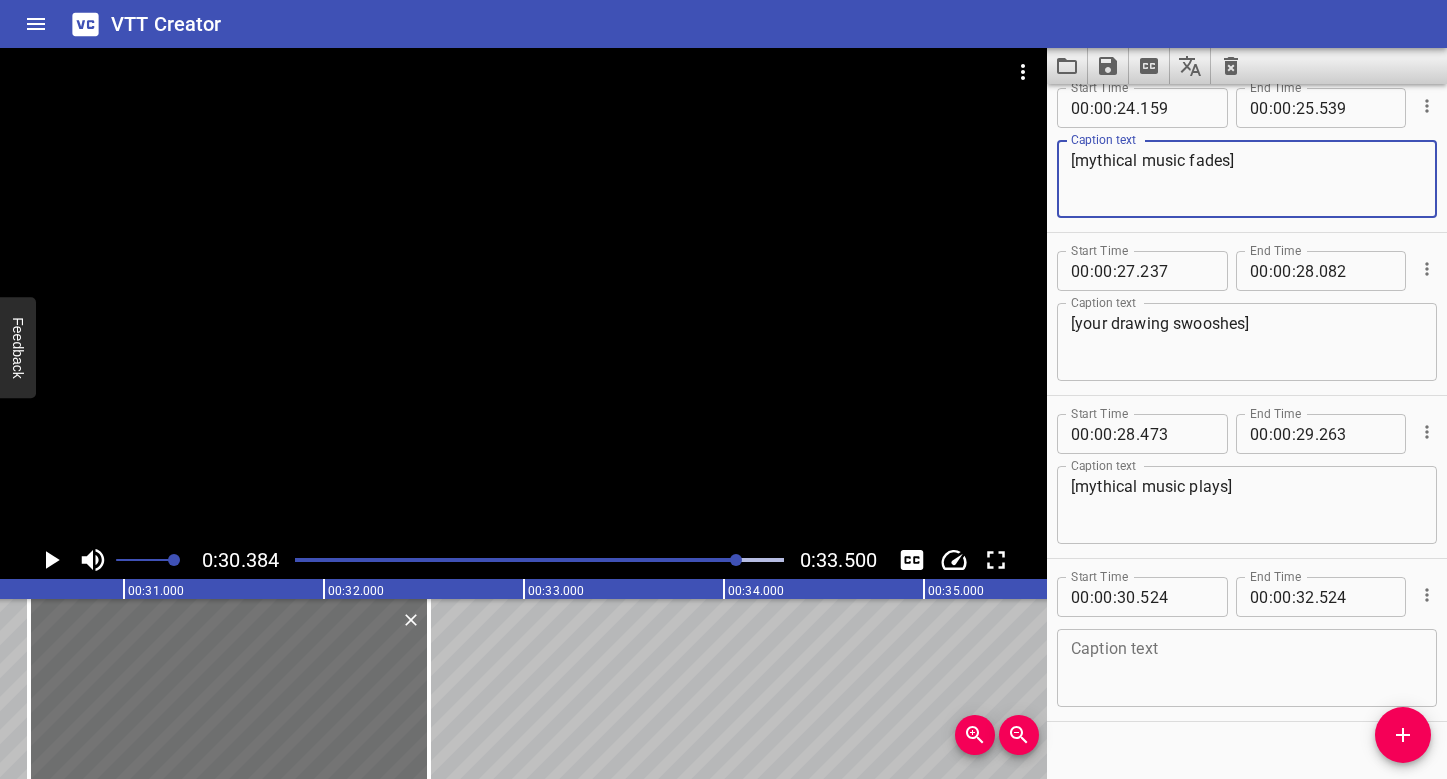 click on "0:30.384 0:33.500 00:00.000 00:01.000 00:02.000 00:03.000 00:04.000 00:05.000 00:06.000 00:07.000 00:08.000 00:09.000 00:10.000 00:11.000 00:12.000 00:13.000 00:14.000 00:15.000 00:16.000 00:17.000 00:18.000 00:19.000 00:20.000 00:21.000 00:22.000 00:23.000 00:24.000 00:25.000 00:25.000 00:26.000 00:27.000 00:28.000 00:29.000 00:30.000 00:31.000 00:32.000 00:33.000 00:34.000 00:35.000 00:36.000 00:37.000 00:38.000 00:39.000 00:40.000 00:41.000 00:42.000 00:43.000 00:44.000 00:45.000 00:46.000 00:47.000 00:48.000 00:49.000 00:50.000 00:50.000 00:51.000 00:52.000 00:53.000 00:54.000 00:55.000 00:56.000 00:57.000 00:58.000 00:59.000 01:00.000 [your drawing swooshes]
[mythical music plays] [mythical music fades] [your drawing swooshes]
[mythical music plays] [mythical music fades] [your drawing swooshes]
[mythical music plays] [mythical music fades] [your drawing swooshes] [mythical music plays] Start Time 00 : 00 : 00 . 285 Start Time End Time 00 : 00 : 02 . 285 End Time Caption text Caption text Start Time 00 :" at bounding box center [723, 413] 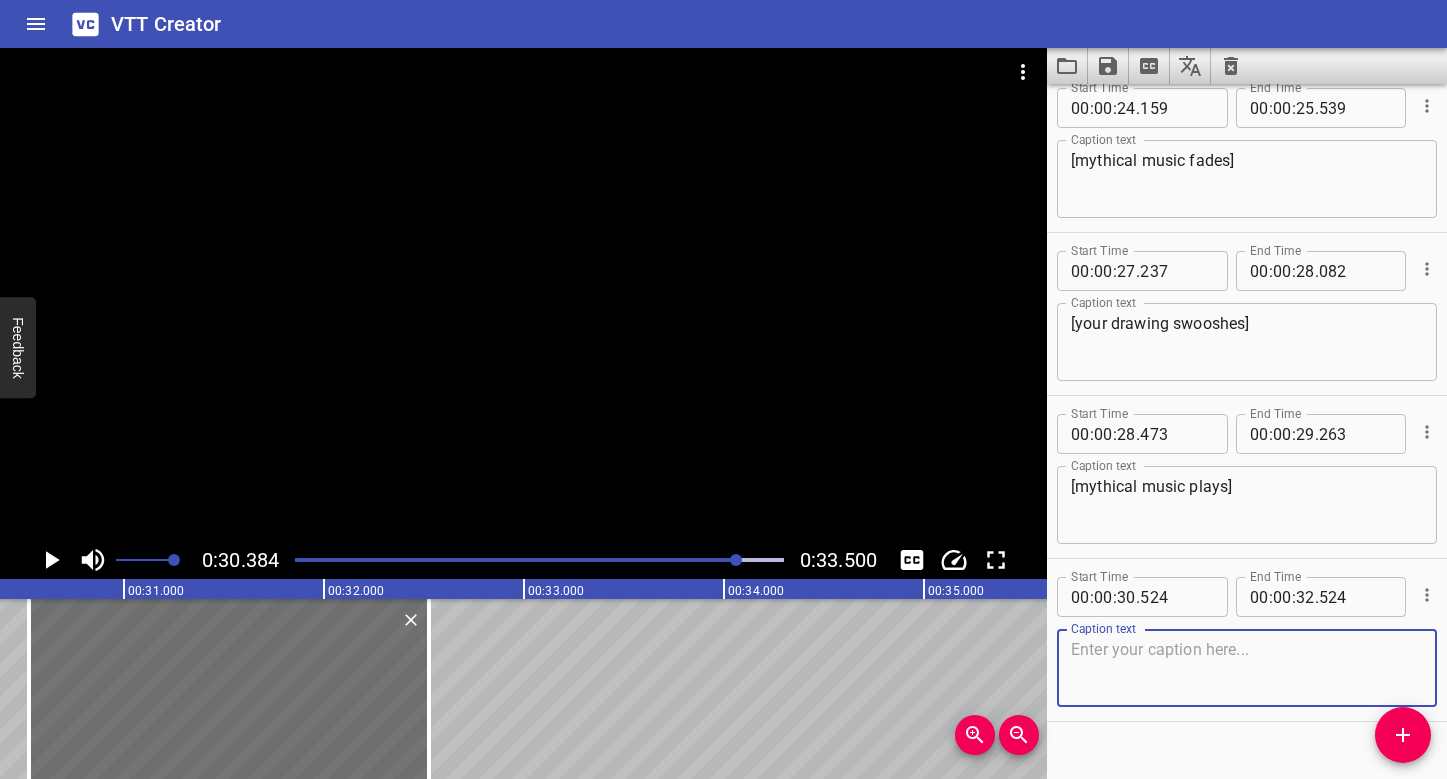 click at bounding box center [1247, 668] 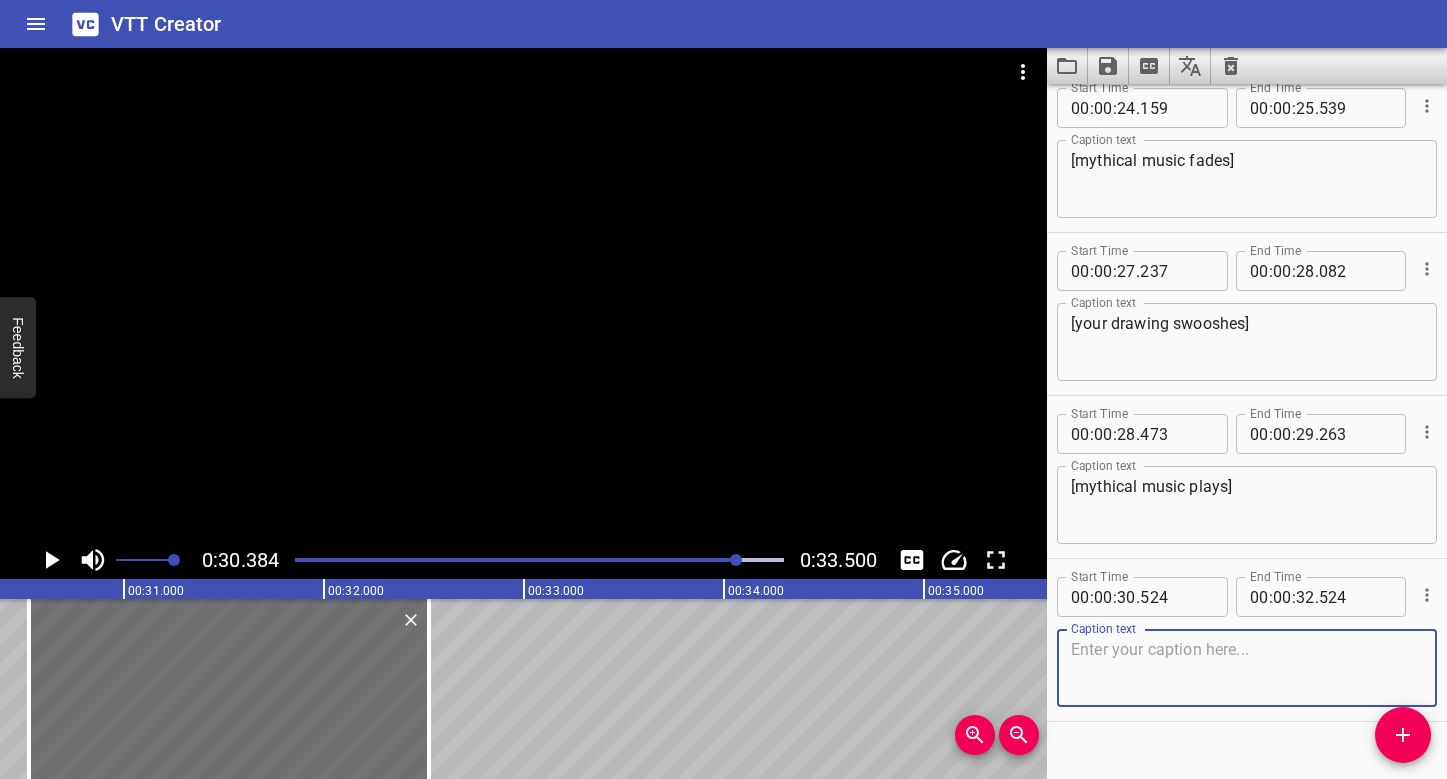 paste on "[mythical music fades]" 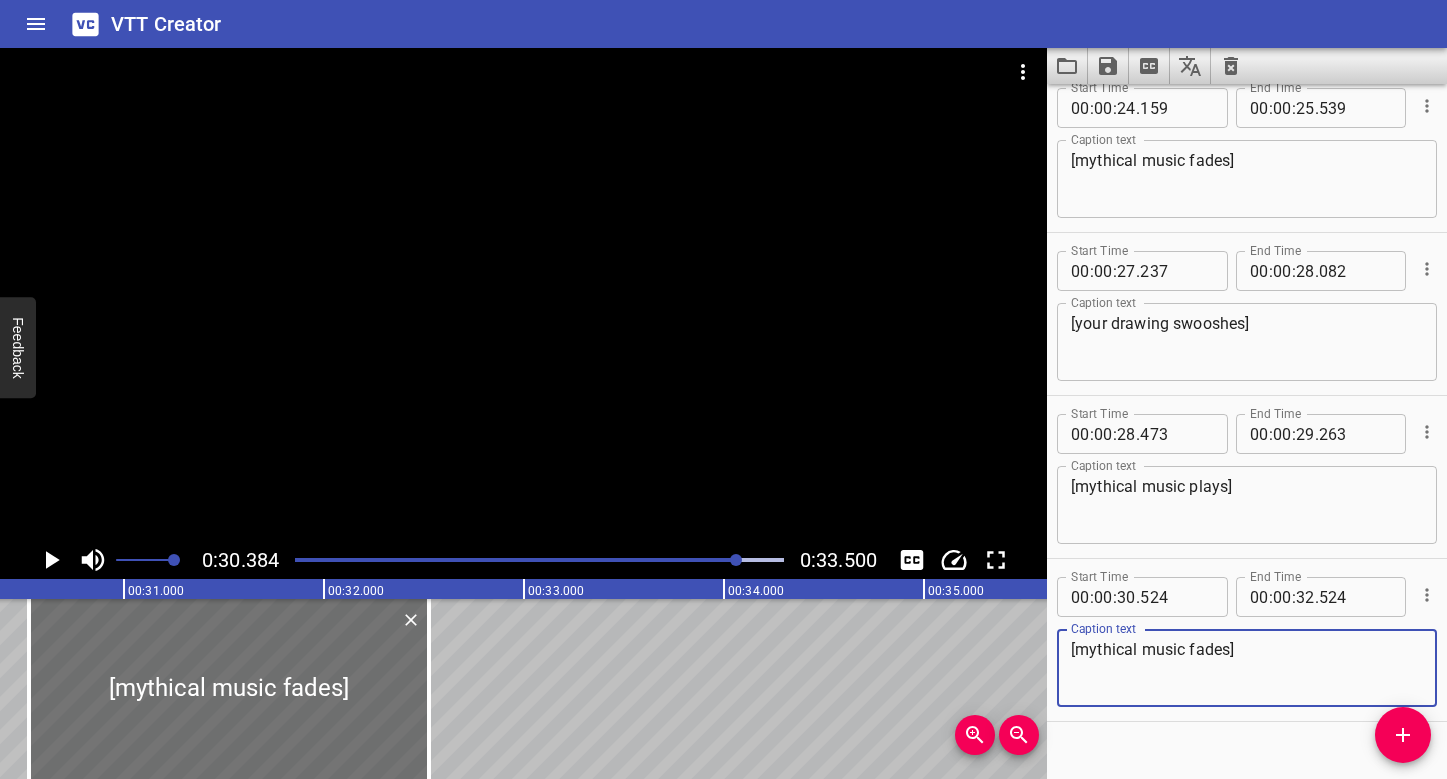 type on "[mythical music fades]" 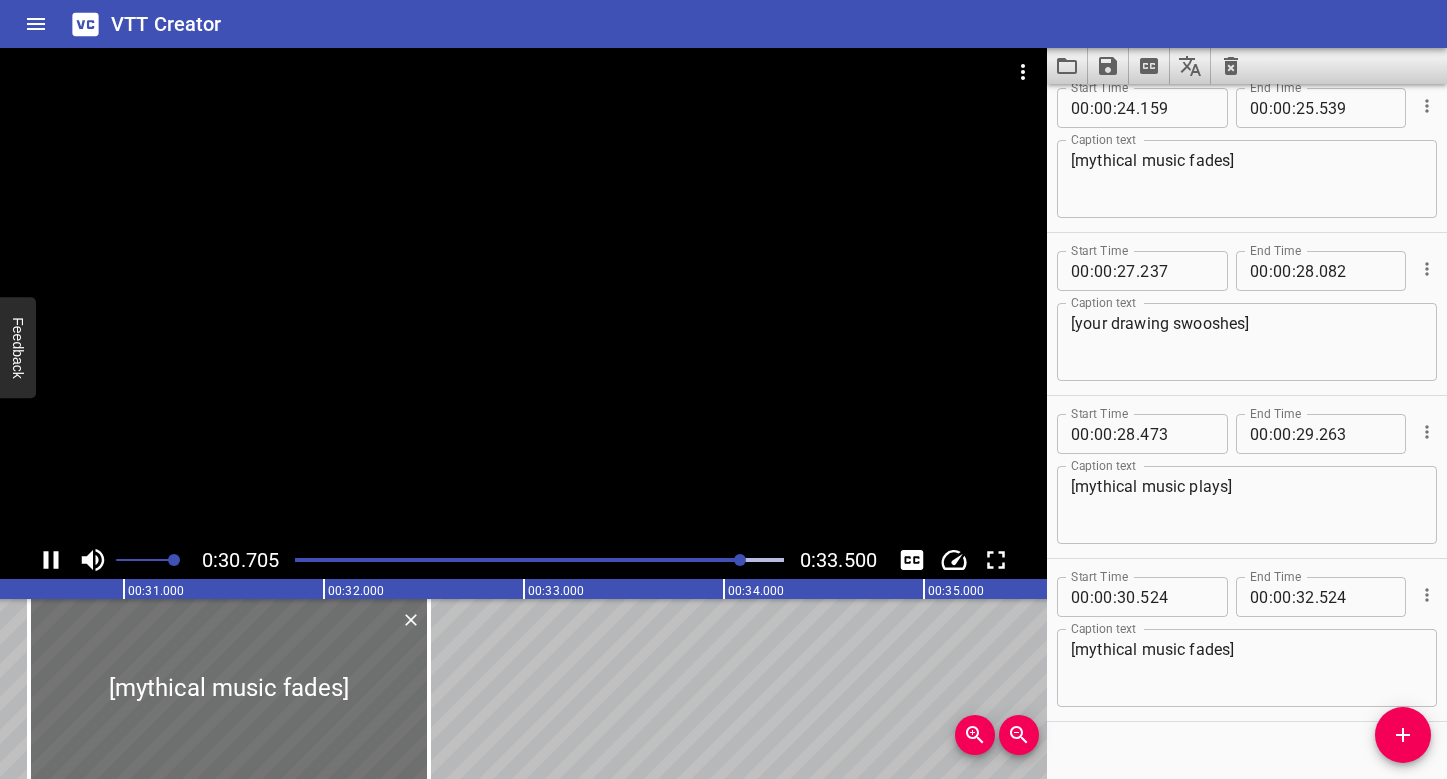 scroll, scrollTop: 0, scrollLeft: 6140, axis: horizontal 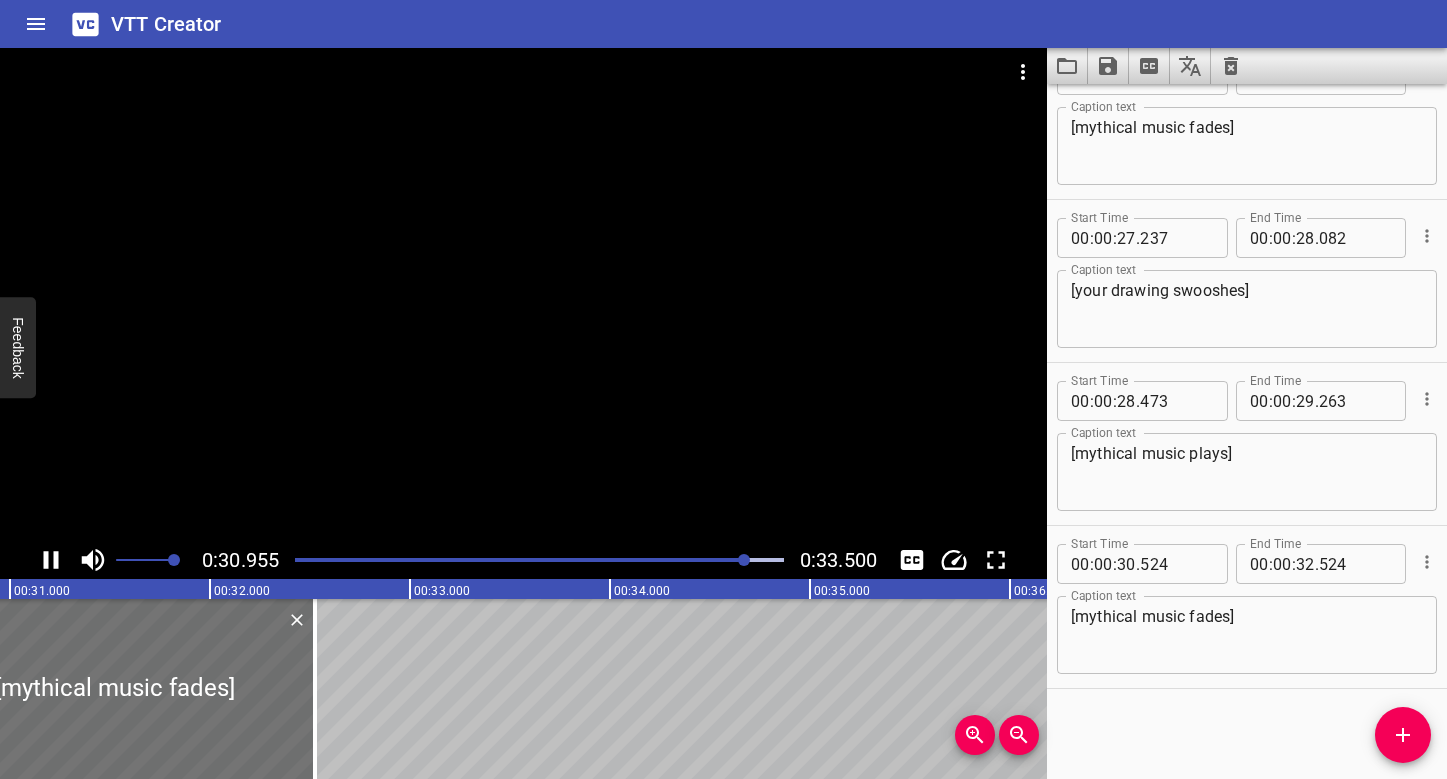 click at bounding box center [539, 560] 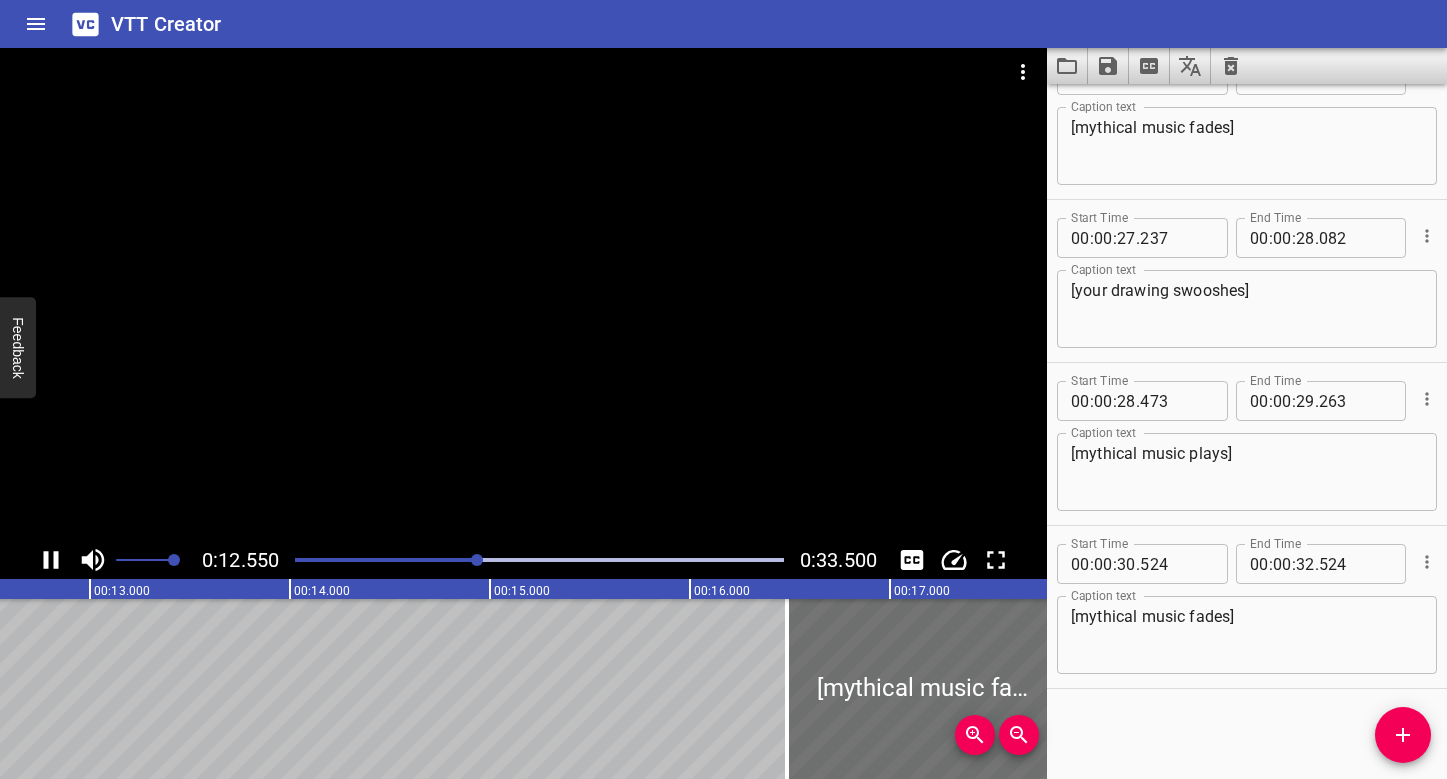 click at bounding box center [539, 560] 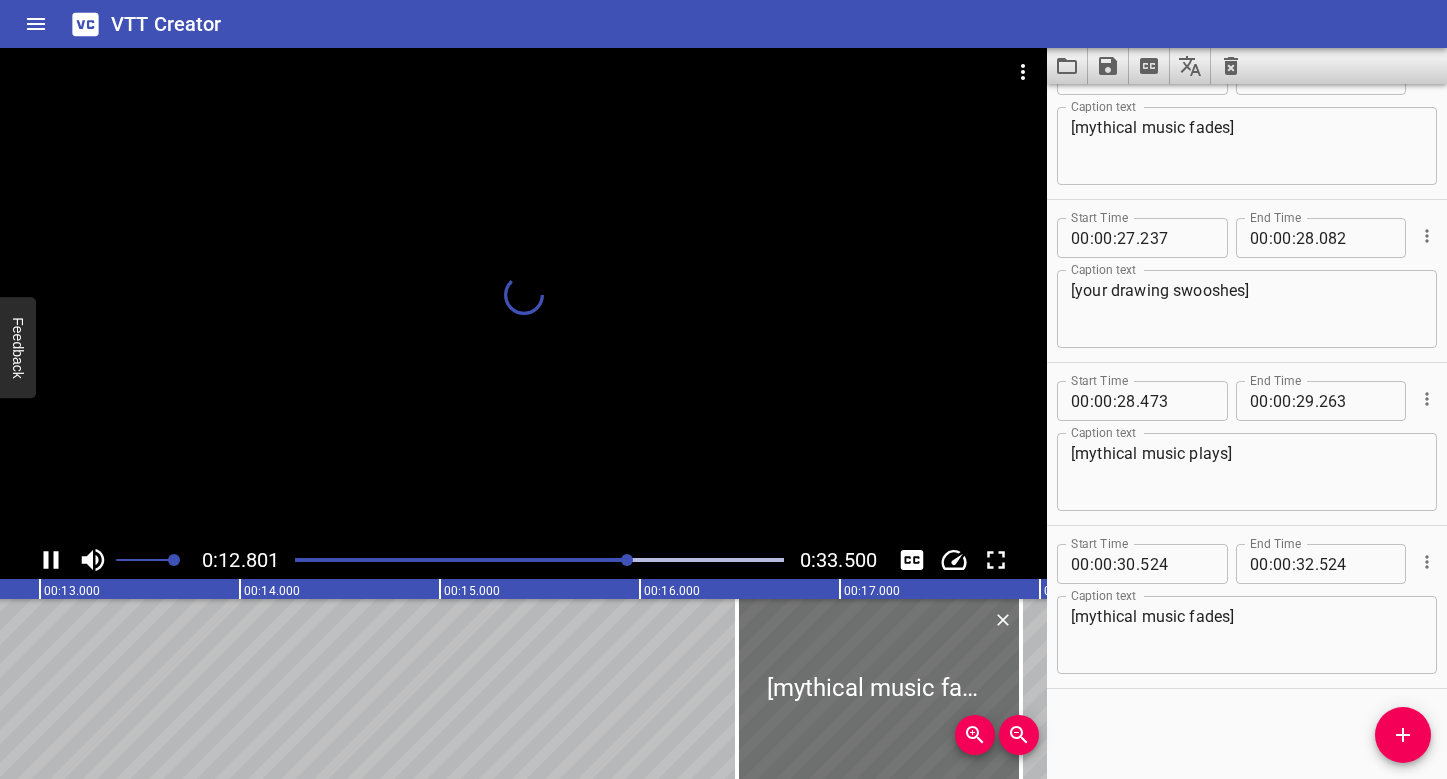 scroll, scrollTop: 0, scrollLeft: 4004, axis: horizontal 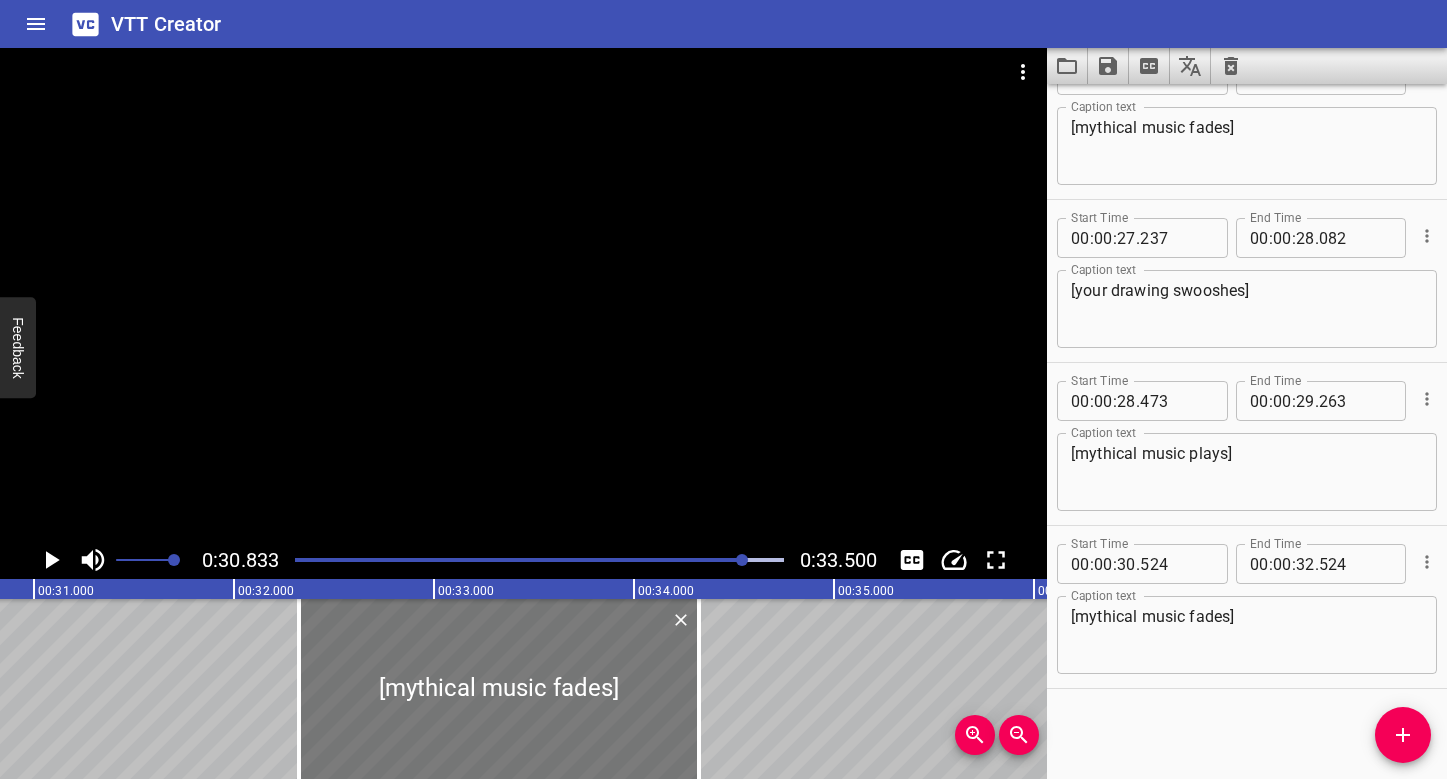 drag, startPoint x: 162, startPoint y: 650, endPoint x: 518, endPoint y: 642, distance: 356.08987 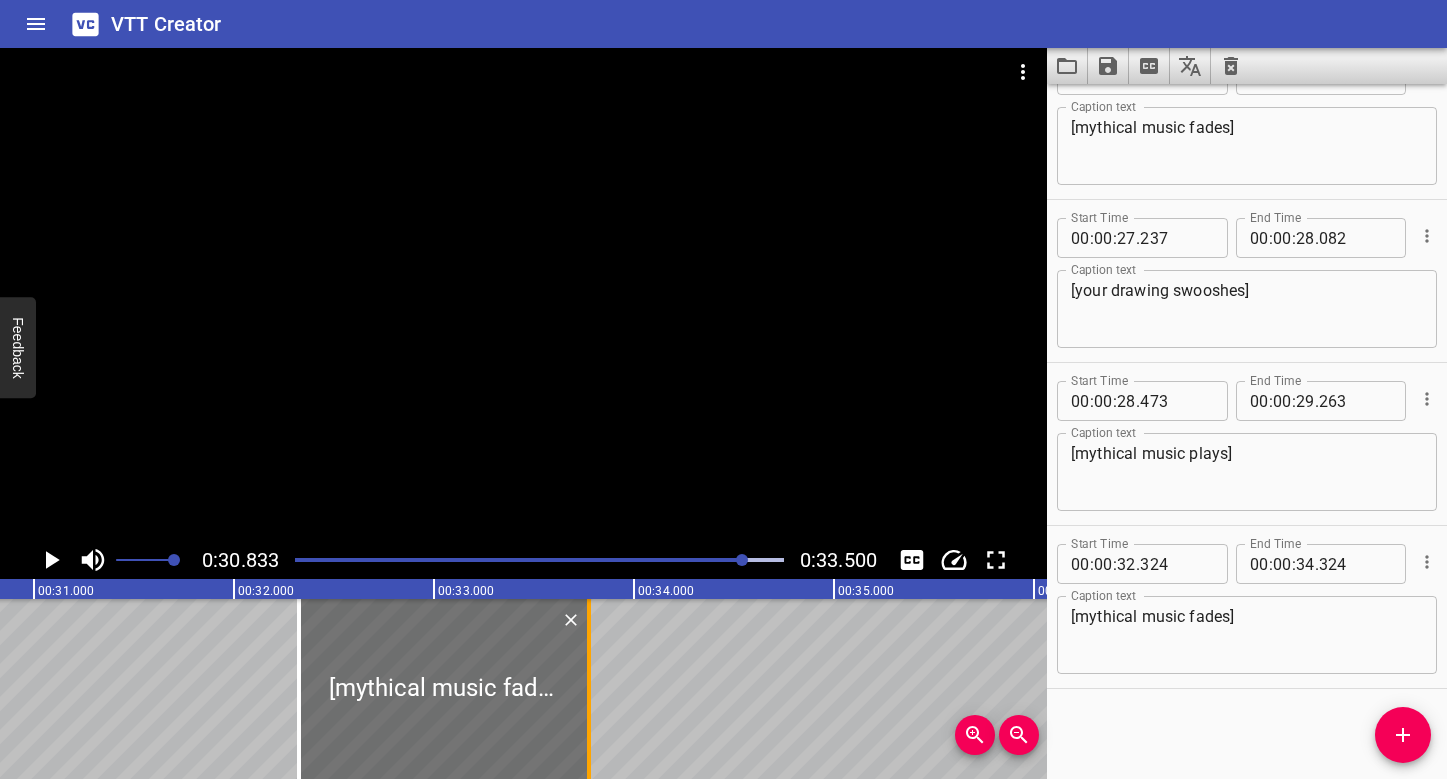 drag, startPoint x: 702, startPoint y: 695, endPoint x: 573, endPoint y: 679, distance: 129.98846 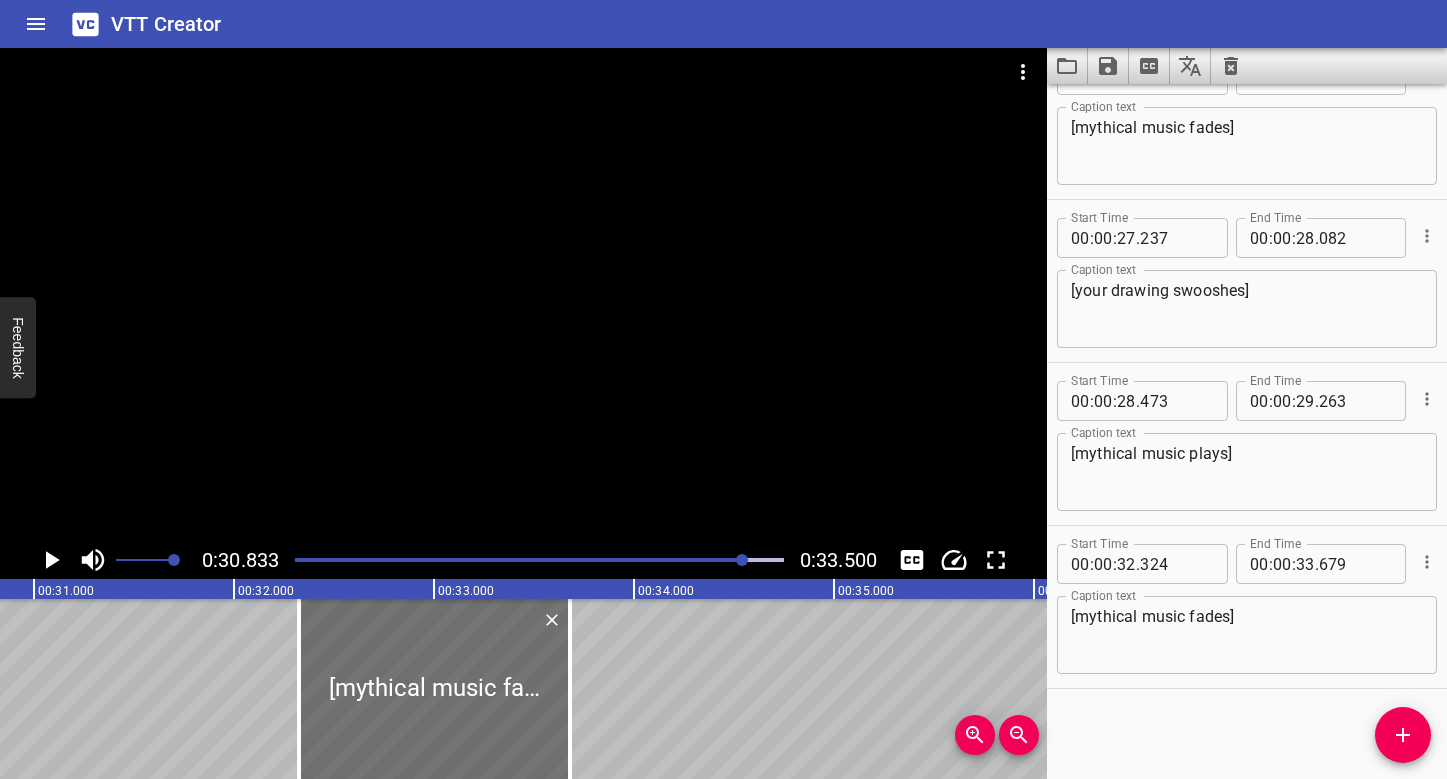 click at bounding box center (539, 560) 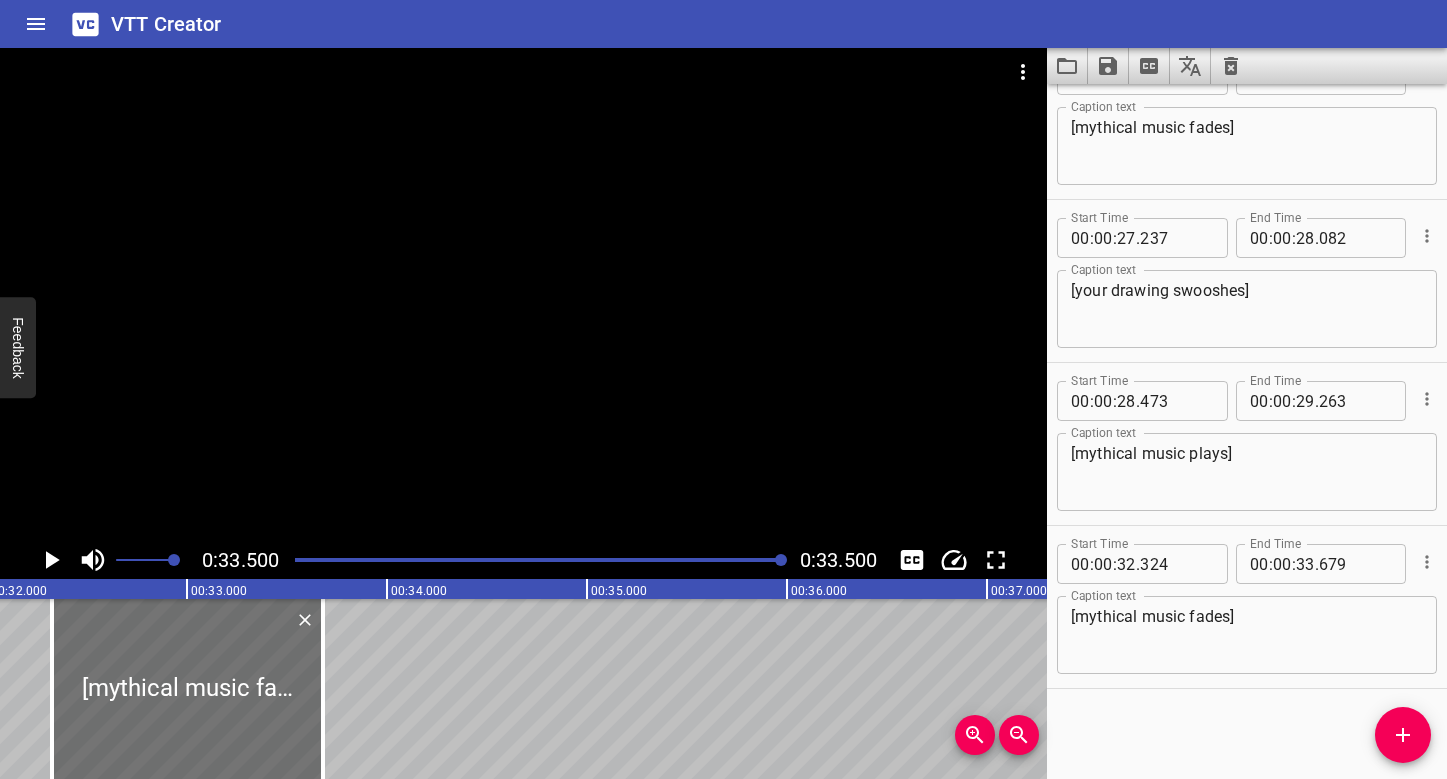 scroll, scrollTop: 0, scrollLeft: 6212, axis: horizontal 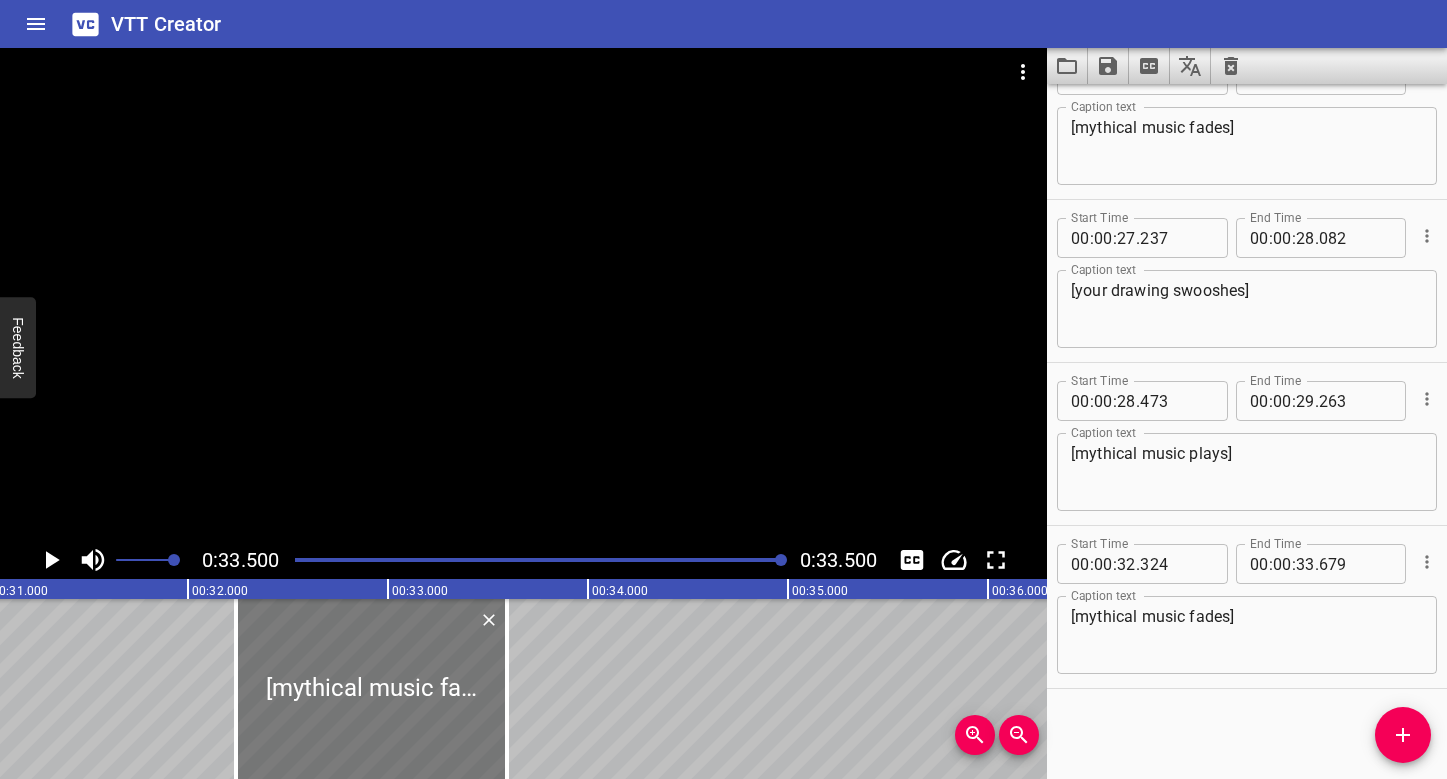 drag, startPoint x: 371, startPoint y: 655, endPoint x: 354, endPoint y: 652, distance: 17.262676 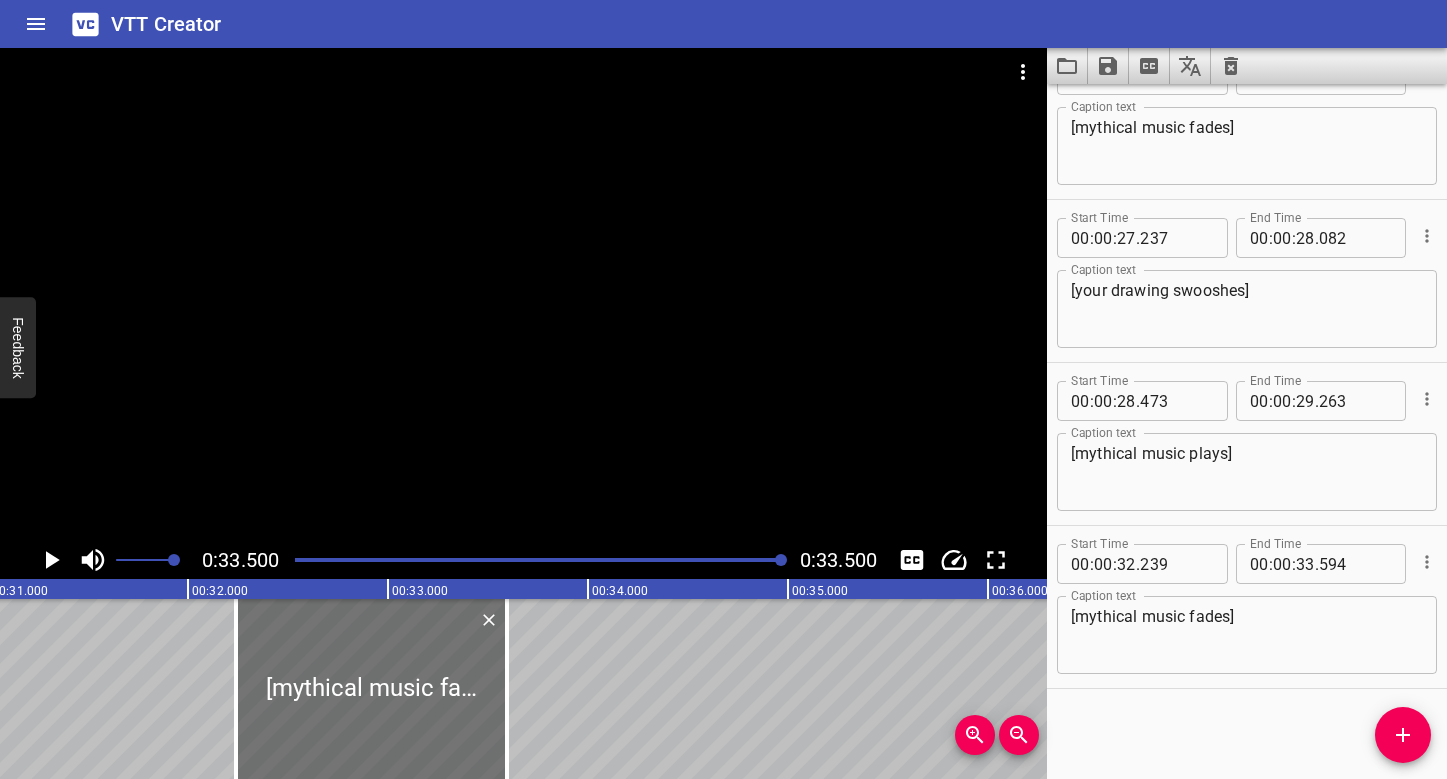 click at bounding box center (539, 560) 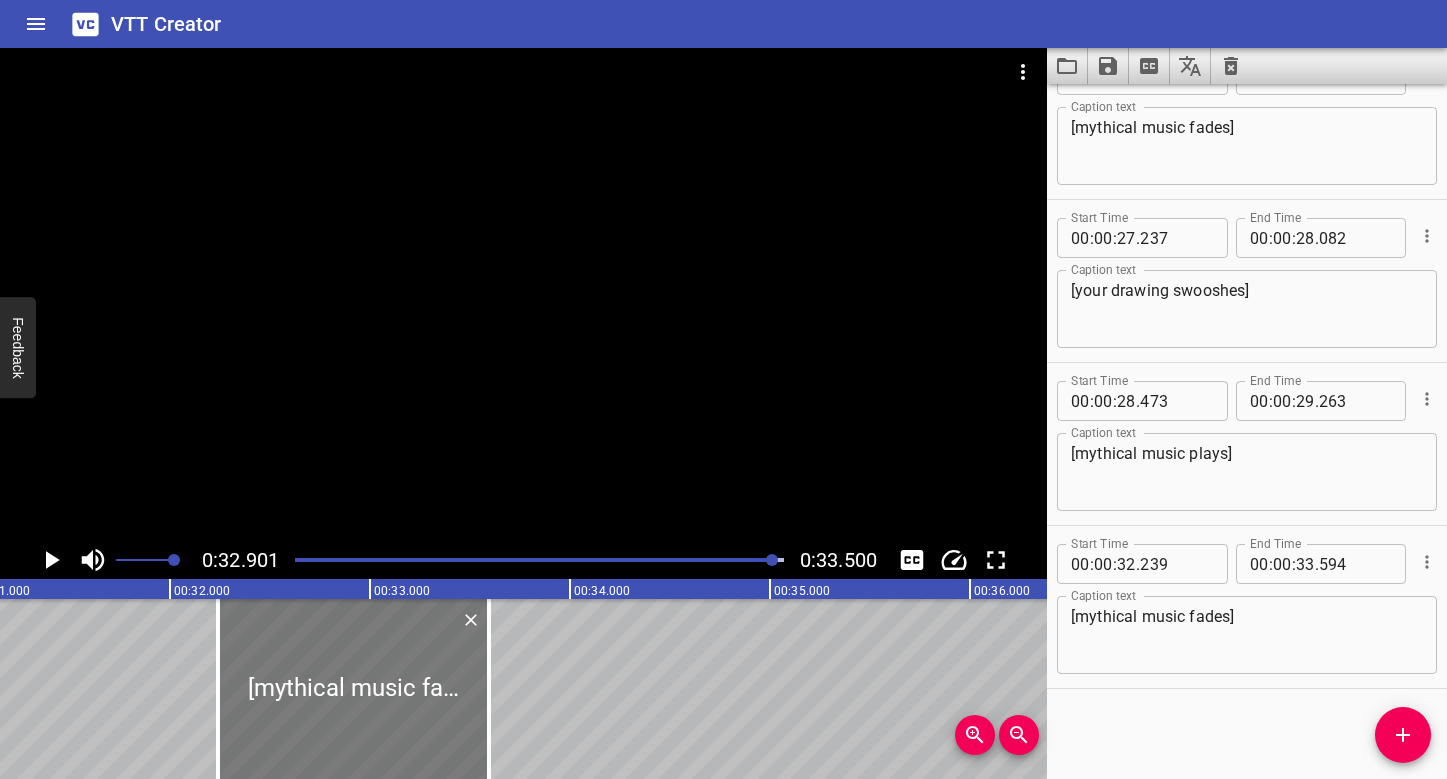 scroll, scrollTop: 0, scrollLeft: 6208, axis: horizontal 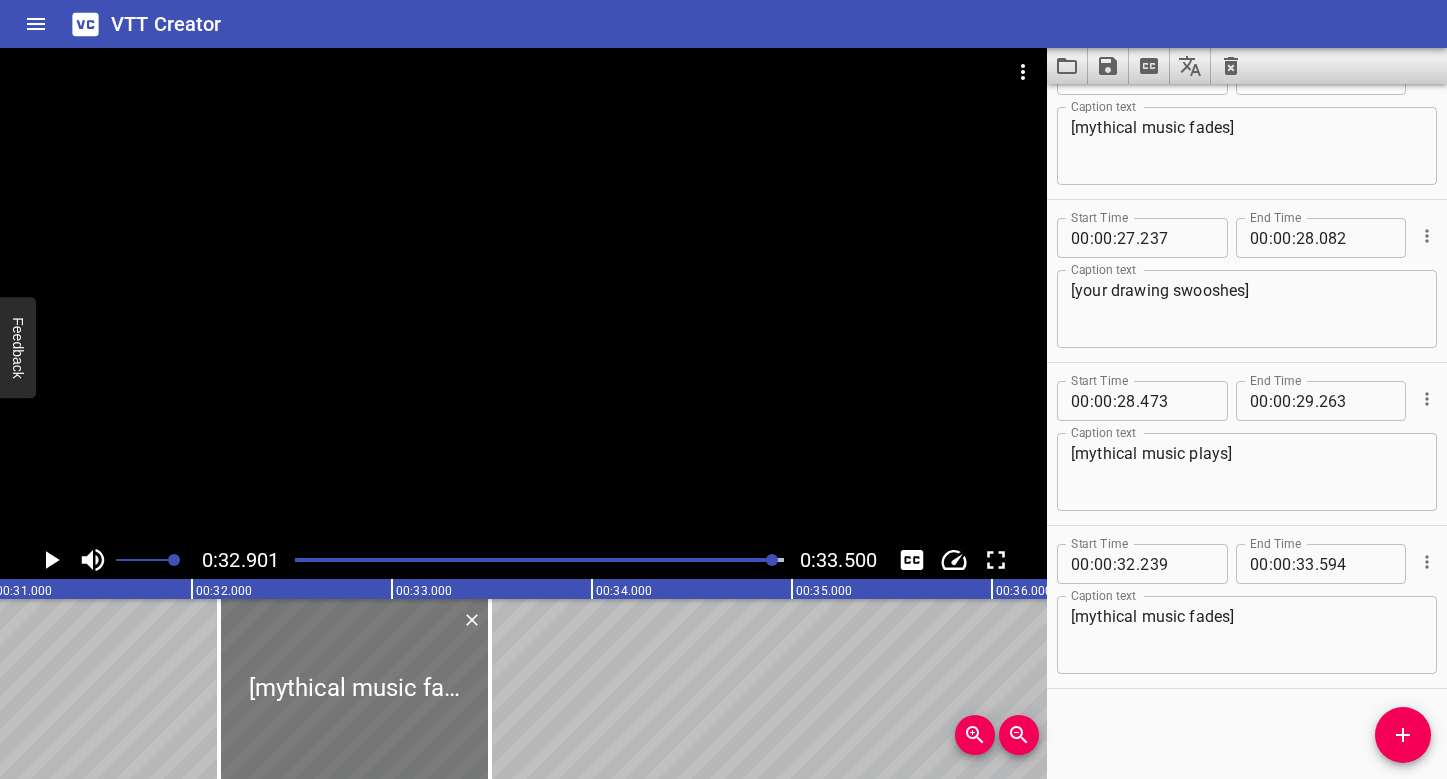 drag, startPoint x: 391, startPoint y: 645, endPoint x: 370, endPoint y: 641, distance: 21.377558 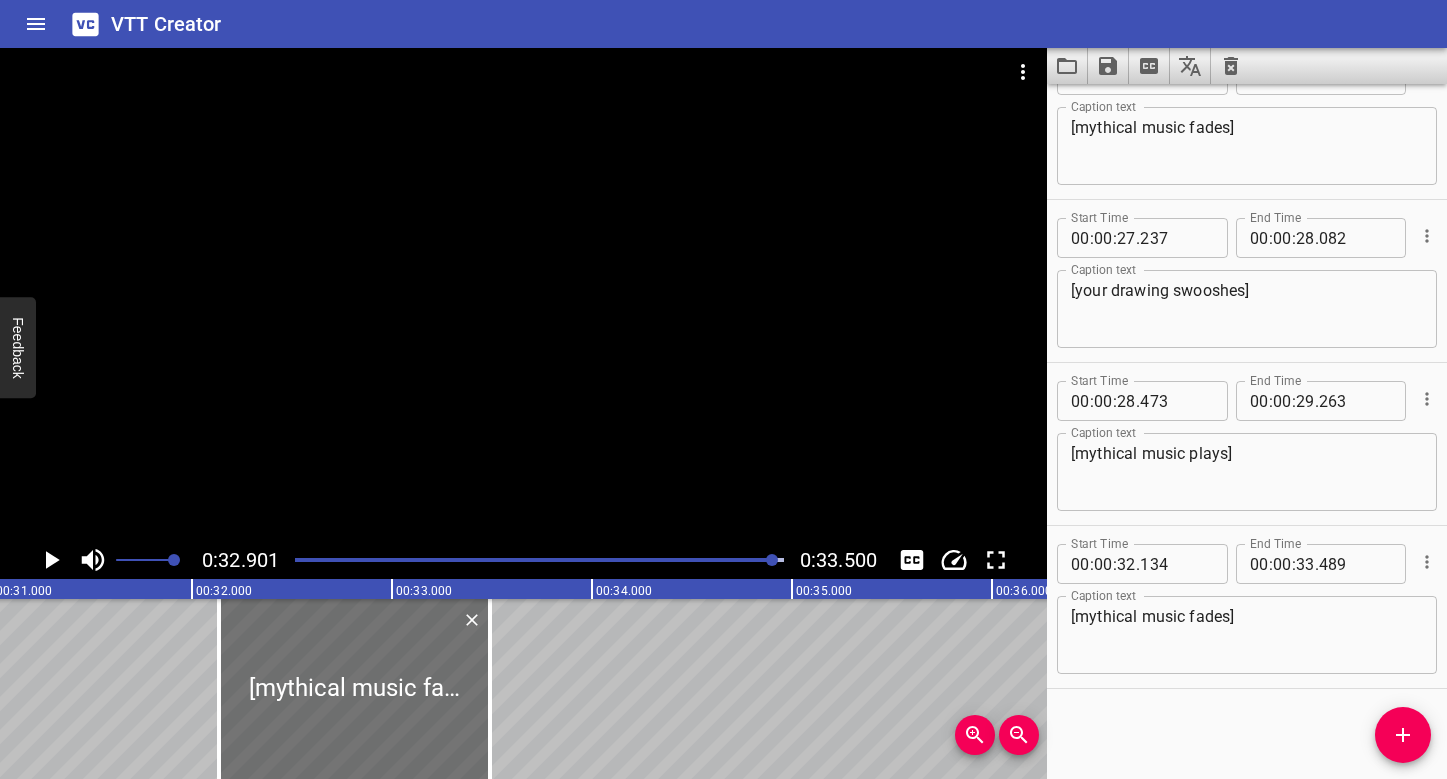 click at bounding box center (539, 560) 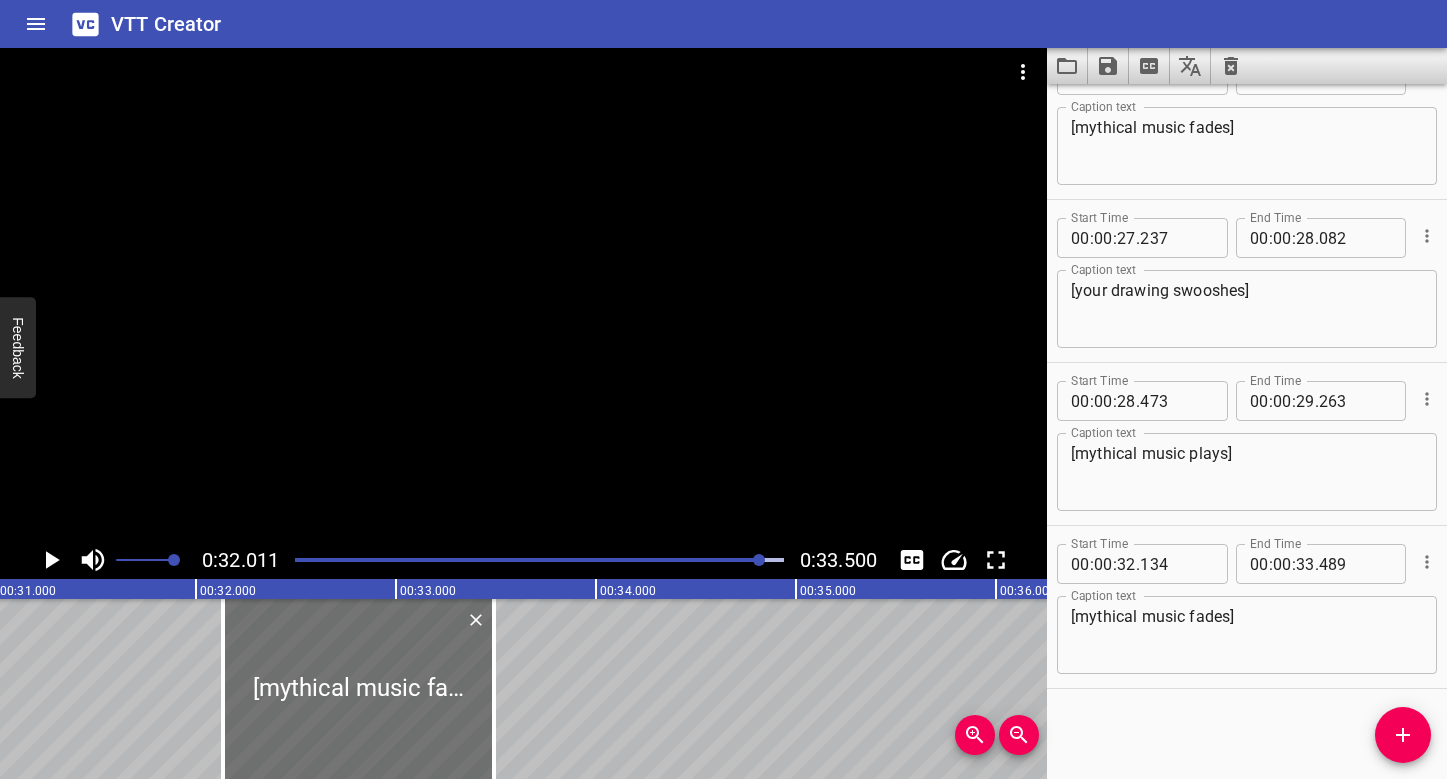 scroll, scrollTop: 0, scrollLeft: 6182, axis: horizontal 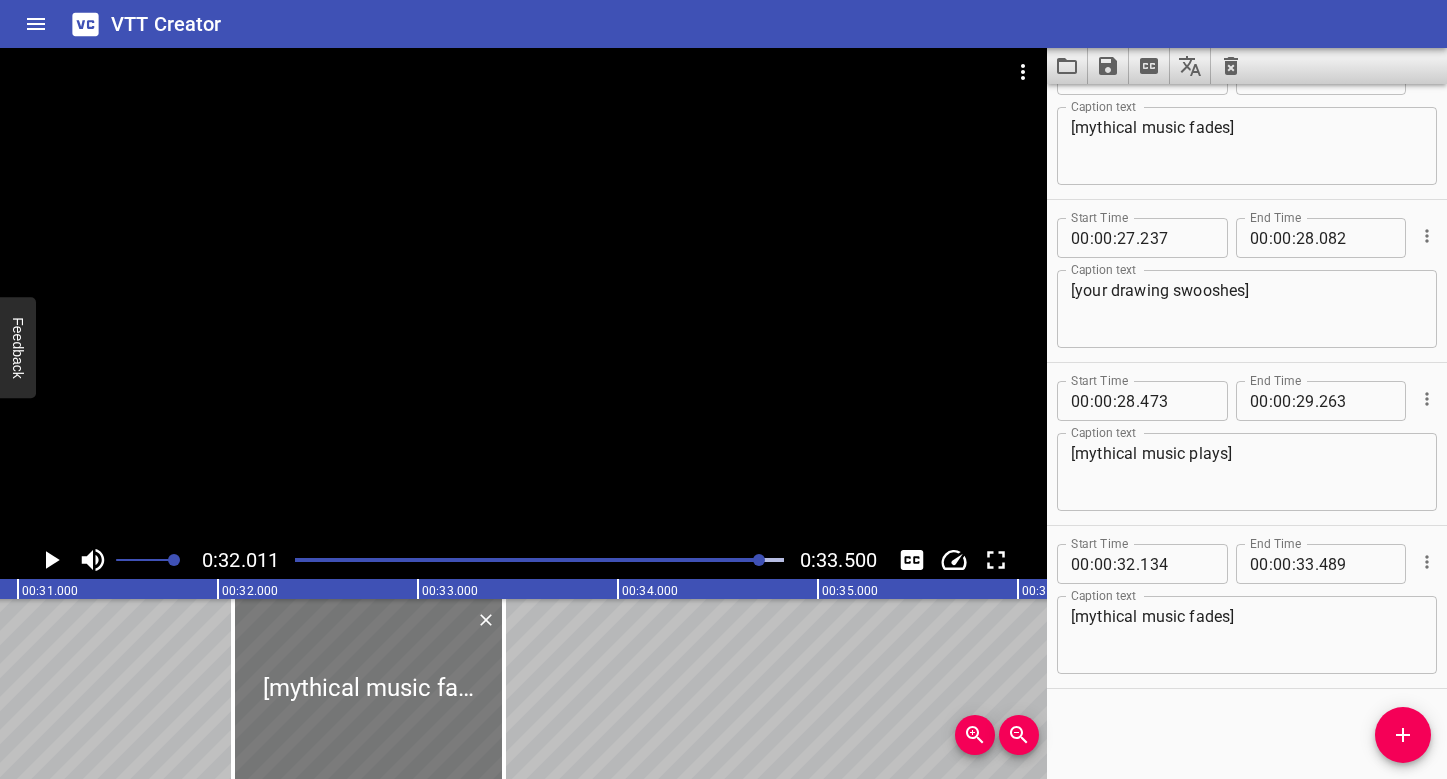 drag, startPoint x: 295, startPoint y: 663, endPoint x: 284, endPoint y: 659, distance: 11.7046995 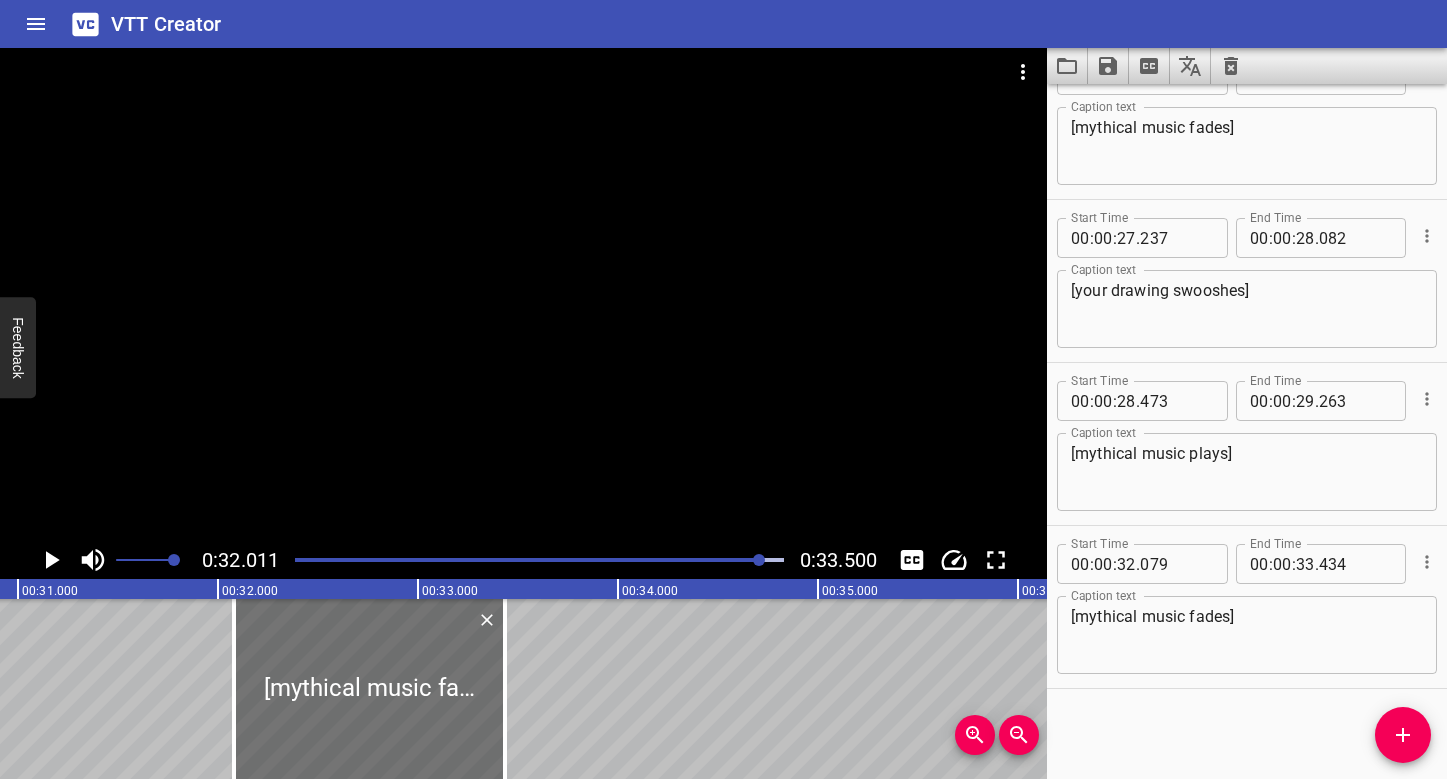 click at bounding box center [539, 560] 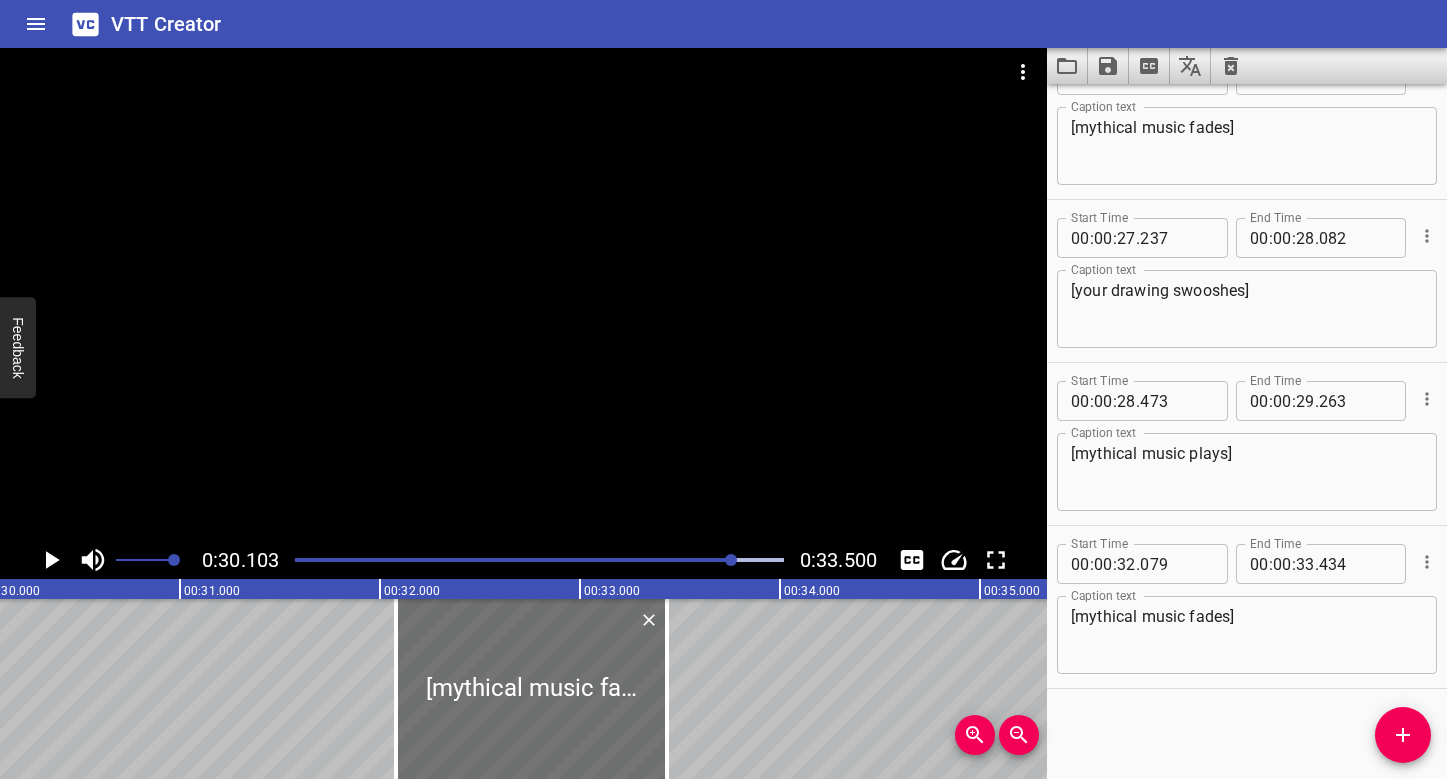 click at bounding box center [523, 294] 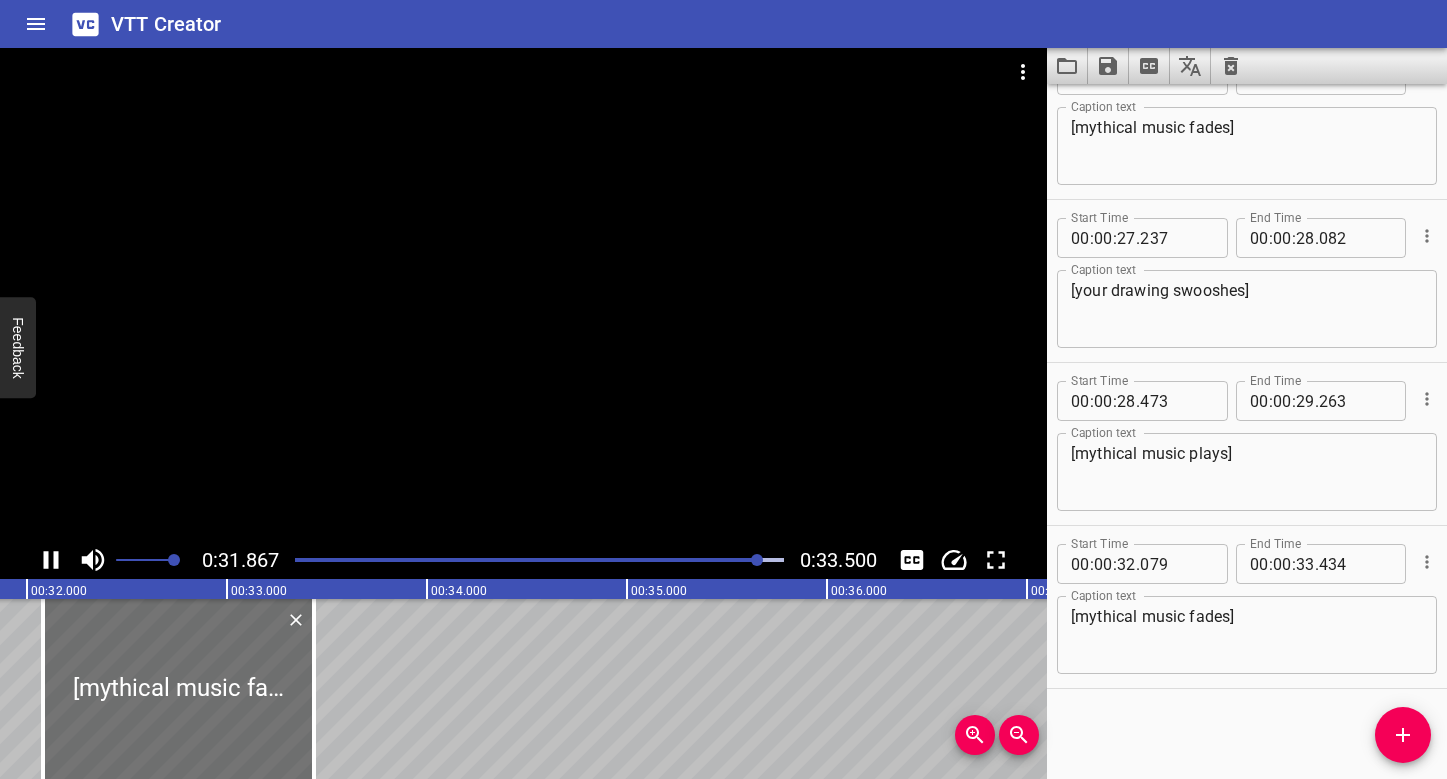 click at bounding box center (523, 294) 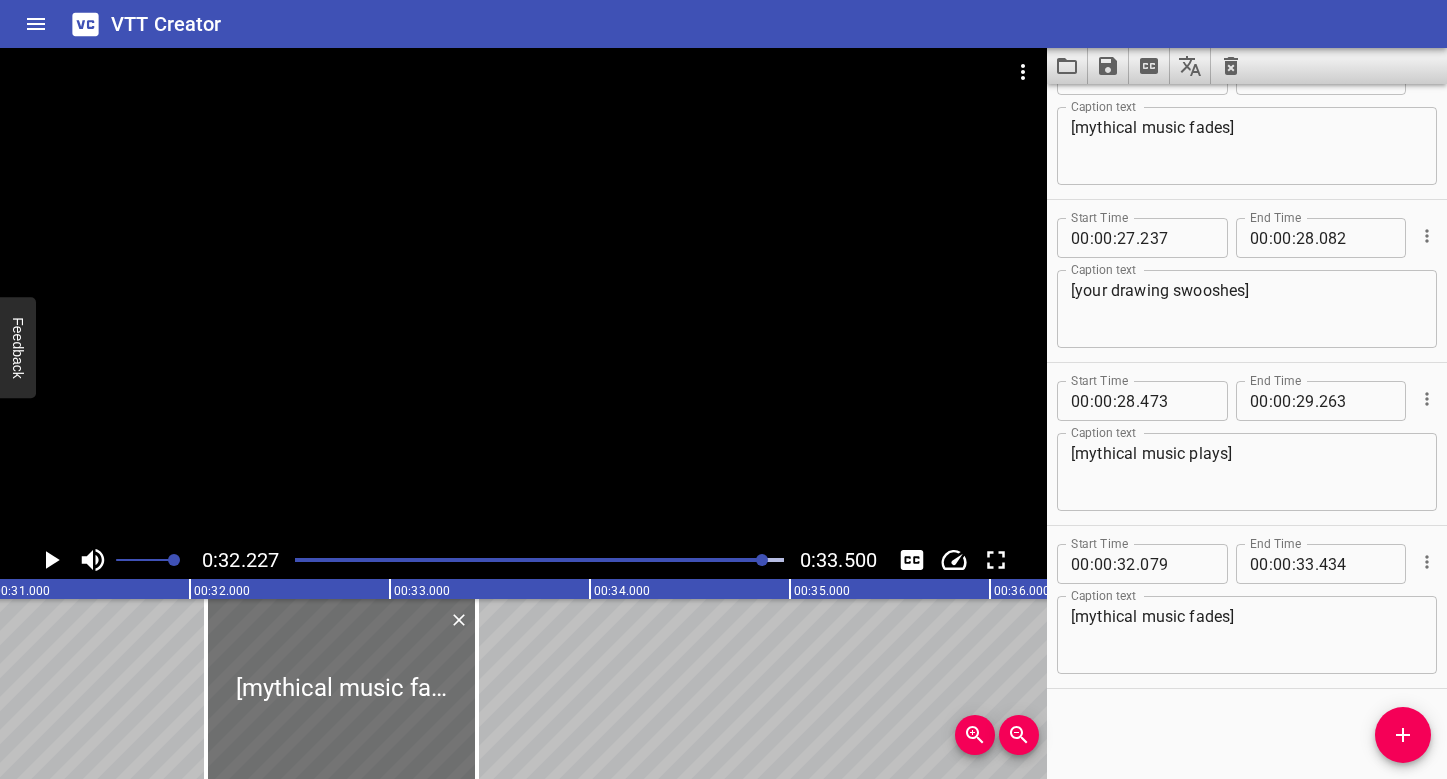 scroll, scrollTop: 0, scrollLeft: 6055, axis: horizontal 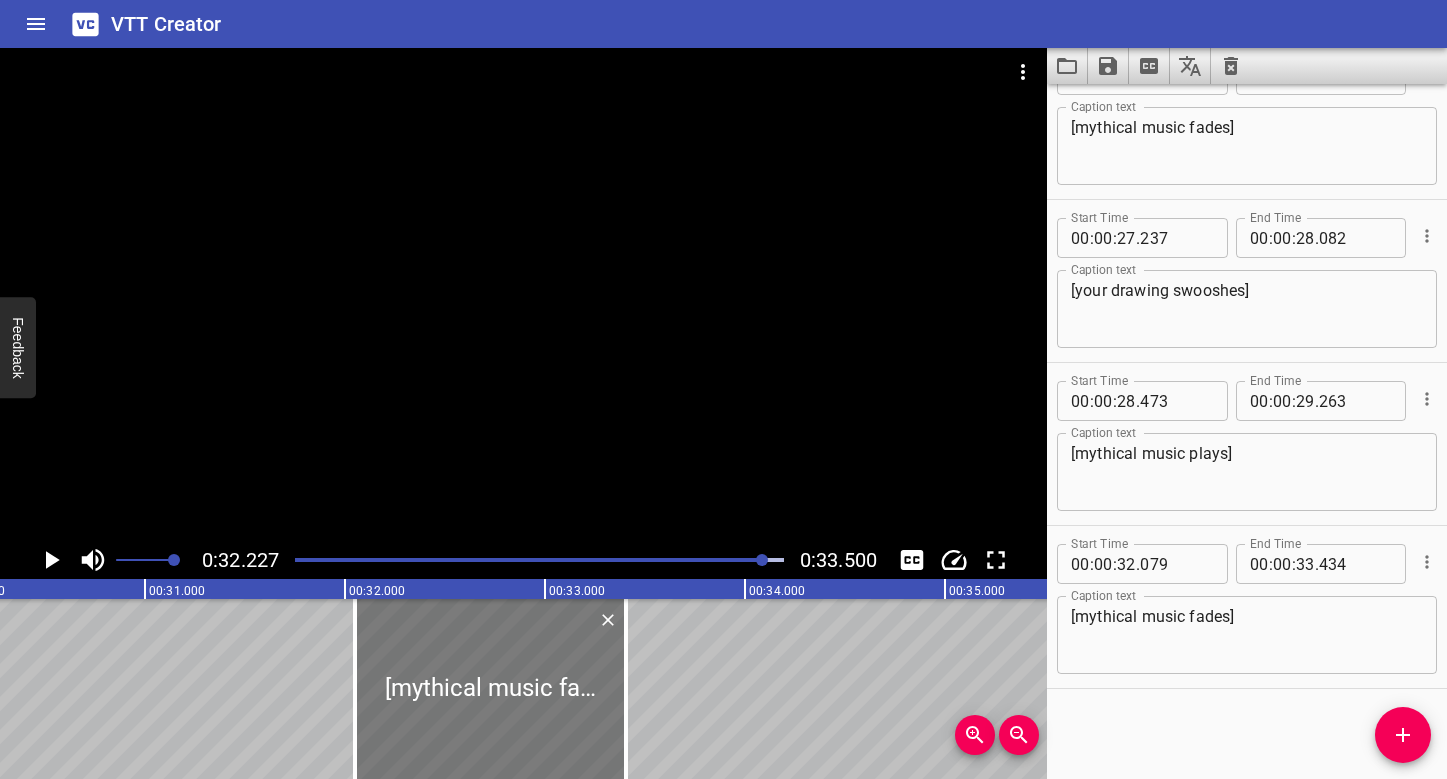 click at bounding box center (490, 689) 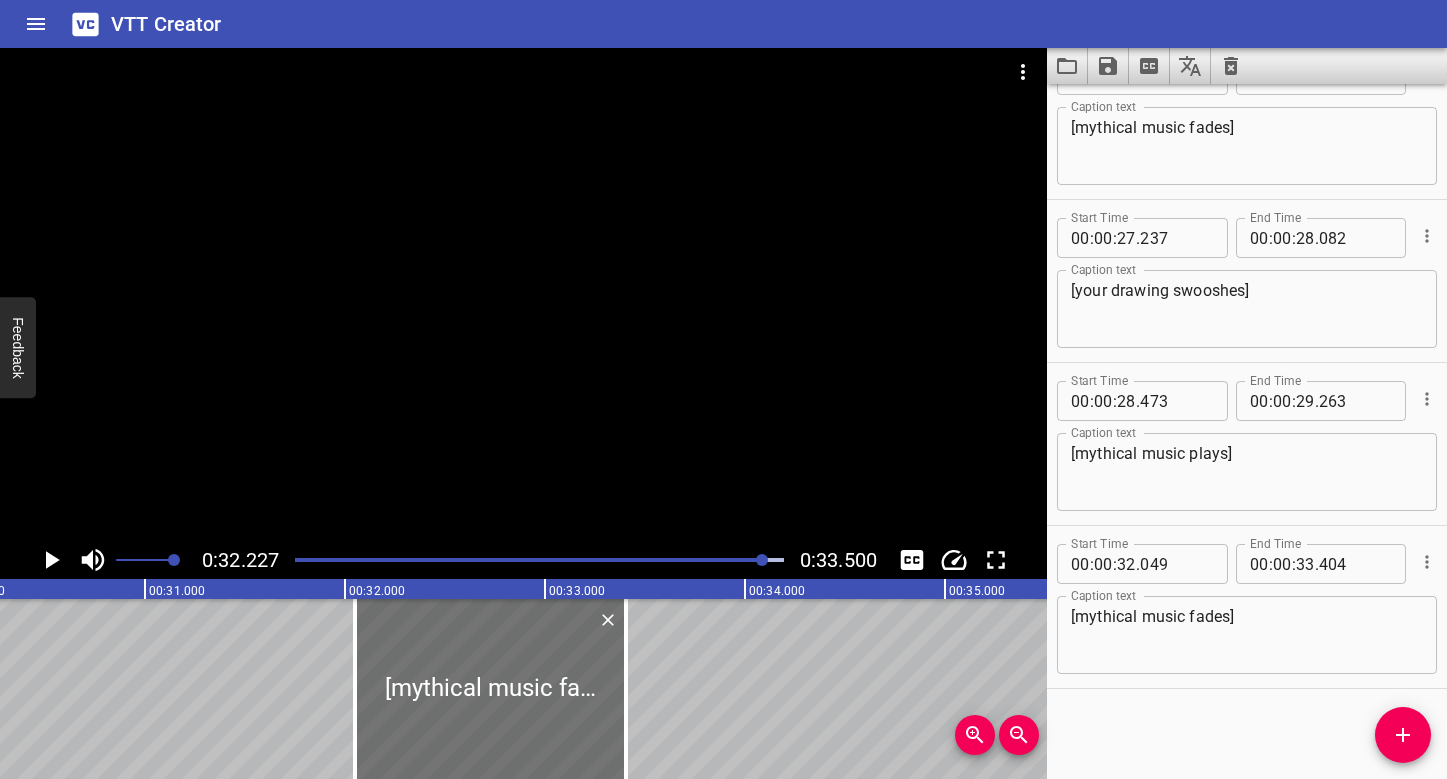 click at bounding box center (539, 560) 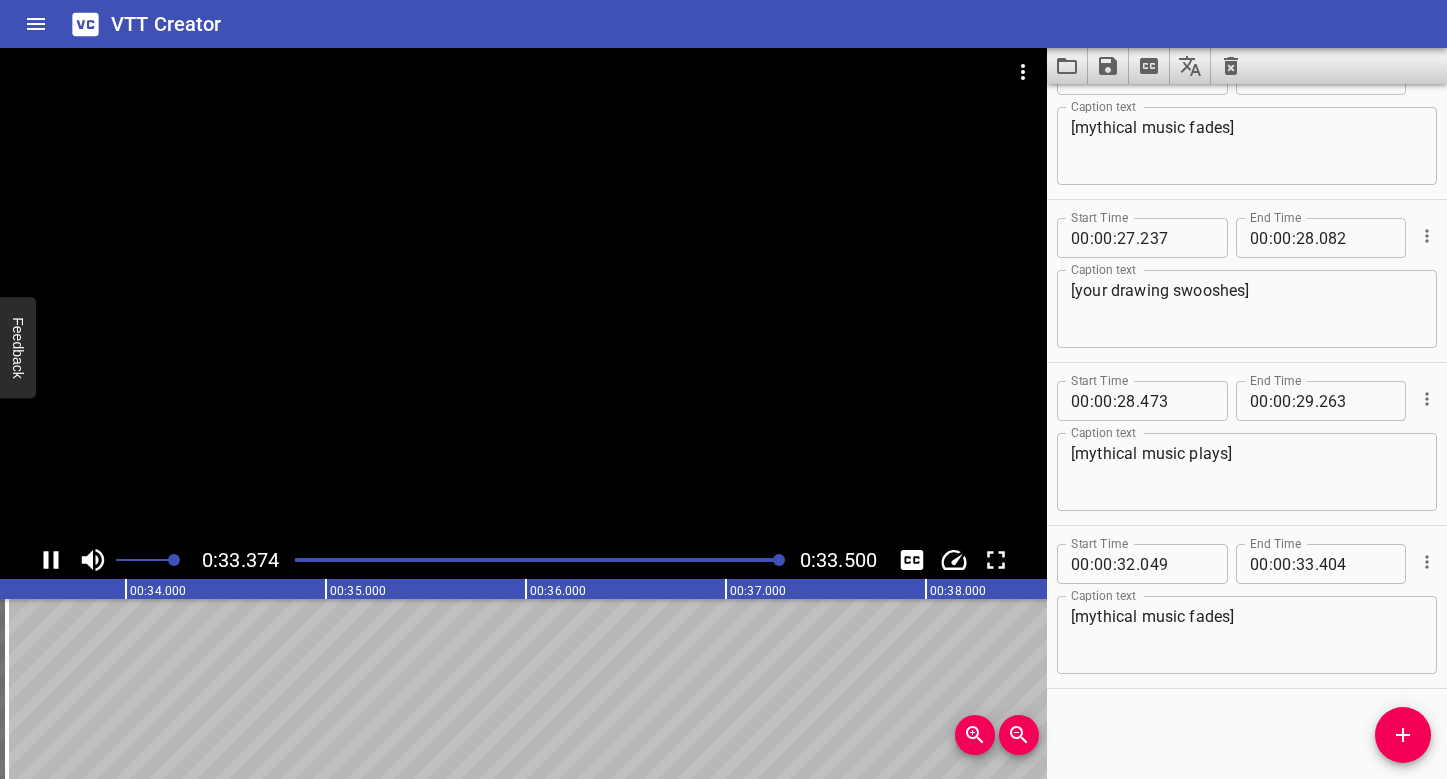 scroll, scrollTop: 0, scrollLeft: 6700, axis: horizontal 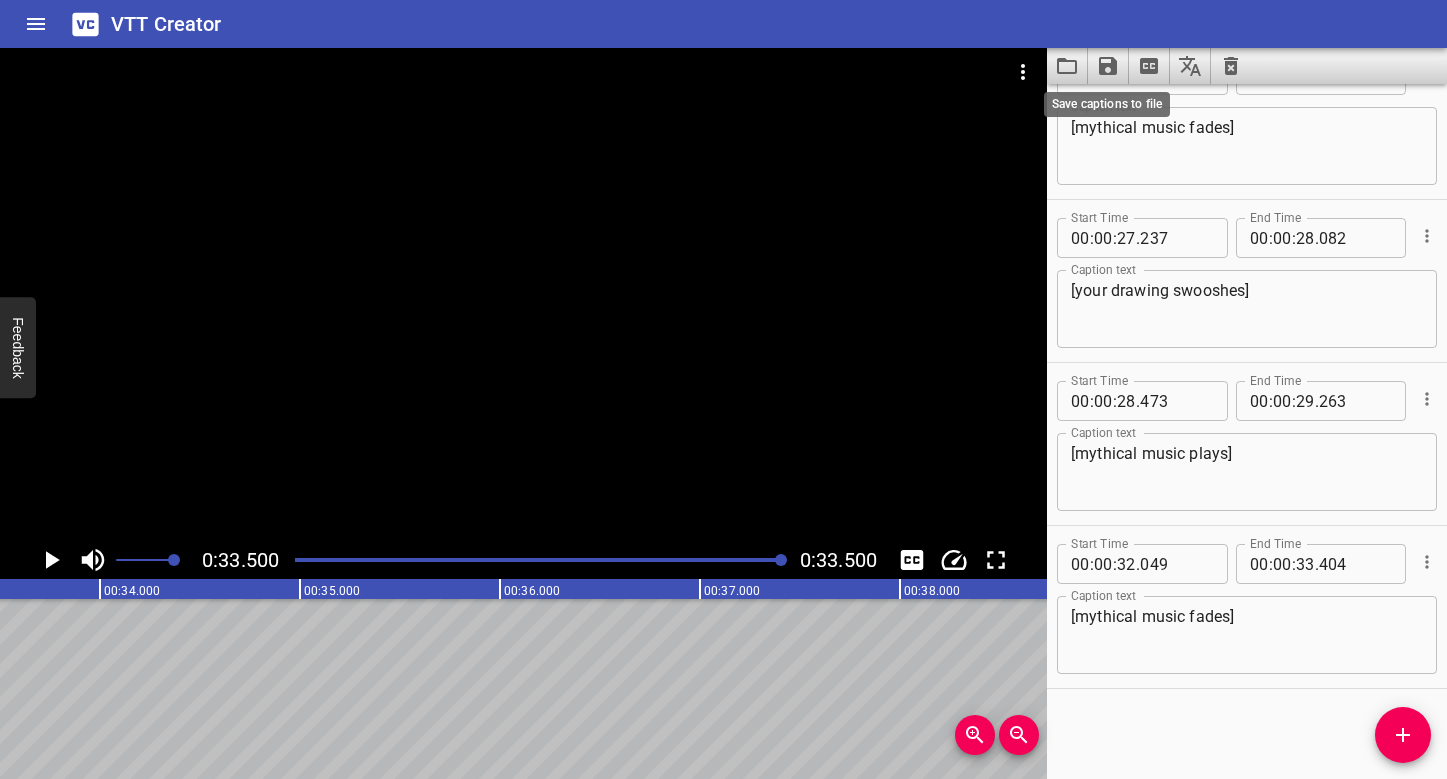 click 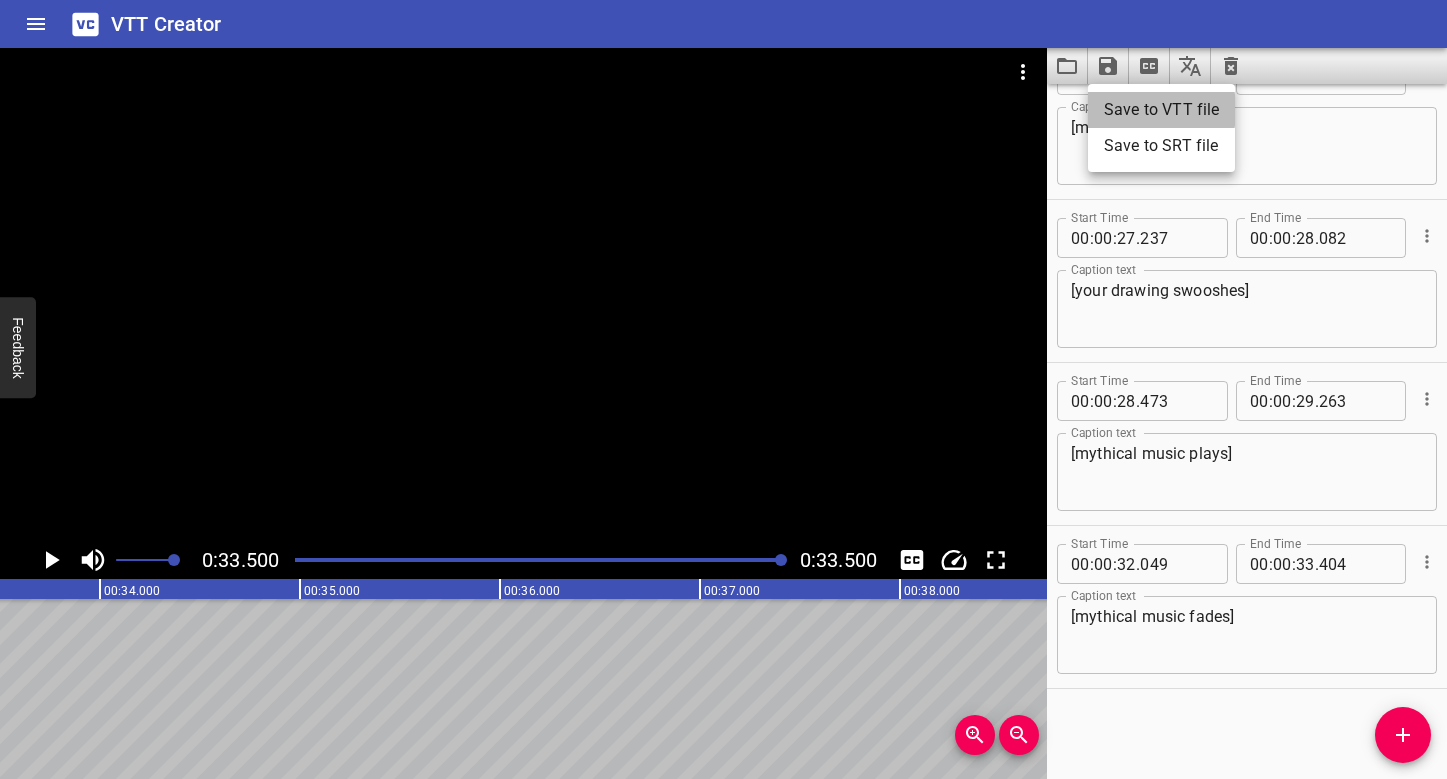click on "Save to VTT file" at bounding box center (1161, 110) 